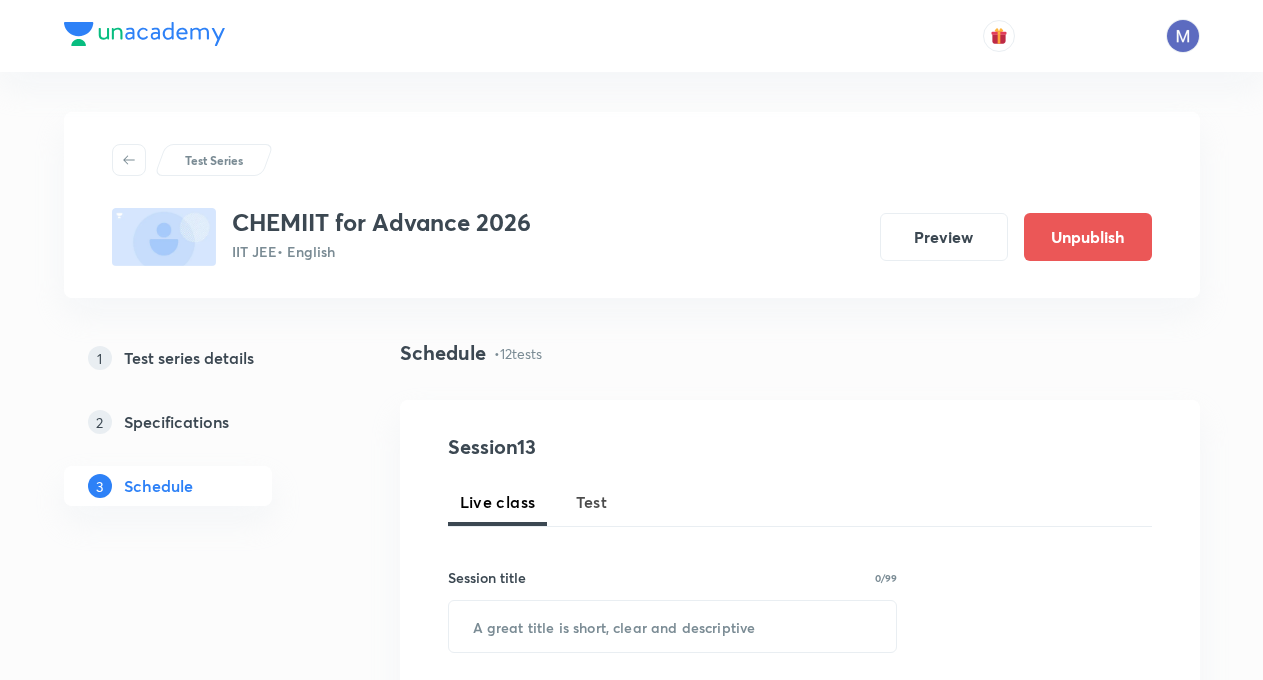 scroll, scrollTop: 2325, scrollLeft: 0, axis: vertical 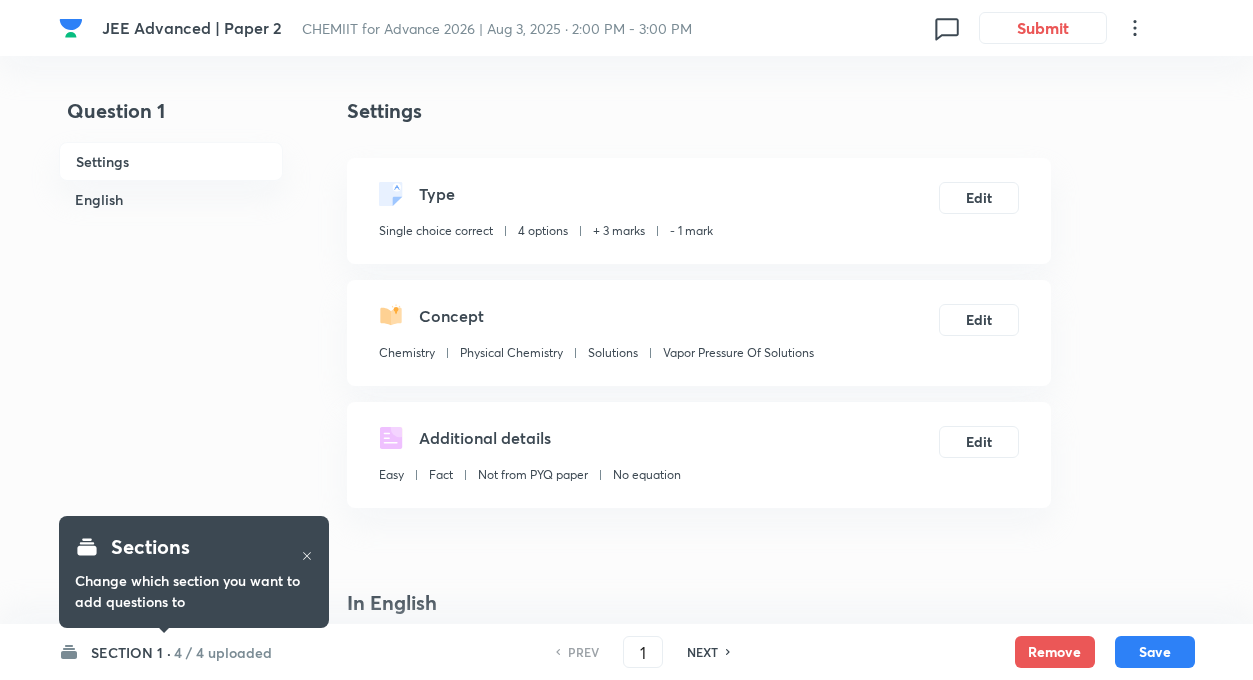 checkbox on "true" 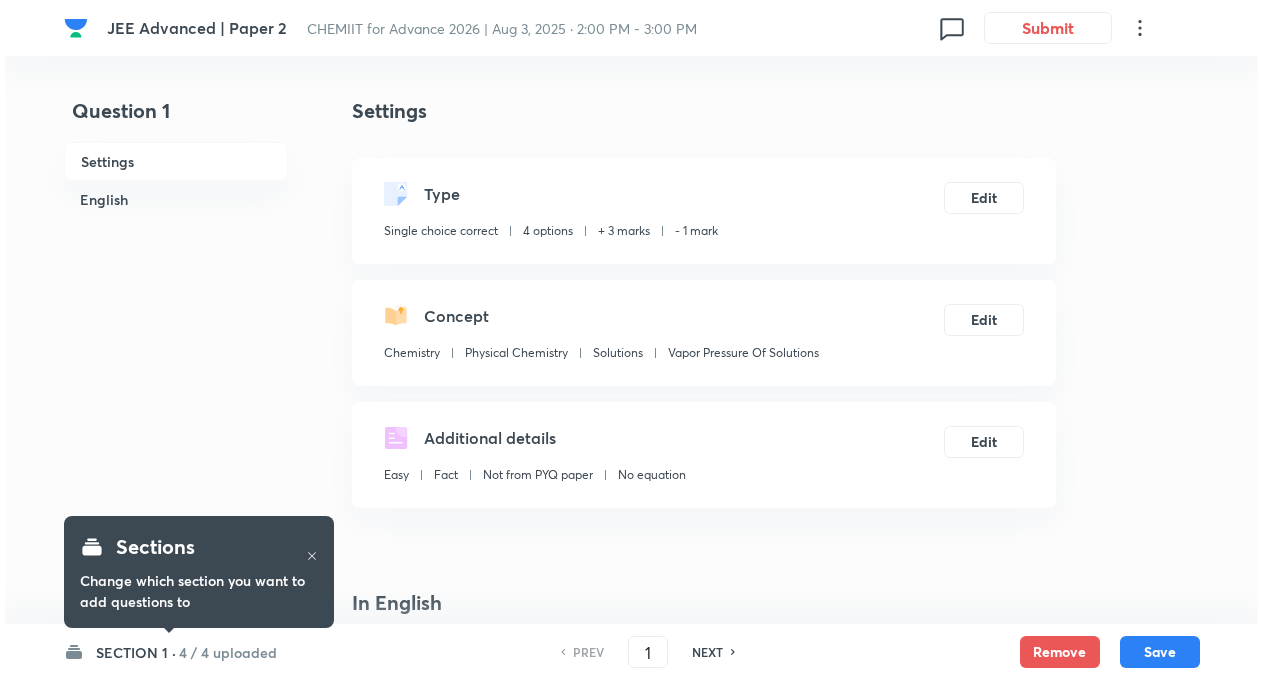 scroll, scrollTop: 0, scrollLeft: 0, axis: both 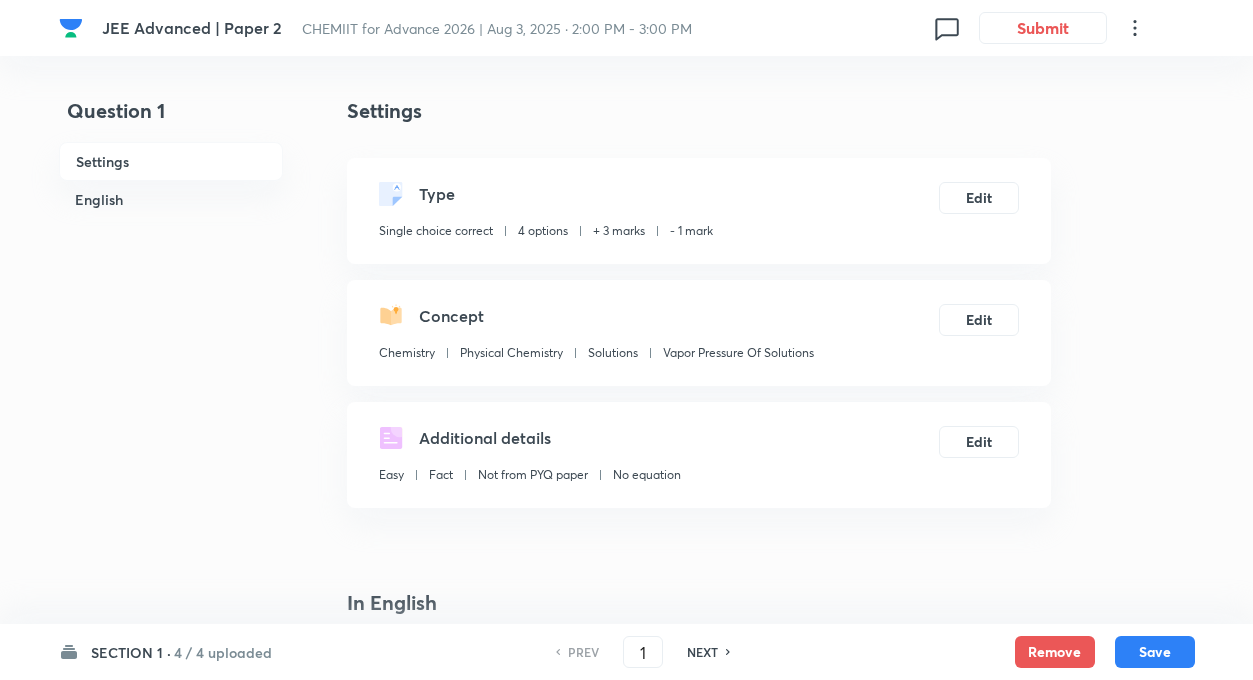 click 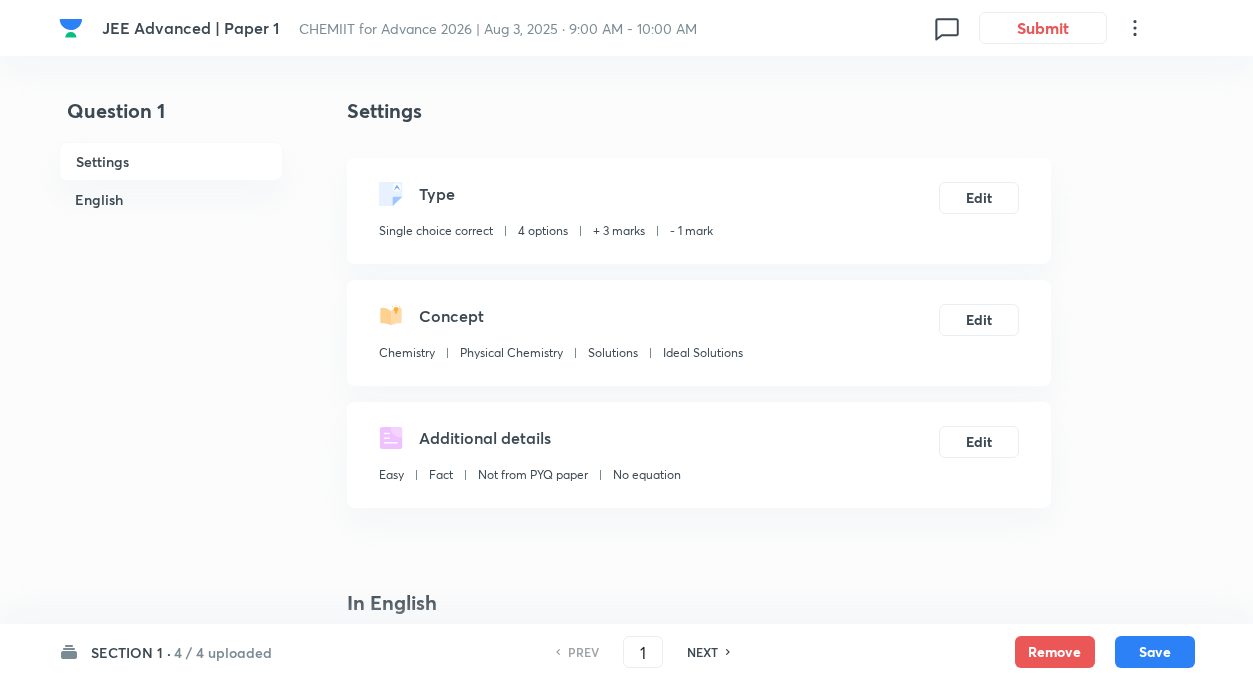 scroll, scrollTop: 0, scrollLeft: 0, axis: both 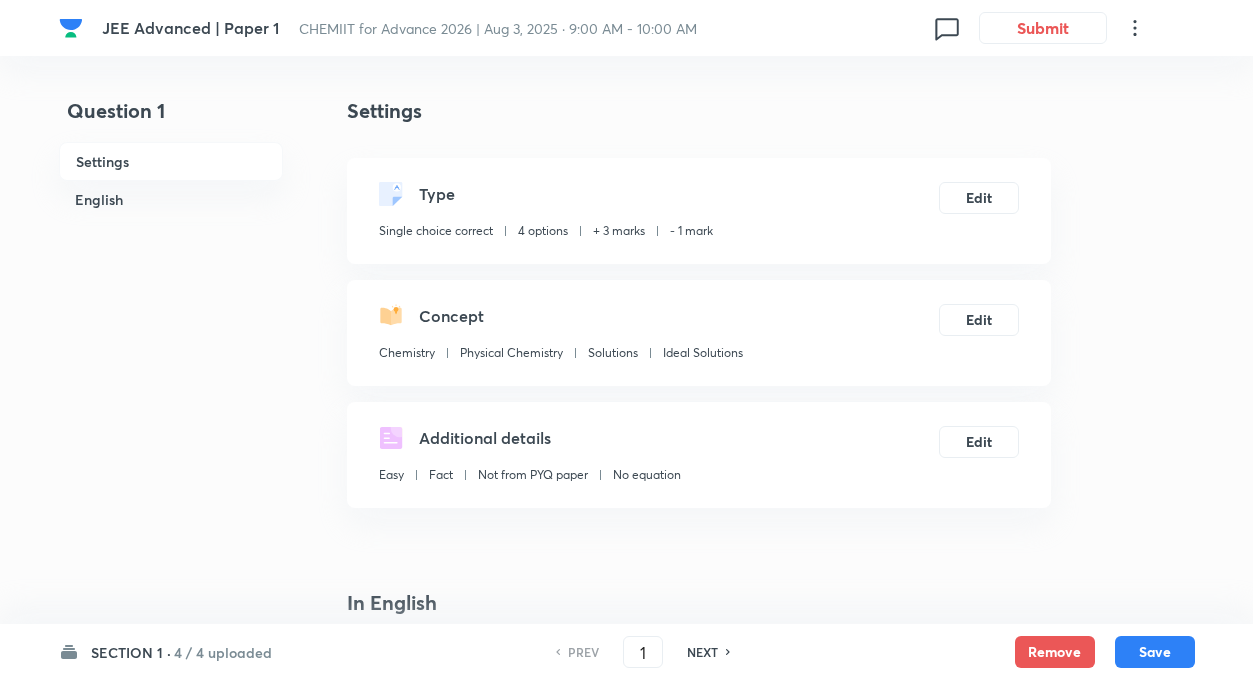 click 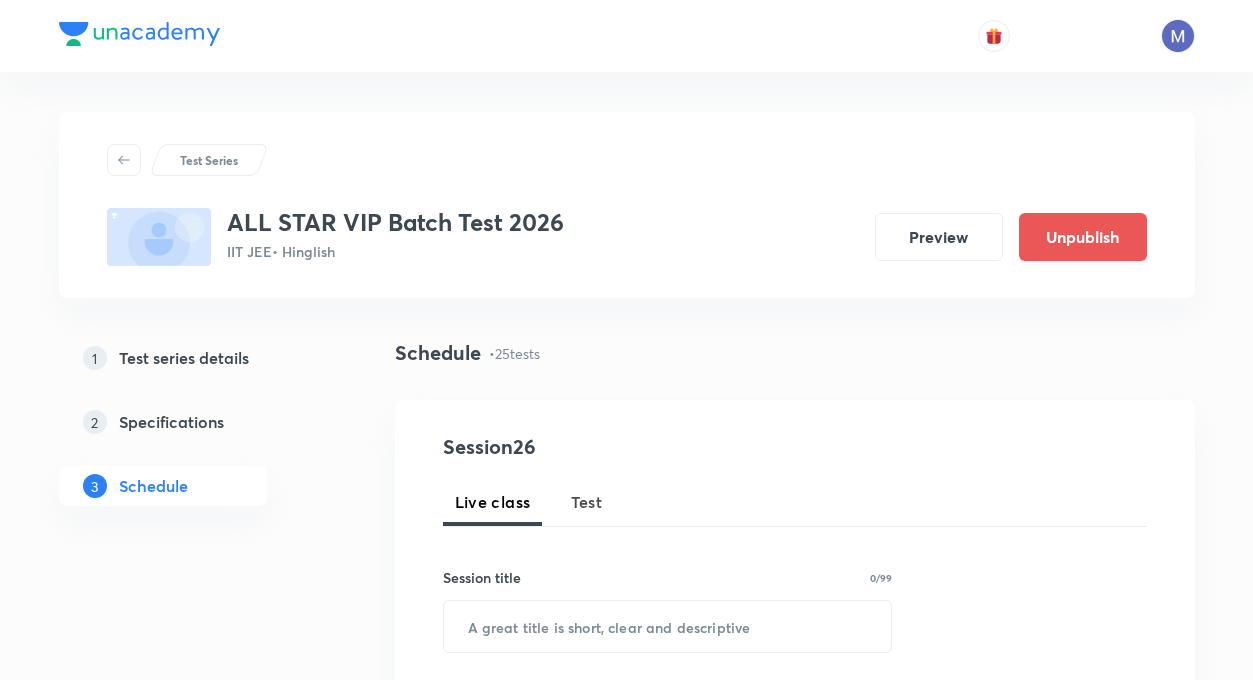 drag, startPoint x: 0, startPoint y: 0, endPoint x: 1120, endPoint y: 554, distance: 1249.5264 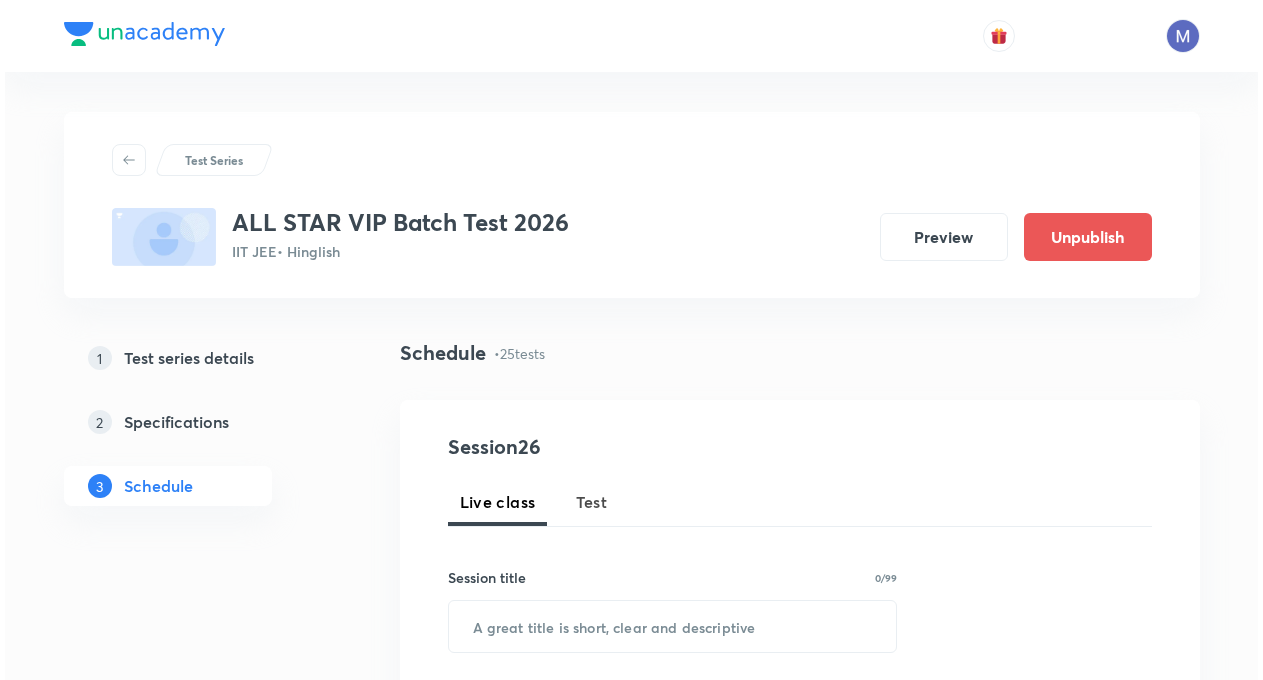 scroll, scrollTop: 1887, scrollLeft: 0, axis: vertical 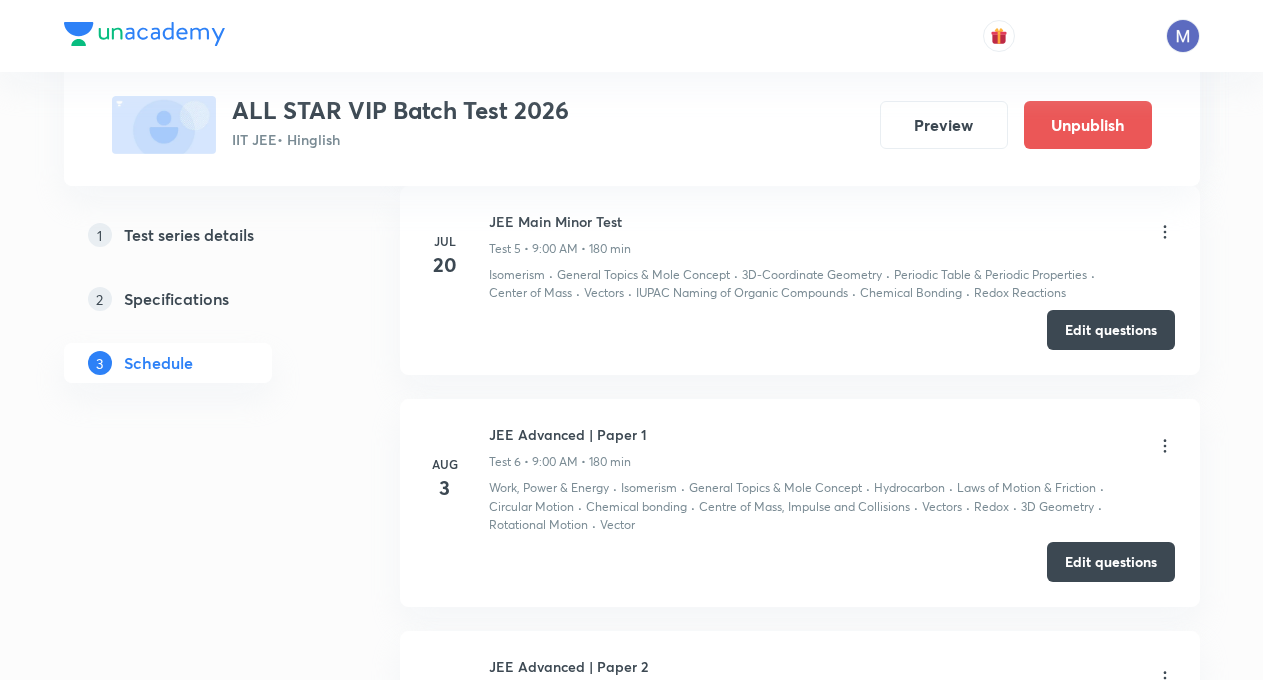 type 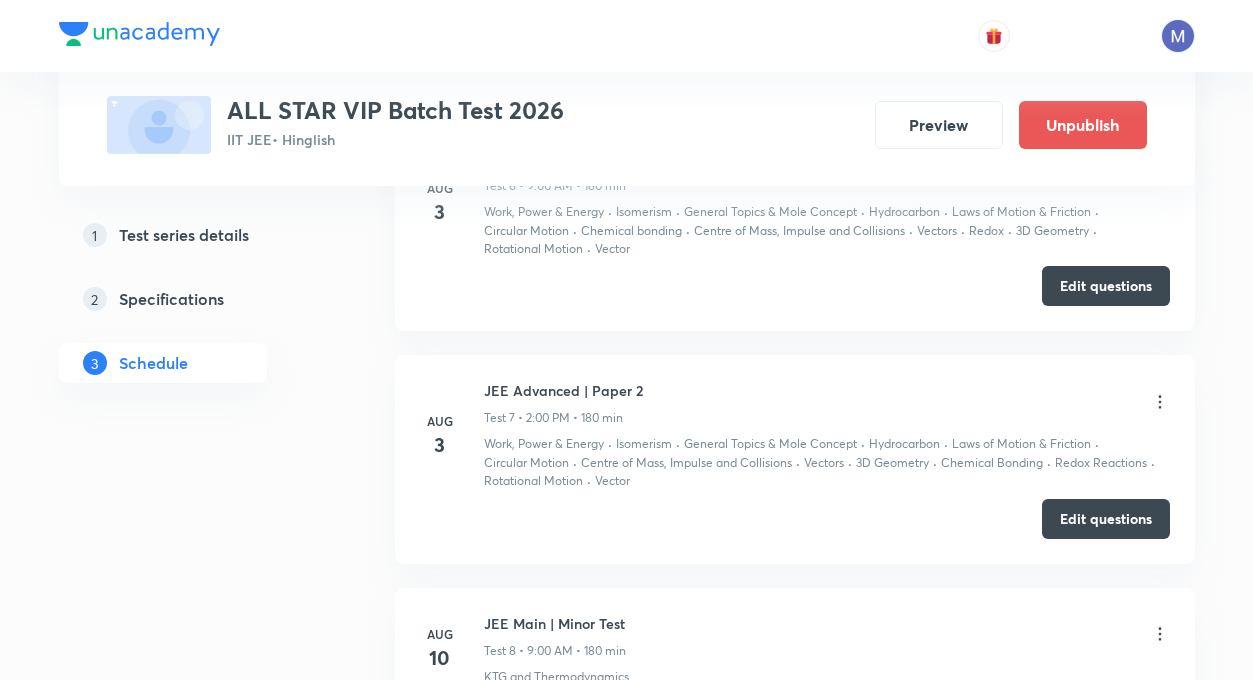 scroll, scrollTop: 2167, scrollLeft: 0, axis: vertical 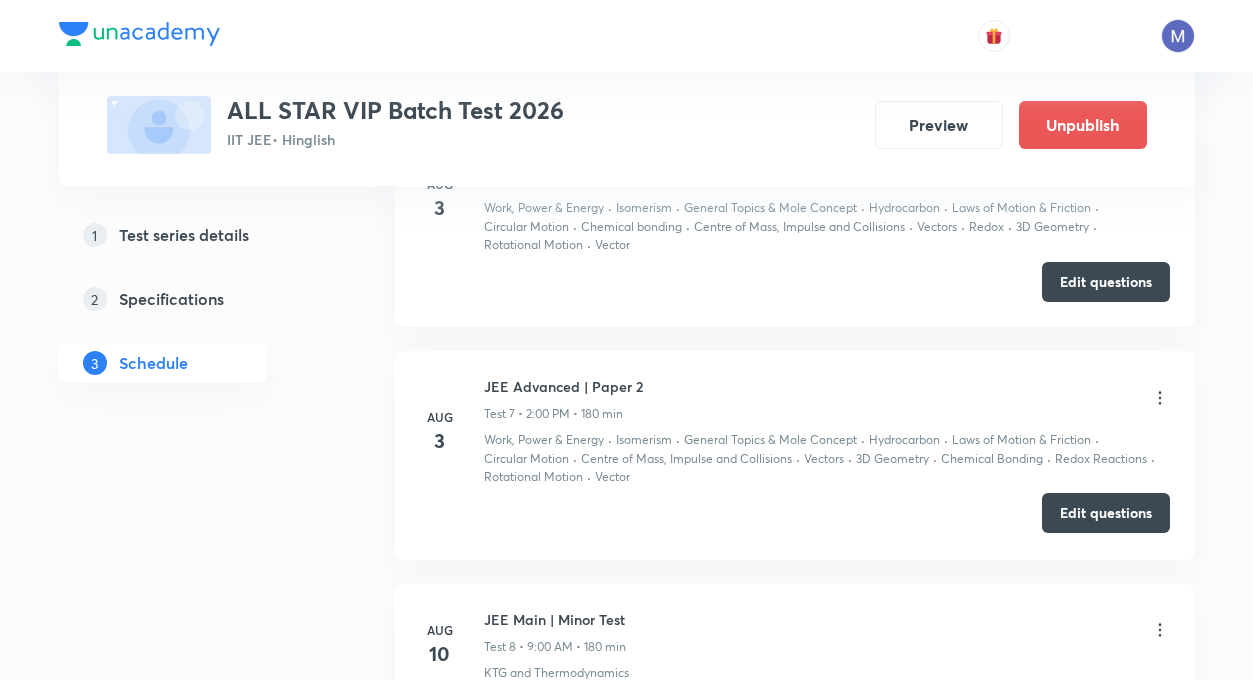 click on "Edit questions" at bounding box center [1106, 513] 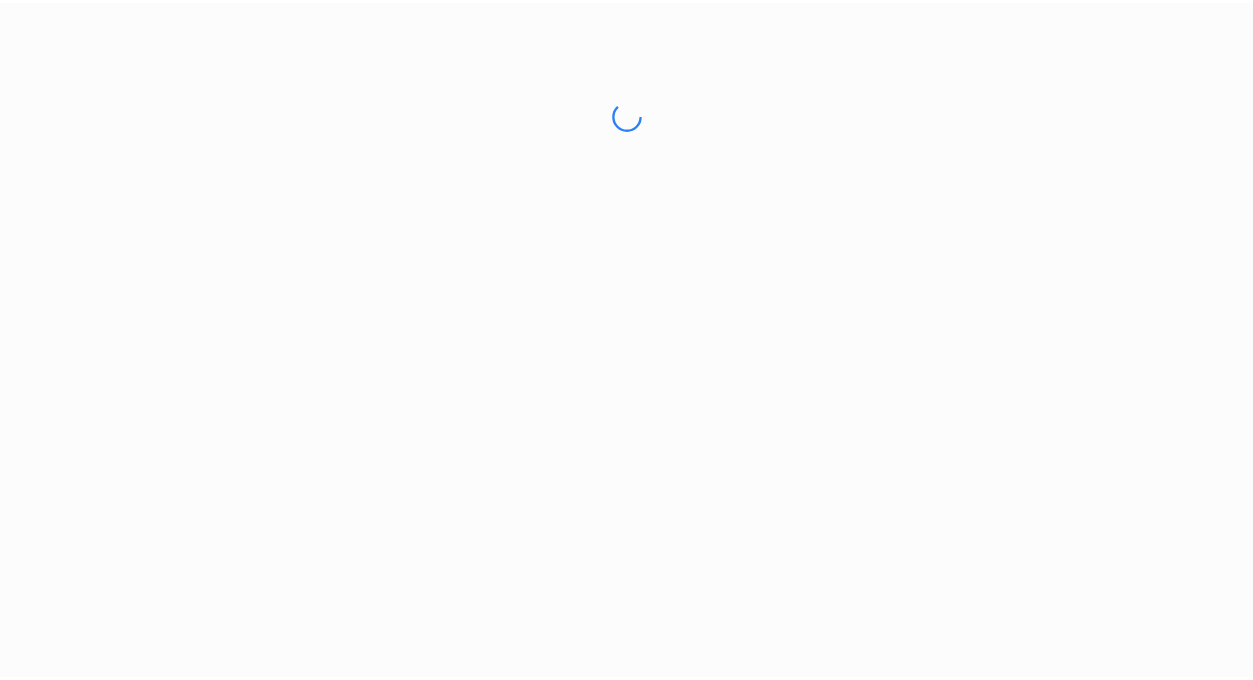 scroll, scrollTop: 0, scrollLeft: 0, axis: both 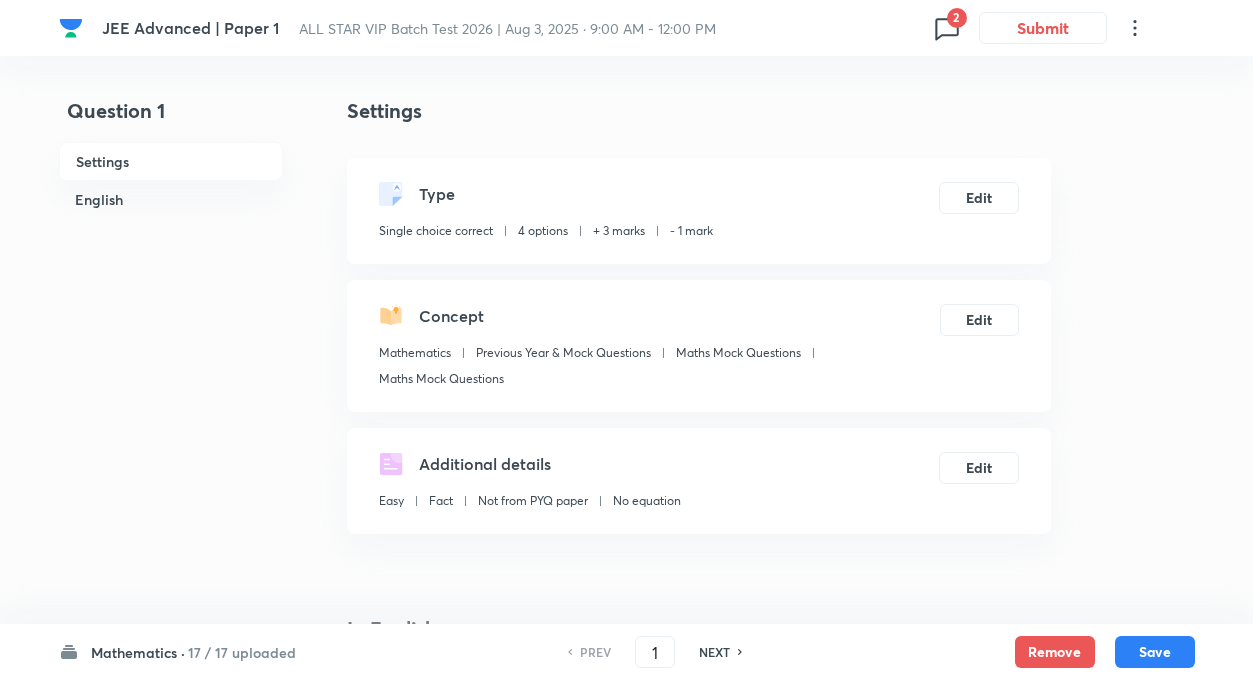 click 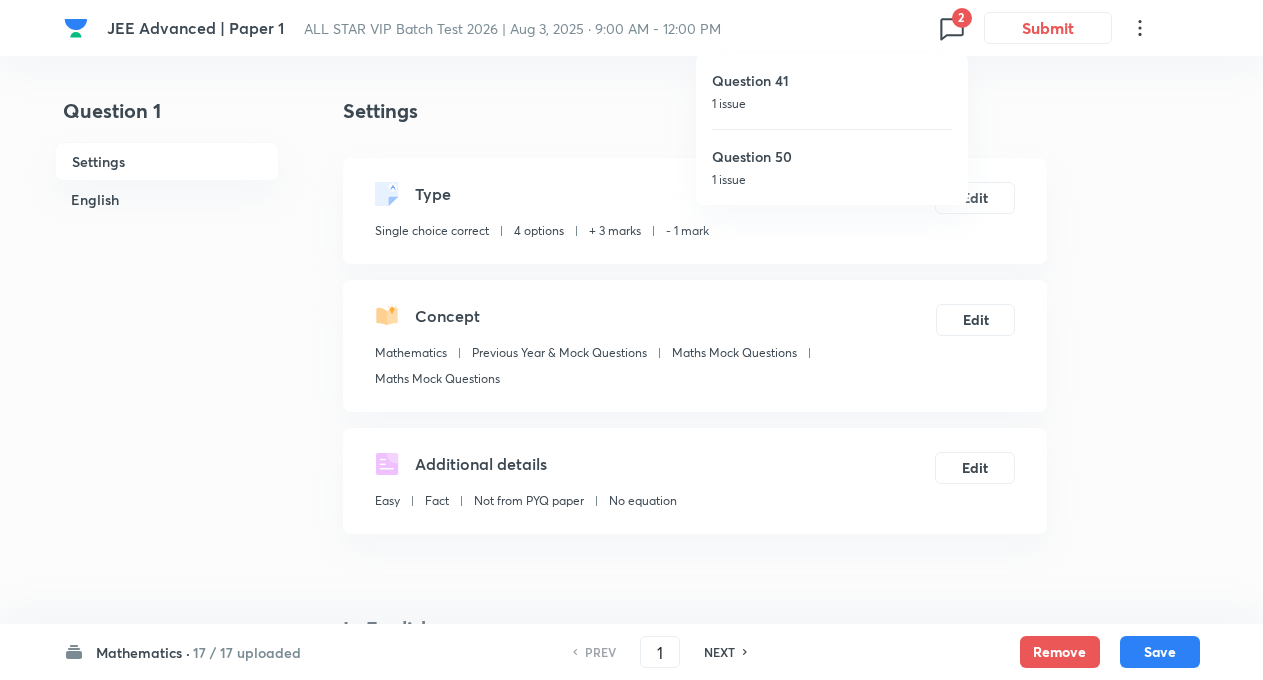 click on "Question 41 1 issue" at bounding box center (832, 91) 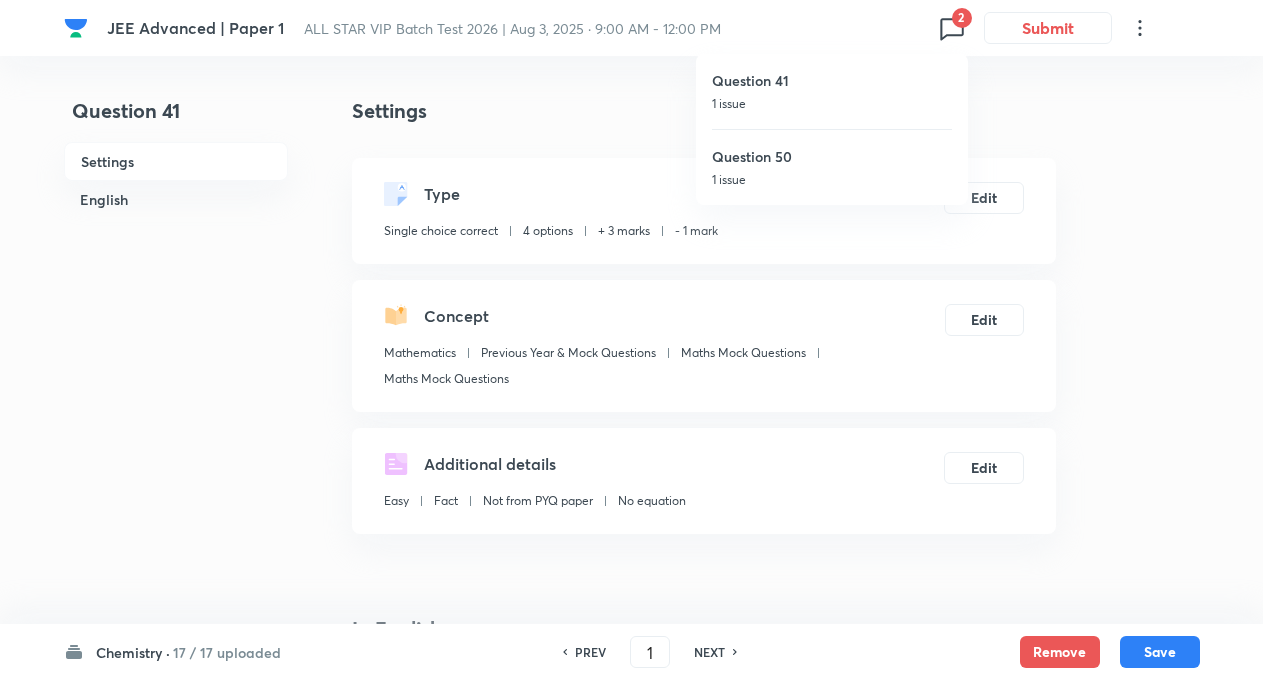checkbox on "true" 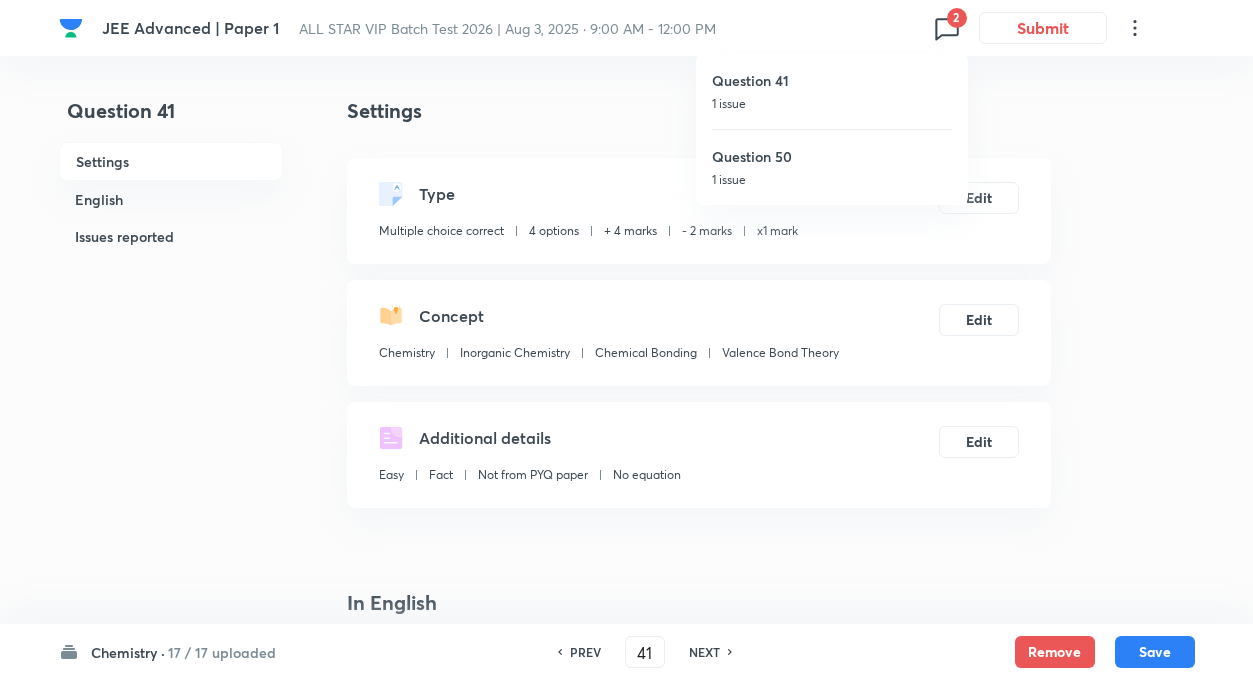 checkbox on "false" 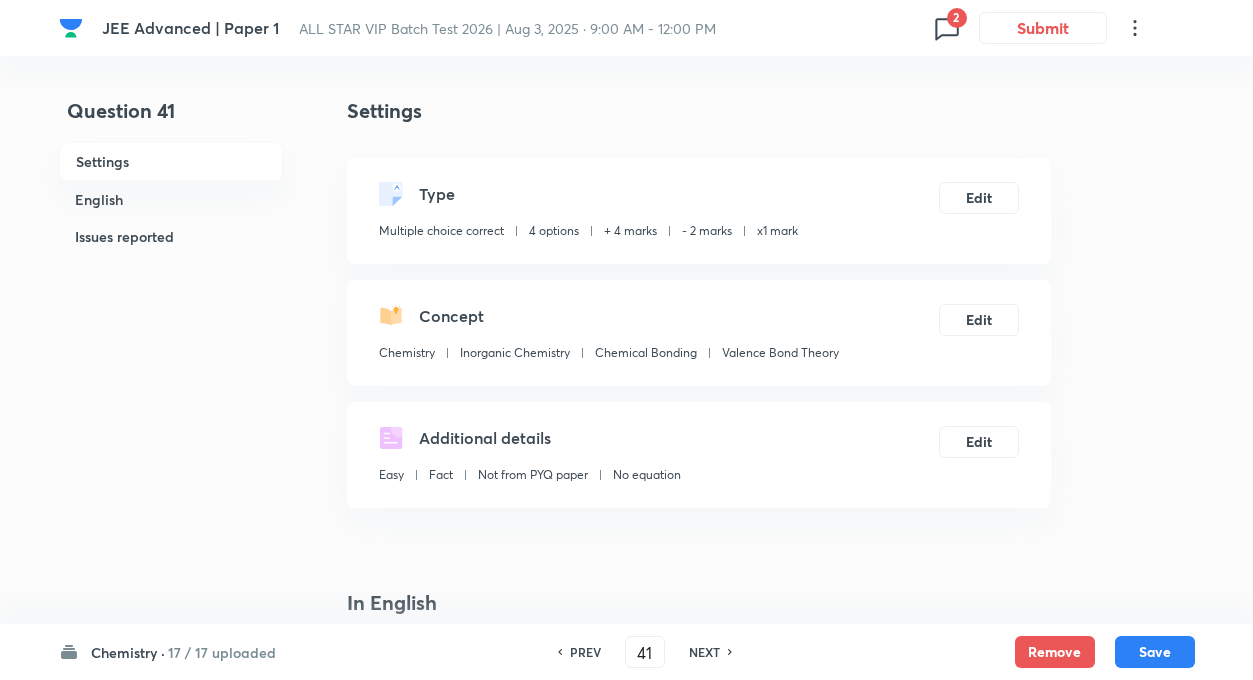 checkbox on "true" 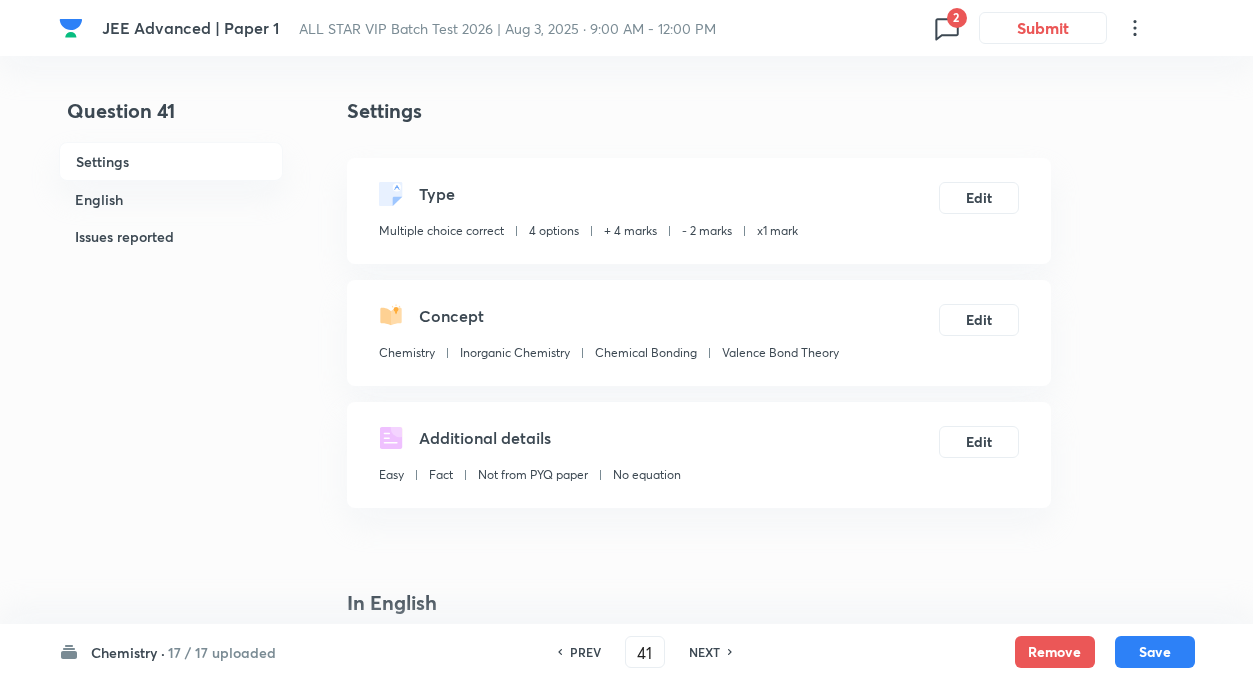 click 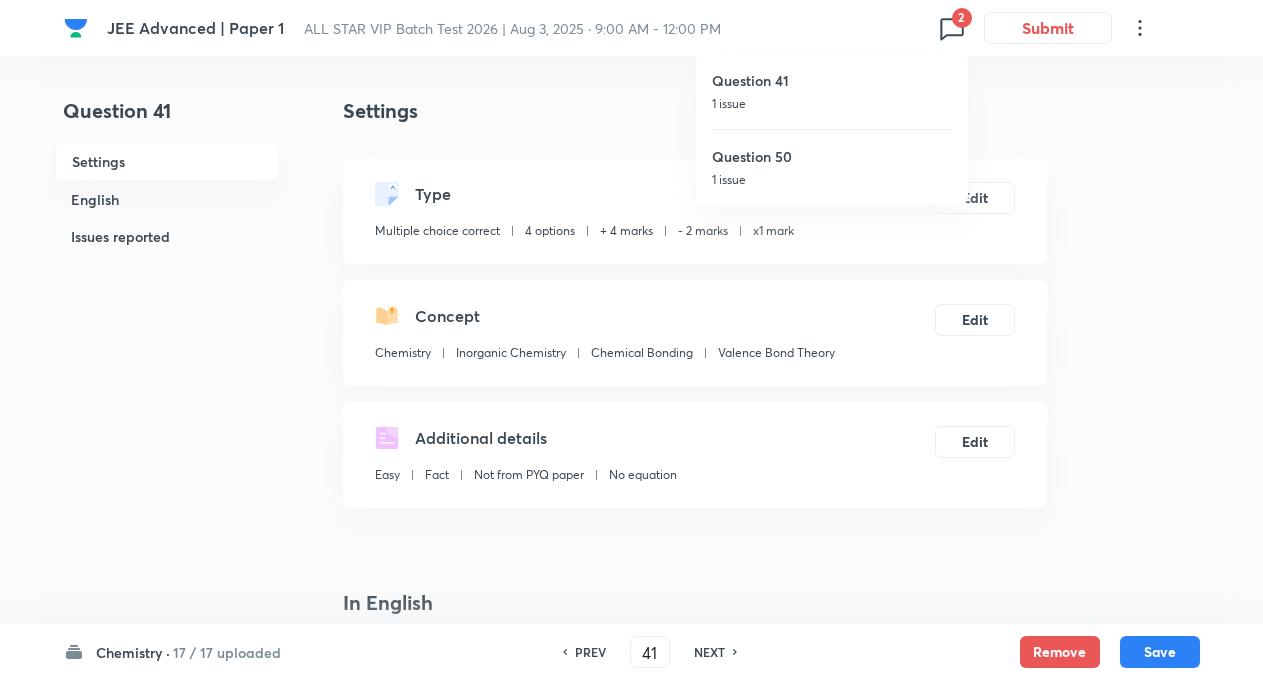 click on "Question 41 1 issue" at bounding box center [832, 91] 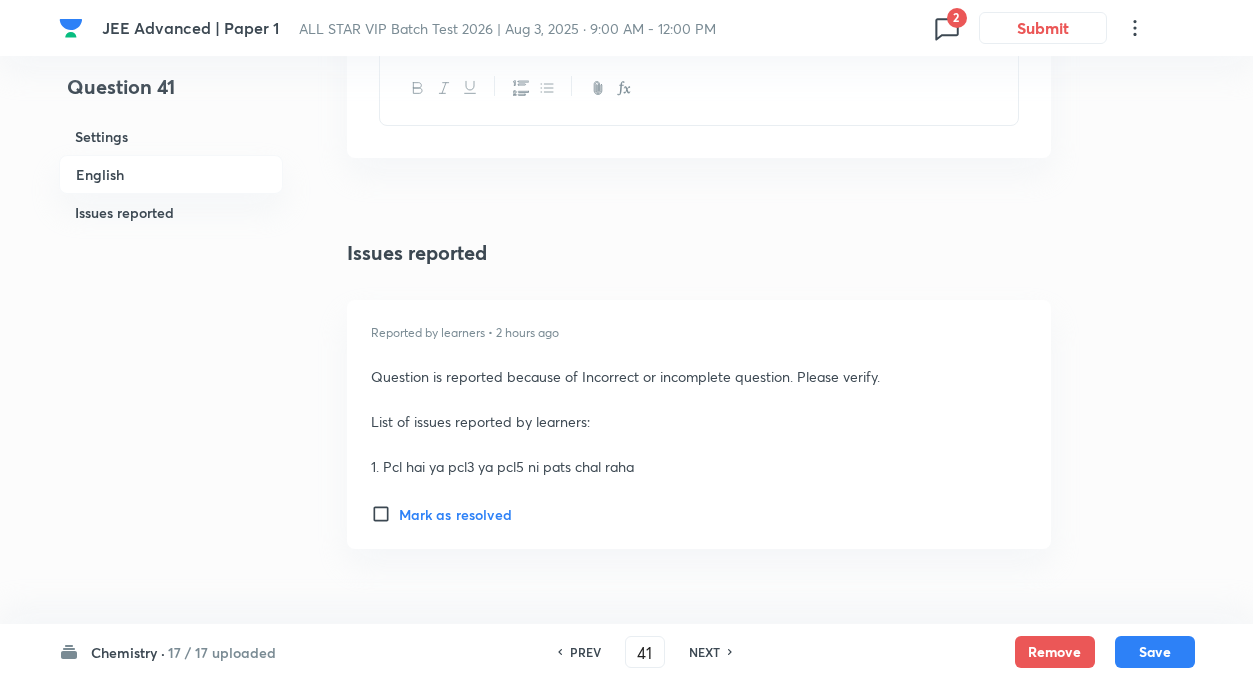 scroll, scrollTop: 2621, scrollLeft: 0, axis: vertical 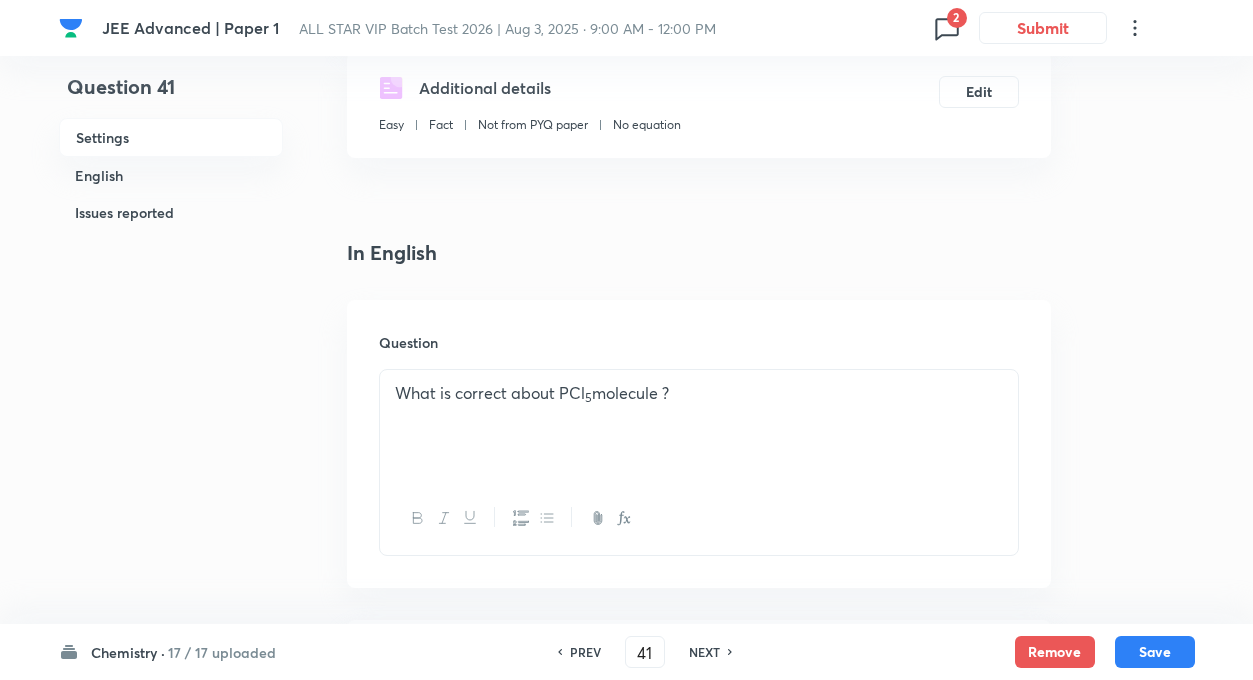 click 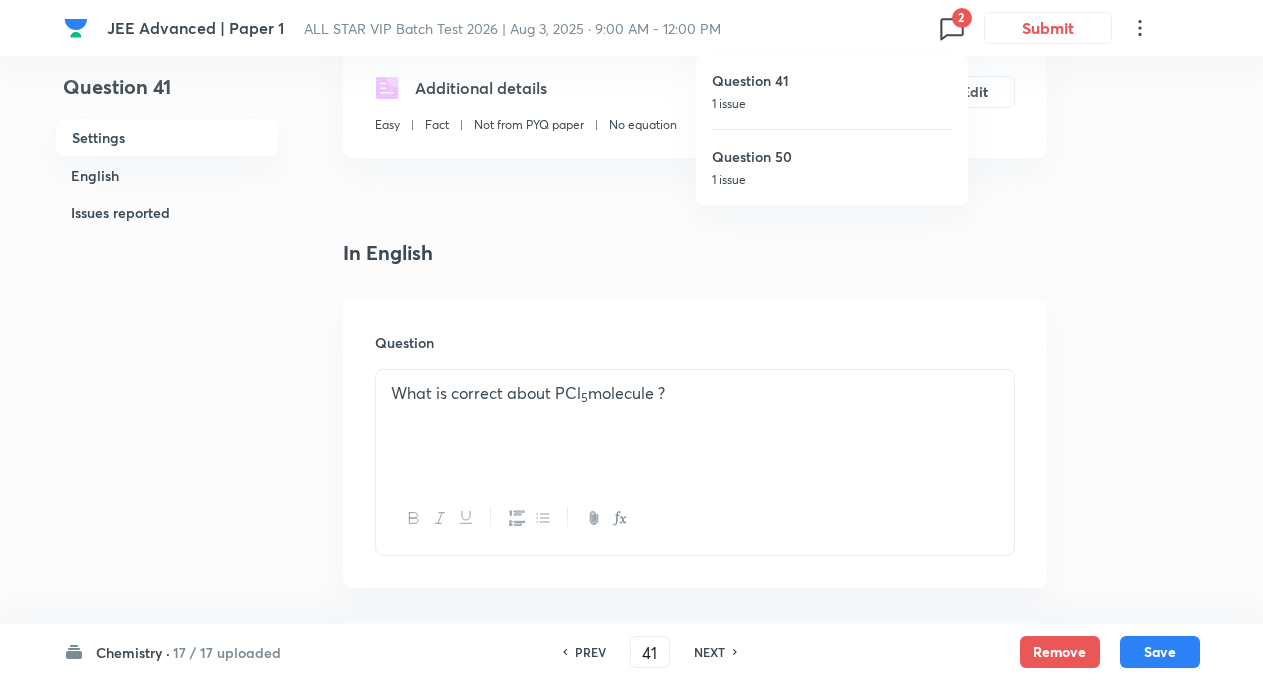 click on "Question 50" at bounding box center (832, 156) 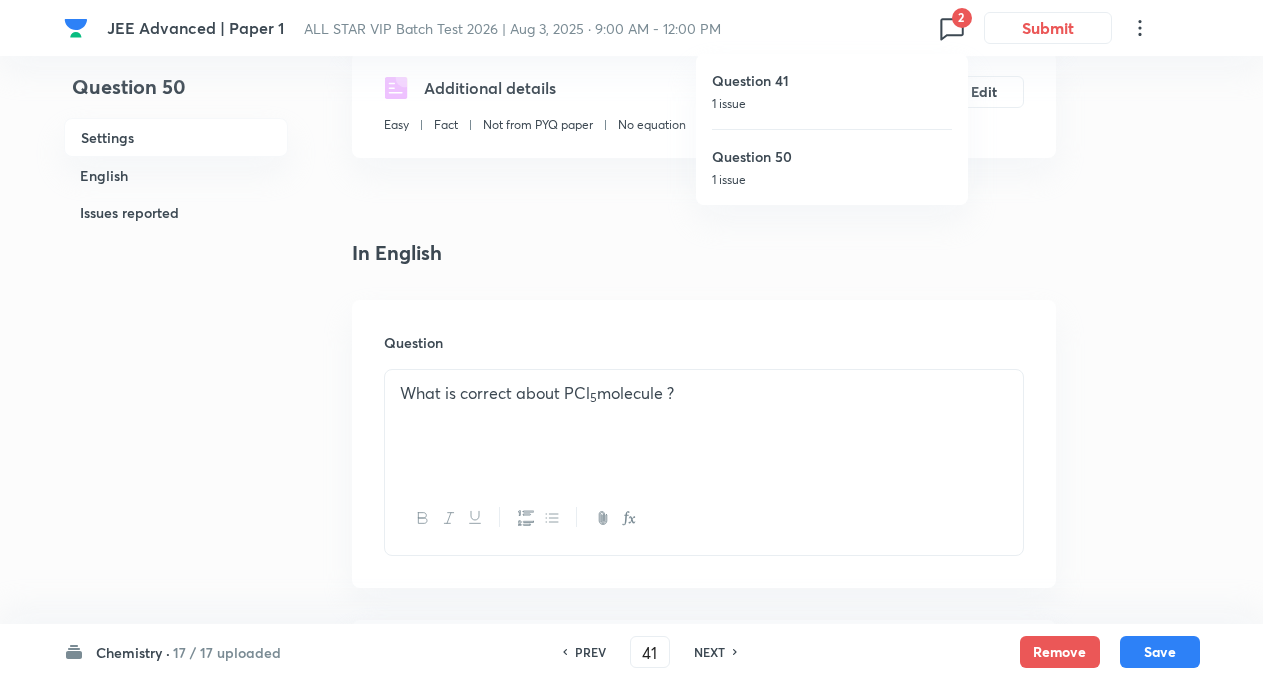 checkbox on "false" 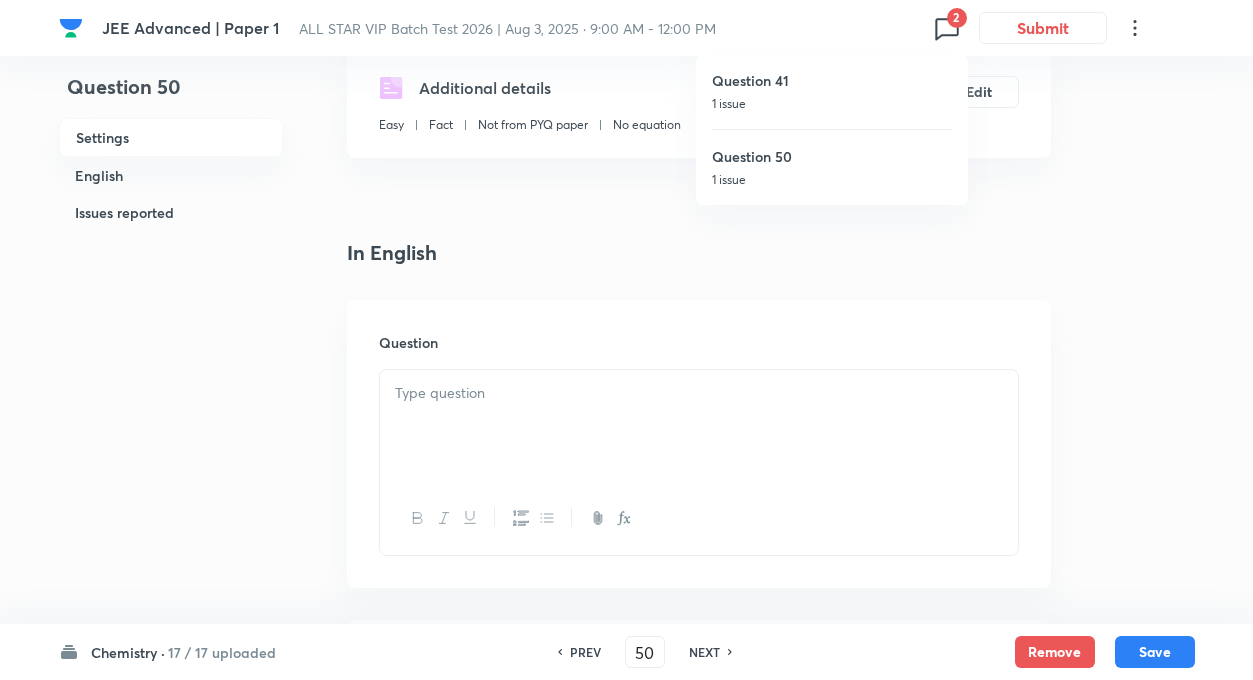 checkbox on "true" 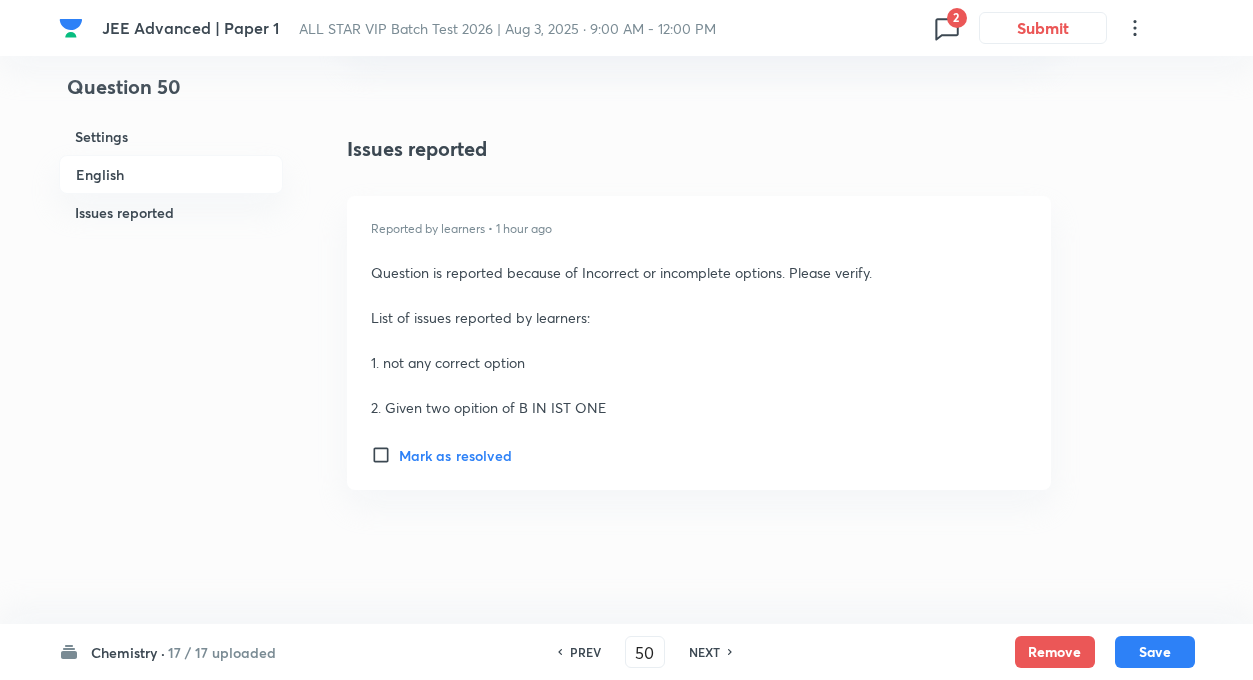 scroll, scrollTop: 2734, scrollLeft: 0, axis: vertical 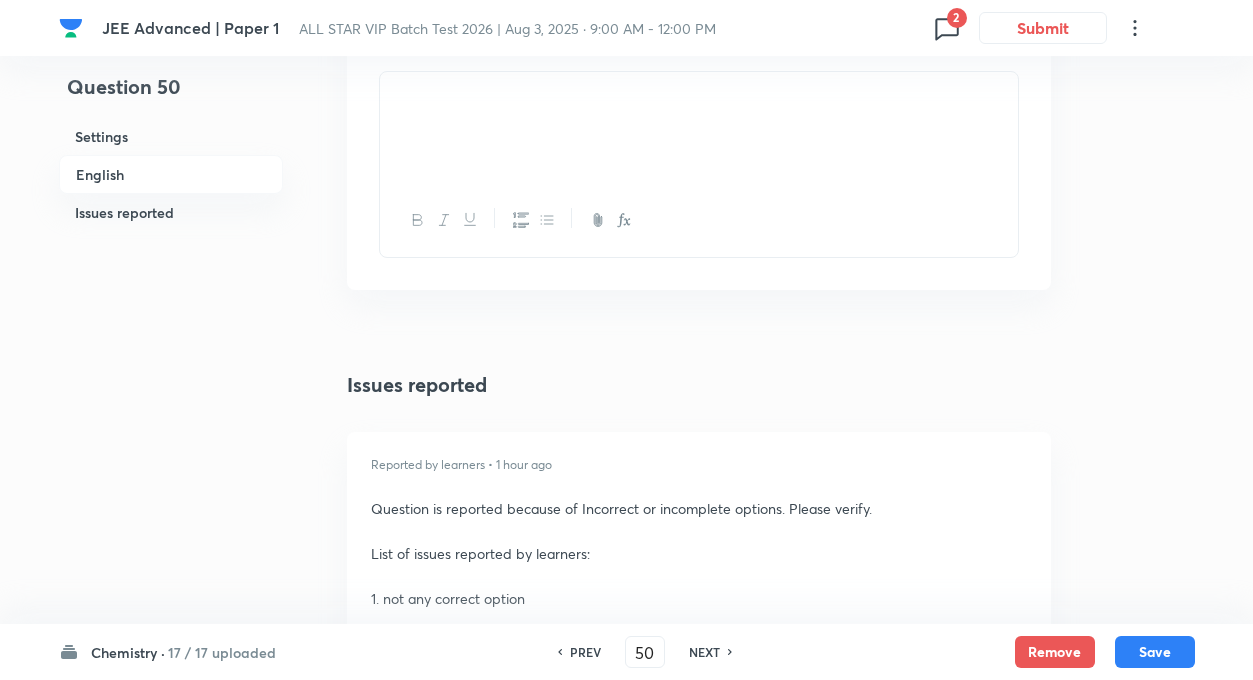 click 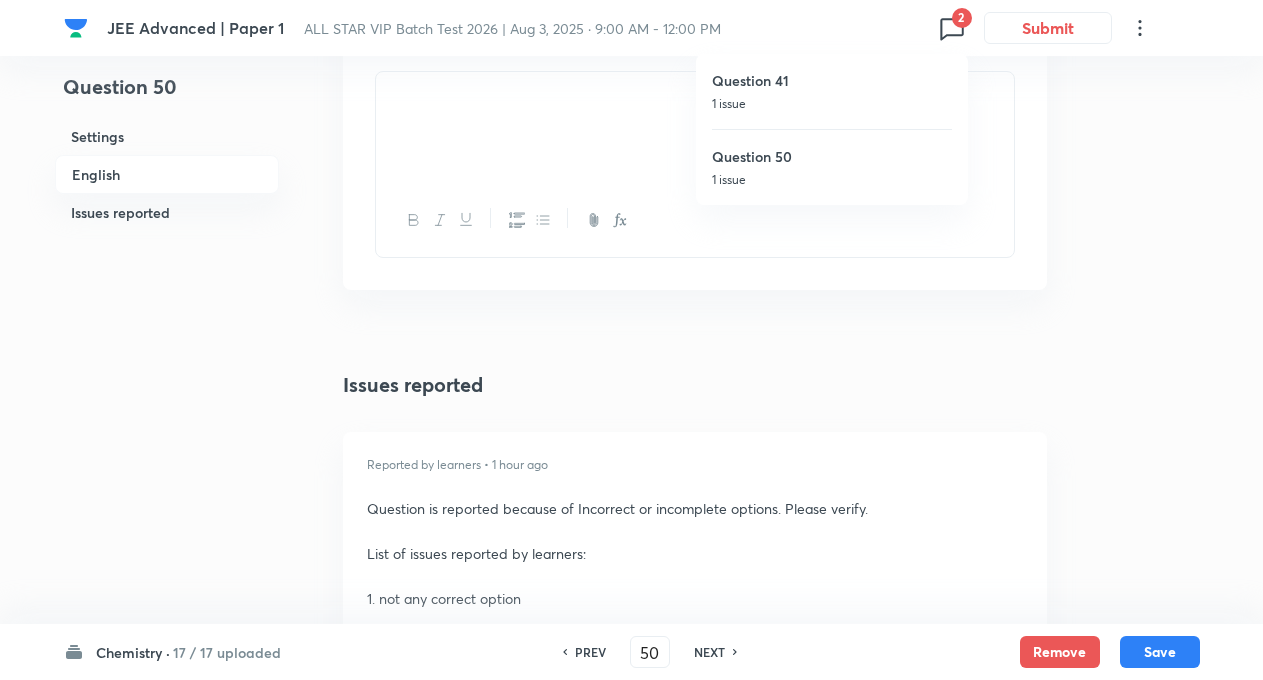 click on "Question 41" at bounding box center (832, 80) 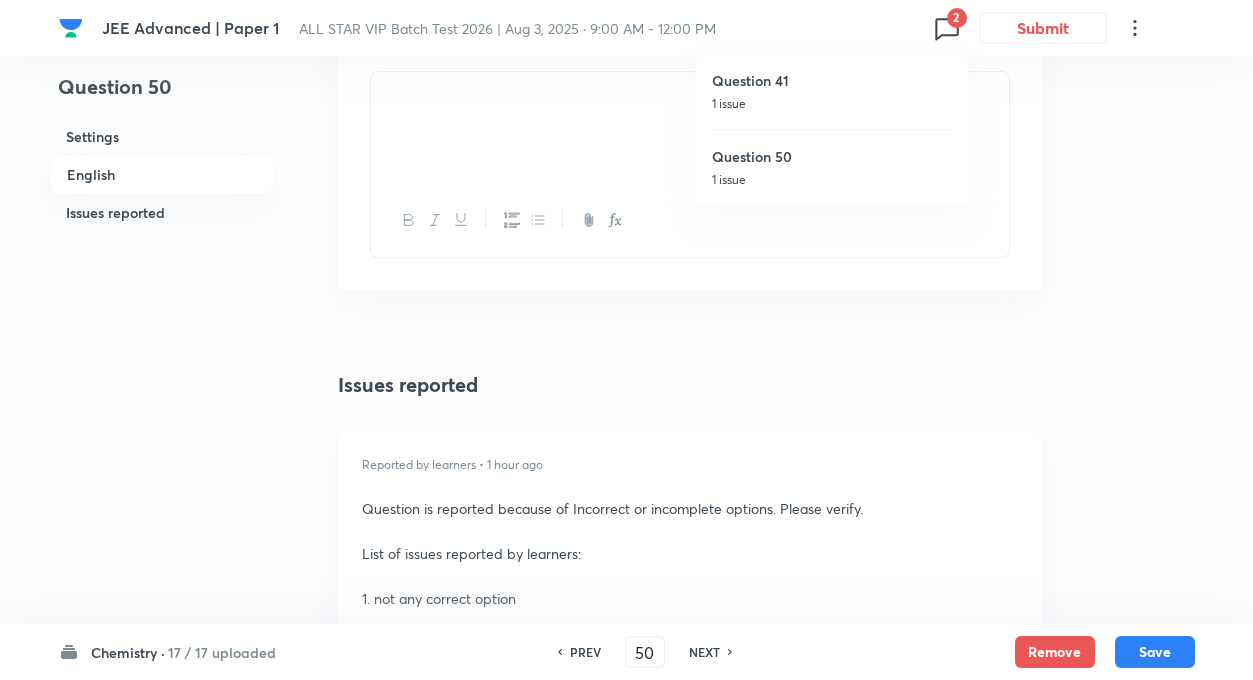 checkbox on "true" 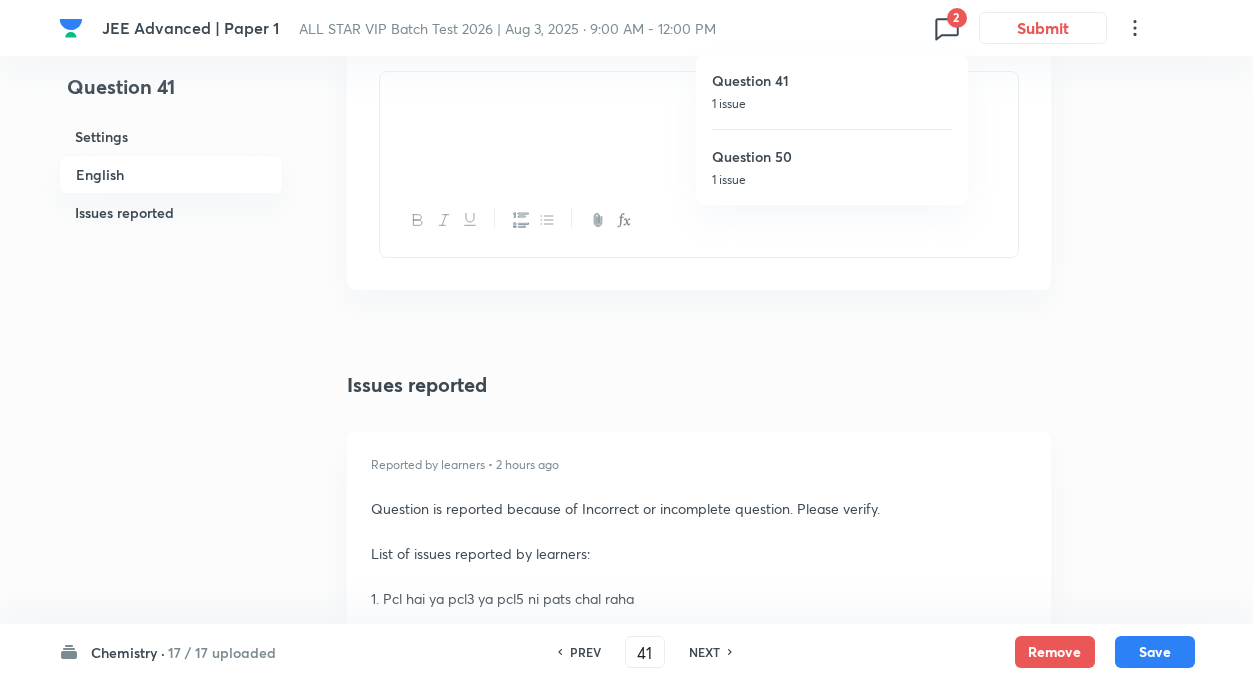 checkbox on "false" 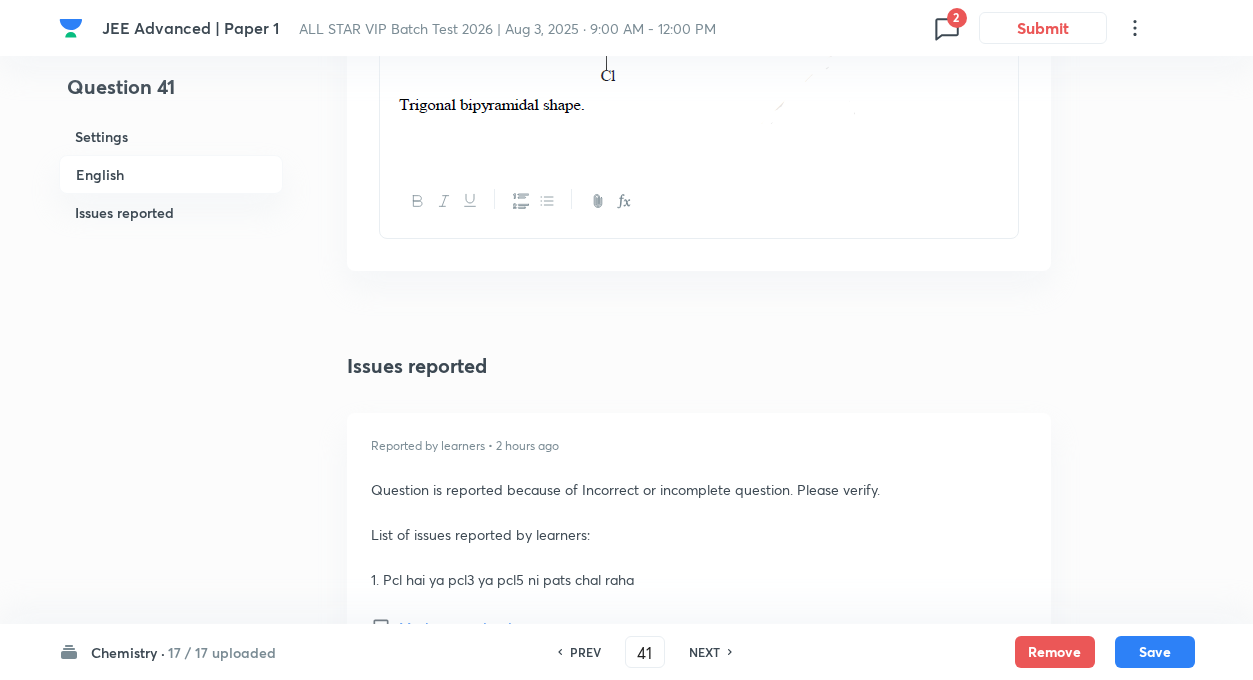 scroll, scrollTop: 2443, scrollLeft: 0, axis: vertical 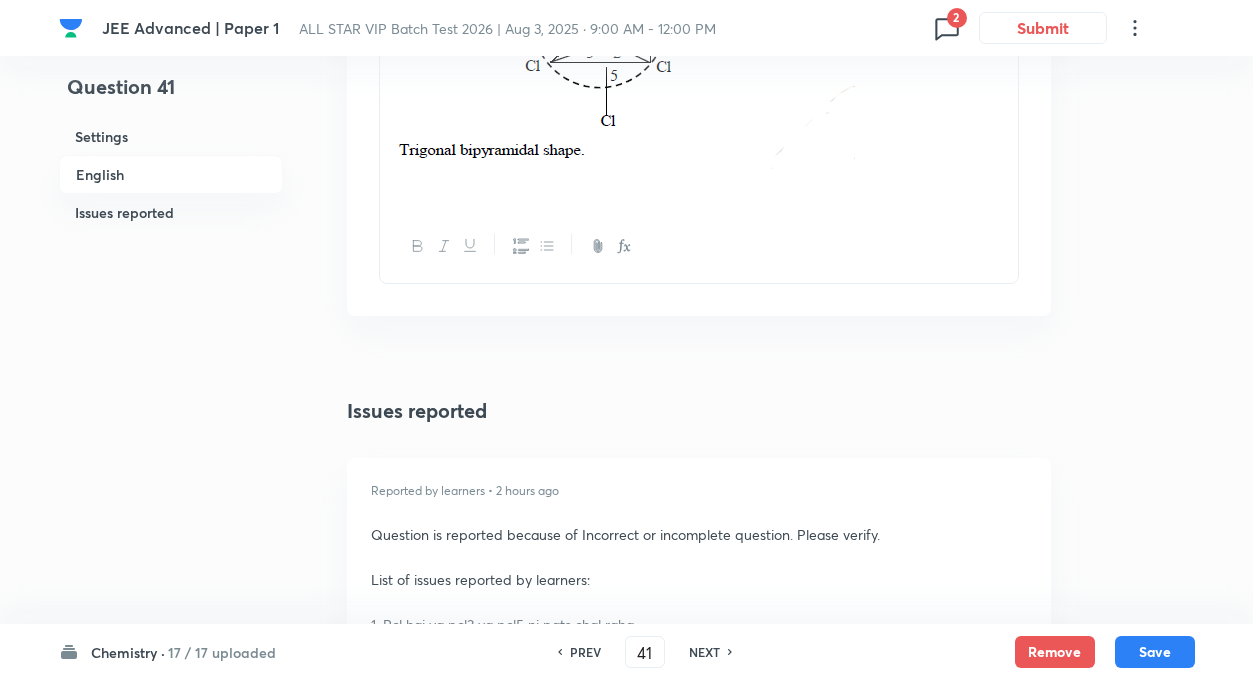 click on "Question 41 Settings English Issues reported Settings Type Multiple choice correct 4 options + 4 marks - 2 marks x1 mark Edit Concept Chemistry Inorganic Chemistry Chemical Bonding Valence Bond Theory Edit Additional details Easy Fact Not from PYQ paper No equation Edit In English Question What is correct about PCl 5  molecule ? Option A The molecule has pentagonal planar shape Mark as correct answer Option B It has two types of P–Cl bonds Marked as correct Option C All the P–Cl bonds are of equal length Mark as correct answer Option D The molecule has trigonal bipyramidal shape Marked as correct Solution Issues reported Reported by learners • 2 hours ago Question is reported because of Incorrect or incomplete question. Please verify. List of issues reported by learners: 1. Pcl hai ya pcl3 ya pcl5 ni pats chal raha Mark as resolved" at bounding box center (627, -768) 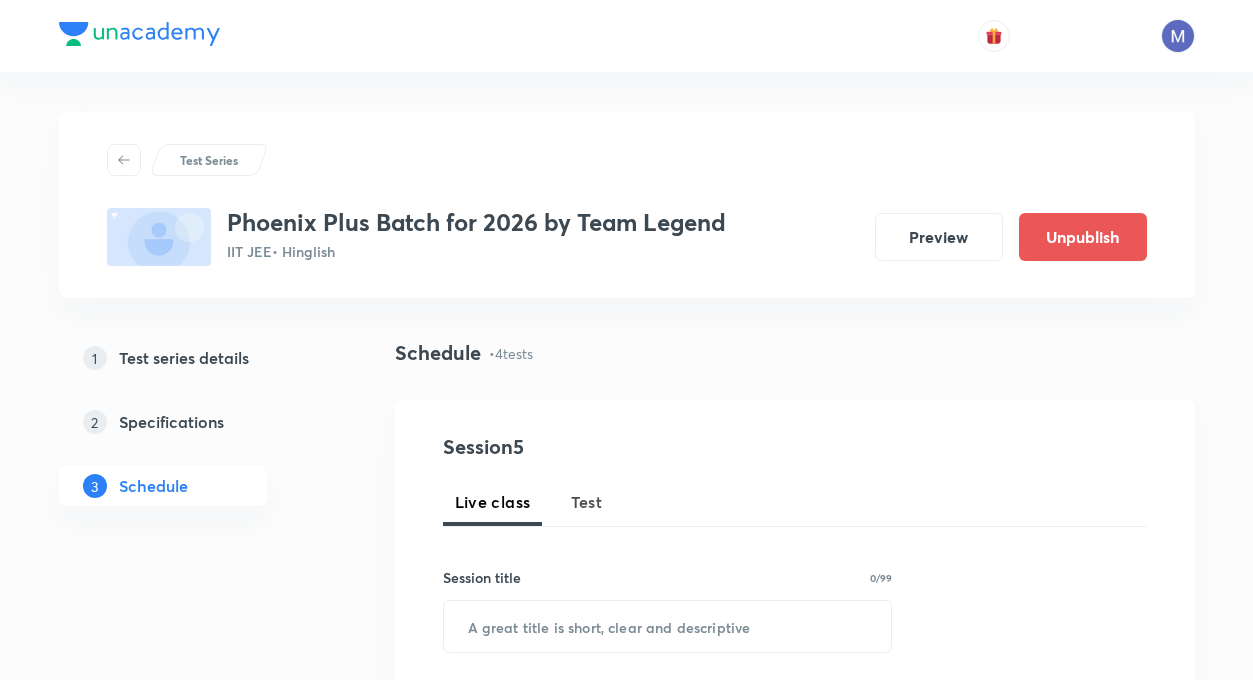 scroll, scrollTop: 0, scrollLeft: 0, axis: both 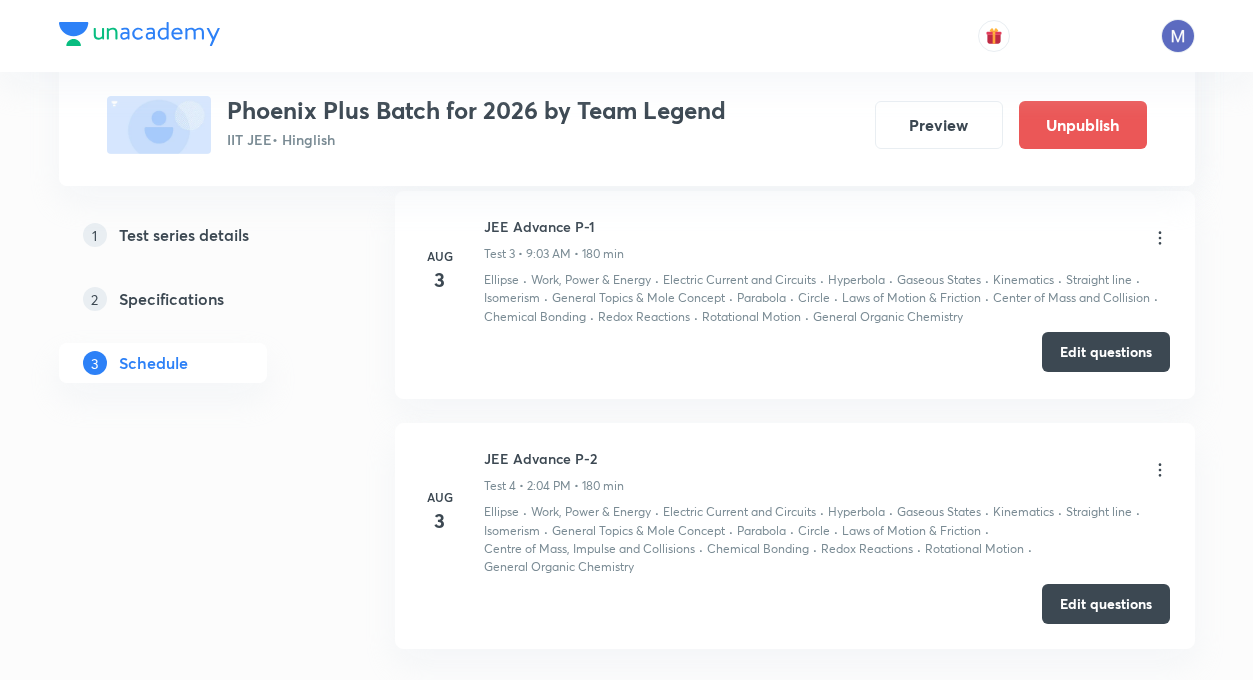 click on "Edit questions" at bounding box center (1106, 352) 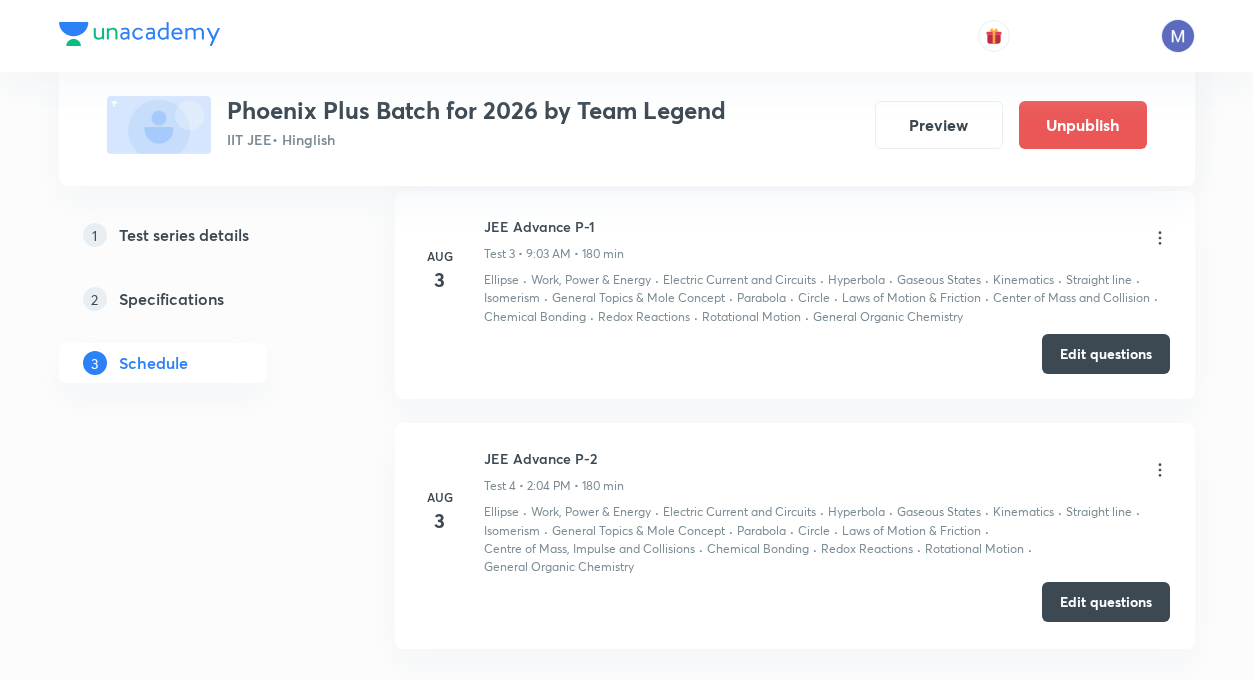 click on "Edit questions" at bounding box center (1106, 602) 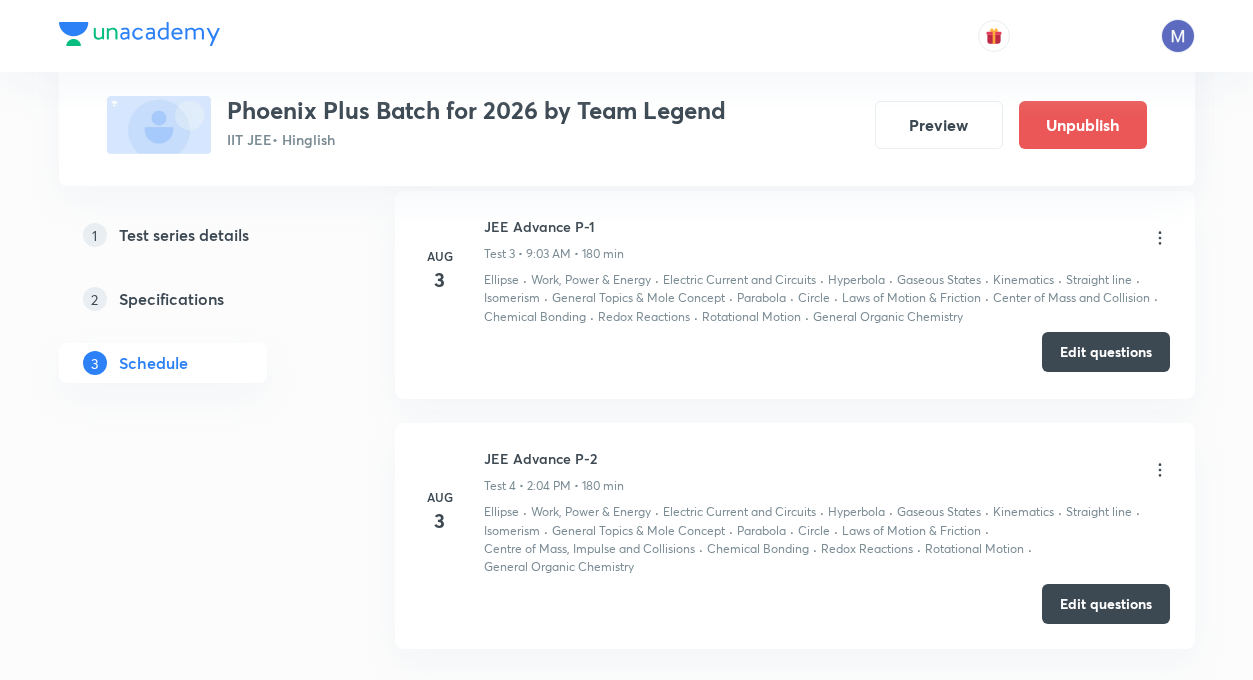 click on "Edit questions" at bounding box center (1106, 352) 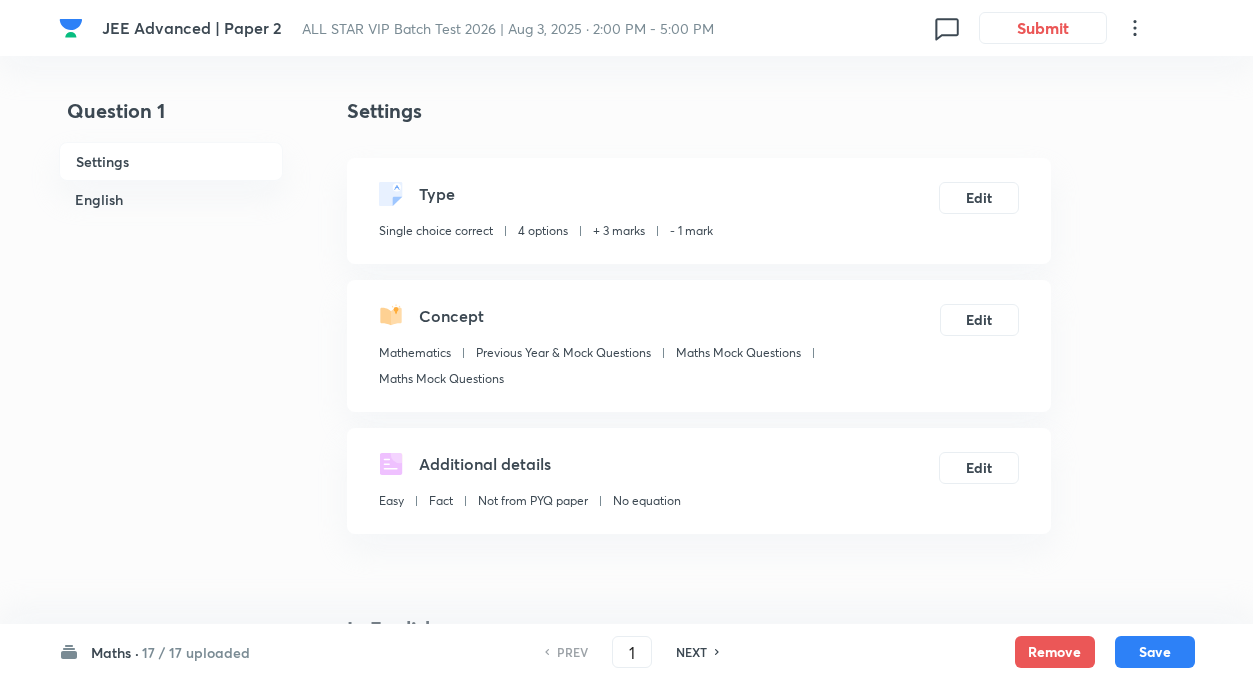 scroll, scrollTop: 0, scrollLeft: 0, axis: both 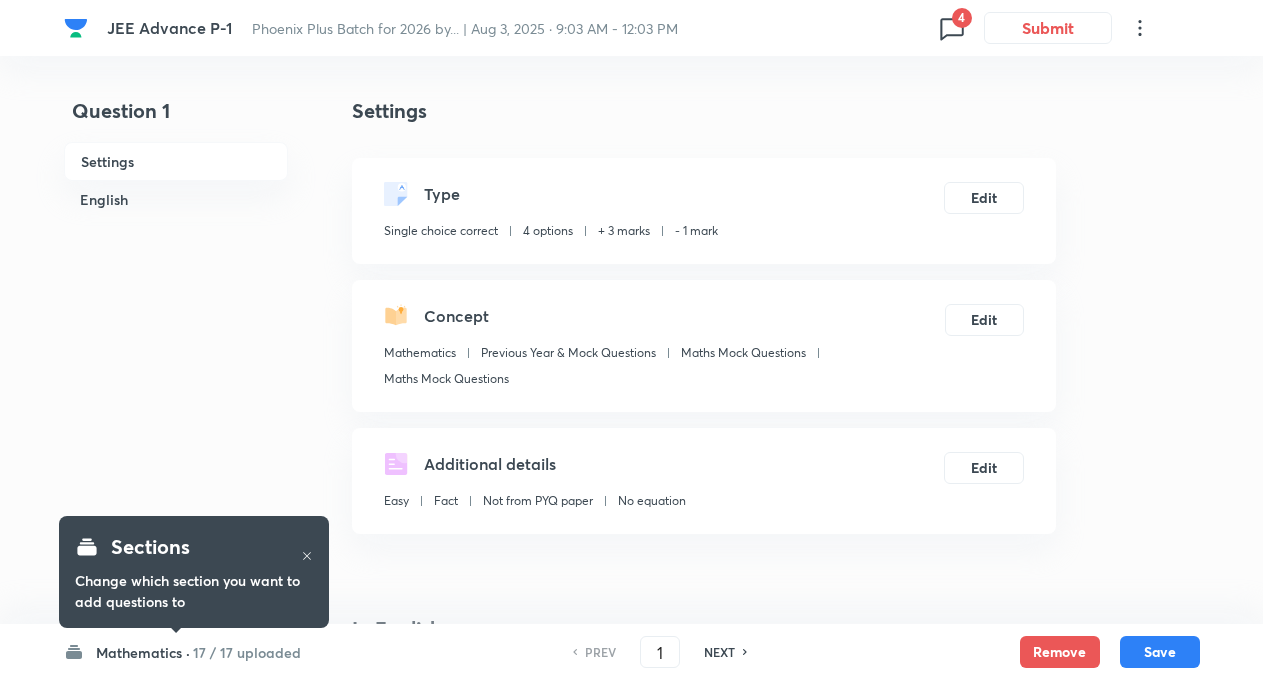 checkbox on "true" 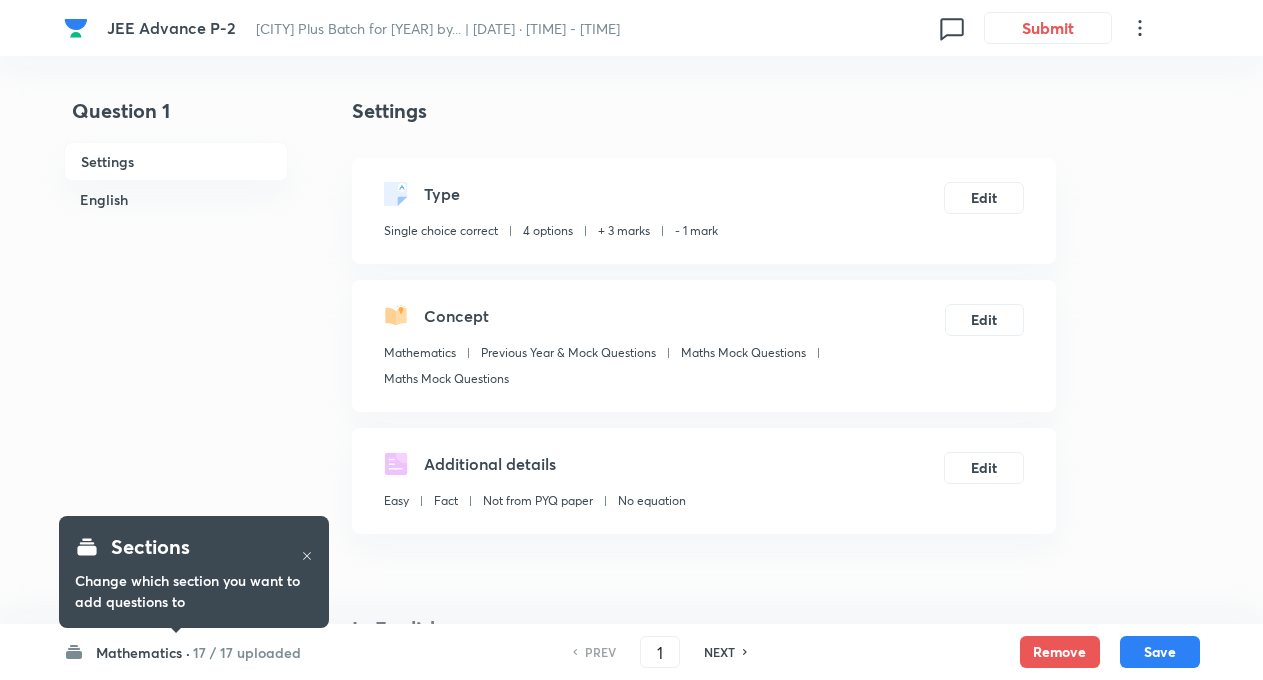 checkbox on "true" 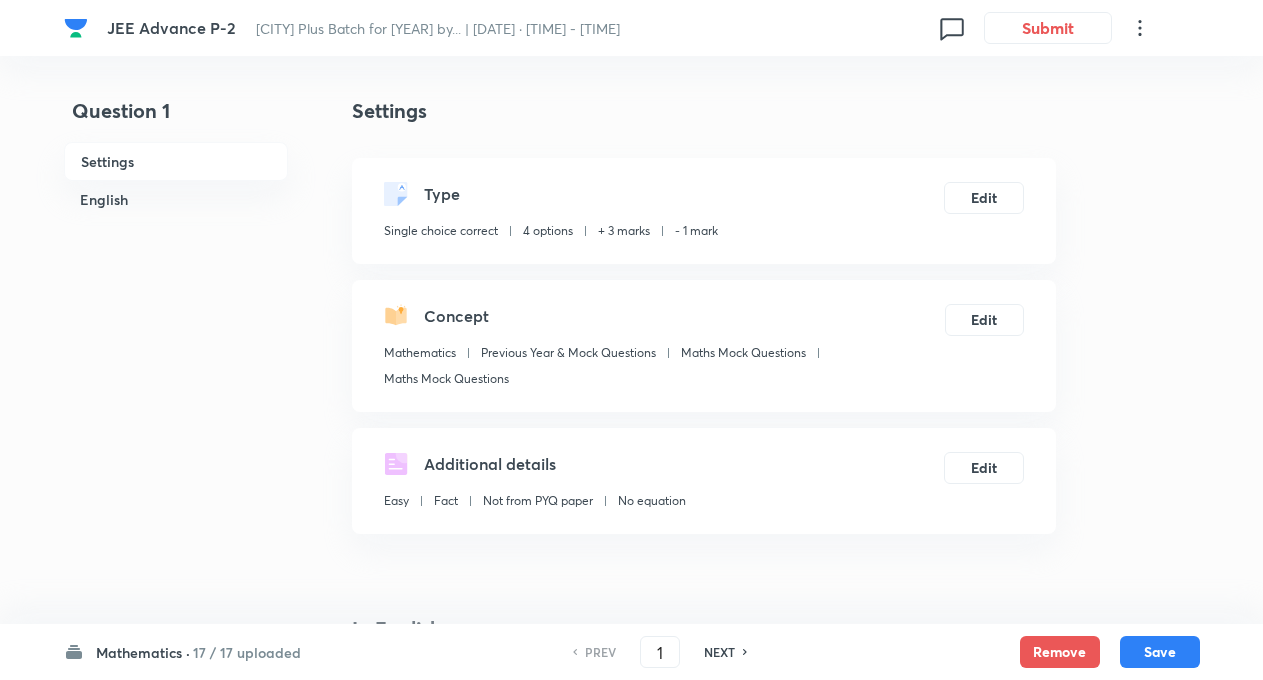 scroll, scrollTop: 0, scrollLeft: 0, axis: both 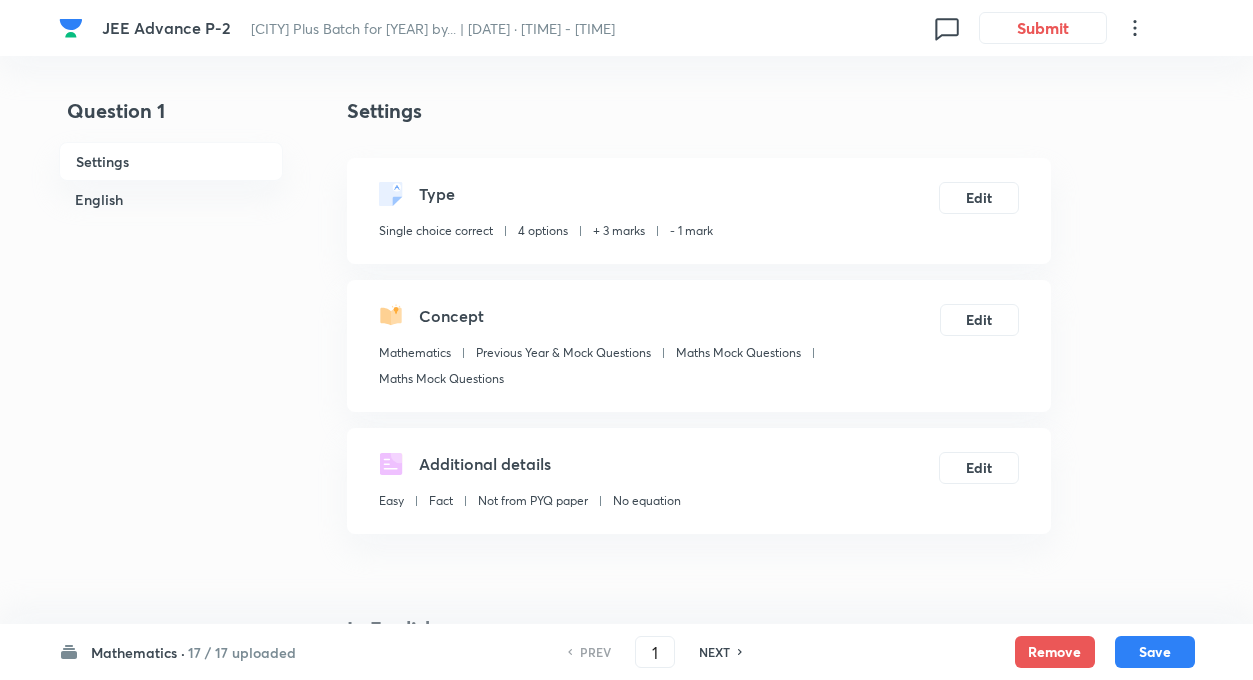 click 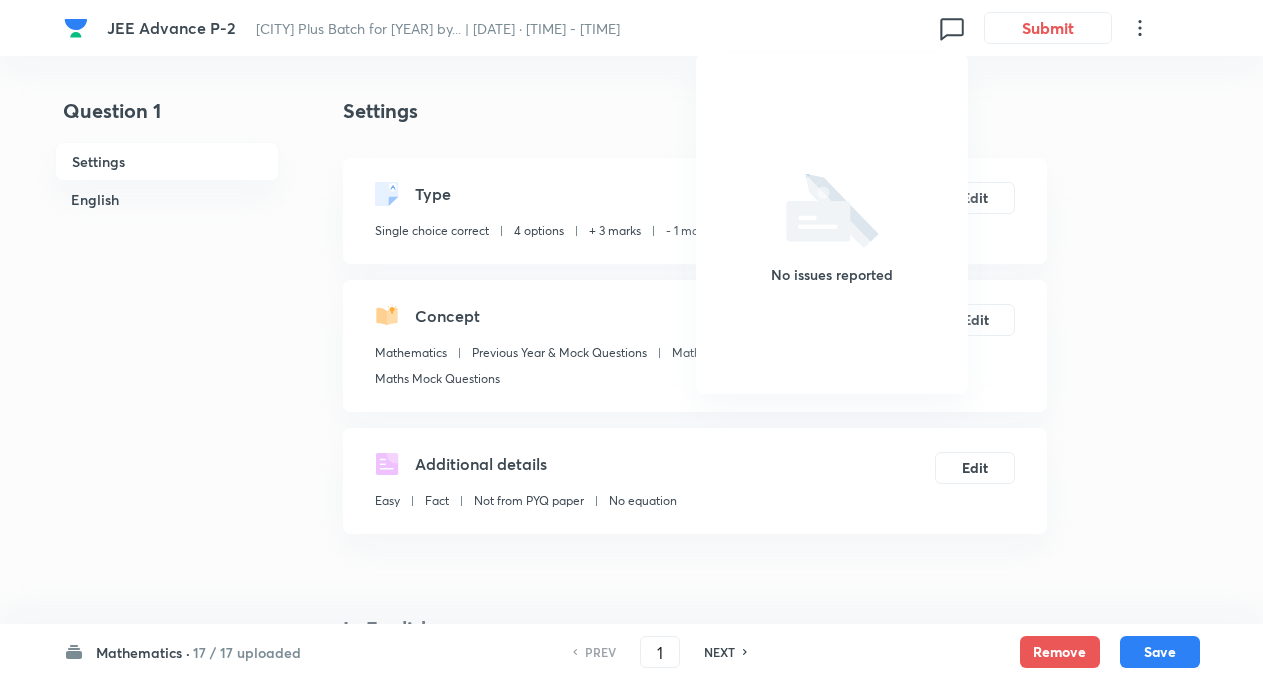 scroll, scrollTop: 0, scrollLeft: 0, axis: both 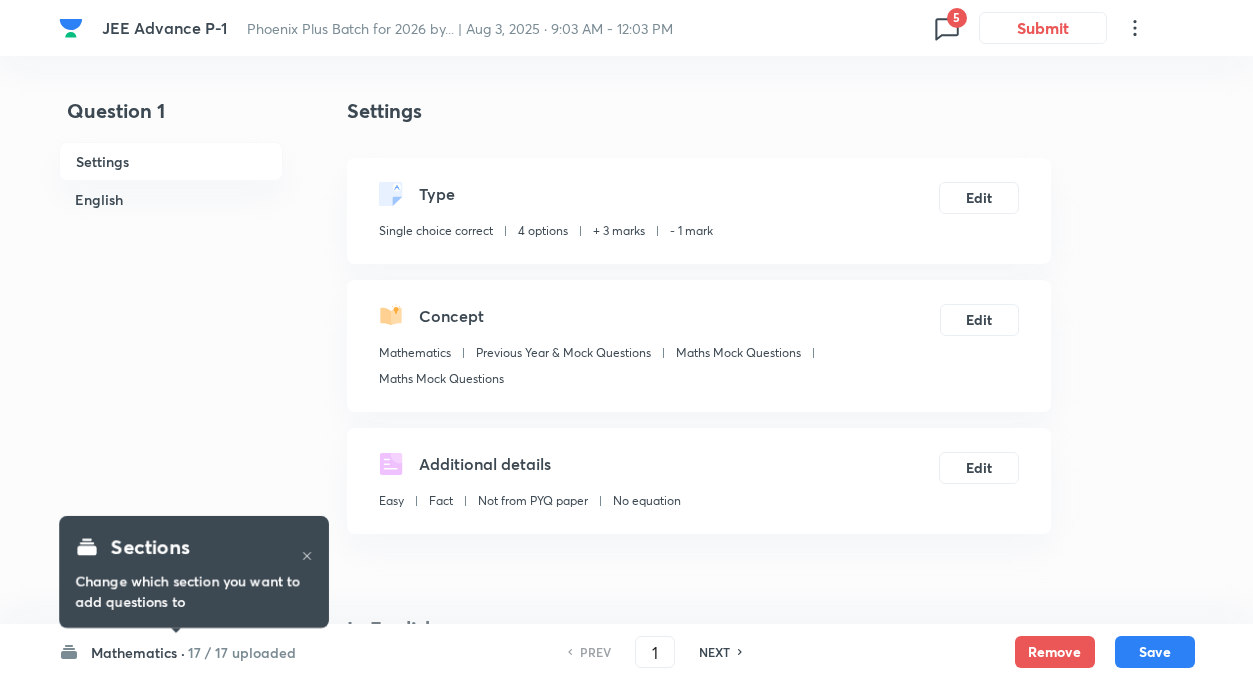 click 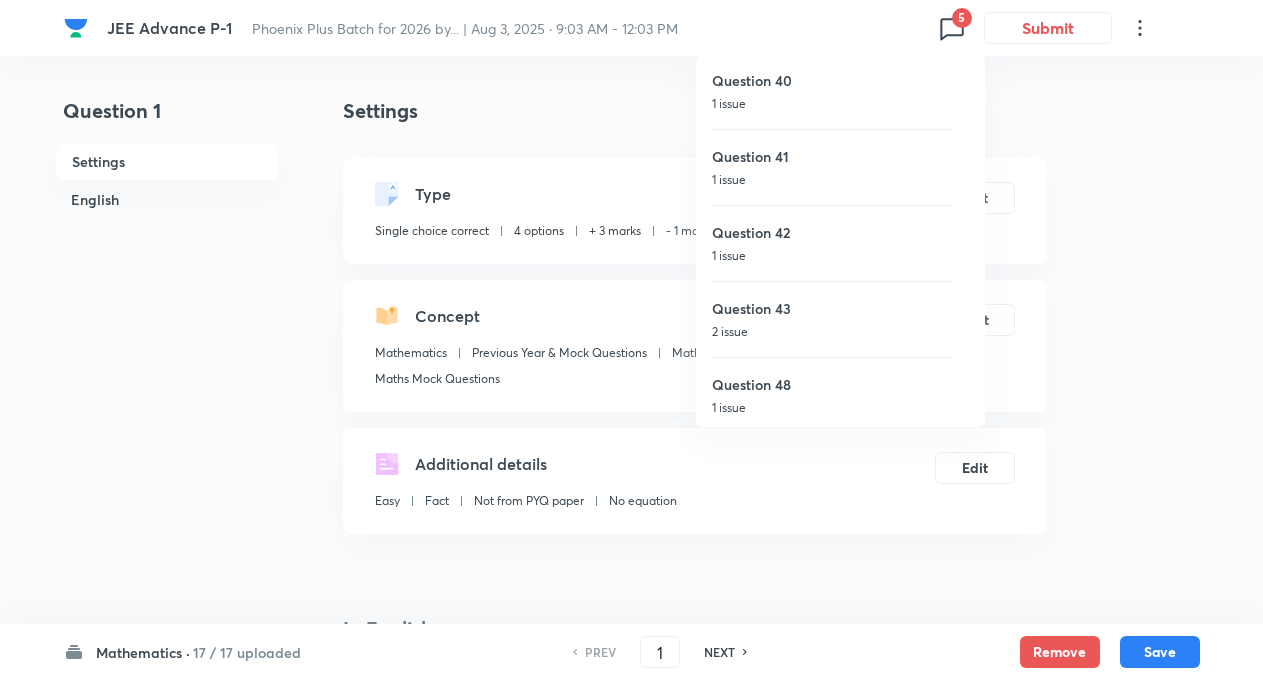 click on "Question 40 1 issue" at bounding box center (832, 91) 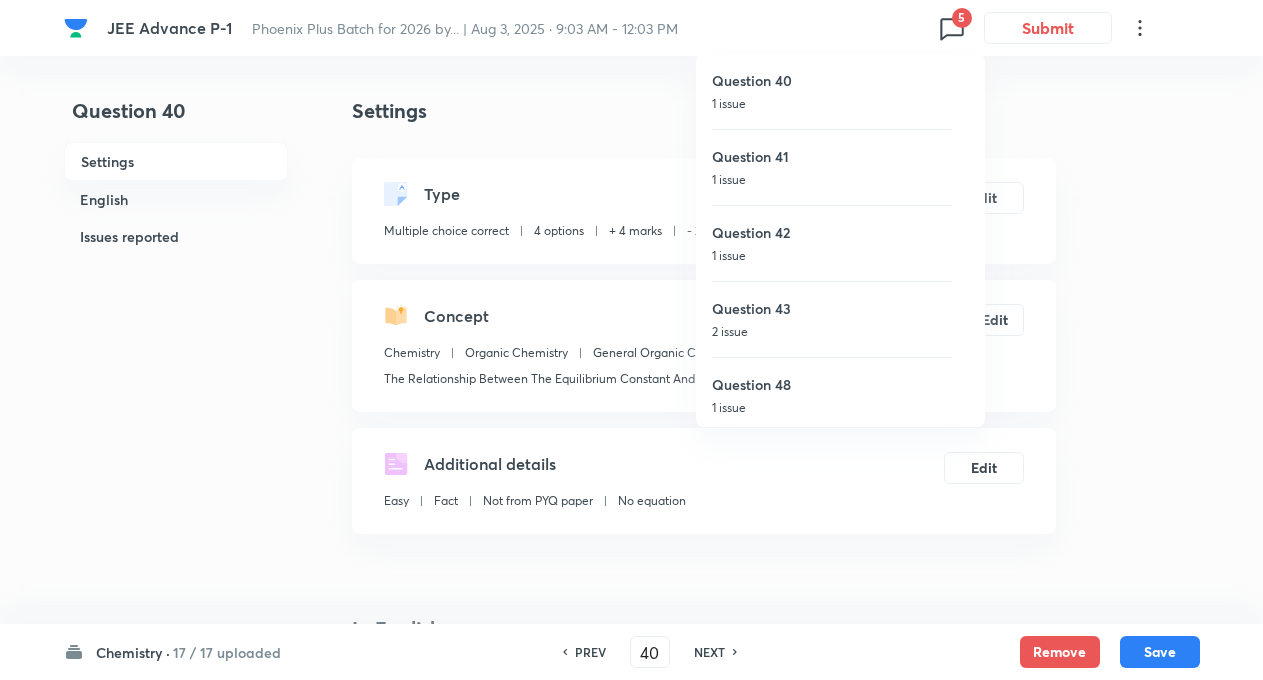 checkbox on "false" 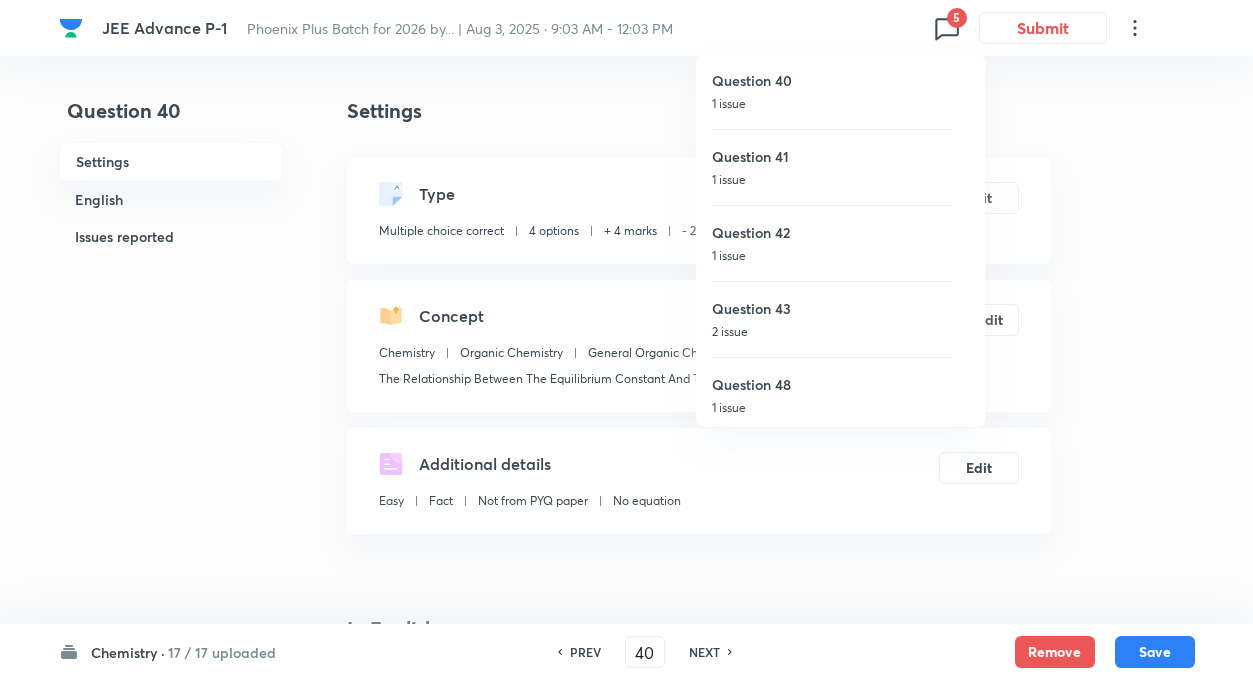 checkbox on "true" 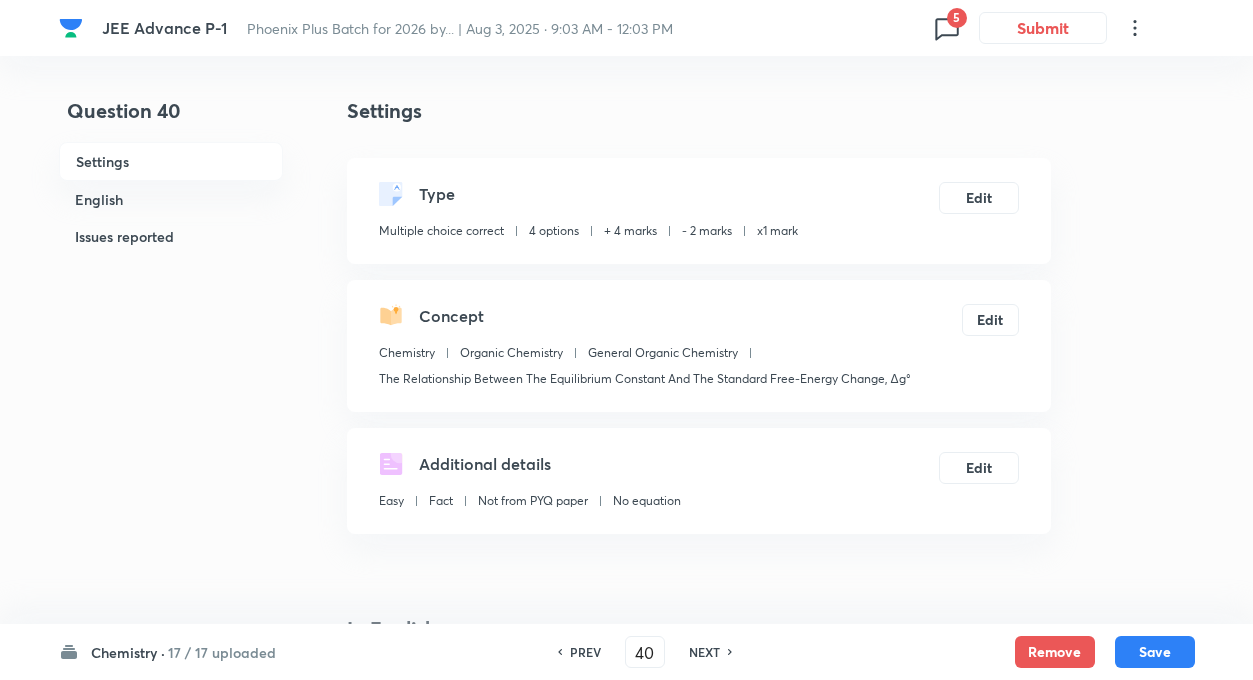 click on "Question 40 Settings English Issues reported Settings Type Multiple choice correct 4 options + 4 marks - 2 marks x1 mark Edit Concept Chemistry Organic Chemistry General Organic Chemistry  The Relationship Between The Equilibrium Constant And  The Standard Free-Energy Change, Δg° Edit Additional details Easy Fact Not from PYQ paper No equation Edit In English Question The acids which do not contain a –COOH group are – Option A Propionic acid  Mark as correct answer Option B Picric acid Marked as correct Option C p-Toluenesulphonic acid  Mark as correct answer Option D Lactic acid Marked as correct Solution Issues reported Reported by learners • 40 minutes ago Question is reported because of Incorrect or incomplete solution. Please verify. List of issues reported by learners: 1. Ans in system is b and d but ans is b and c 2. Incorrect answer  3. Correct option should be b and c also in the solution it is visible  4. lactic acid has cooh group its formula is c3h6o3 Mark as resolved" at bounding box center [627, 1742] 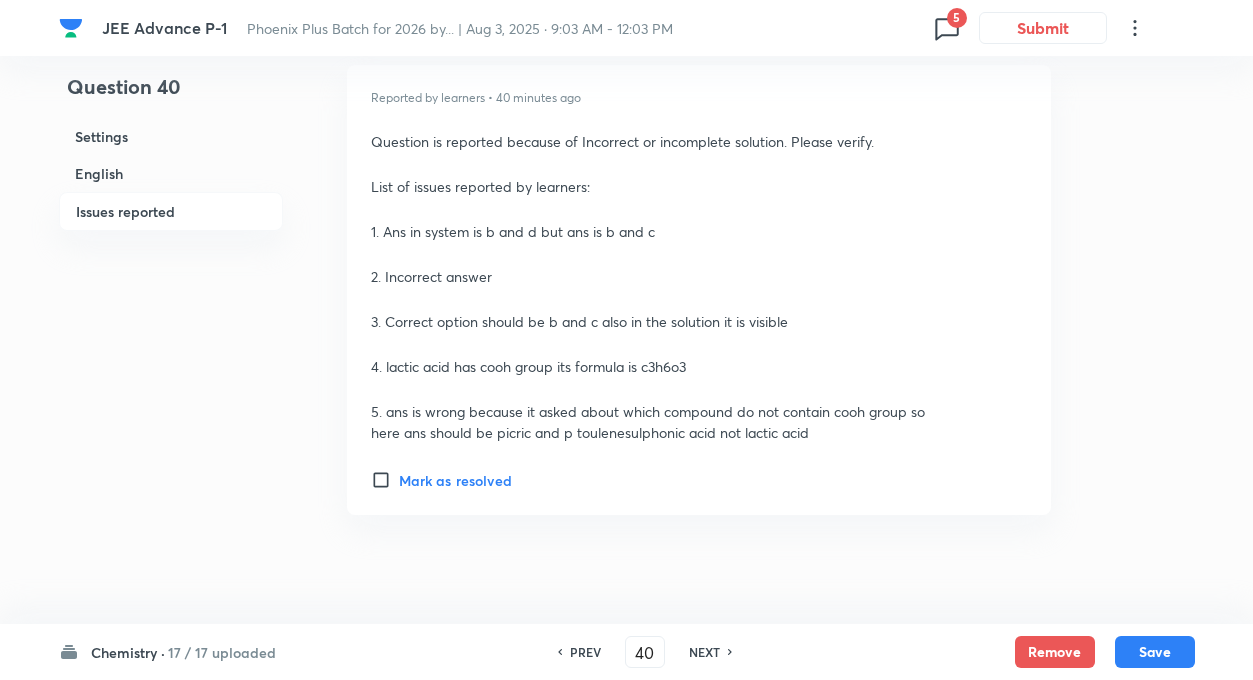 scroll, scrollTop: 2765, scrollLeft: 0, axis: vertical 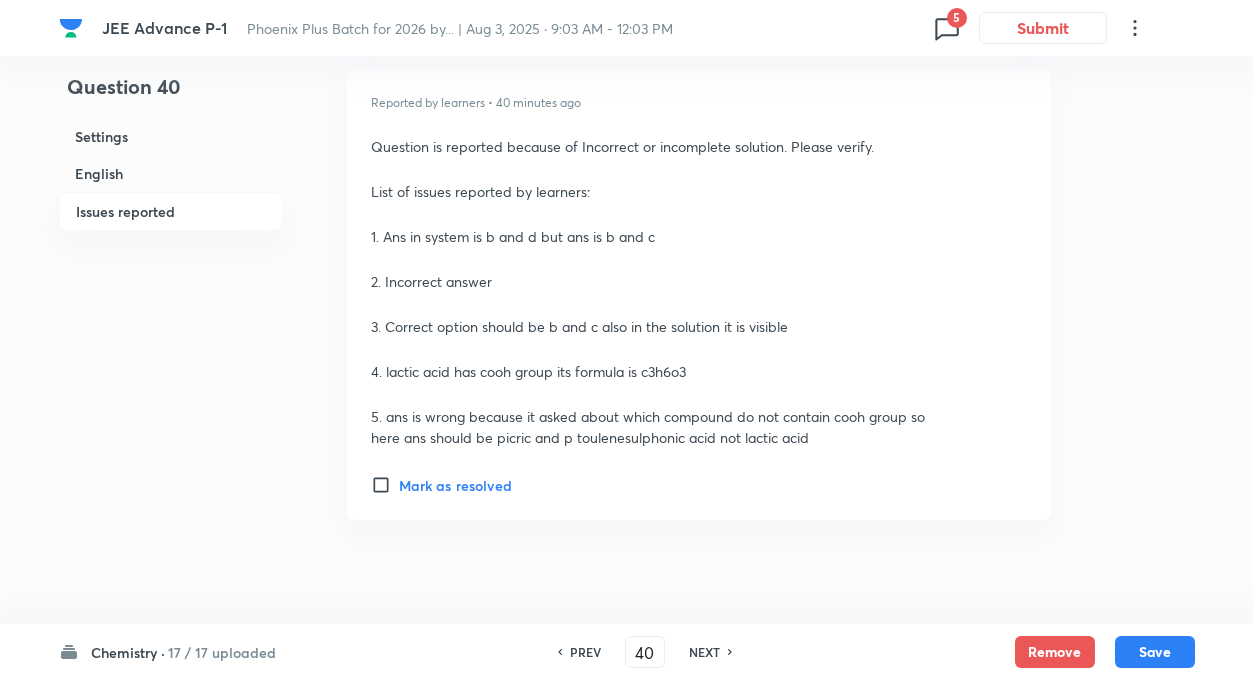 click on "Question 40 Settings English Issues reported Settings Type Multiple choice correct 4 options + 4 marks - 2 marks x1 mark Edit Concept Chemistry Organic Chemistry General Organic Chemistry  The Relationship Between The Equilibrium Constant And  The Standard Free-Energy Change, Δg° Edit Additional details Easy Fact Not from PYQ paper No equation Edit In English Question The acids which do not contain a –COOH group are – Option A Propionic acid  Mark as correct answer Option B Picric acid Marked as correct Option C p-Toluenesulphonic acid  Mark as correct answer Option D Lactic acid Marked as correct Solution Issues reported Reported by learners • 40 minutes ago Question is reported because of Incorrect or incomplete solution. Please verify. List of issues reported by learners: 1. Ans in system is b and d but ans is b and c 2. Incorrect answer  3. Correct option should be b and c also in the solution it is visible  4. lactic acid has cooh group its formula is c3h6o3 Mark as resolved" at bounding box center (627, -1023) 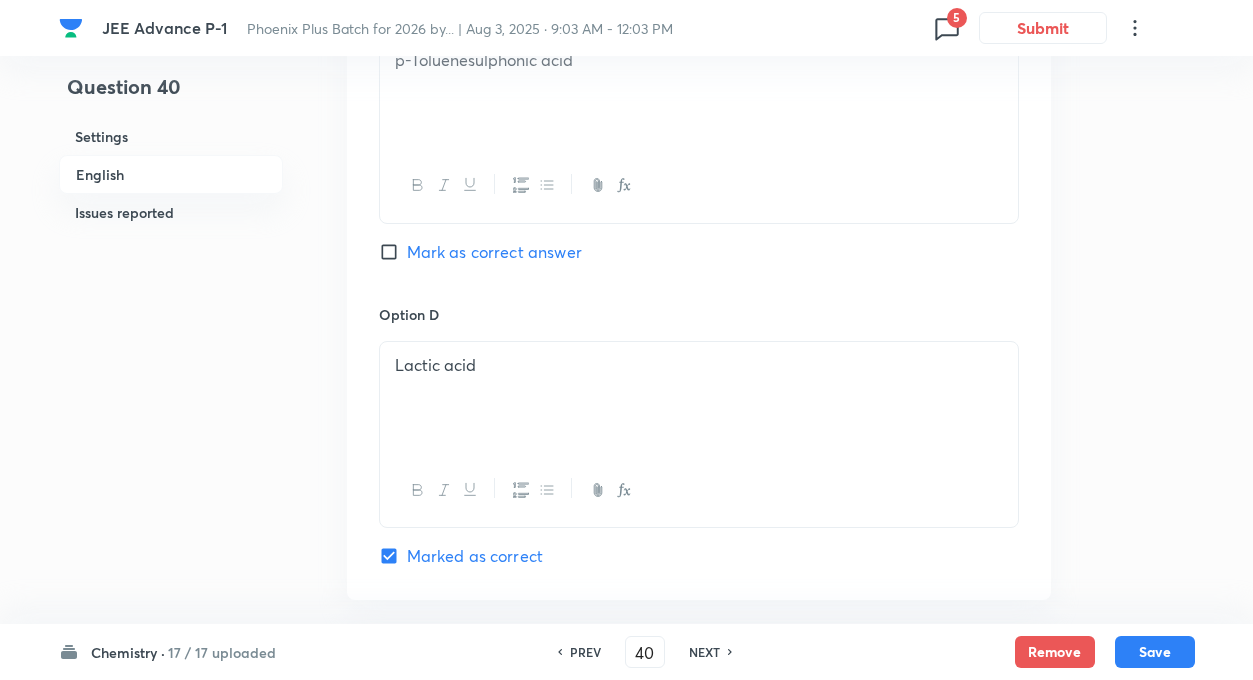 scroll, scrollTop: 1640, scrollLeft: 0, axis: vertical 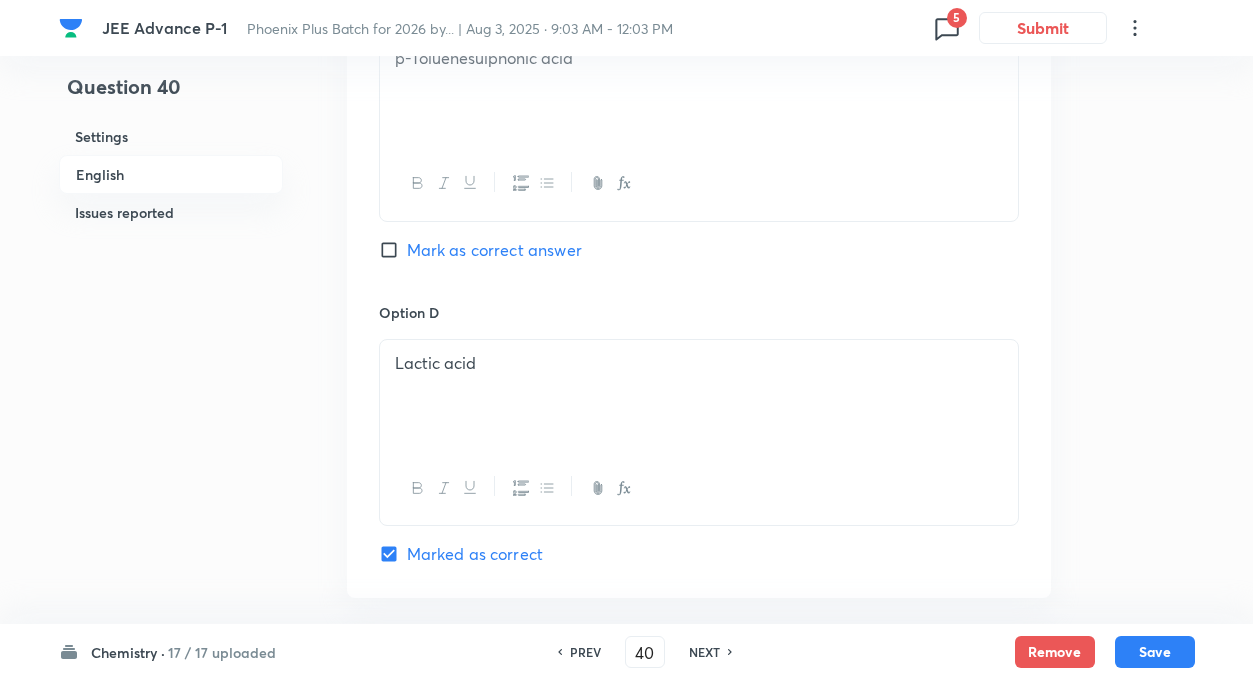 click 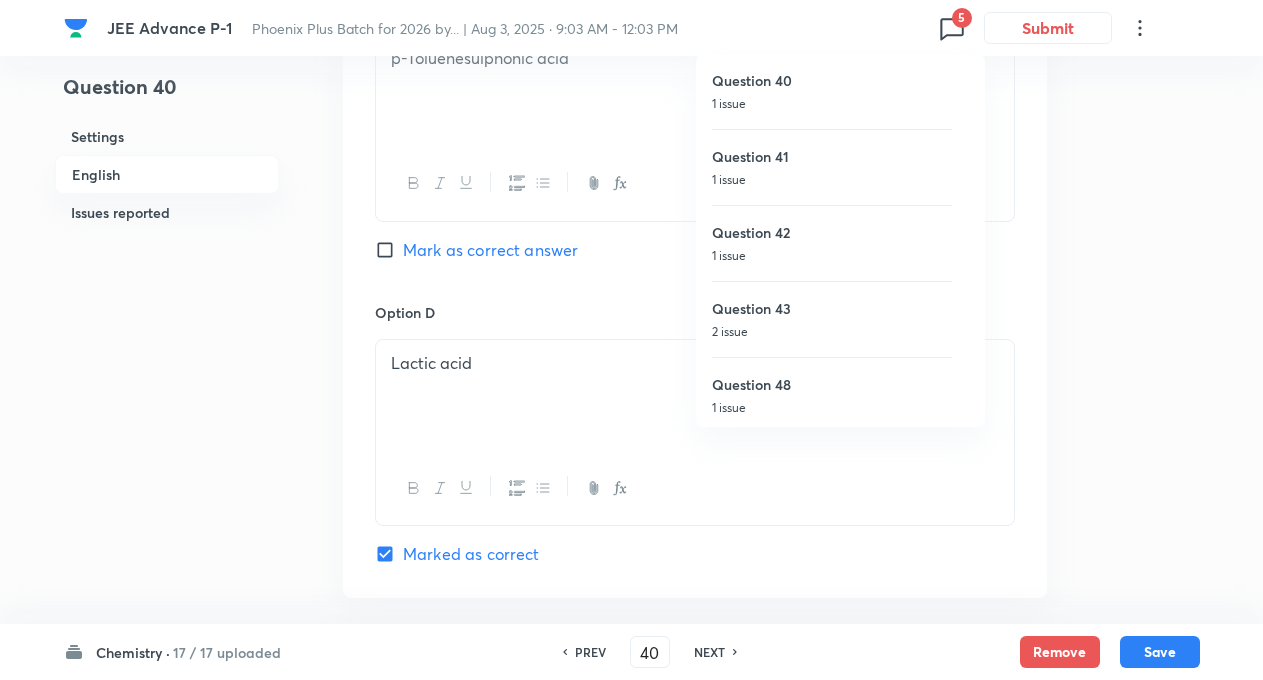 click on "1 issue" at bounding box center [832, 180] 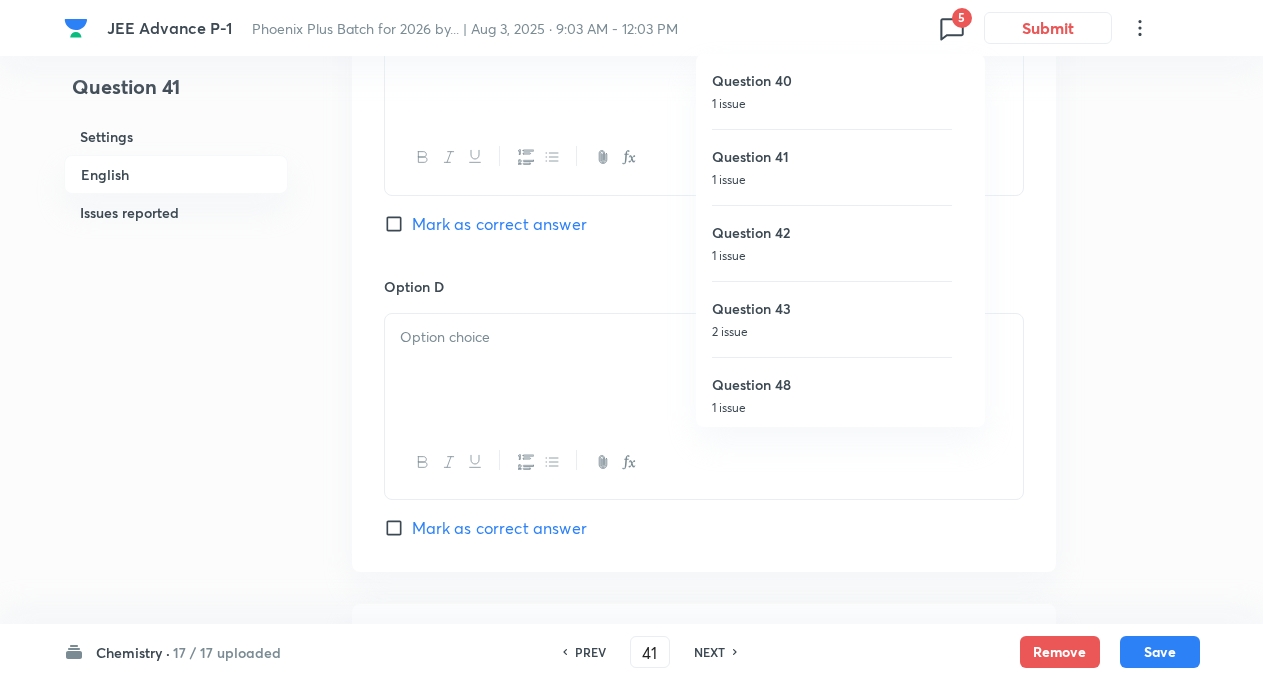 checkbox on "false" 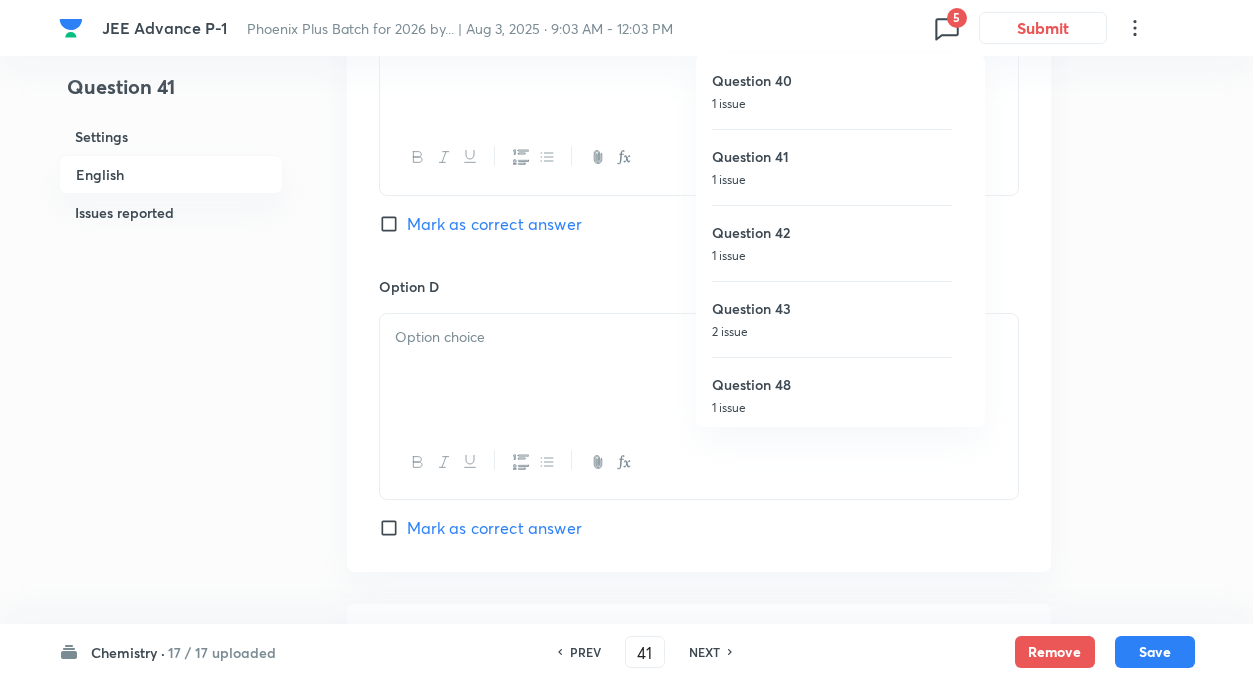 checkbox on "true" 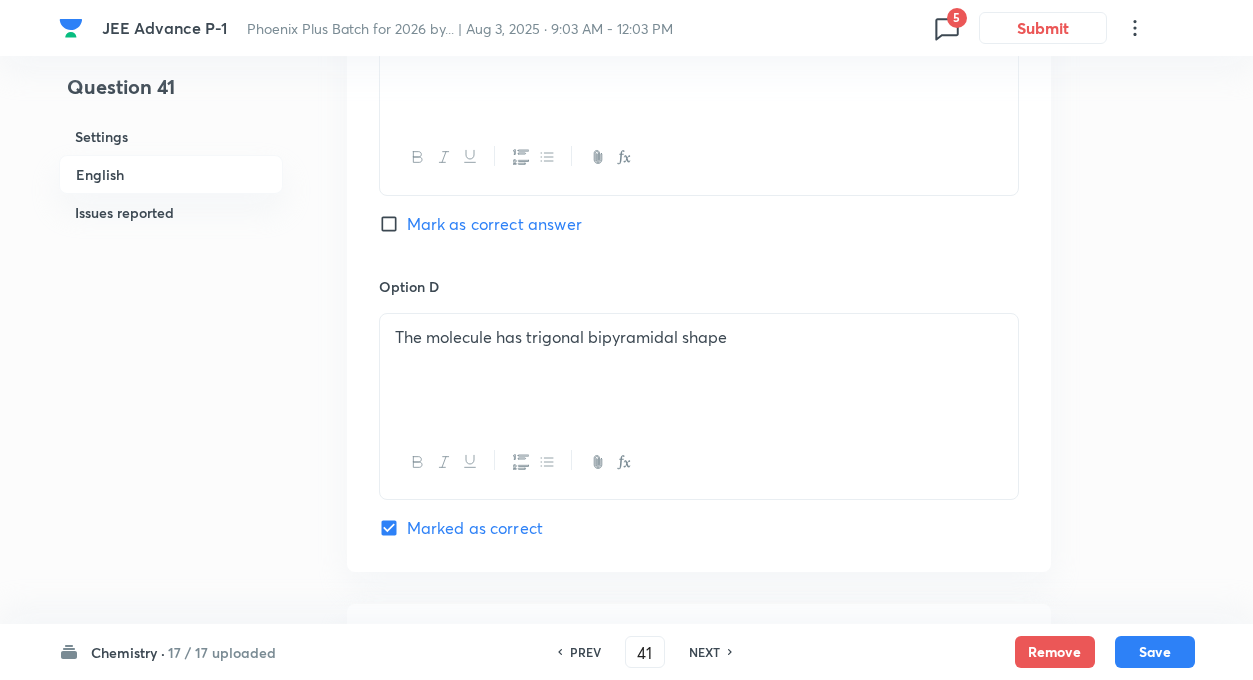 click on "Question 41 Settings English Issues reported Settings Type Multiple choice correct 4 options + 4 marks - 2 marks x1 mark Edit Concept Chemistry Inorganic Chemistry Chemical Bonding Valence Bond Theory Edit Additional details Easy Fact Not from PYQ paper No equation Edit In English Question What is correct about PCl 5  molecule ? Option A The molecule has pentagonal planar shape Mark as correct answer Option B It has two types of P–Cl bonds Marked as correct Option C All the P–Cl bonds are of equal length Mark as correct answer Option D The molecule has trigonal bipyramidal shape Marked as correct Solution Issues reported Reported by learners • 2 hours ago Question is reported because of Incorrect or incomplete question. Please verify. List of issues reported by learners: 1. Pcl hai ya pcl3 ya pcl5 ni pats chal raha Mark as resolved" at bounding box center [627, 35] 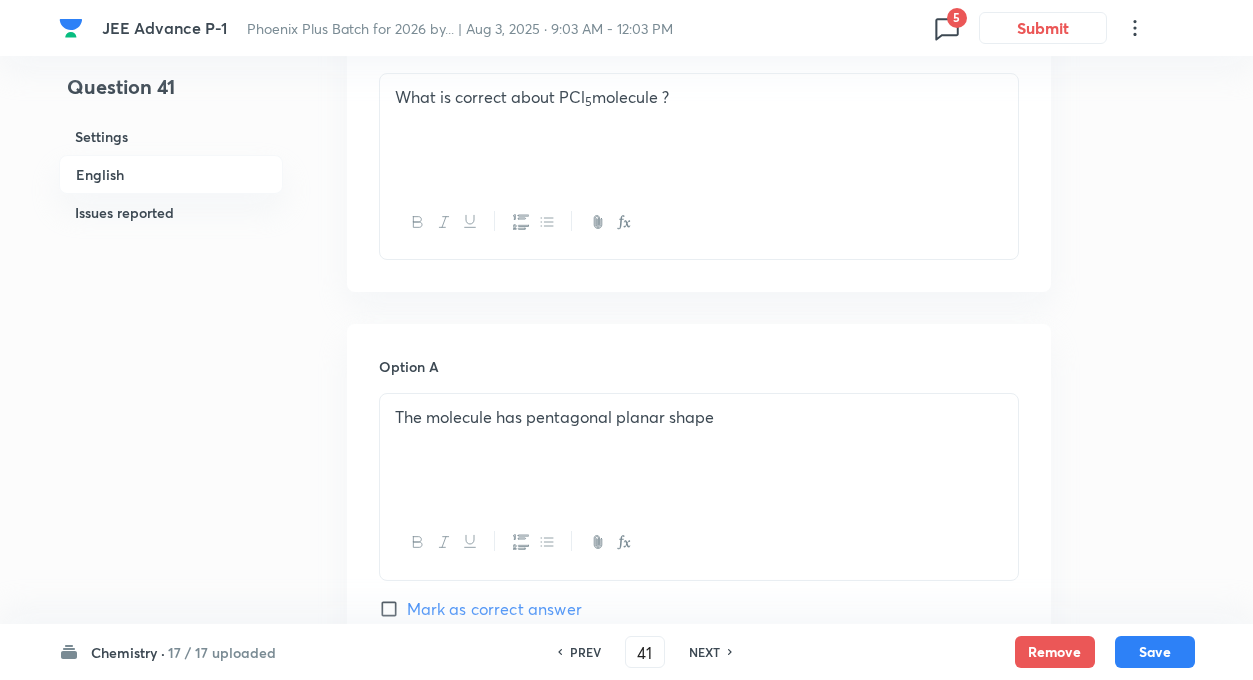 scroll, scrollTop: 630, scrollLeft: 0, axis: vertical 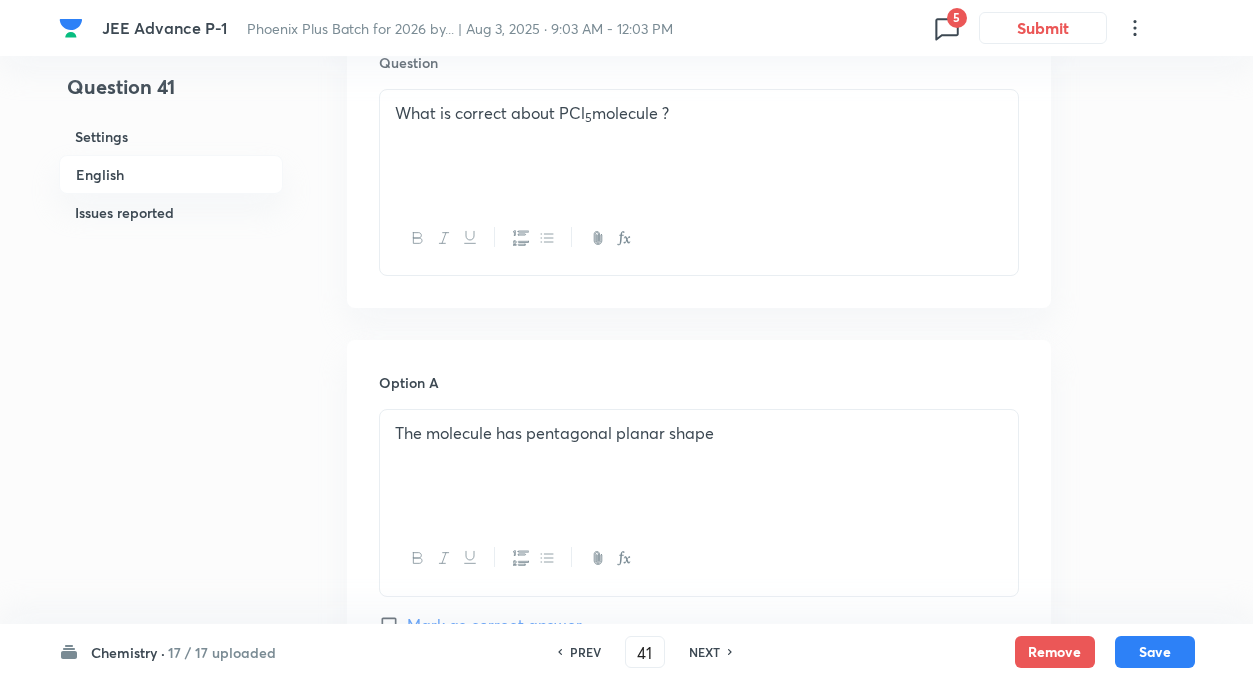 click 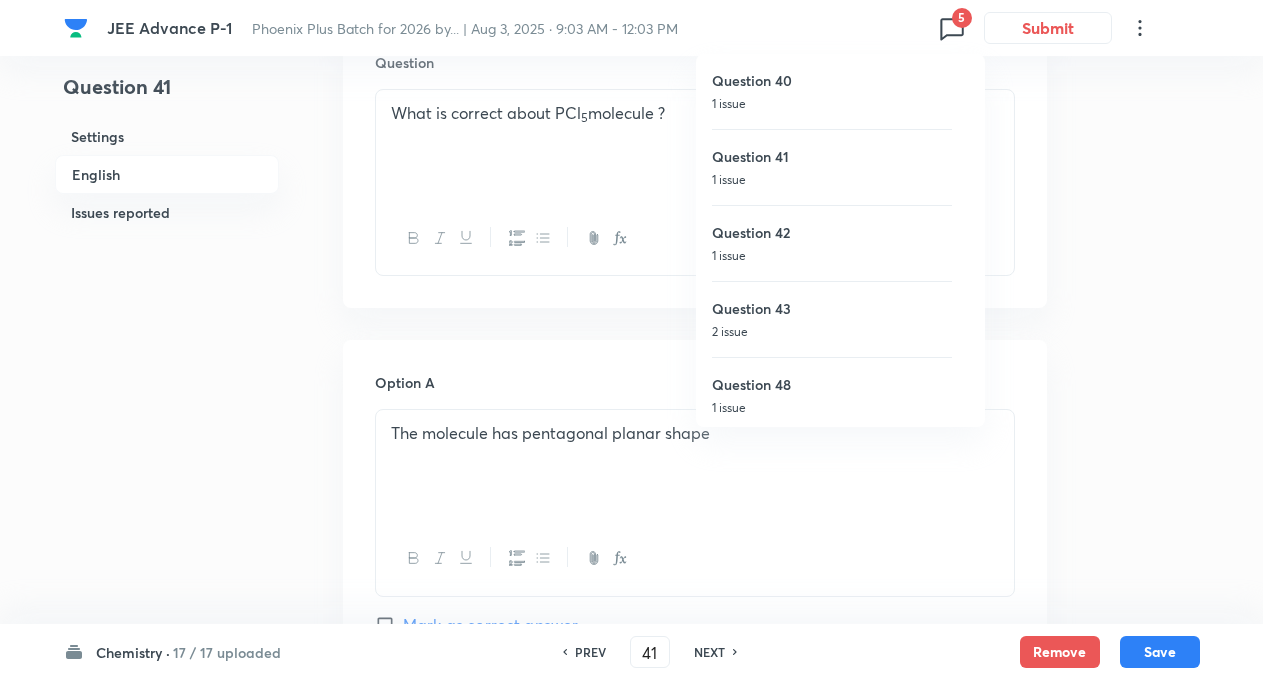 click on "Question 42" at bounding box center (832, 232) 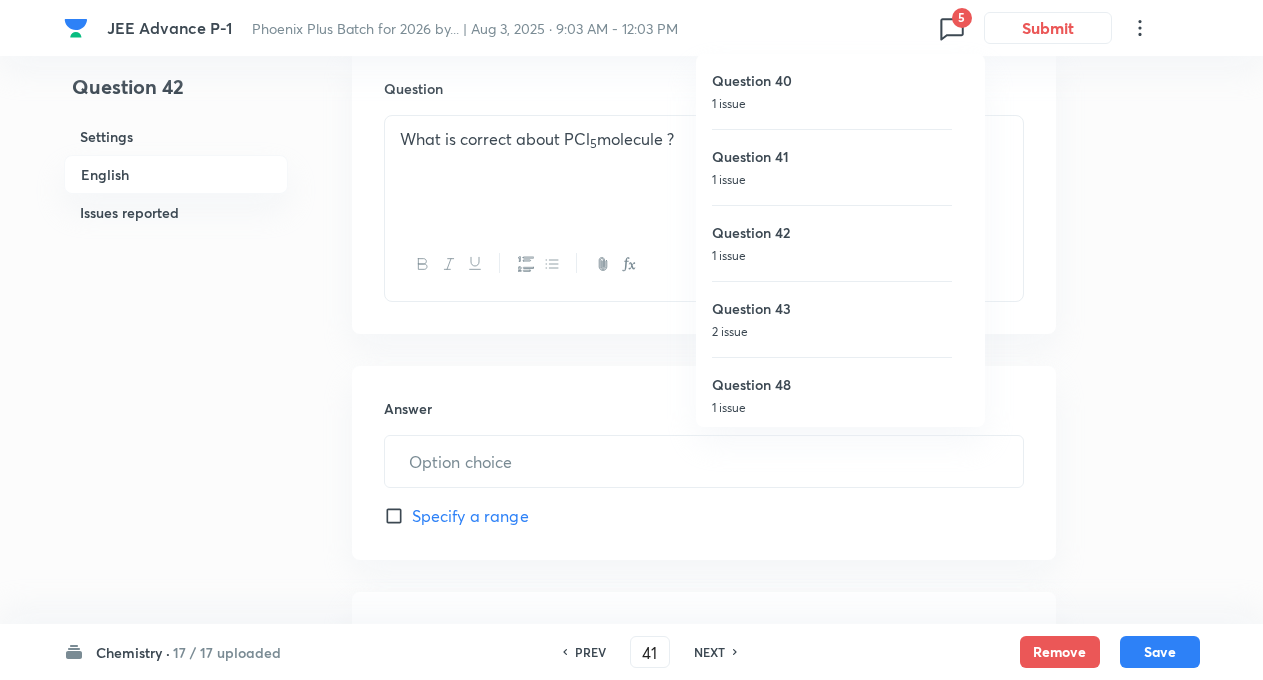type on "42" 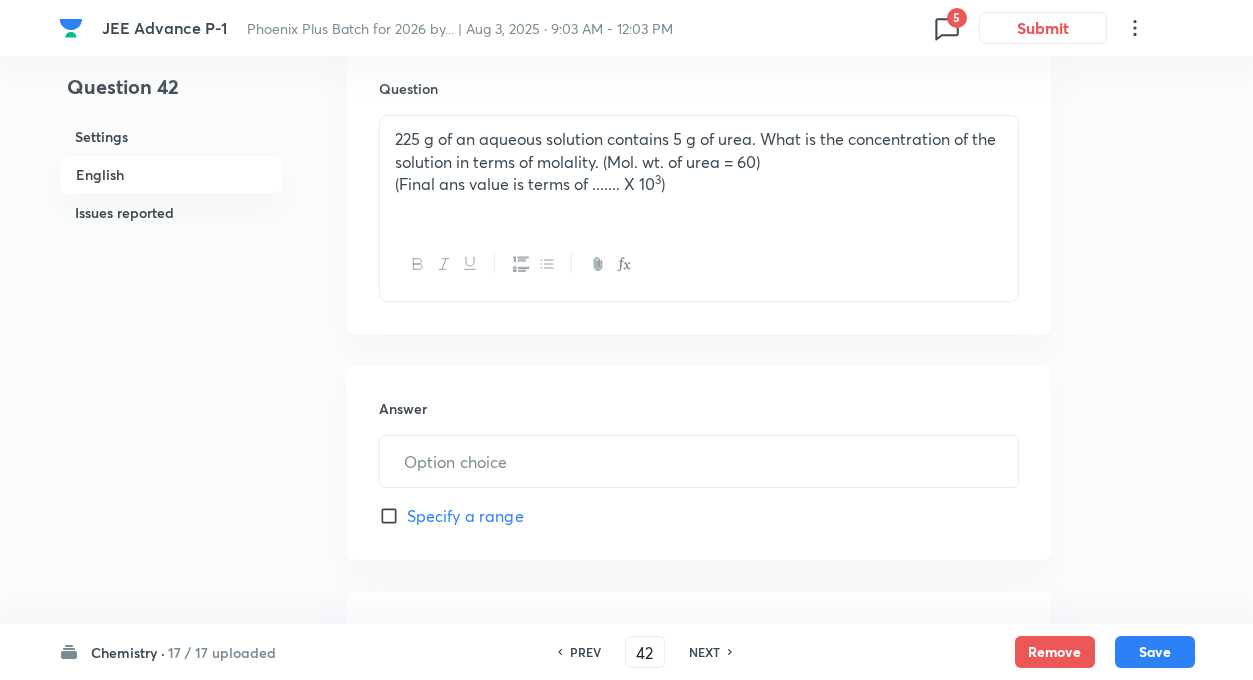 type on "332" 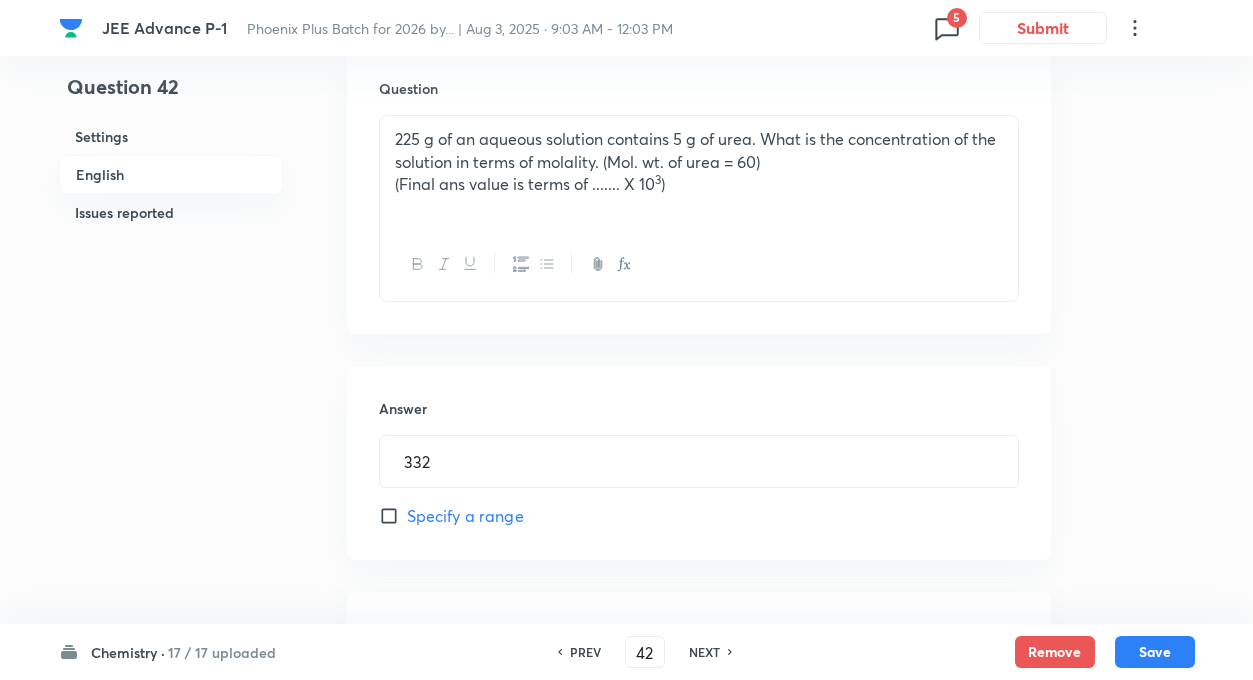 click at bounding box center [699, 264] 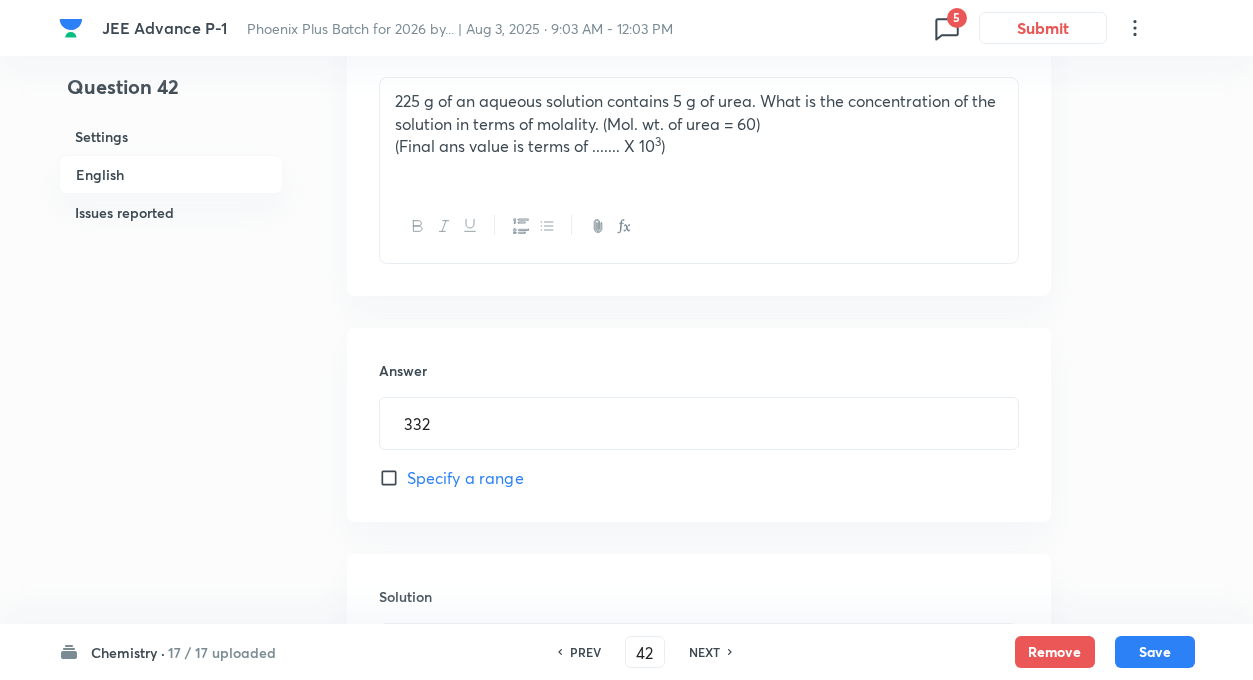 scroll, scrollTop: 590, scrollLeft: 0, axis: vertical 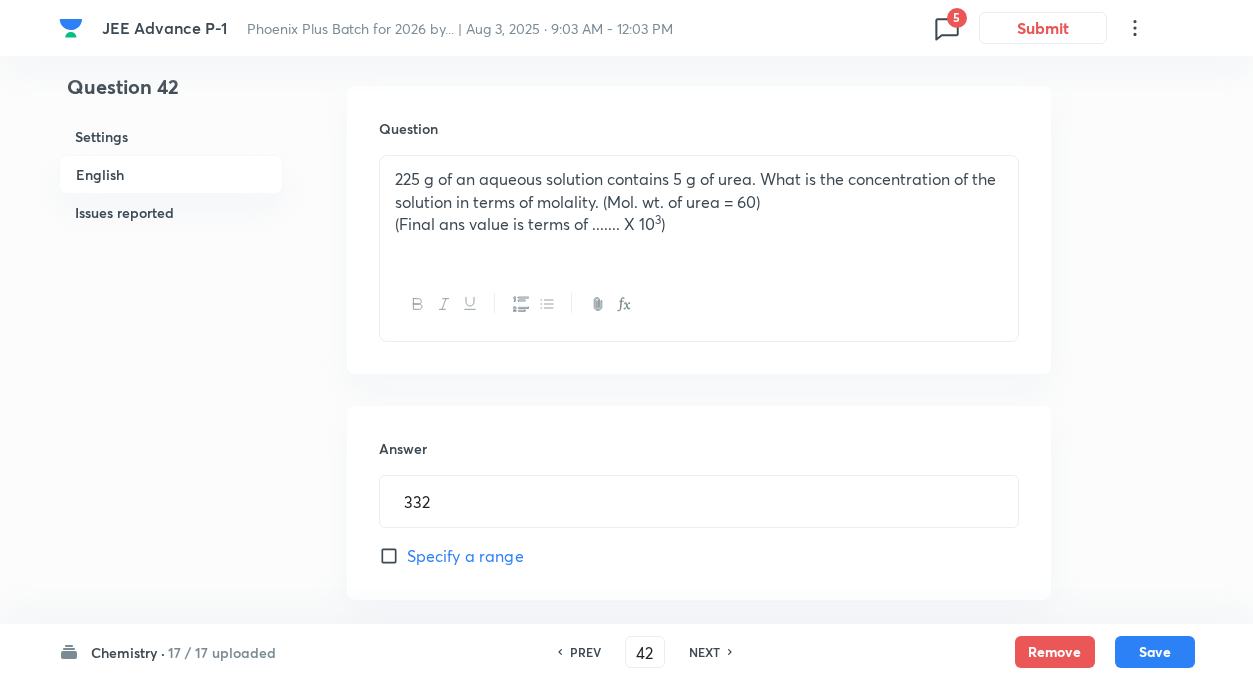 drag, startPoint x: 395, startPoint y: 174, endPoint x: 669, endPoint y: 229, distance: 279.46558 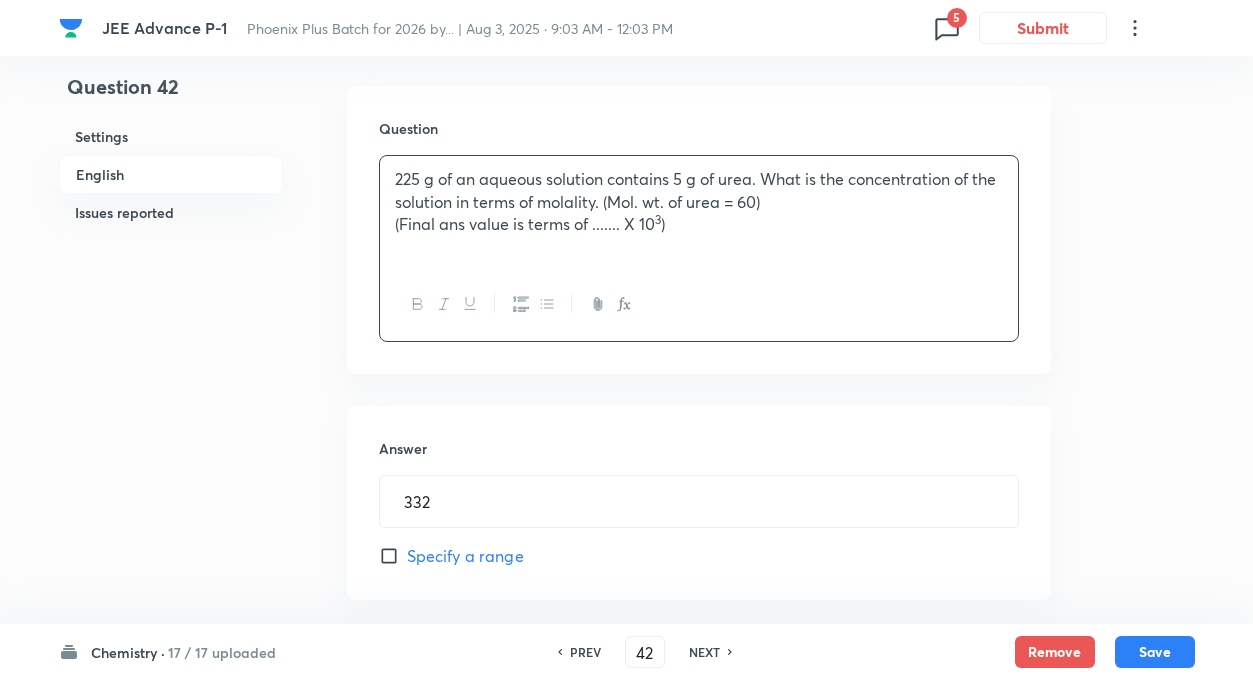 copy on "225 g of an aqueous solution contains 5 g of urea. What is the concentration of the solution in terms of molality. (Mol. wt. of urea = 60)    (Final ans value is terms of ....... X 10 3  )" 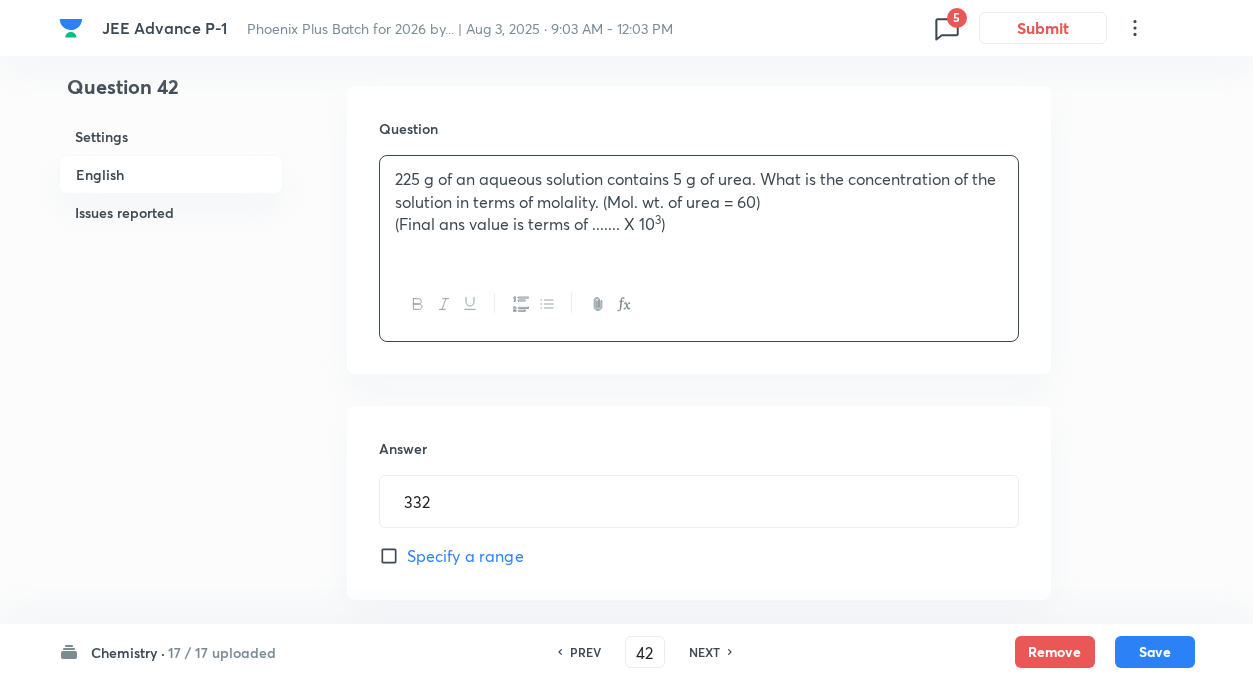 click 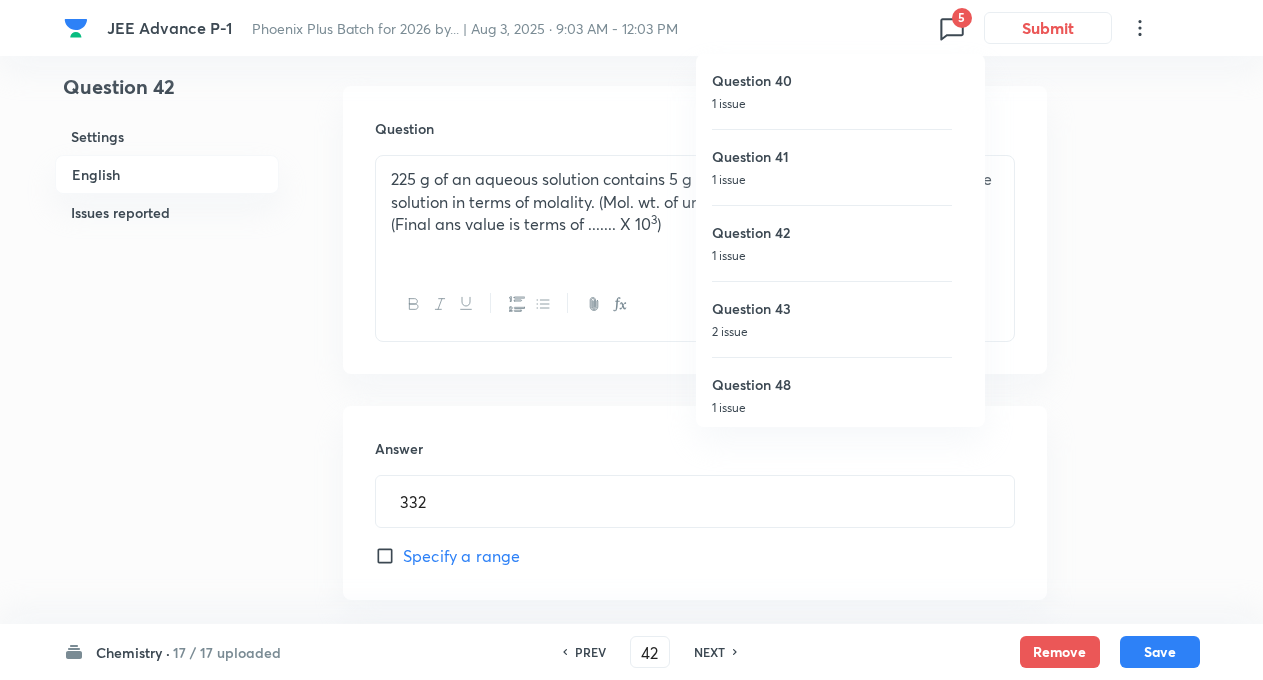 click on "Question 43" at bounding box center (832, 308) 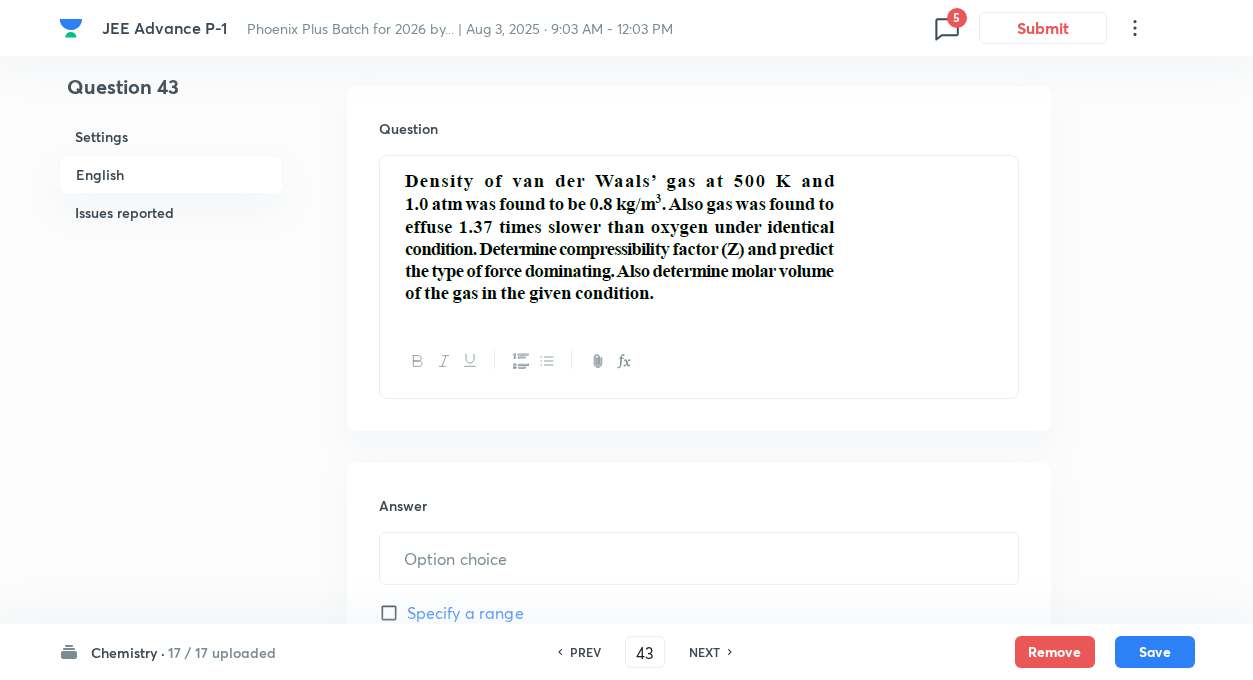 type on "75" 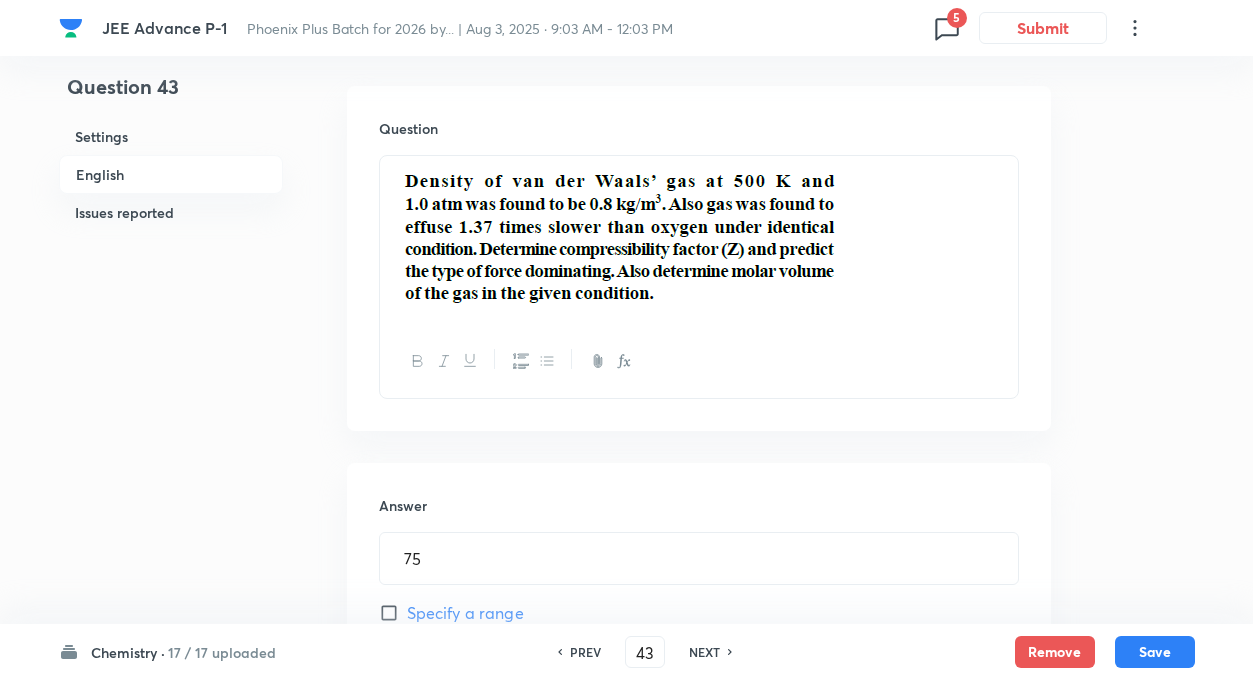 click on "Question 43 Settings English Issues reported Settings Type Integer + 4 marks - 0 marks Edit Concept Chemistry Physical Chemistry State of Matter (Real Gas) Liquefaction of Gases and Critical Points Edit Additional details Easy Fact Not from PYQ paper No equation Edit In English Question Answer 75 ​ Specify a range Solution Issues reported Reported by learners • 1 hour ago Question is reported because of Incorrect or incomplete options. Please verify. List of issues reported by learners: 1. format of question 2. Cannot type the answer it is subjective question  Mark as resolved Reported by learners • 1 hour ago Question is reported because of Incorrect or incomplete question. Please verify. List of issues reported by learners: 1. asking more than 1 questions in a single question 2. Cannot type the answer it is subjective question  3. Are integer nahi hai ye multiple values ka kya karna hai woh likha hi nahi hai Mark as resolved" at bounding box center (627, 776) 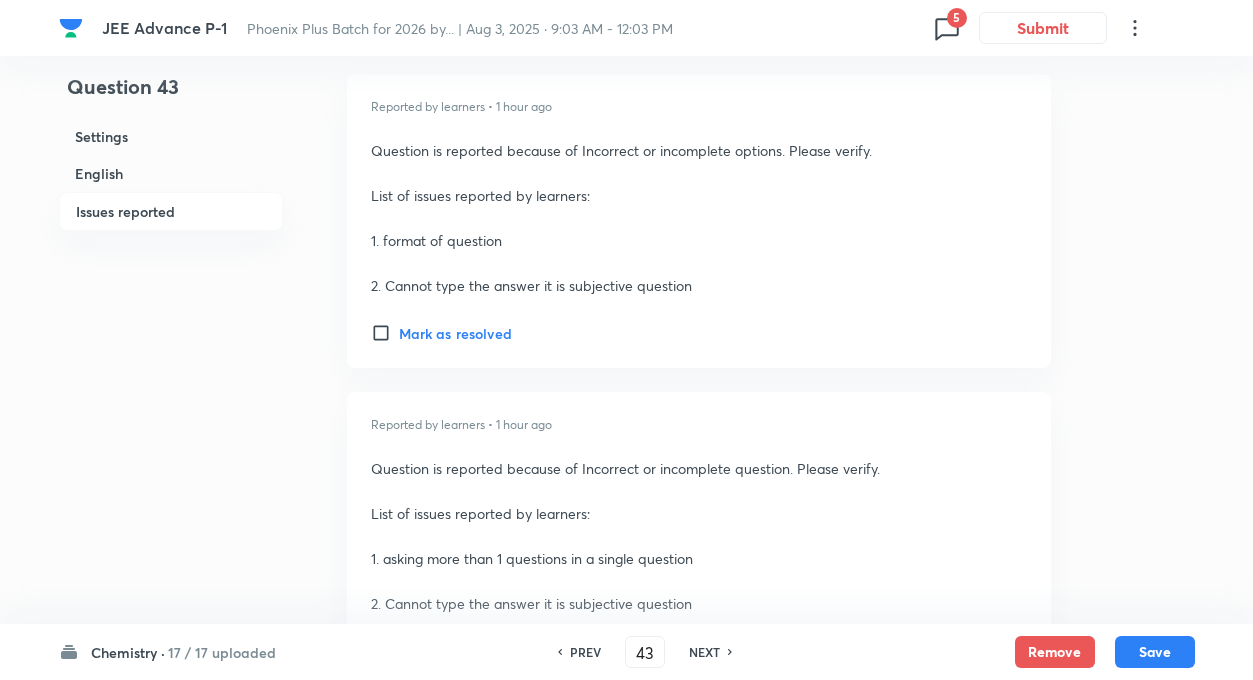 scroll, scrollTop: 1670, scrollLeft: 0, axis: vertical 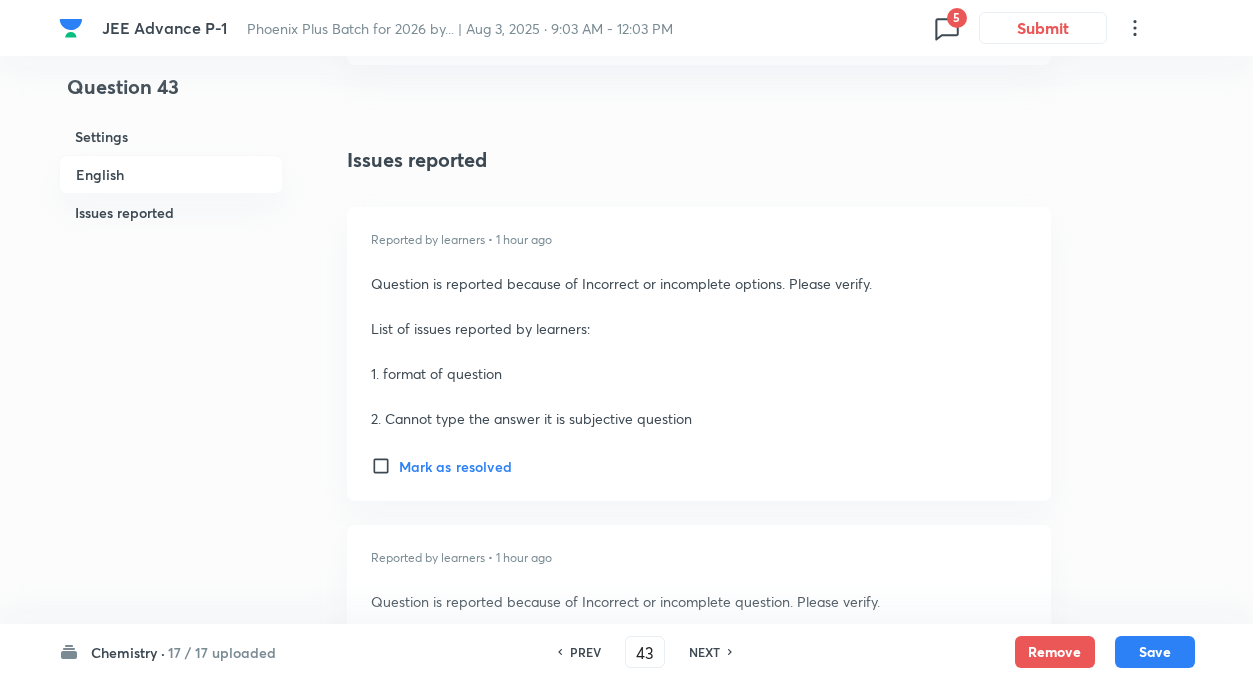 click on "Question 43 Settings English Issues reported Settings Type Integer + 4 marks - 0 marks Edit Concept Chemistry Physical Chemistry State of Matter (Real Gas) Liquefaction of Gases and Critical Points Edit Additional details Easy Fact Not from PYQ paper No equation Edit In English Question Answer 75 ​ Specify a range Solution Issues reported Reported by learners • 1 hour ago Question is reported because of Incorrect or incomplete options. Please verify. List of issues reported by learners: 1. format of question 2. Cannot type the answer it is subjective question  Mark as resolved Reported by learners • 1 hour ago Question is reported because of Incorrect or incomplete question. Please verify. List of issues reported by learners: 1. asking more than 1 questions in a single question 2. Cannot type the answer it is subjective question  3. Are integer nahi hai ye multiple values ka kya karna hai woh likha hi nahi hai Mark as resolved" at bounding box center (627, -304) 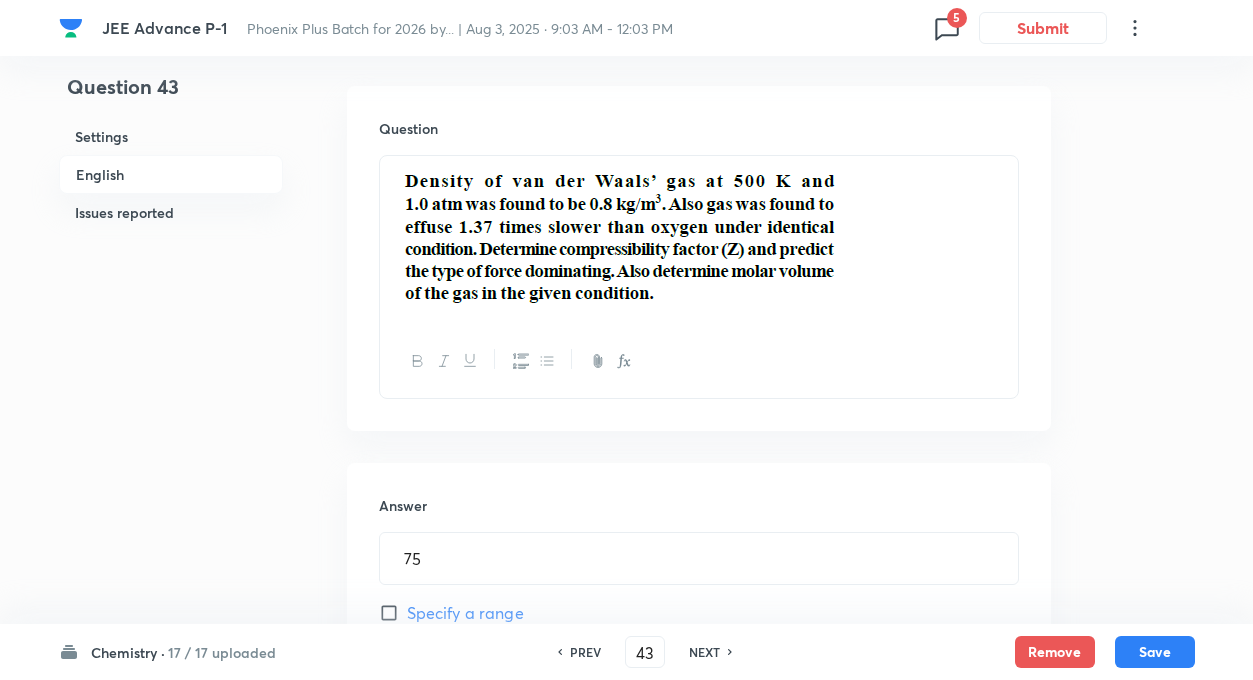 scroll, scrollTop: 630, scrollLeft: 0, axis: vertical 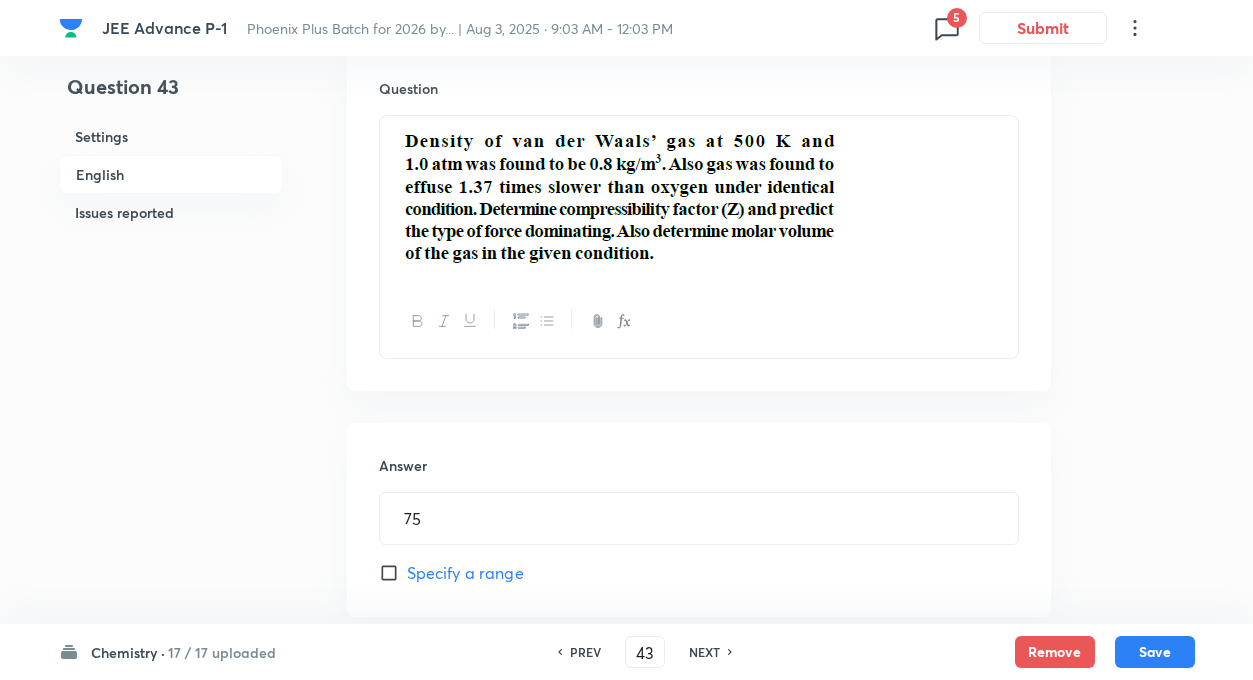 click 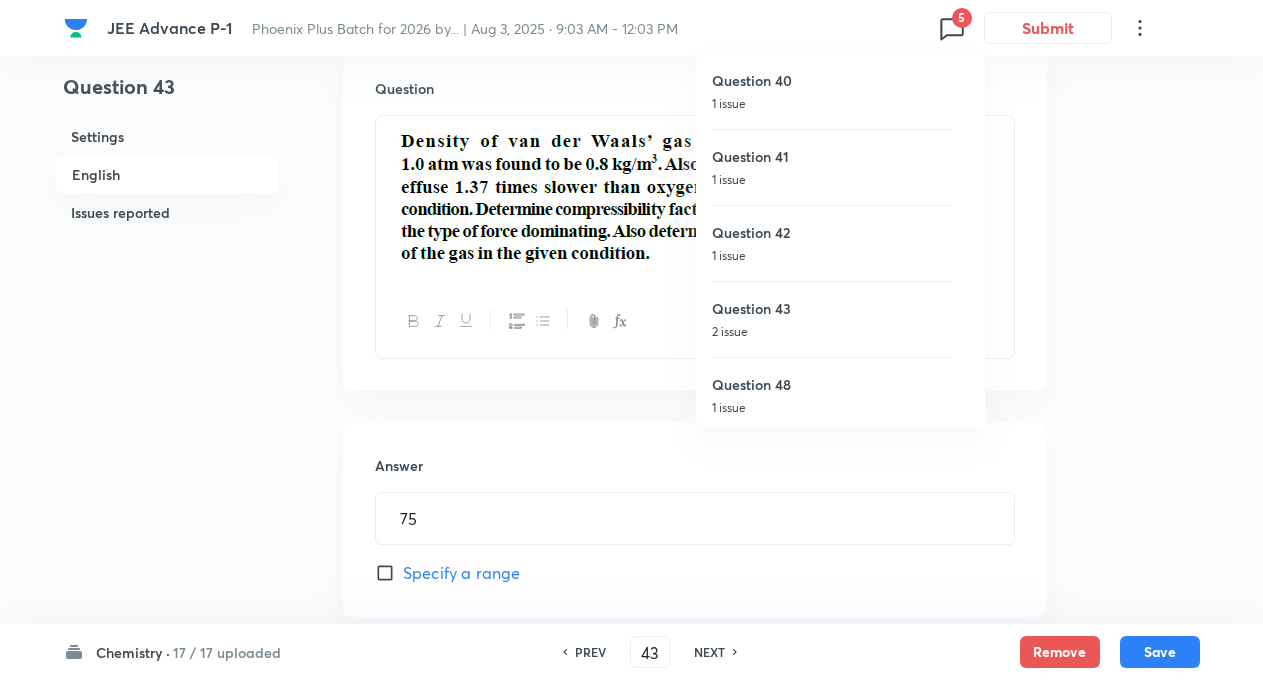 click on "Question 48" at bounding box center (832, 384) 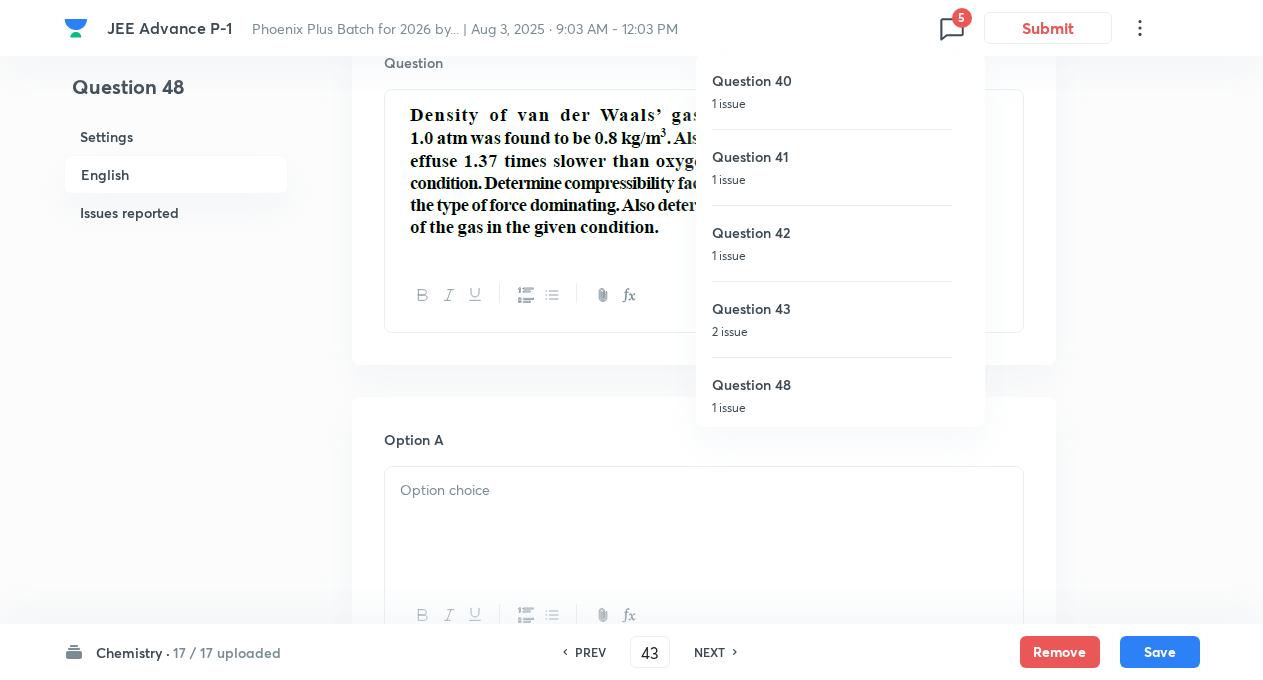 type on "48" 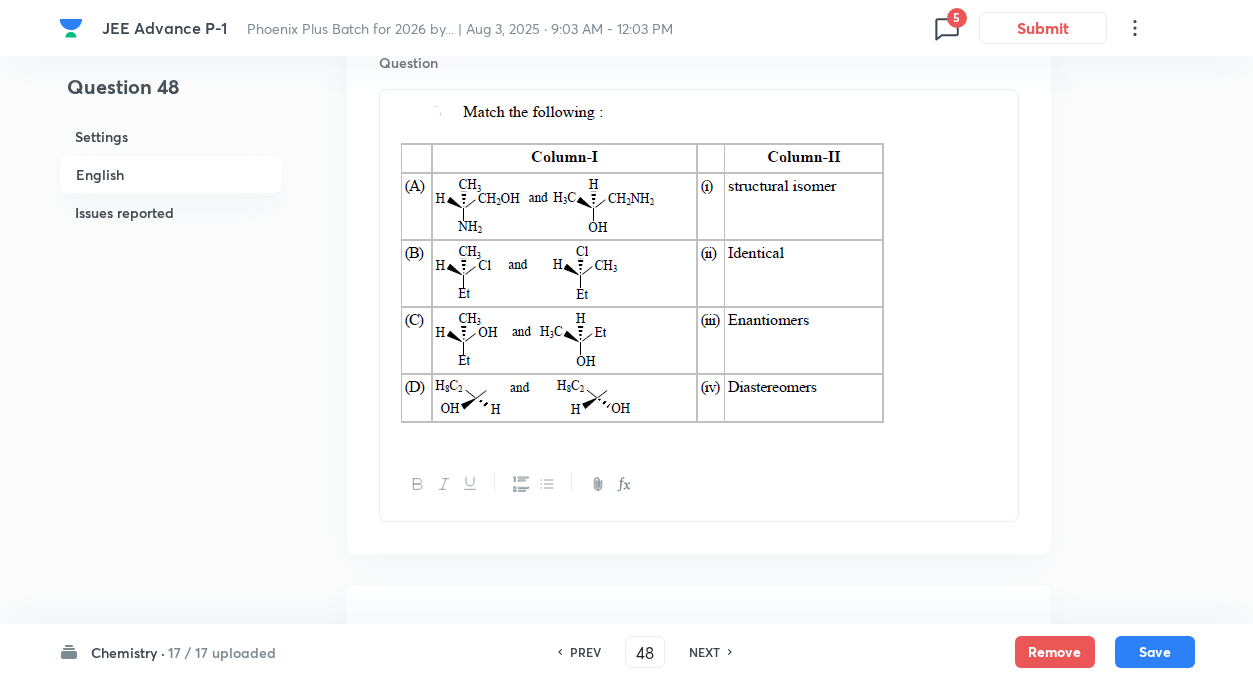 checkbox on "true" 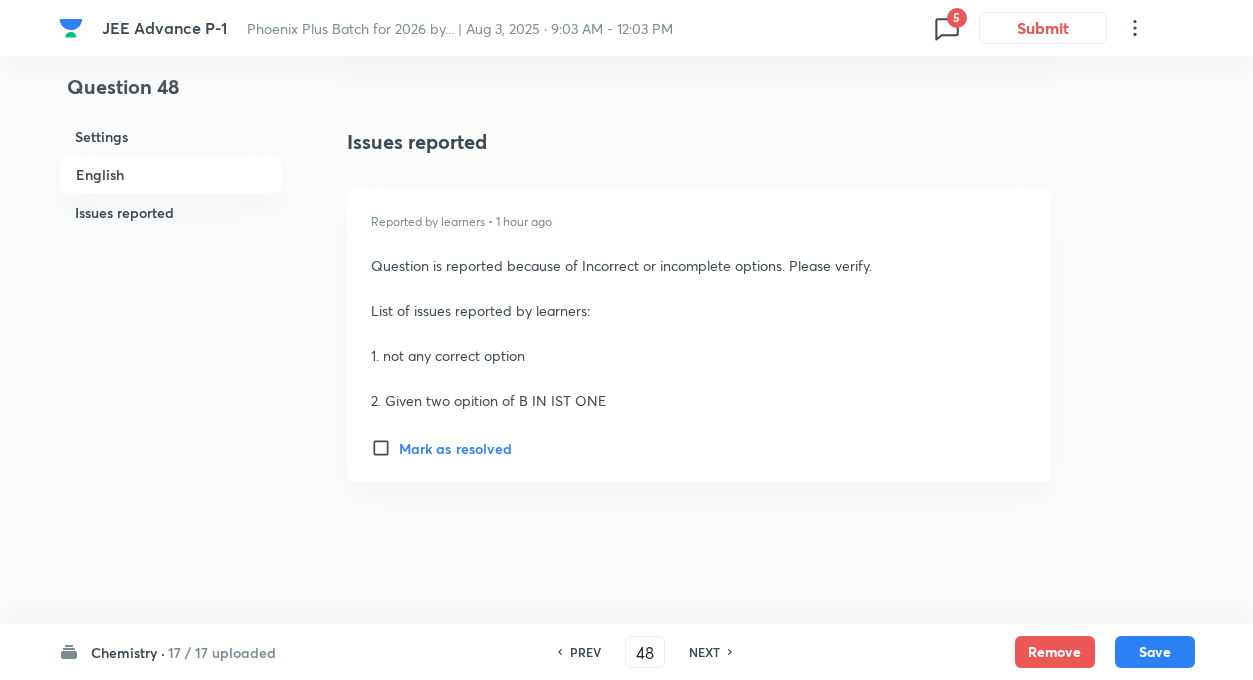 scroll, scrollTop: 2734, scrollLeft: 0, axis: vertical 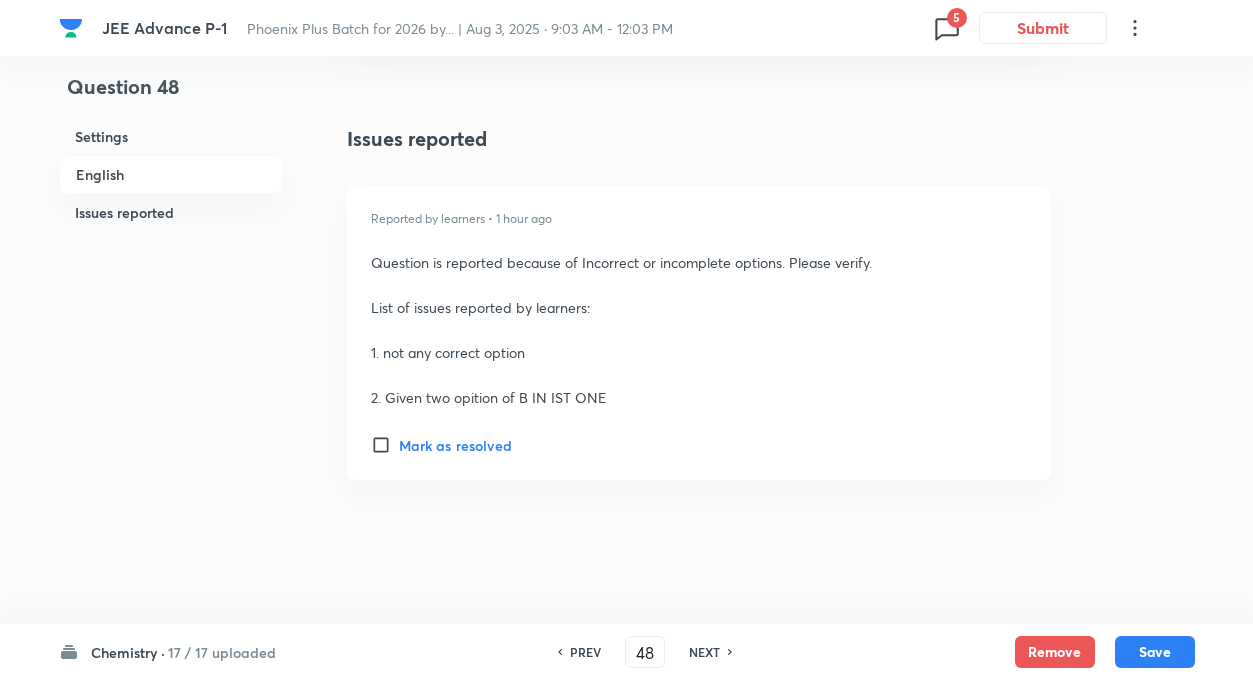 click 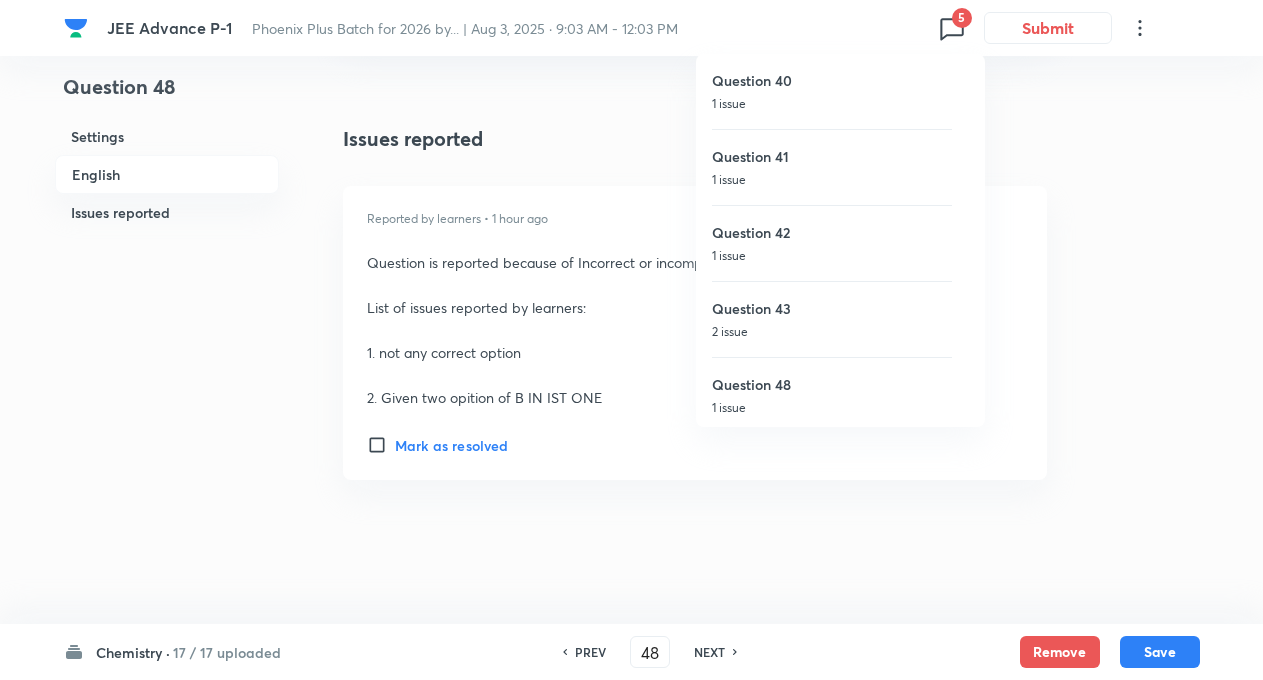 click at bounding box center [631, 340] 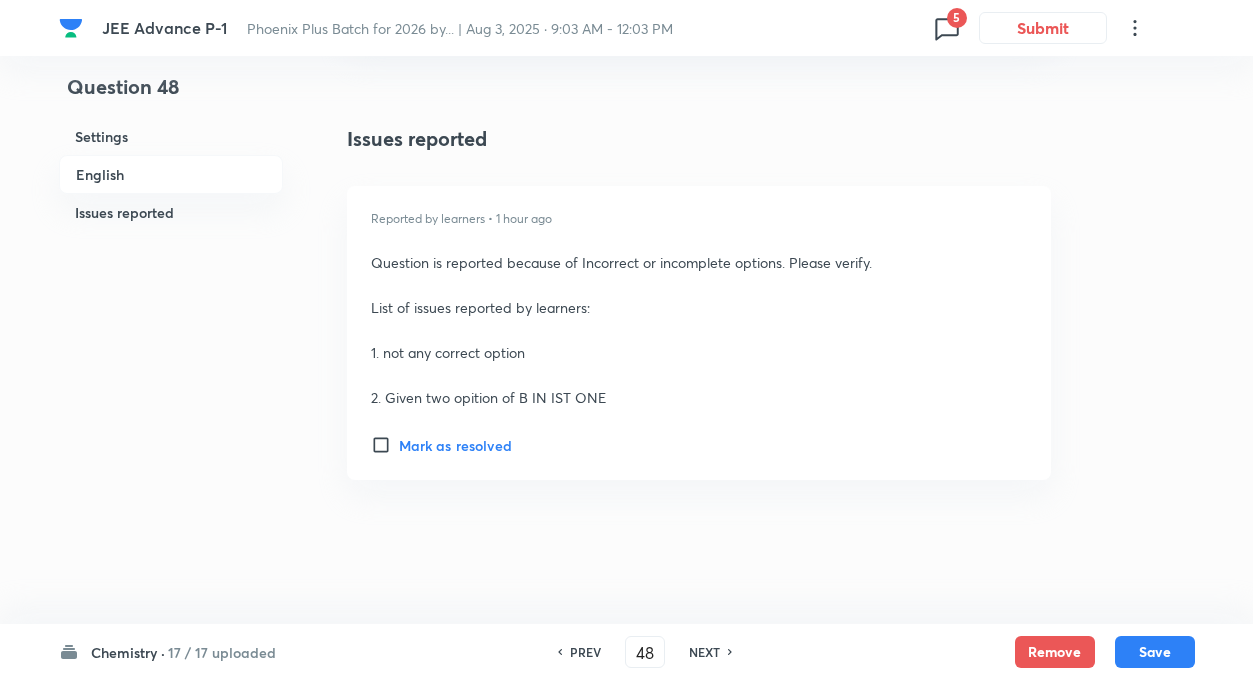 click on "Question 48 Settings English Issues reported" at bounding box center [171, -1027] 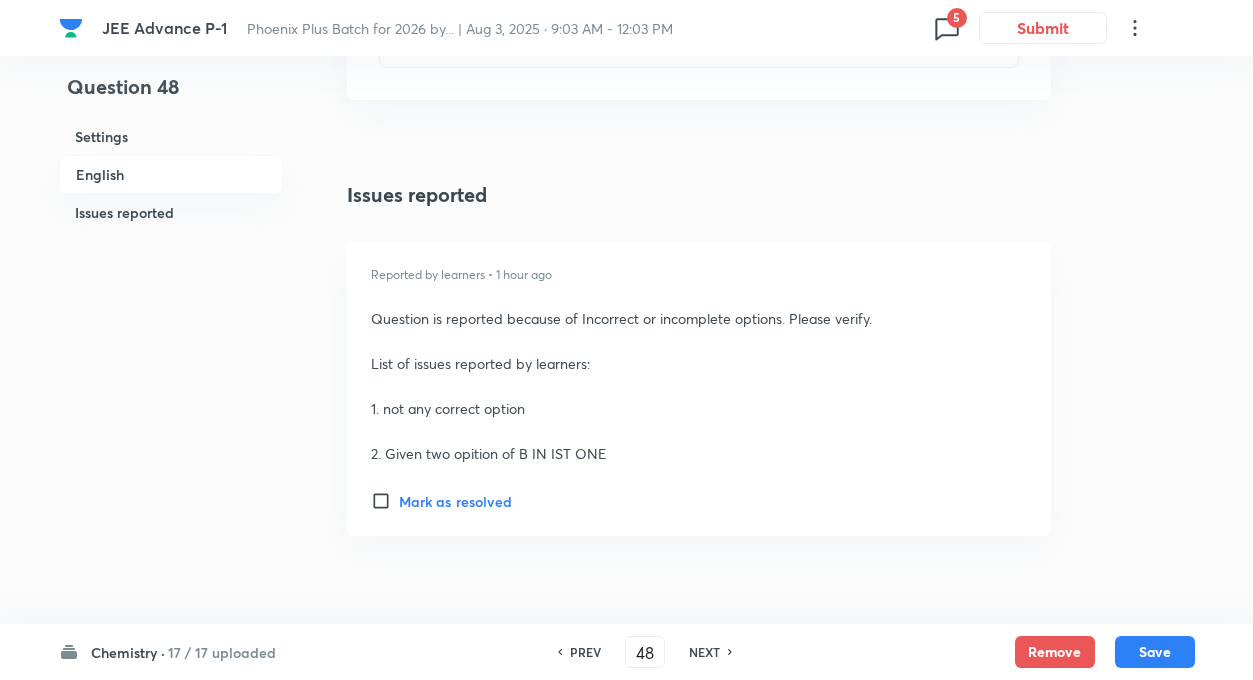 scroll, scrollTop: 2734, scrollLeft: 0, axis: vertical 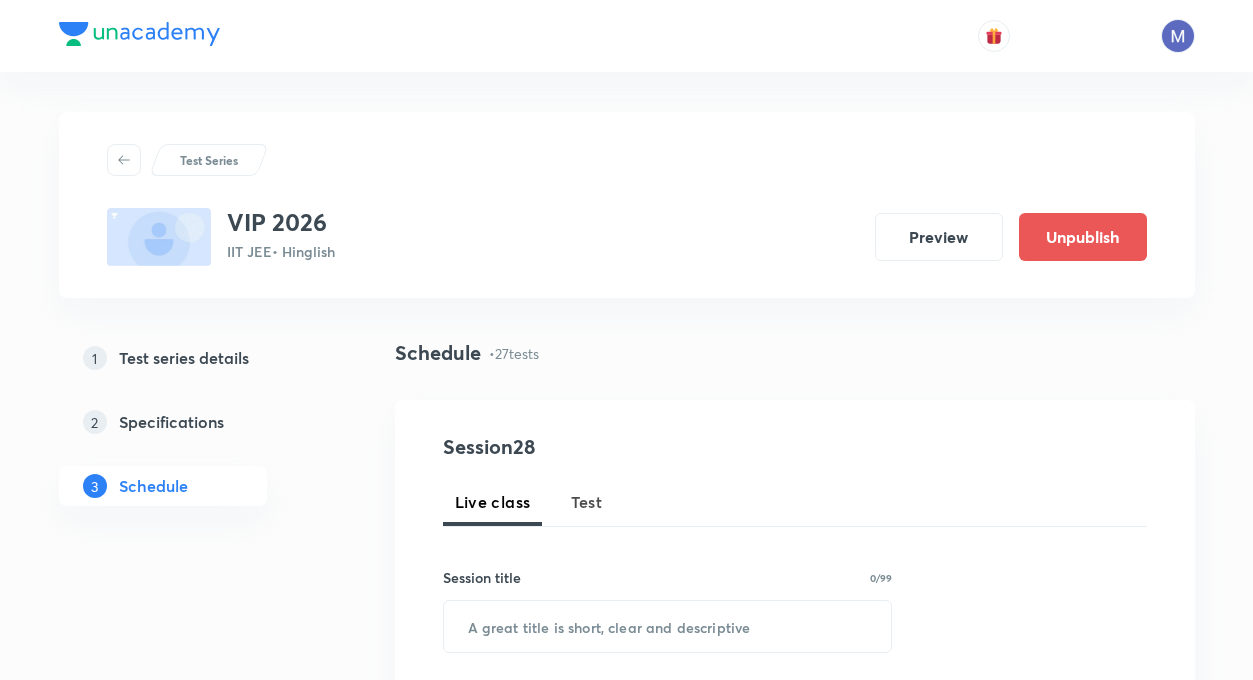 click on "Test Series VIP 2026 IIT JEE  • Hinglish Preview Unpublish" at bounding box center (627, 205) 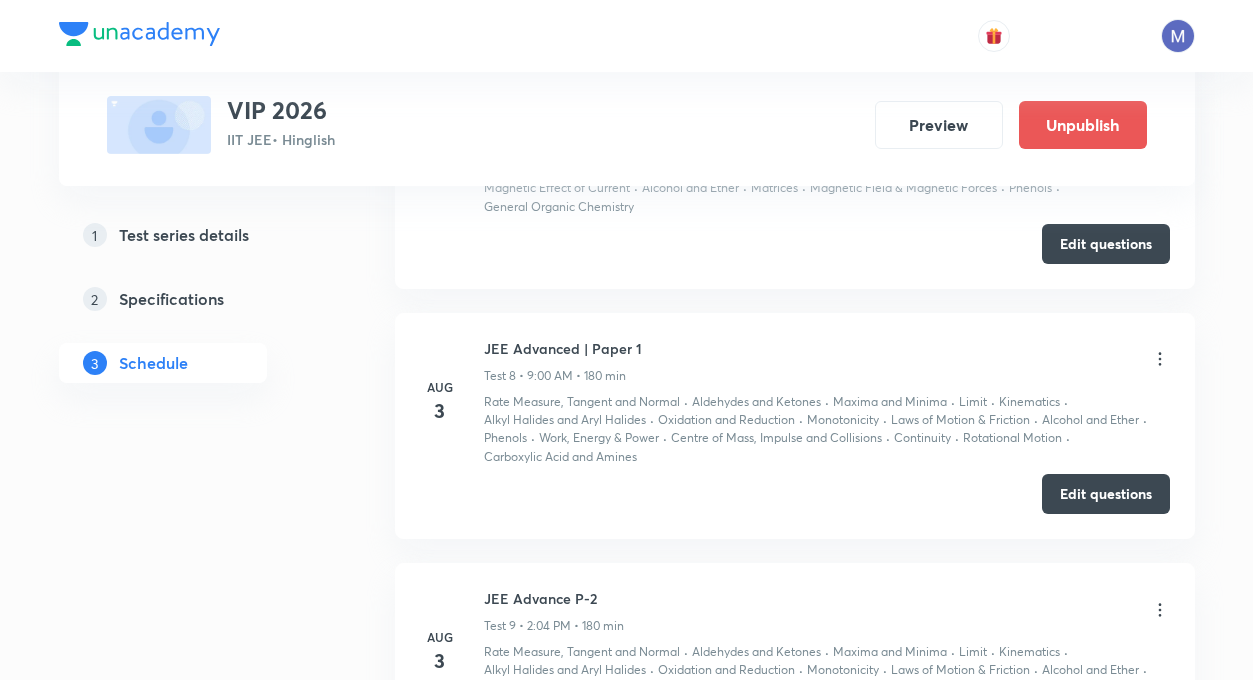 scroll, scrollTop: 2440, scrollLeft: 0, axis: vertical 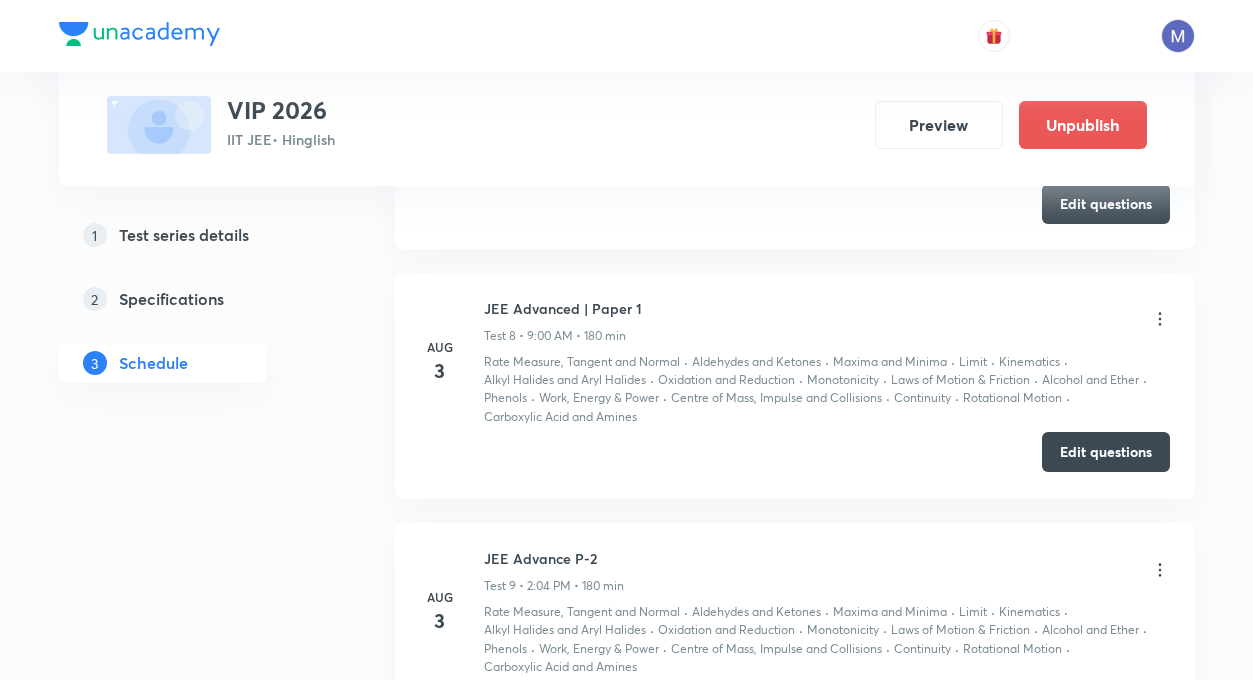 click on "Edit questions" at bounding box center [1106, 452] 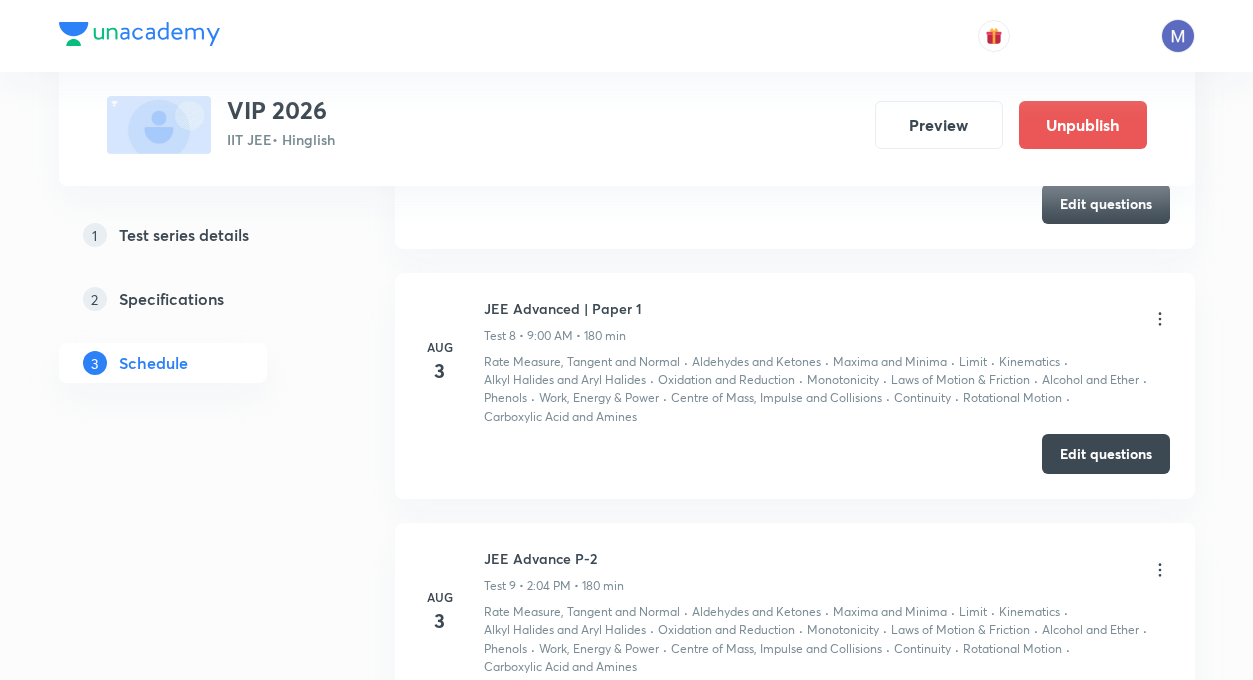 type 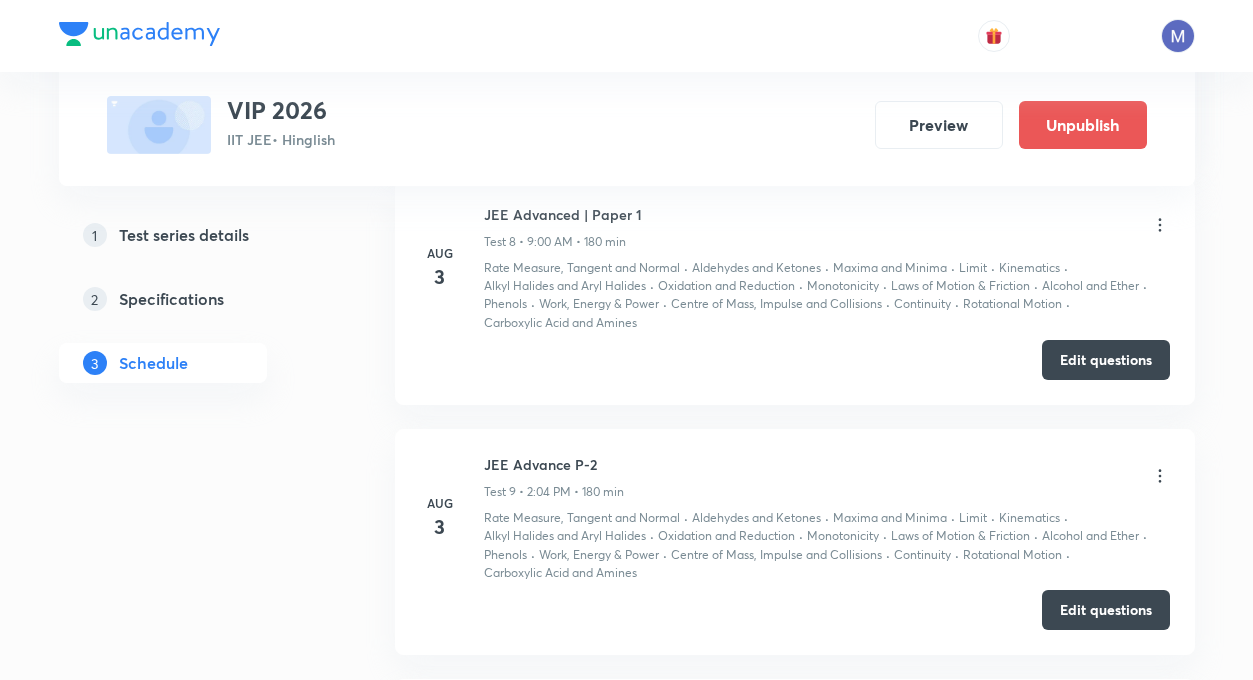 scroll, scrollTop: 2600, scrollLeft: 0, axis: vertical 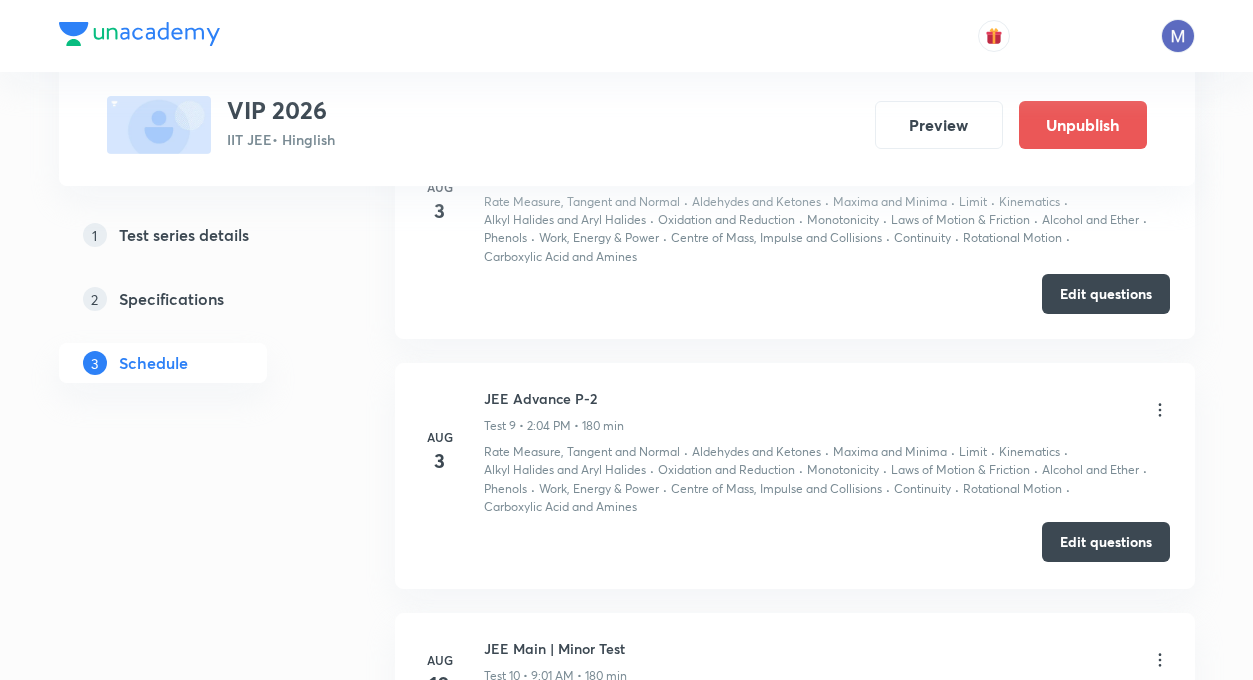 click on "Edit questions" at bounding box center (1106, 542) 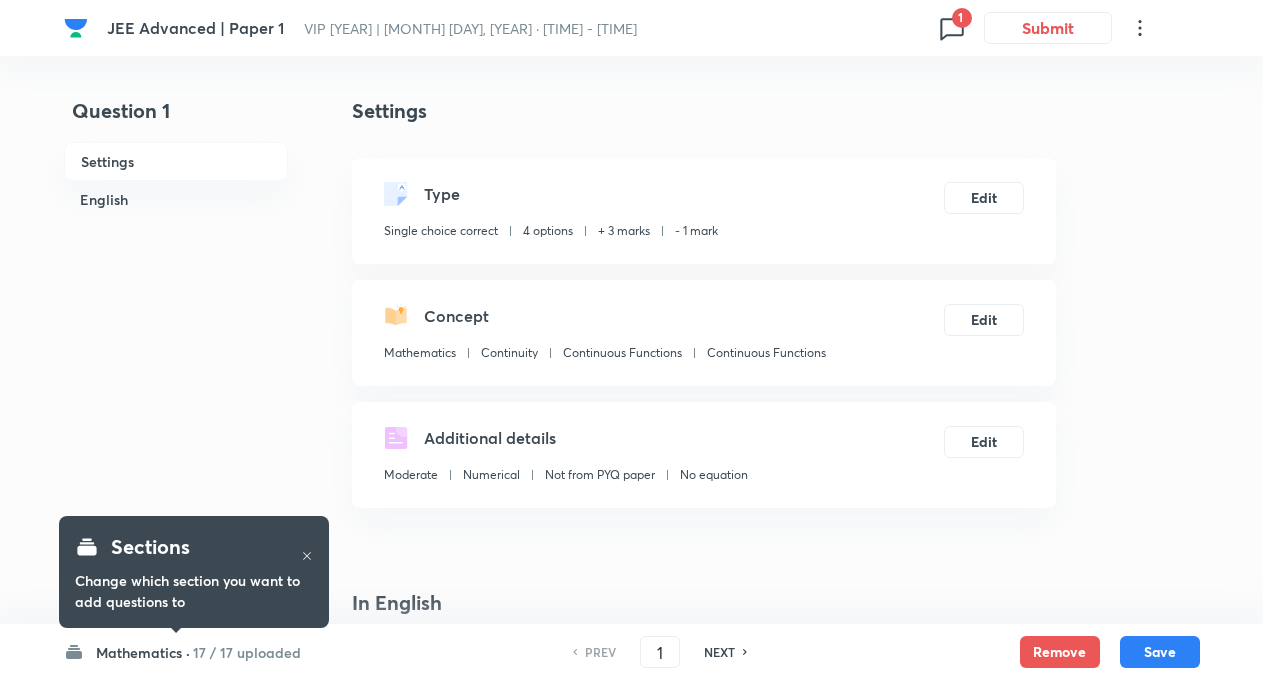 checkbox on "true" 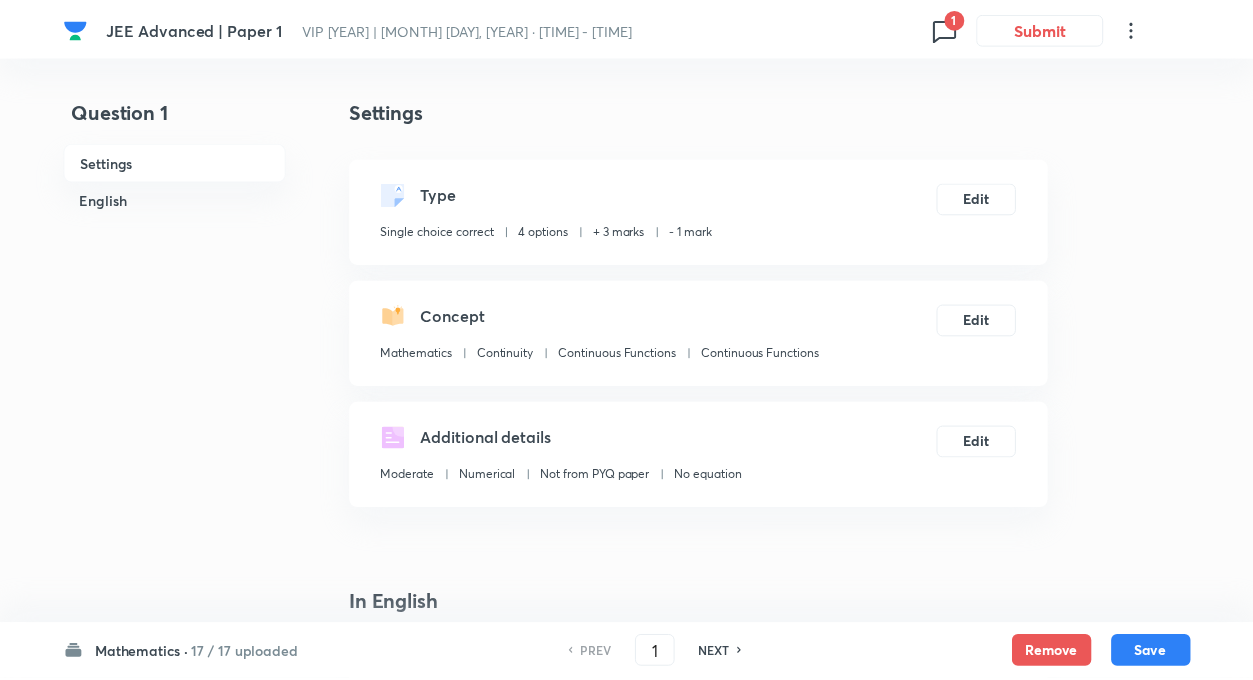 scroll, scrollTop: 0, scrollLeft: 0, axis: both 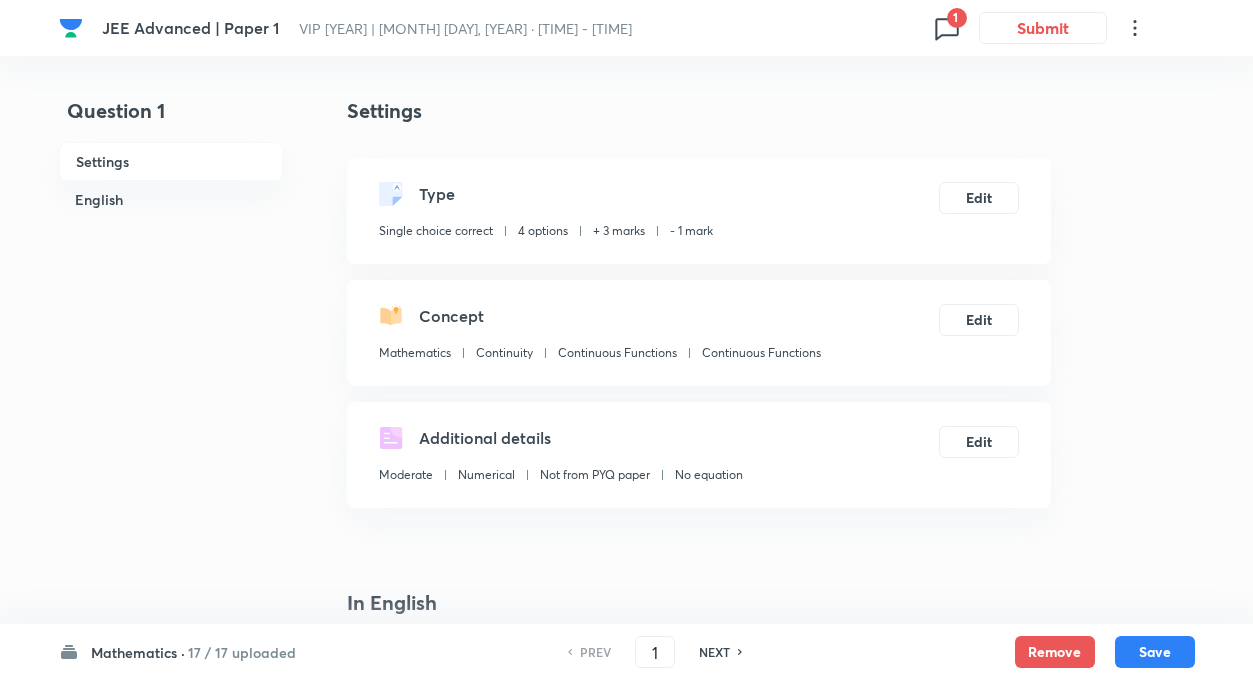 click 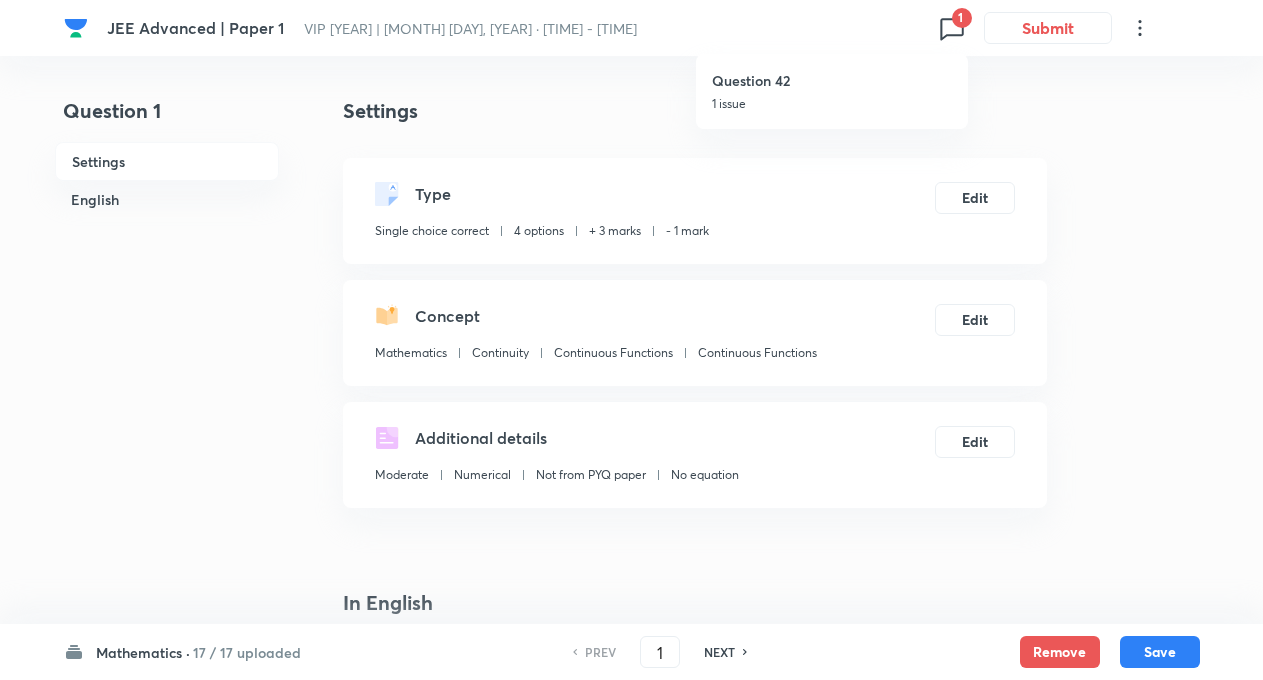 click on "Question 42" at bounding box center (832, 80) 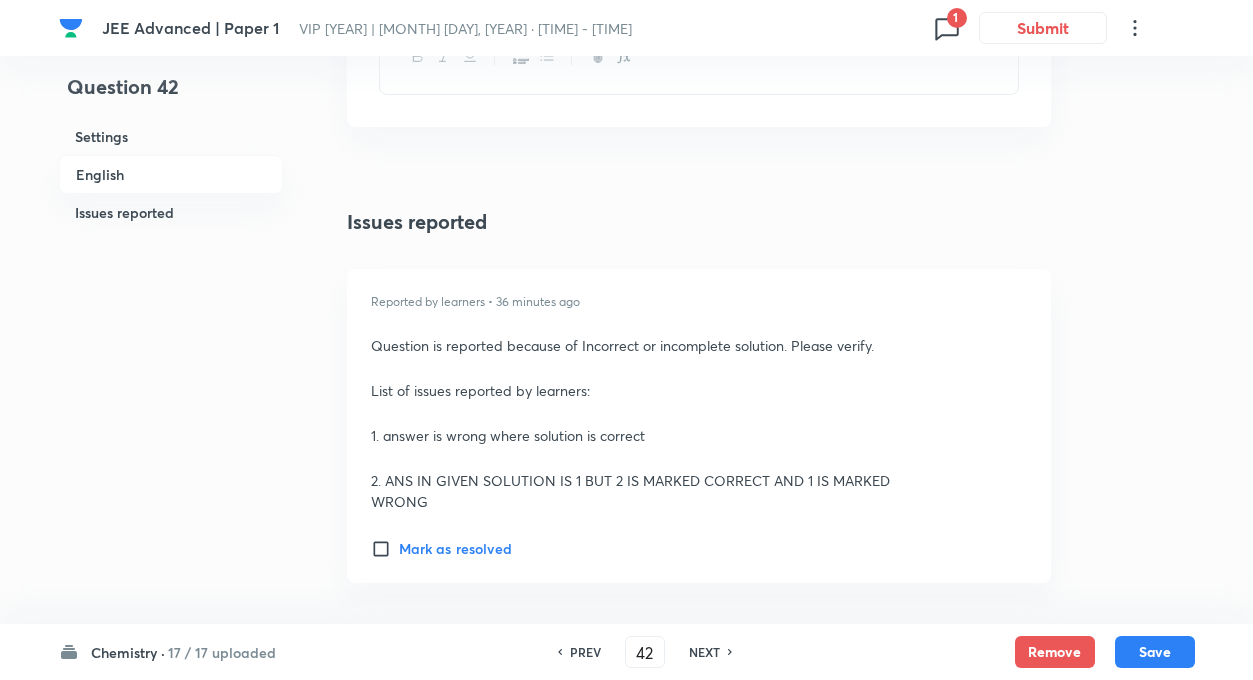 scroll, scrollTop: 1609, scrollLeft: 0, axis: vertical 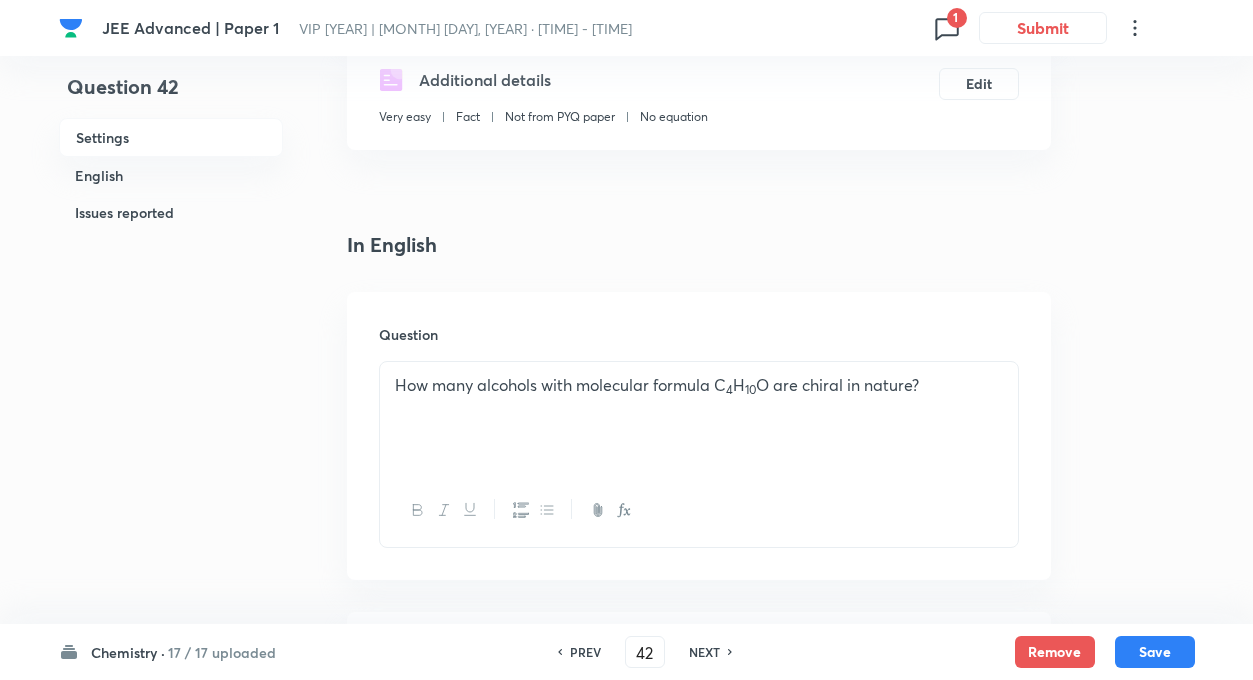 click on "Question 42 Settings English Issues reported" at bounding box center (171, 841) 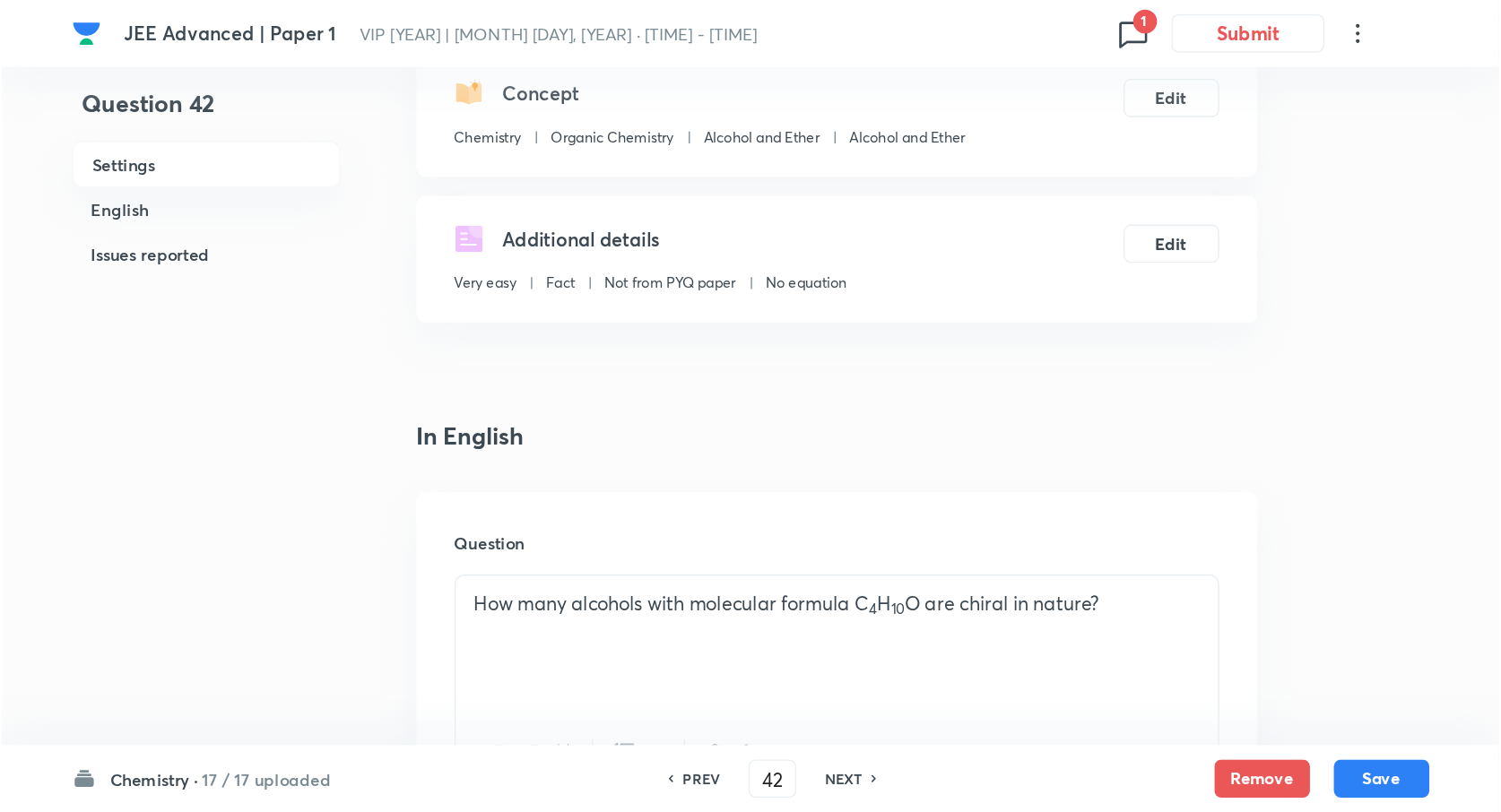 scroll, scrollTop: 212, scrollLeft: 0, axis: vertical 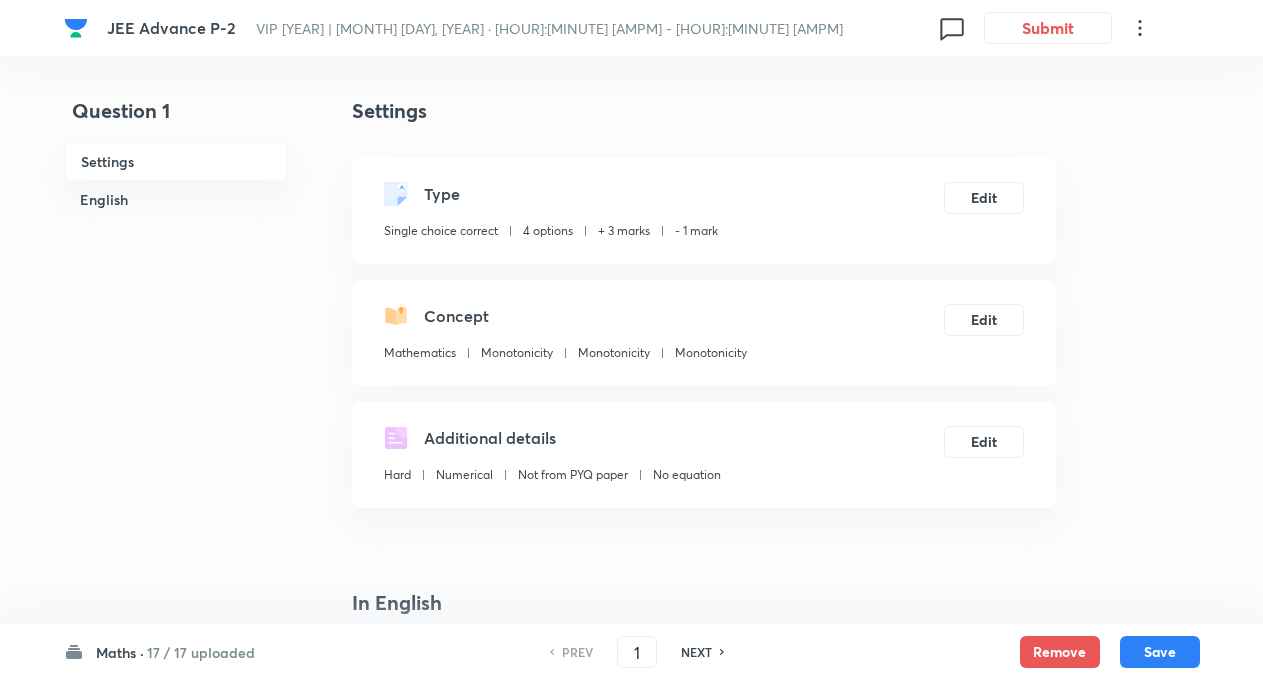 click 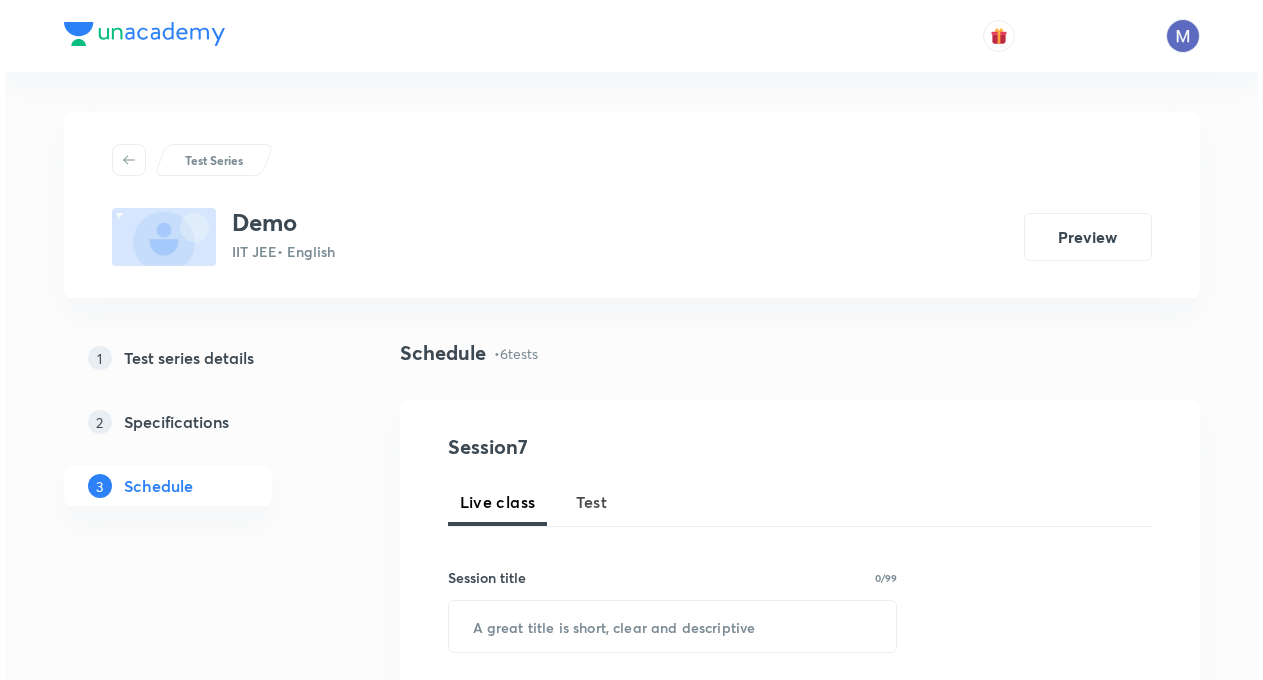 scroll, scrollTop: 240, scrollLeft: 0, axis: vertical 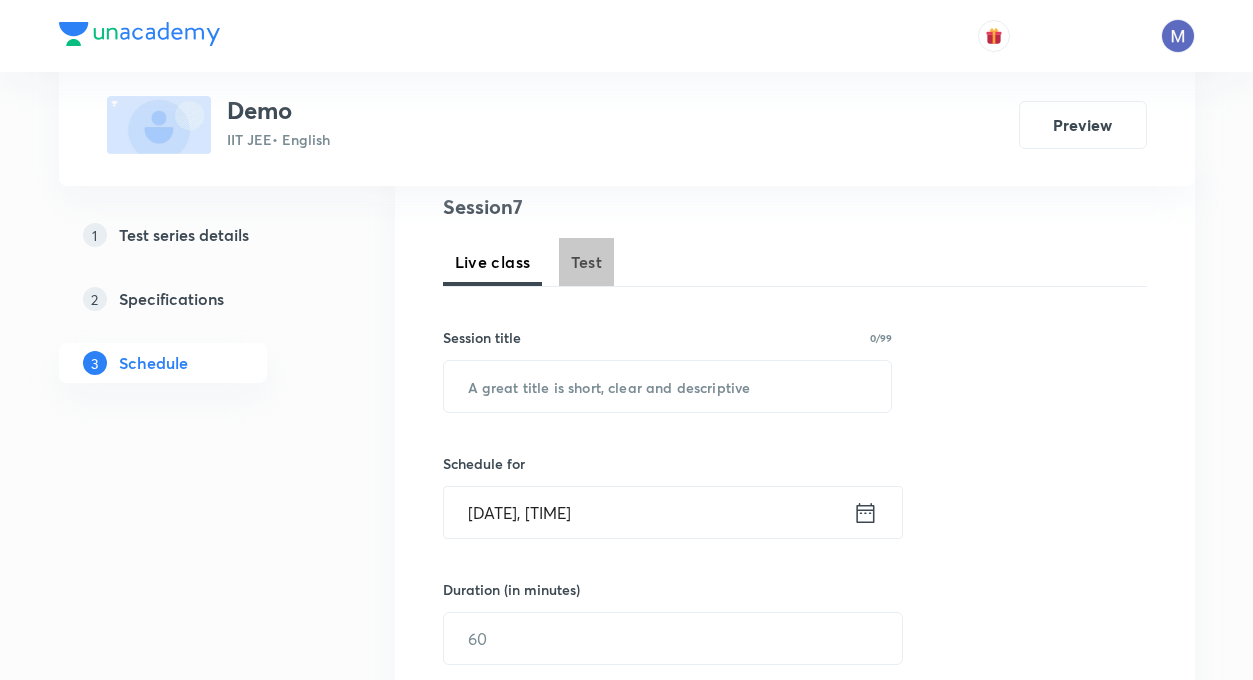 click on "Test" at bounding box center (587, 262) 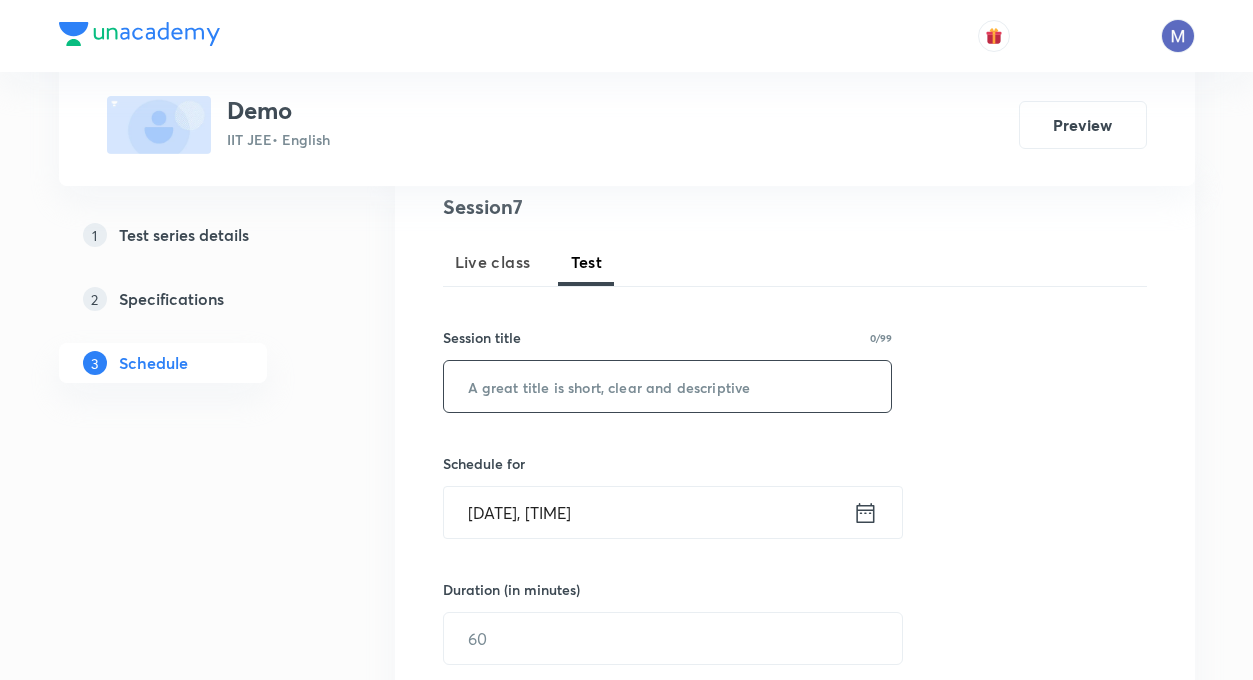 click at bounding box center [668, 386] 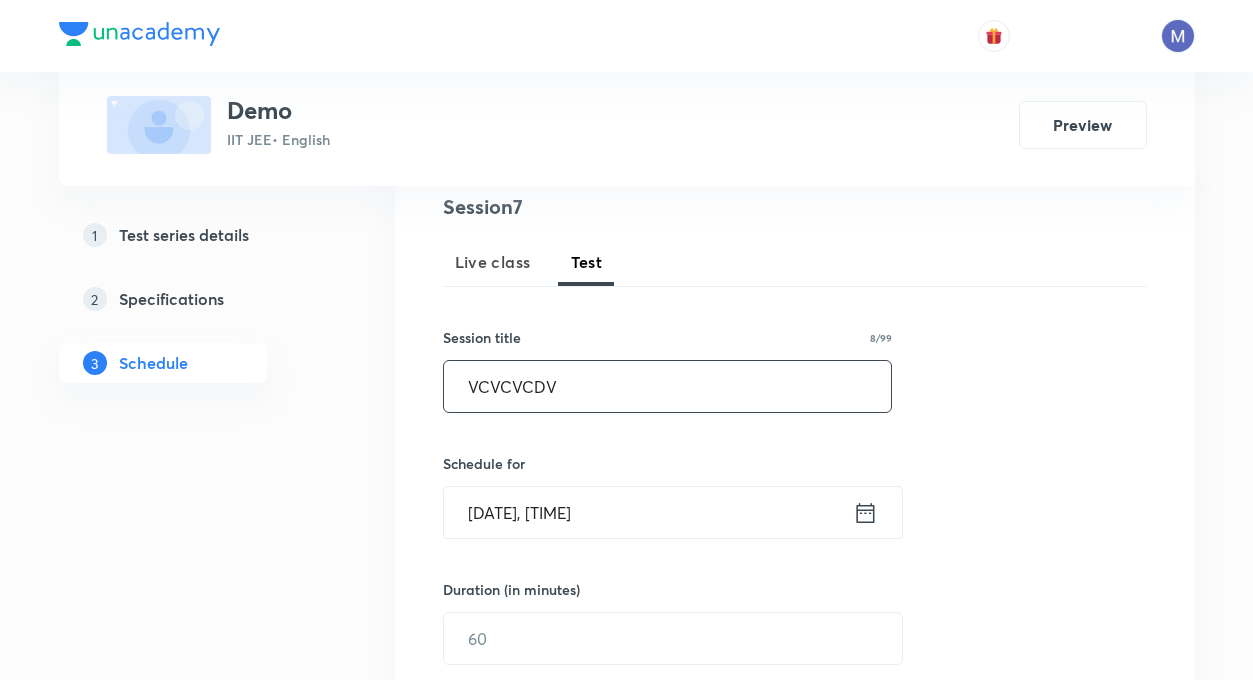 type on "VCVCVCDV" 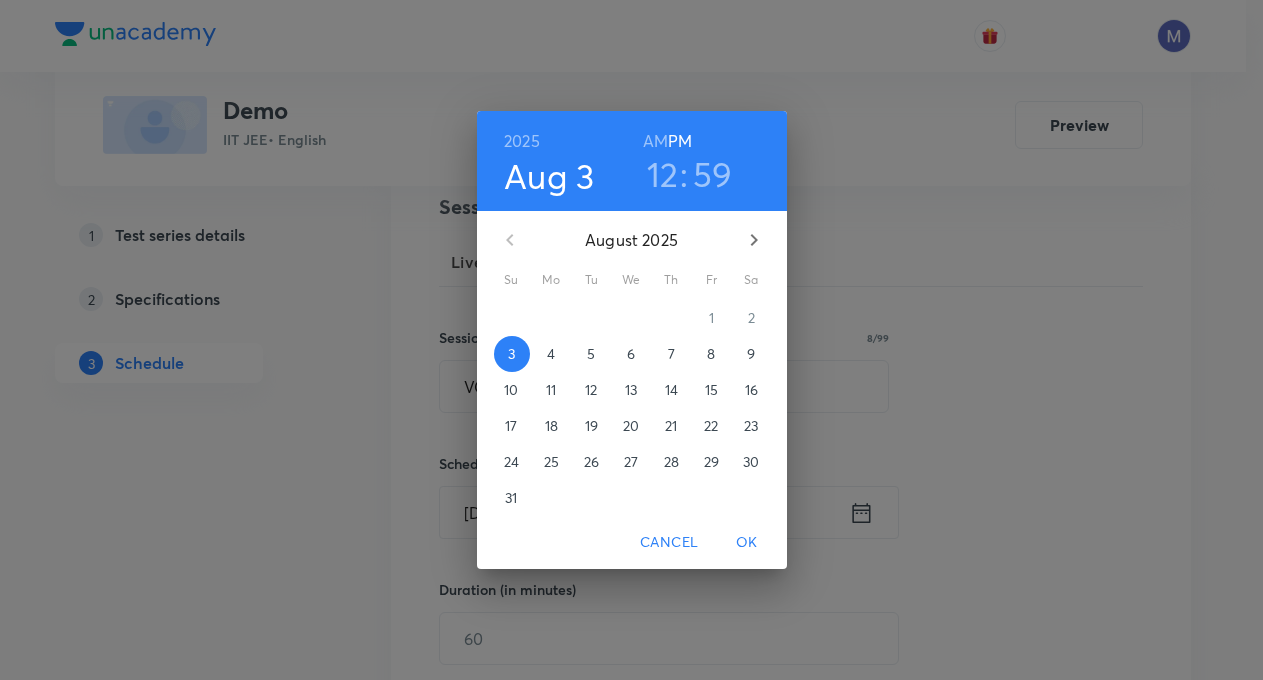 click on "12" at bounding box center (663, 174) 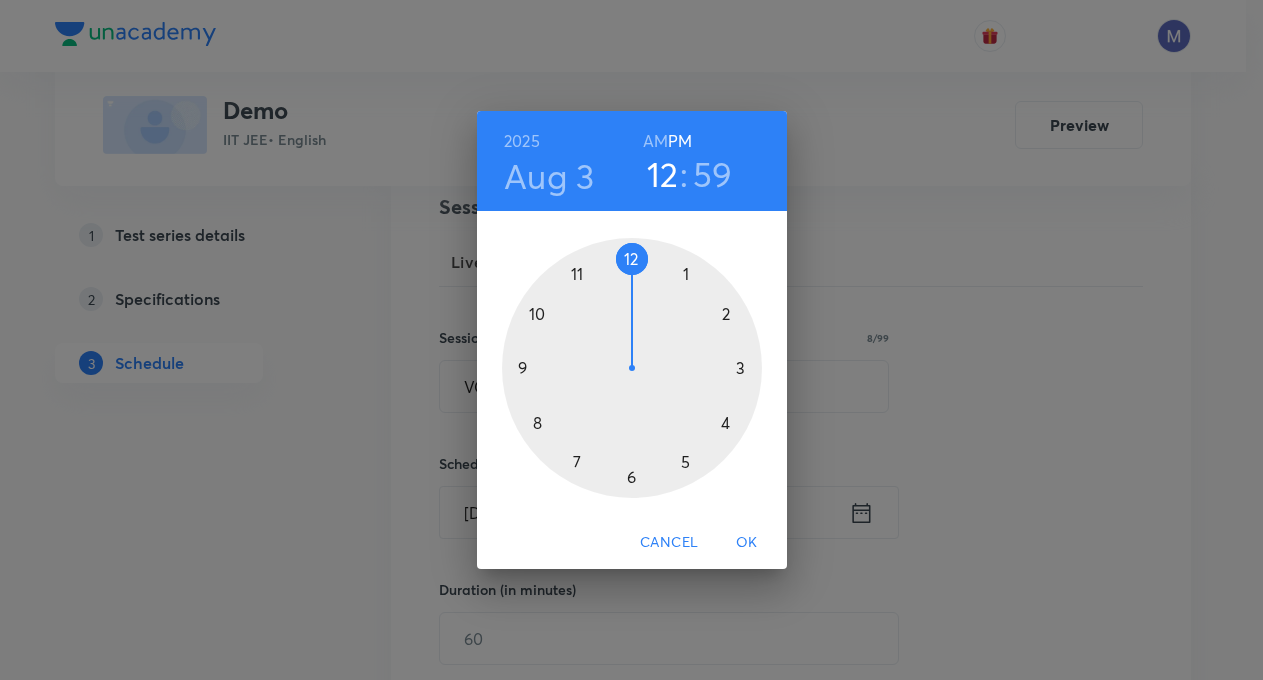 click at bounding box center [632, 368] 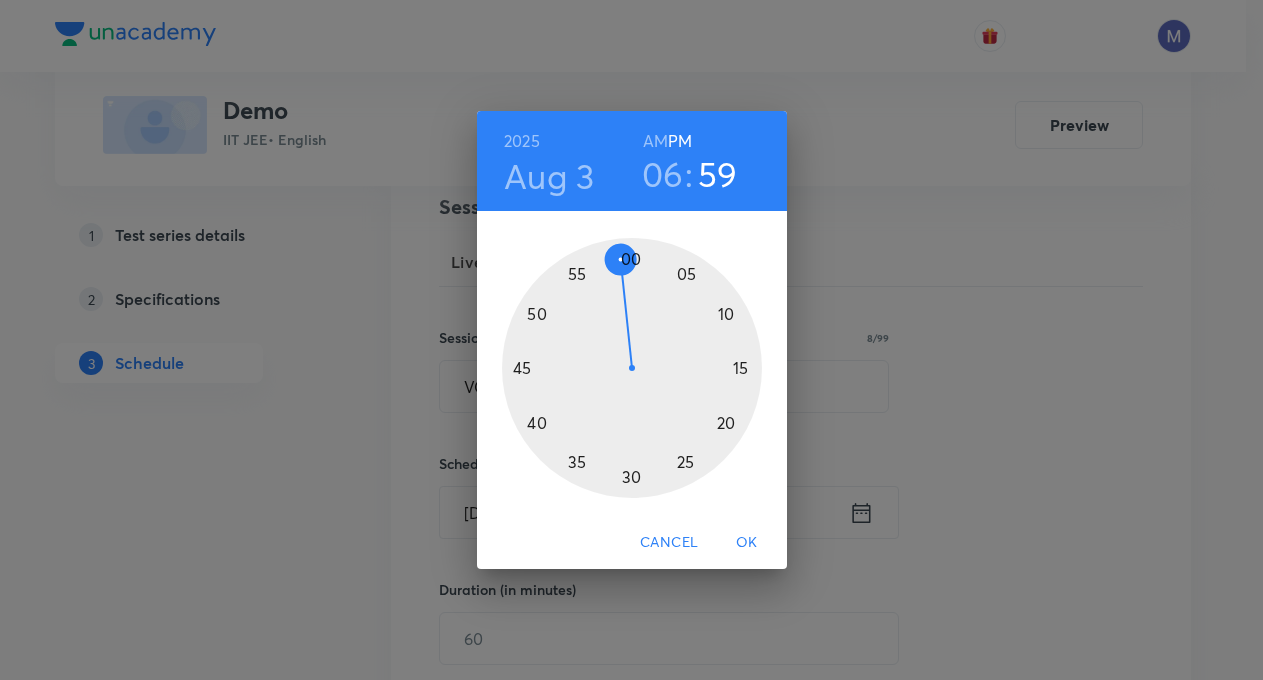 click on "OK" at bounding box center [747, 542] 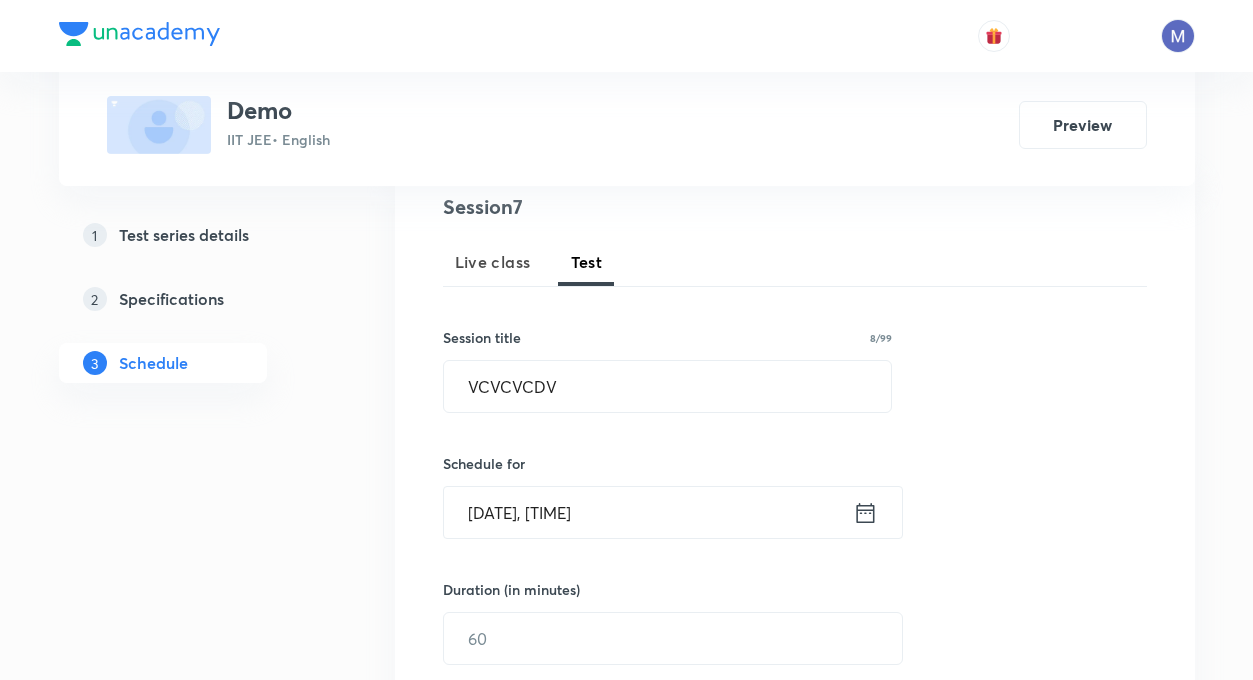 click on "Session  7 Live class Test Session title 8/99 VCVCVCDV ​ Schedule for Aug 3, 2025, 6:59 PM ​ Duration (in minutes) ​ Concepts ​ Sub-concepts ​ Add Cancel" at bounding box center (795, 596) 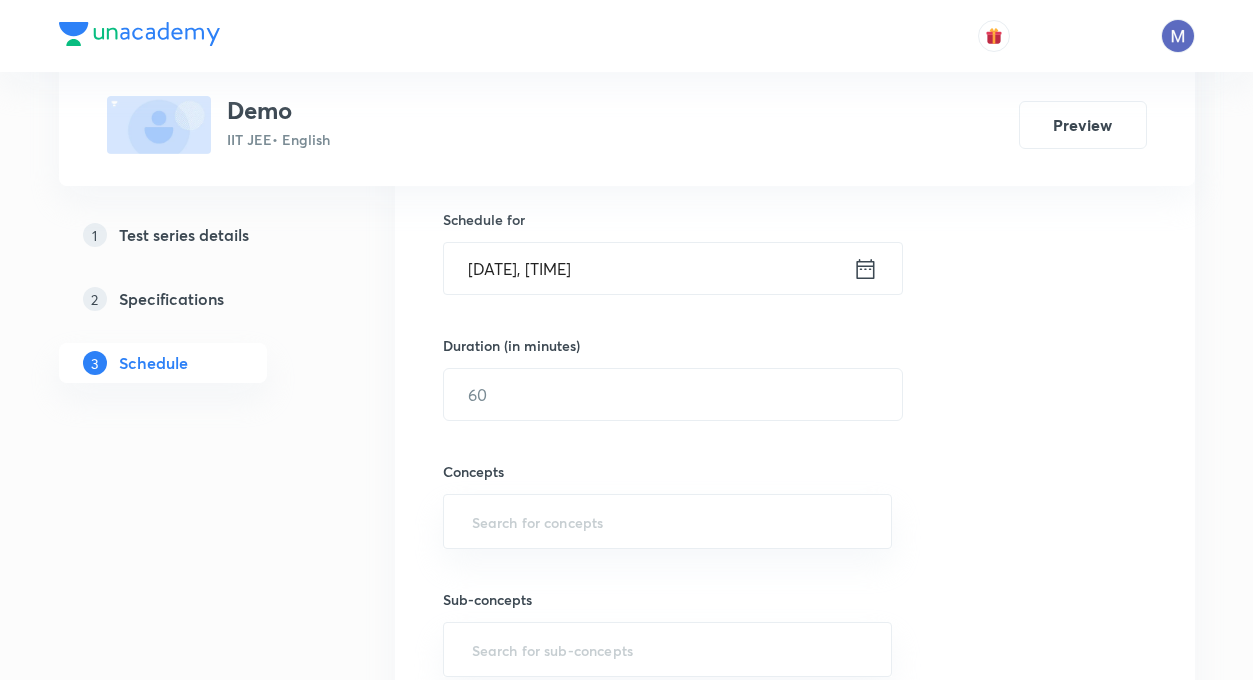 scroll, scrollTop: 560, scrollLeft: 0, axis: vertical 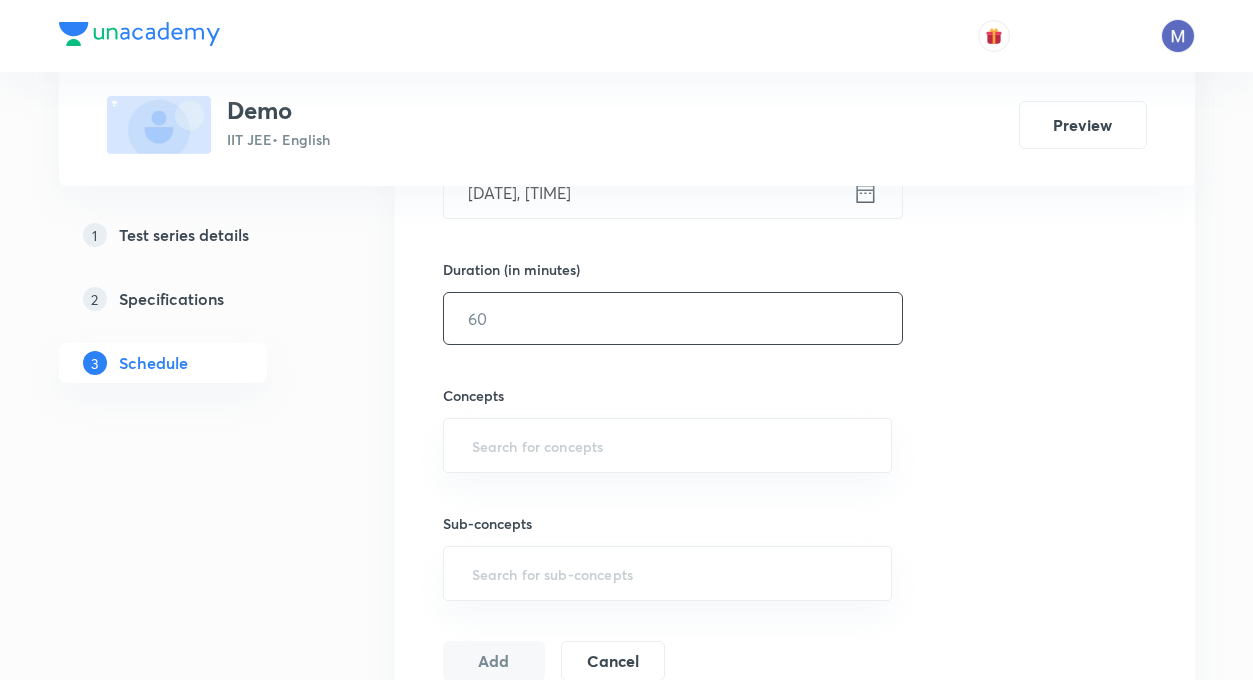 click at bounding box center (673, 318) 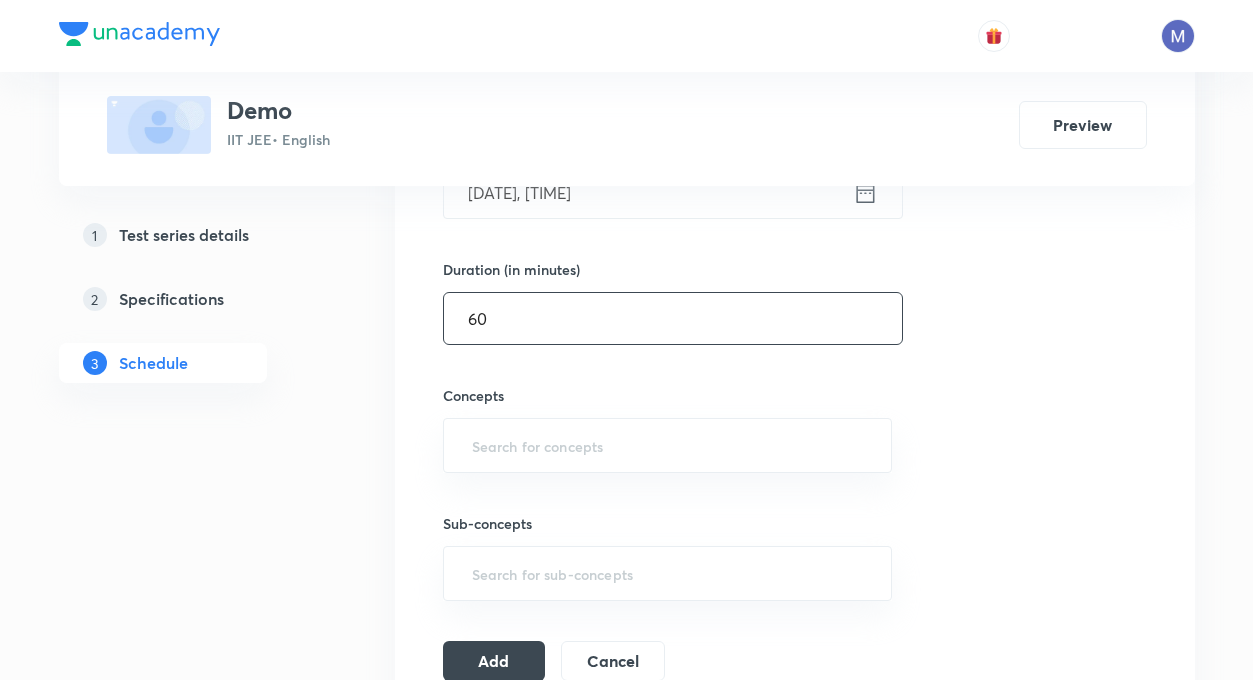 type on "6" 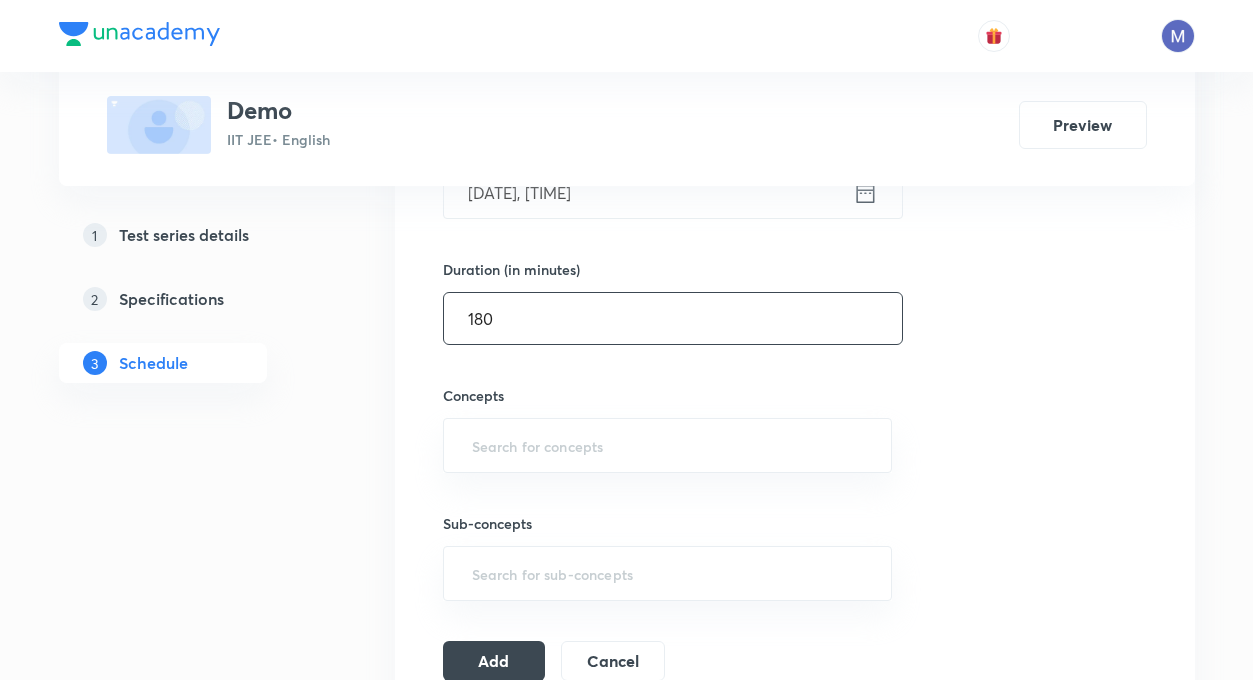 type on "180" 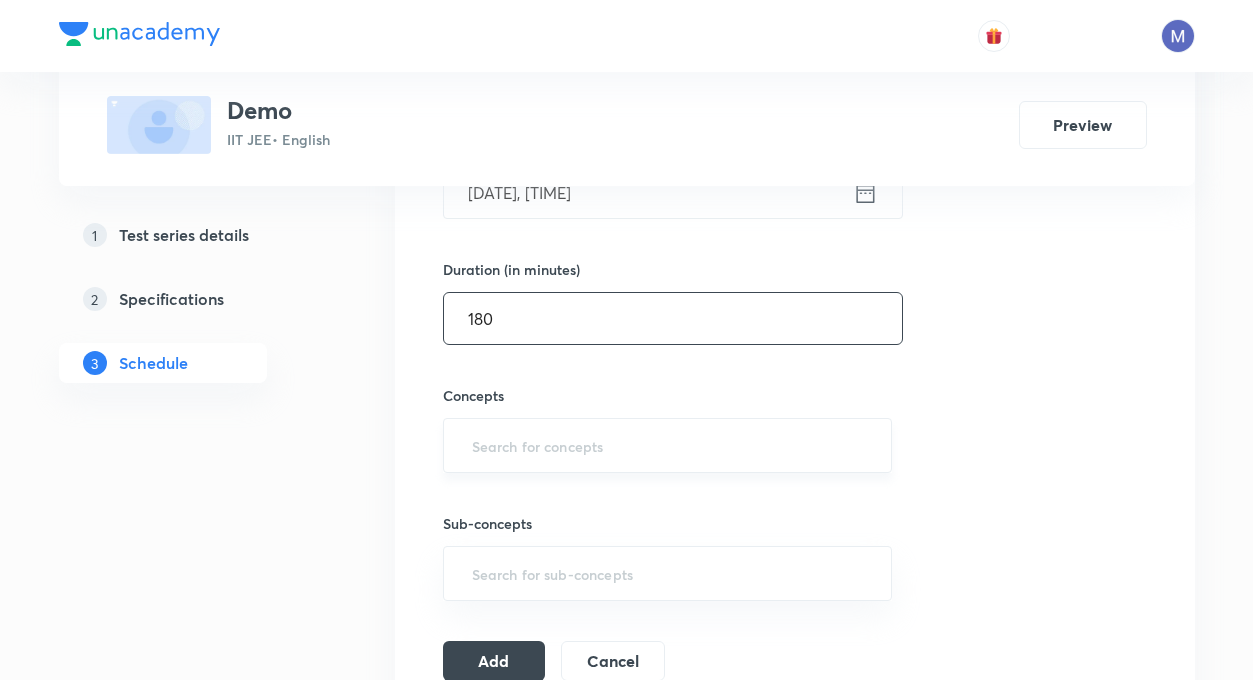 click at bounding box center (668, 445) 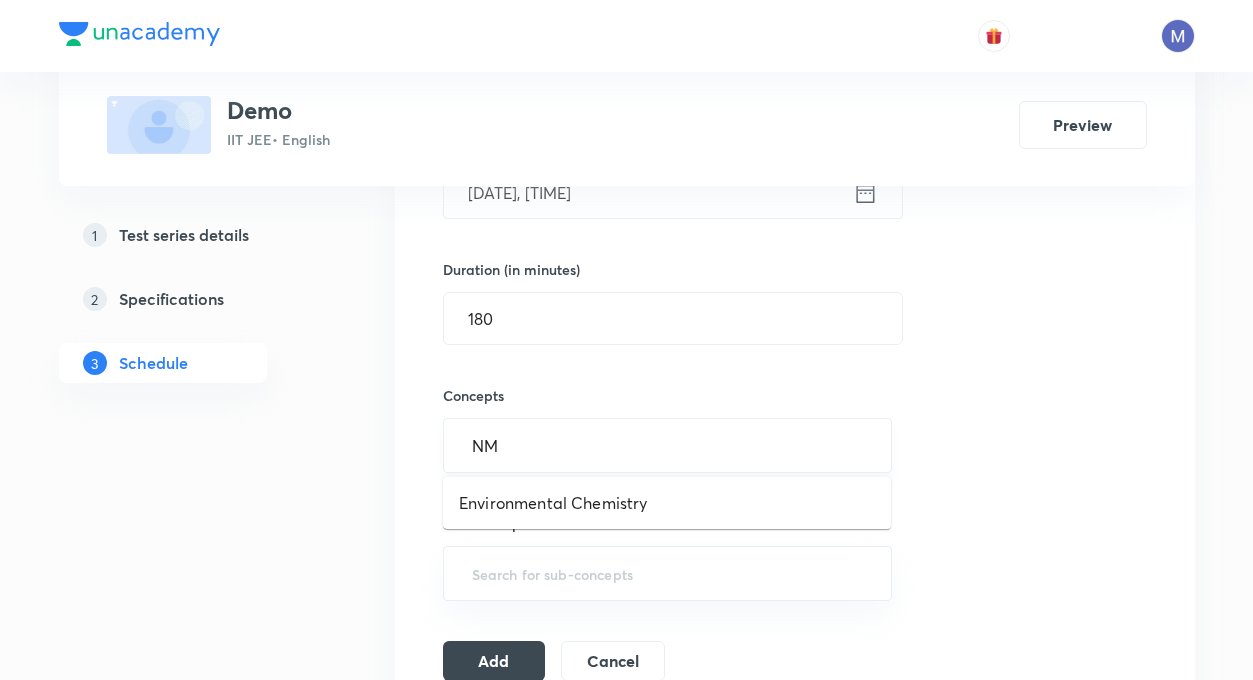 type on "N" 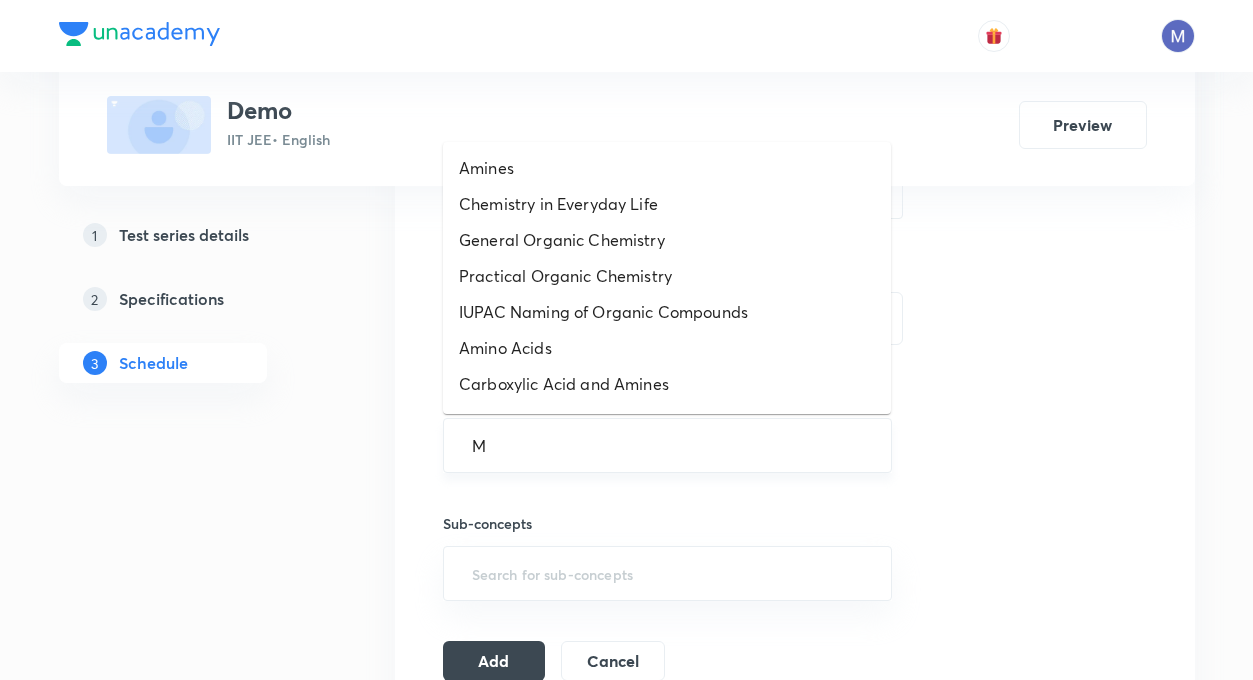 type on "MO" 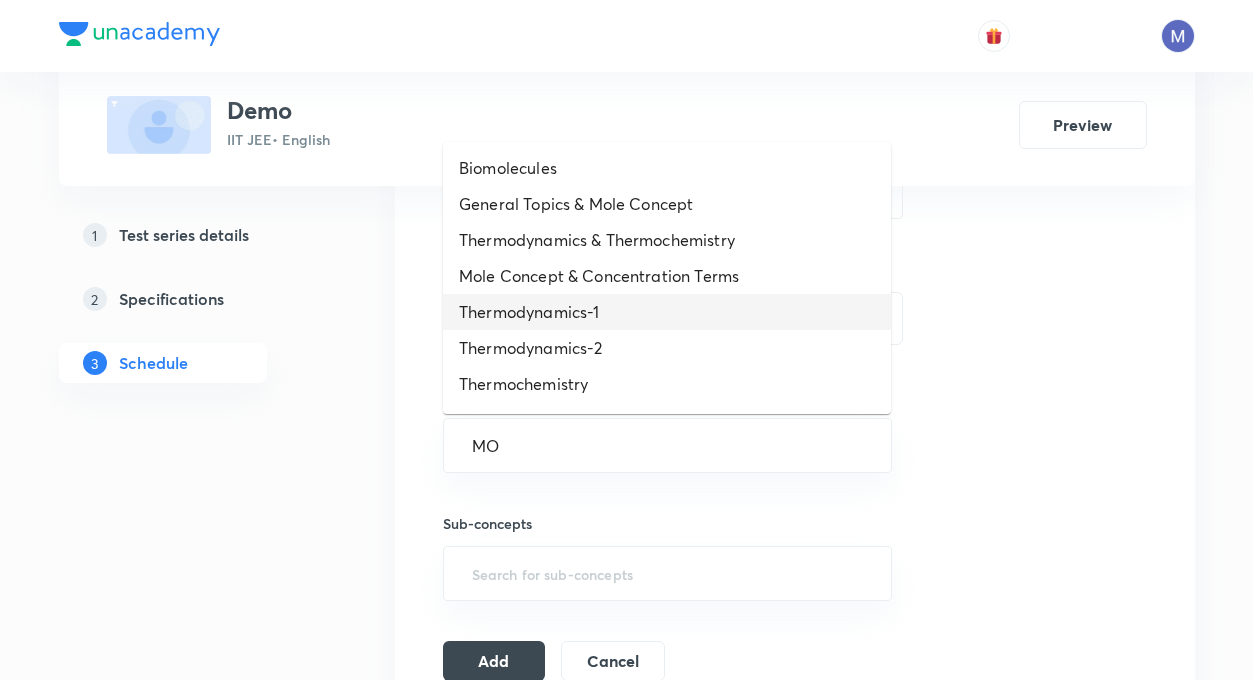 click on "Thermodynamics-1" at bounding box center [667, 312] 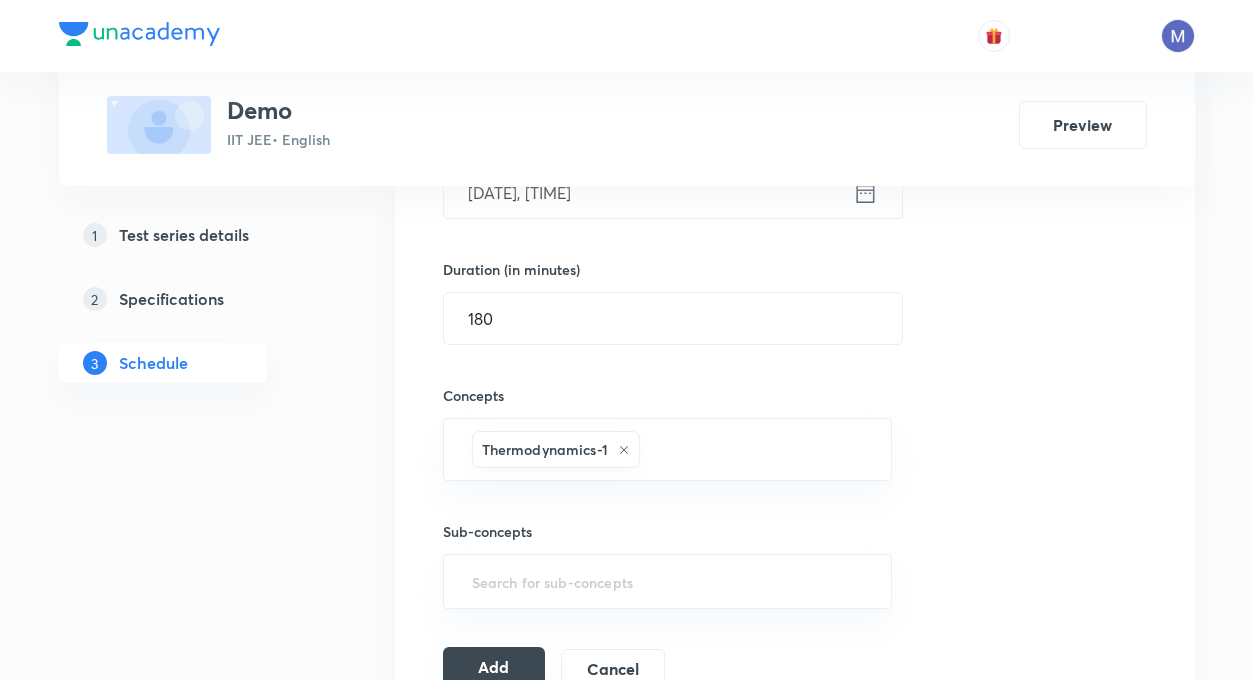 click on "Add" at bounding box center [494, 667] 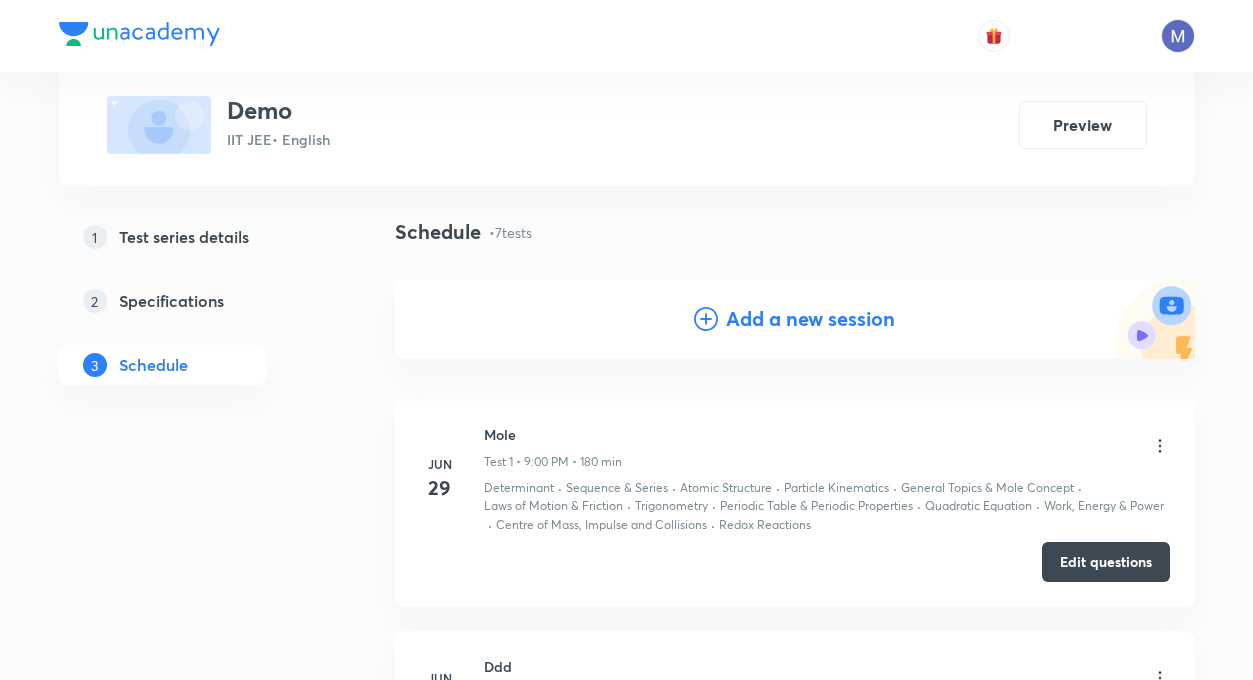 scroll, scrollTop: 0, scrollLeft: 0, axis: both 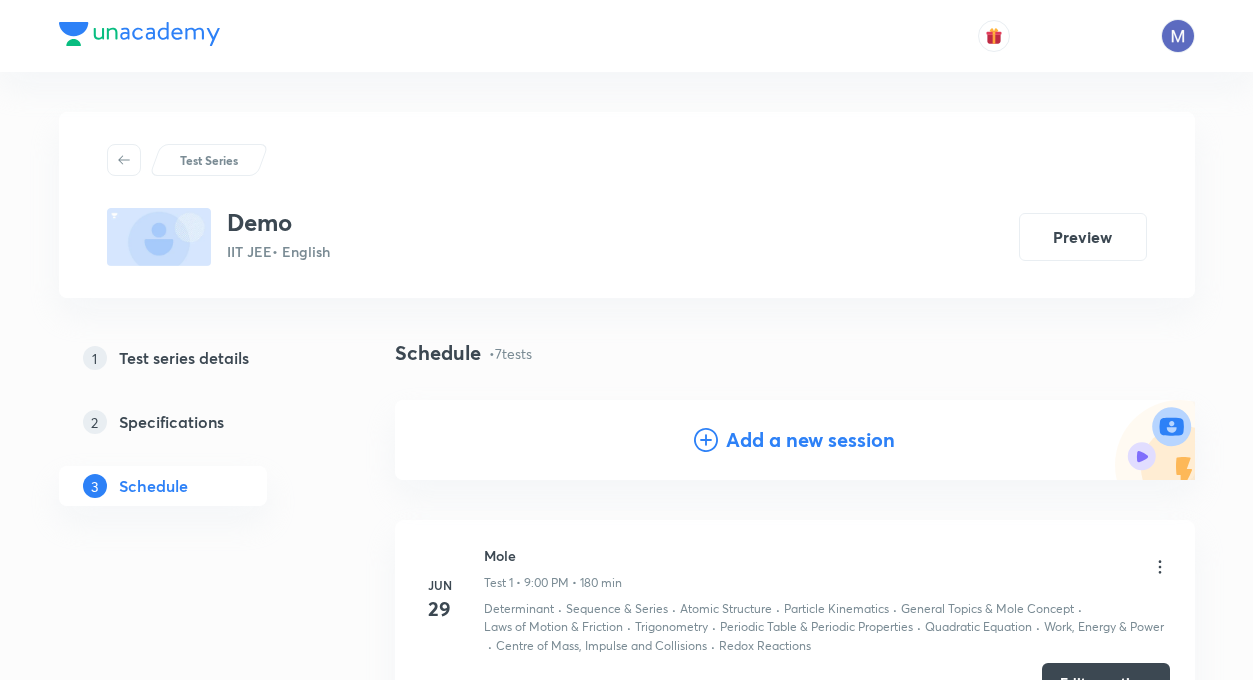 click on "Add a new session" at bounding box center (810, 440) 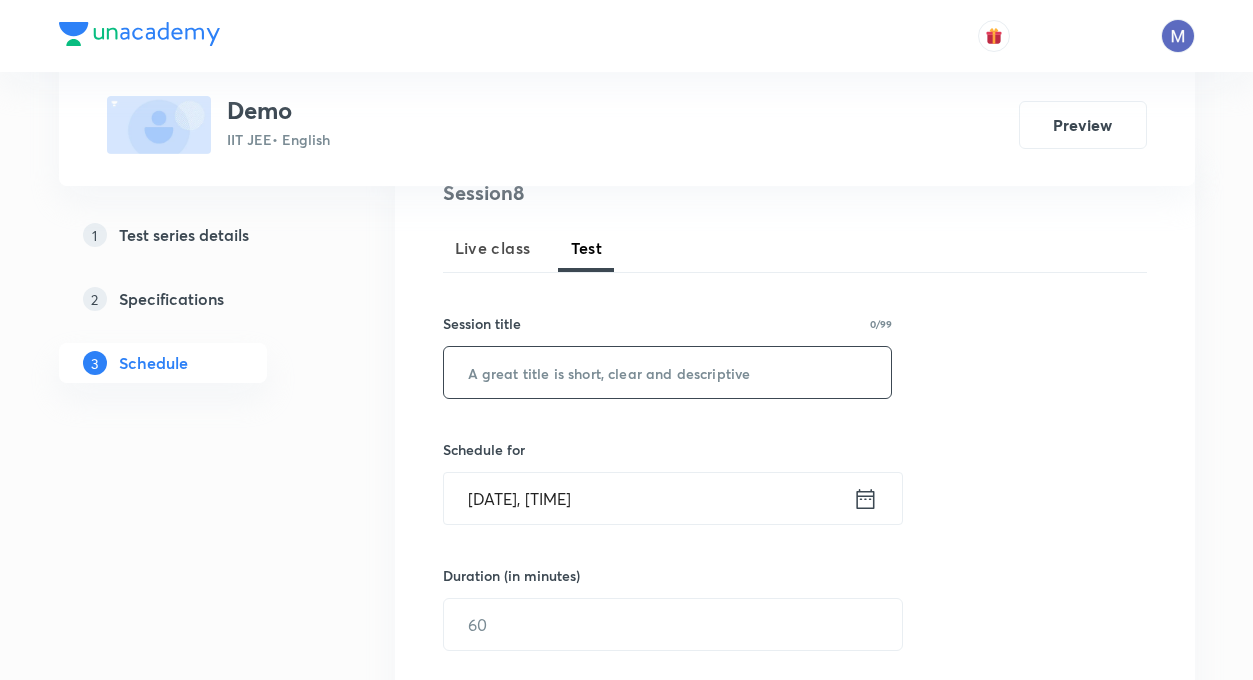scroll, scrollTop: 280, scrollLeft: 0, axis: vertical 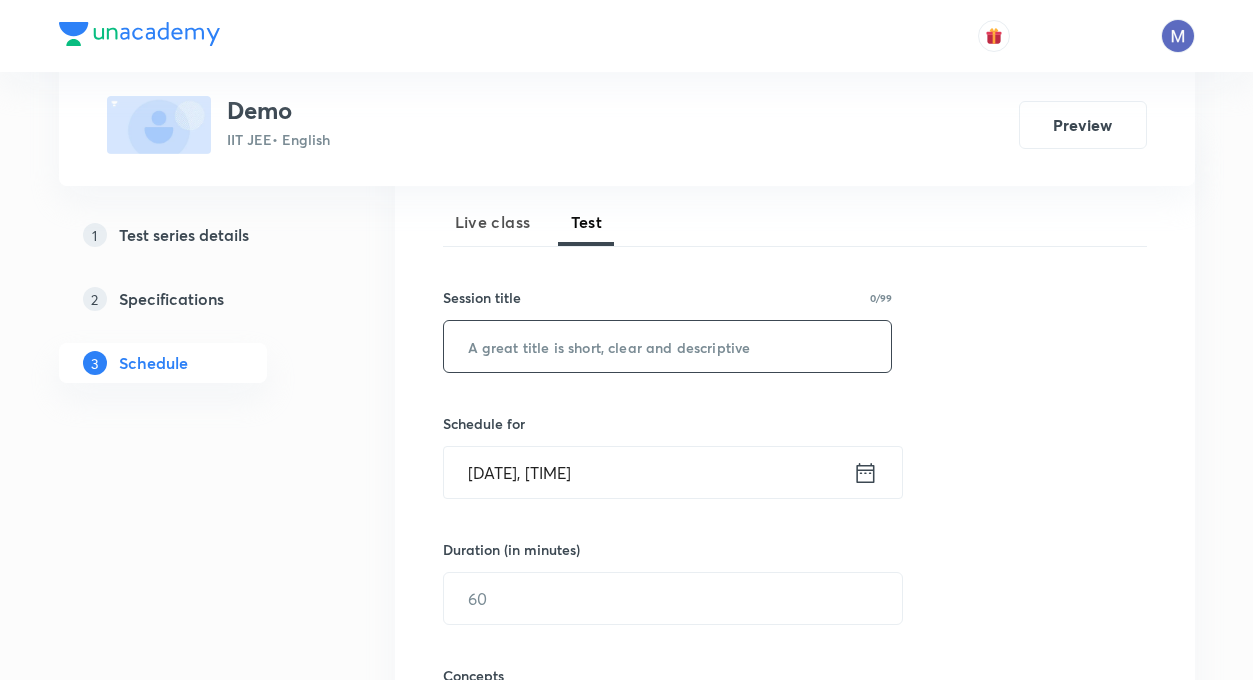 click at bounding box center (668, 346) 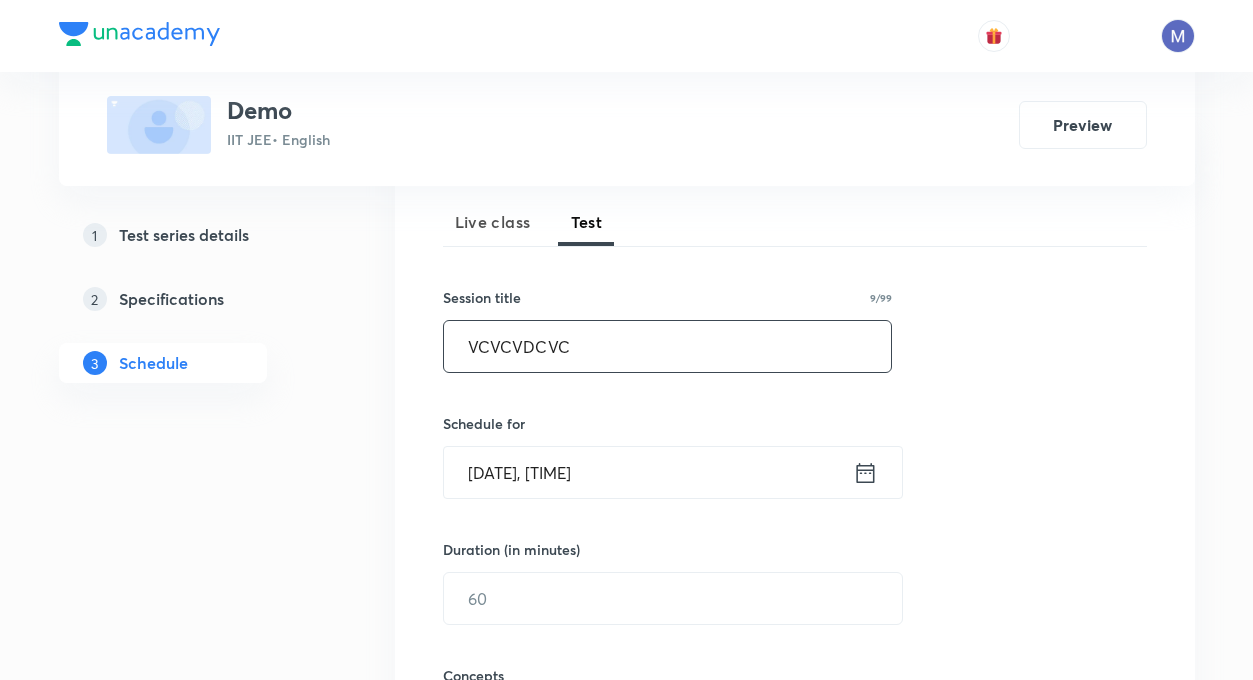 type on "VCVCVDCVC" 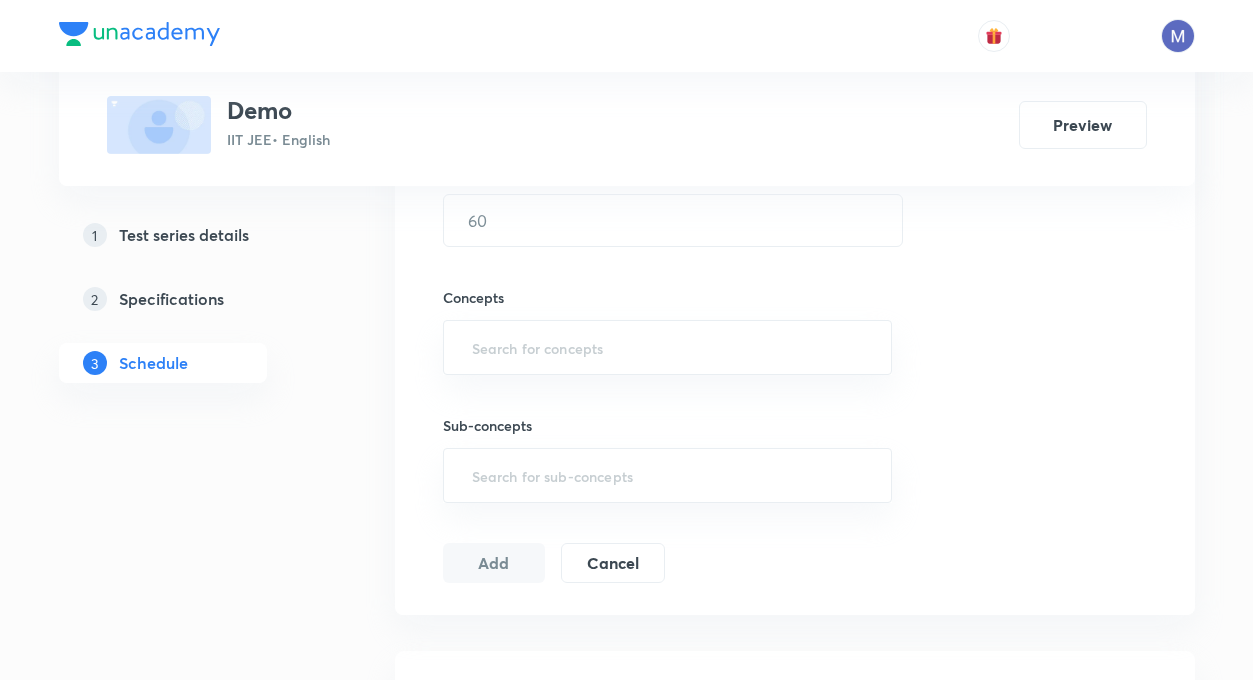 scroll, scrollTop: 680, scrollLeft: 0, axis: vertical 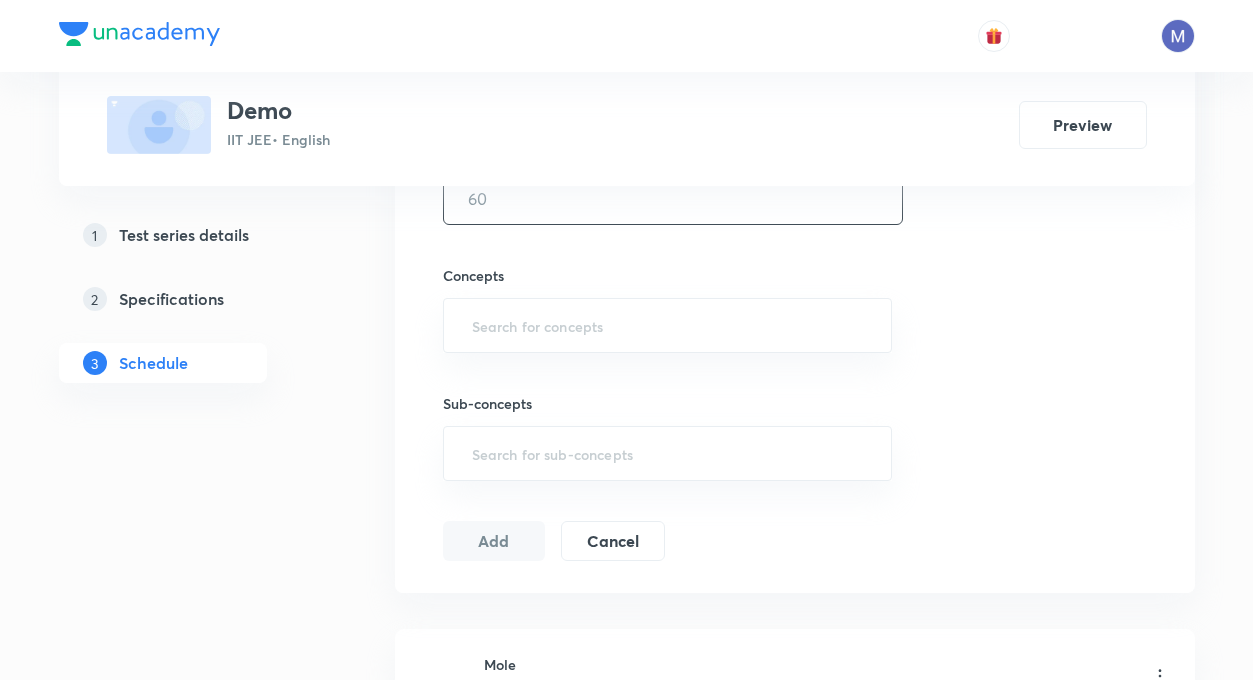 click at bounding box center [673, 198] 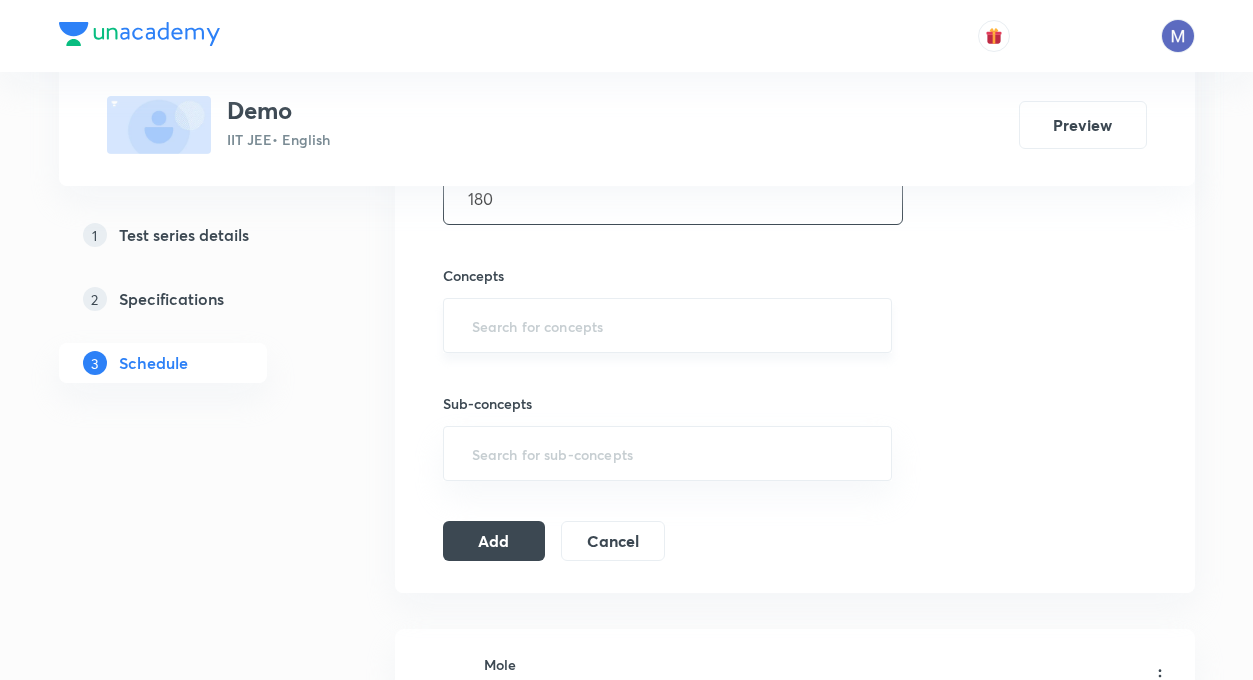 click on "​" at bounding box center (668, 325) 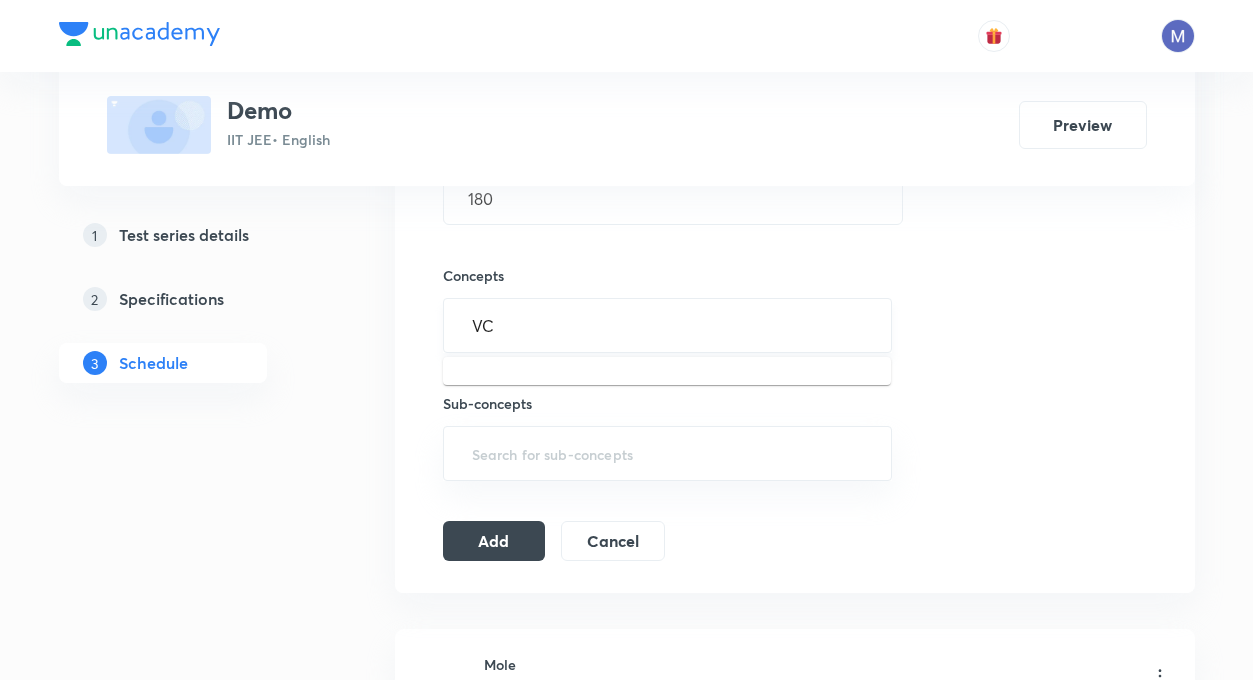 type on "V" 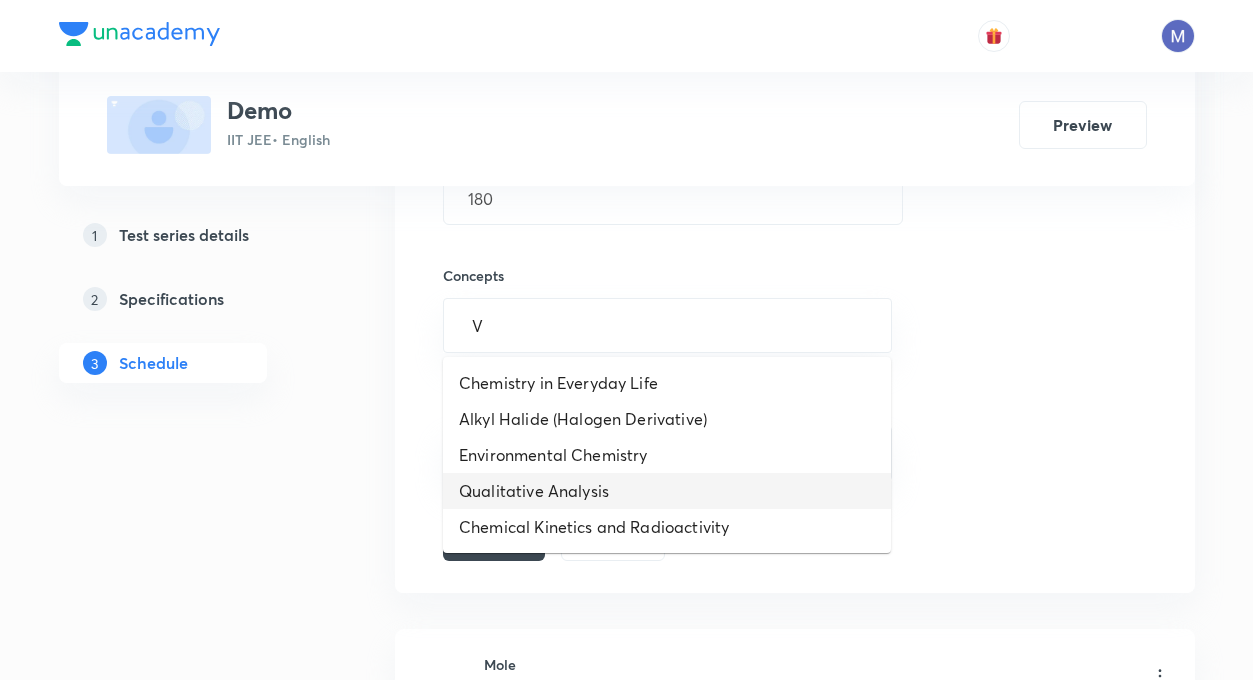 click on "Qualitative Analysis" at bounding box center [667, 491] 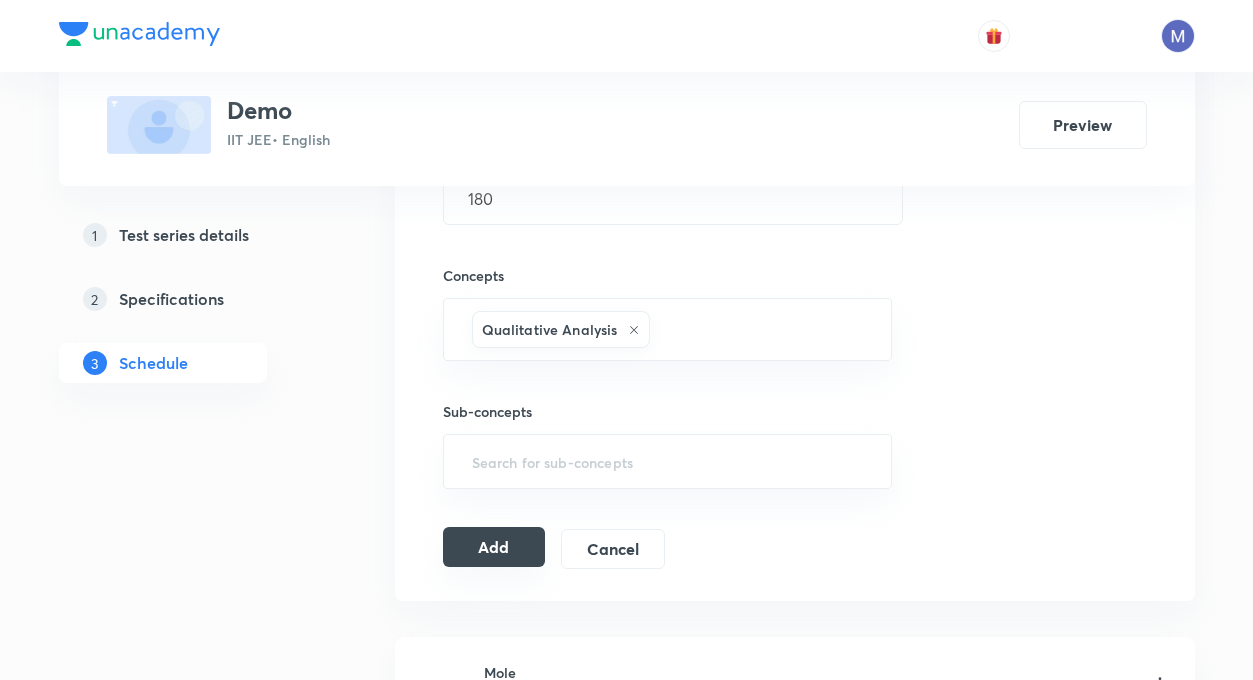 click on "Add" at bounding box center (494, 547) 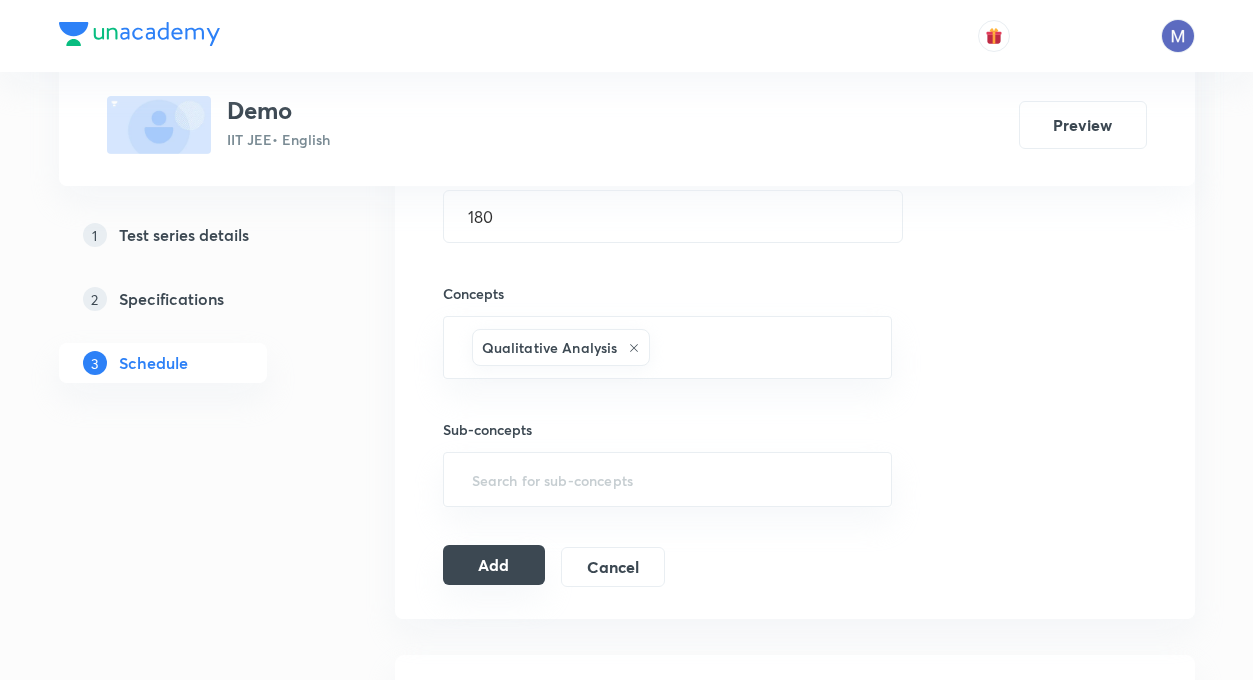 click on "Add" at bounding box center [494, 565] 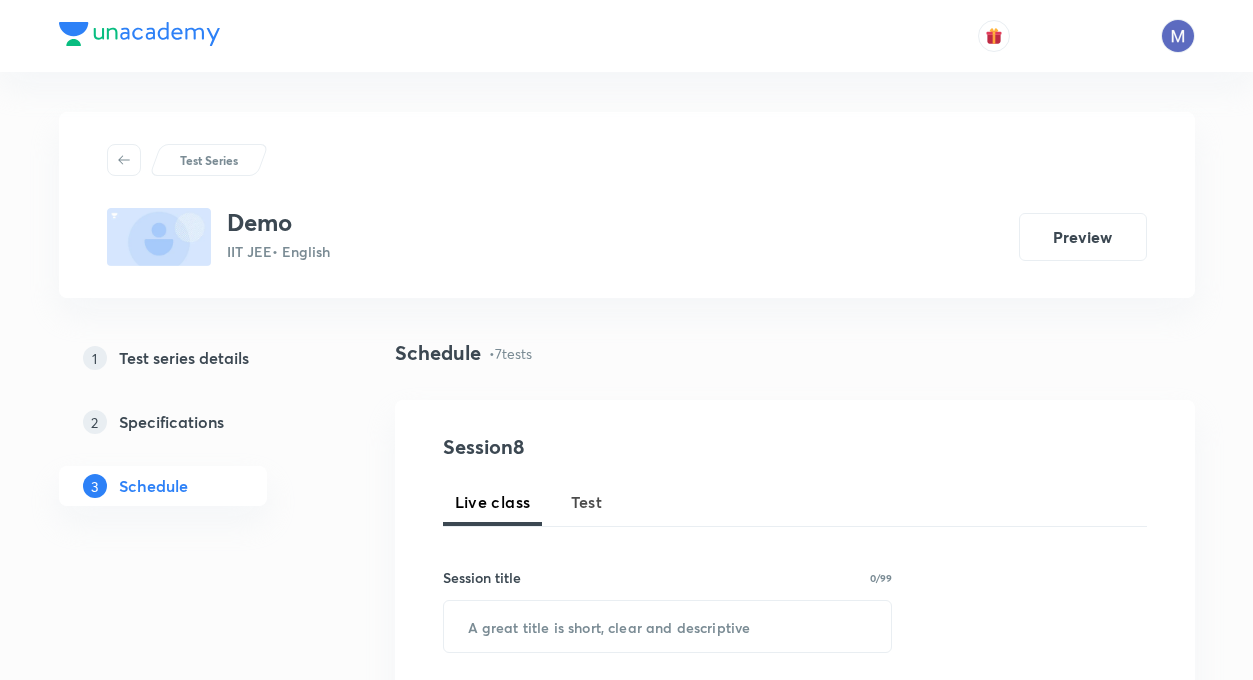 scroll, scrollTop: 2147, scrollLeft: 0, axis: vertical 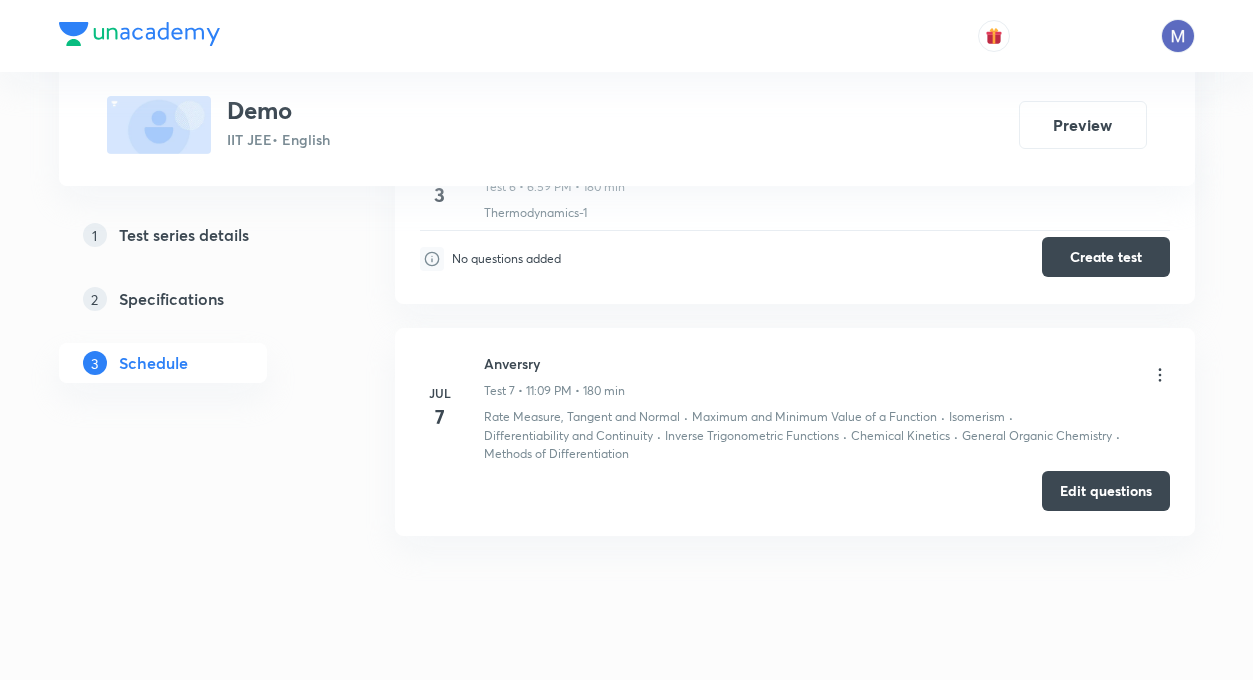 click on "Create test" at bounding box center (1106, 257) 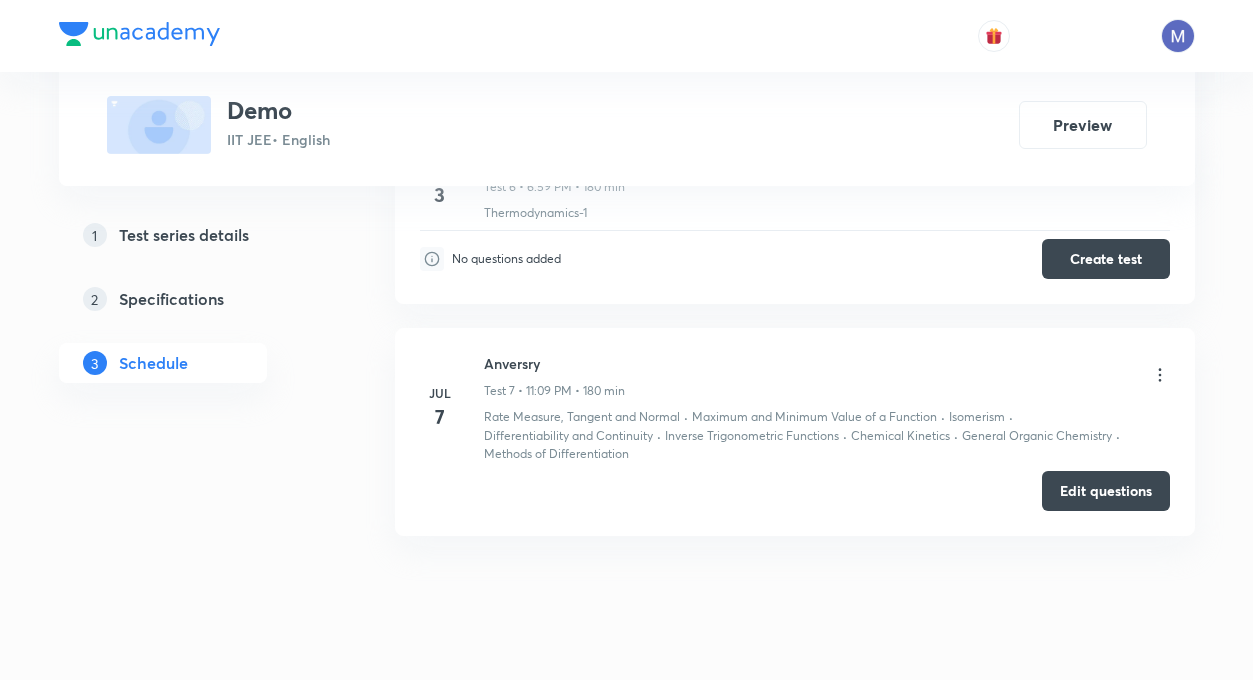 click on "1 Test series details 2 Specifications 3 Schedule" at bounding box center (195, -541) 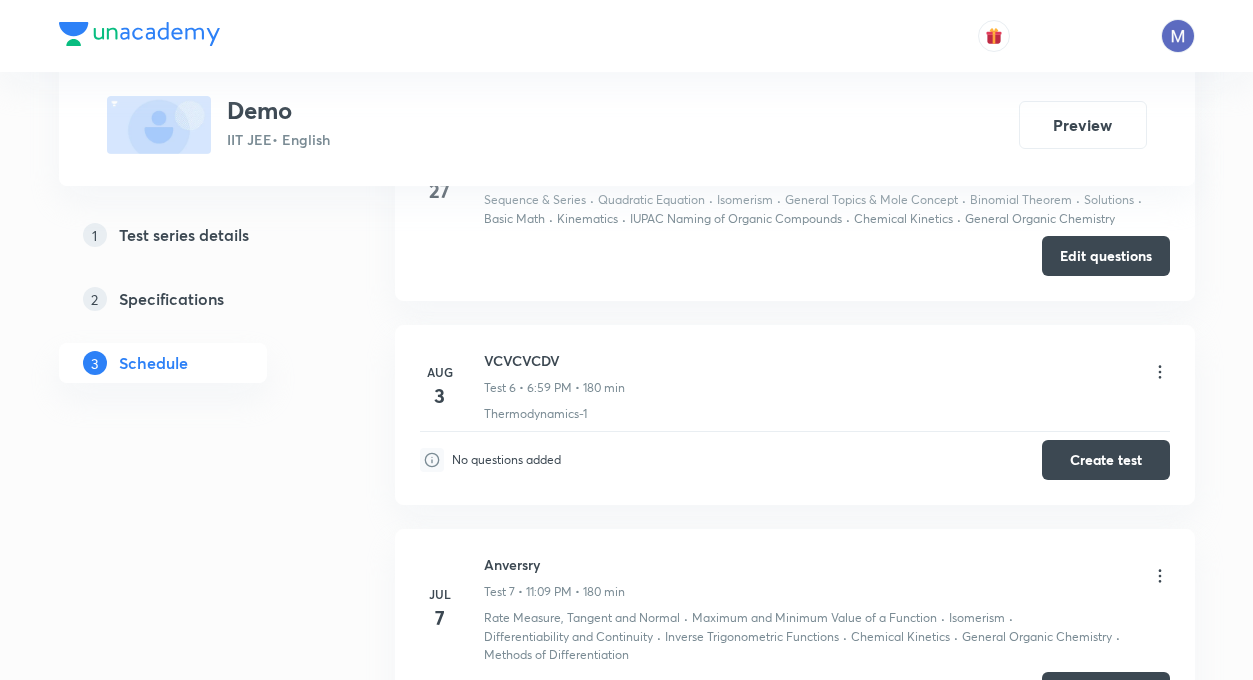 scroll, scrollTop: 1827, scrollLeft: 0, axis: vertical 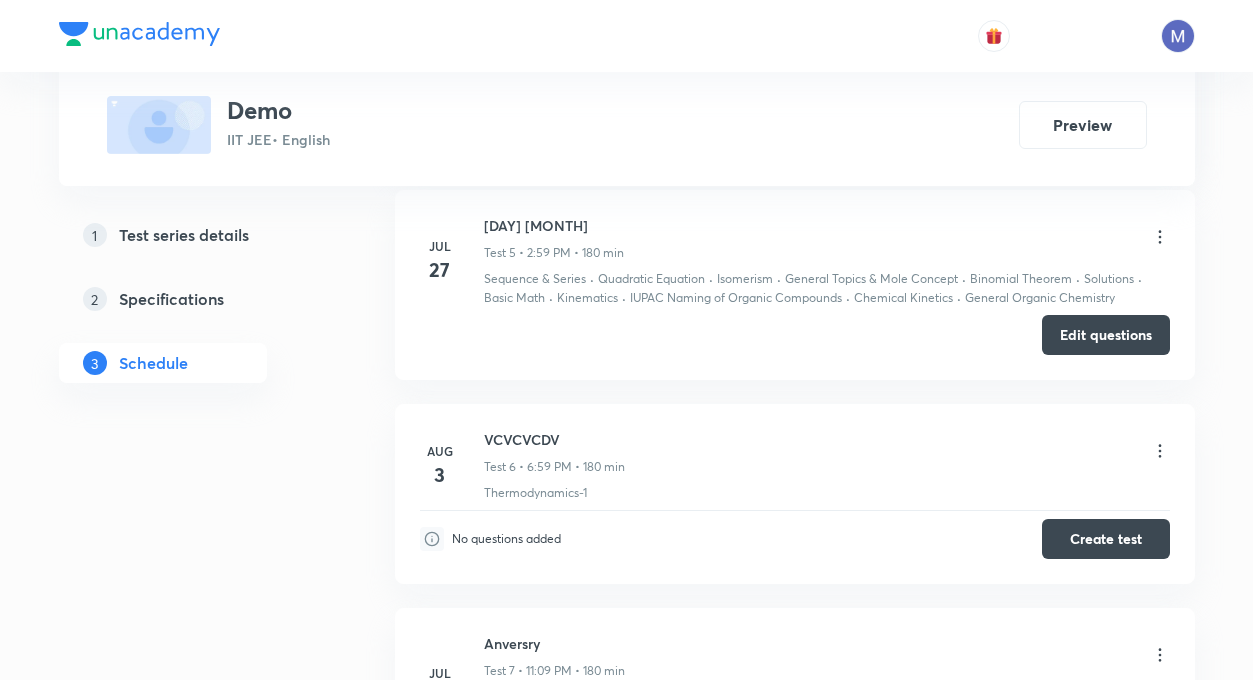 click 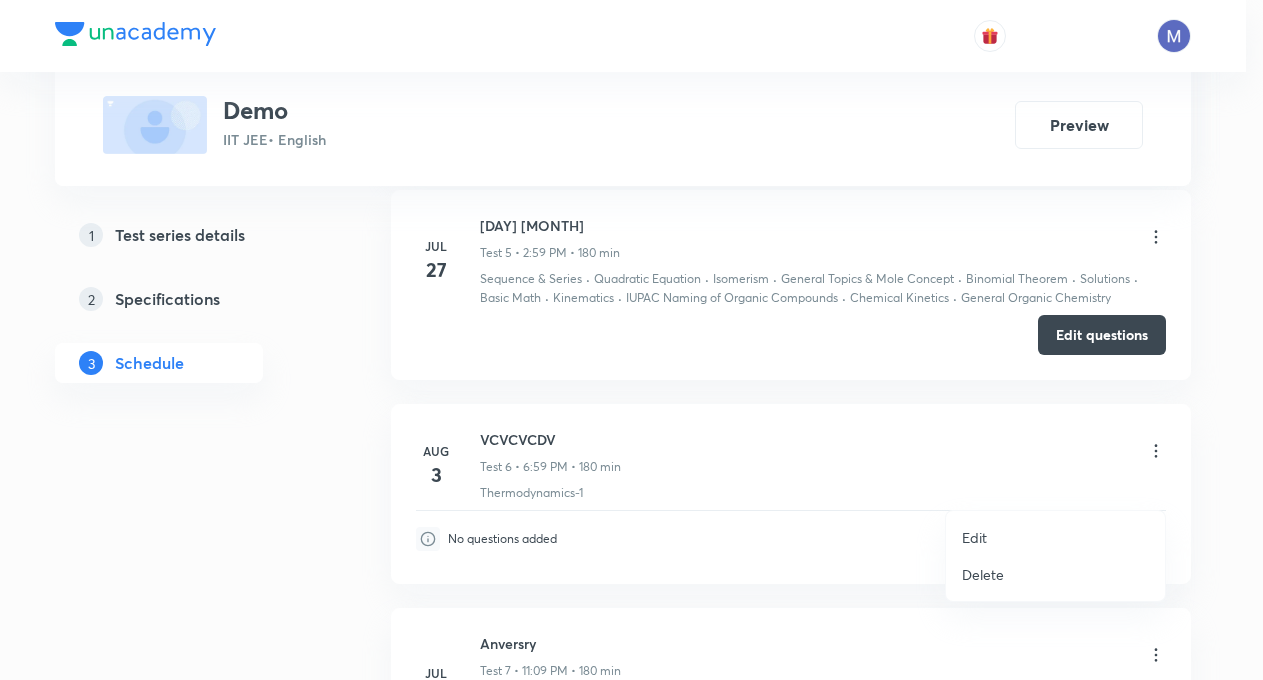 click on "Delete" at bounding box center (983, 574) 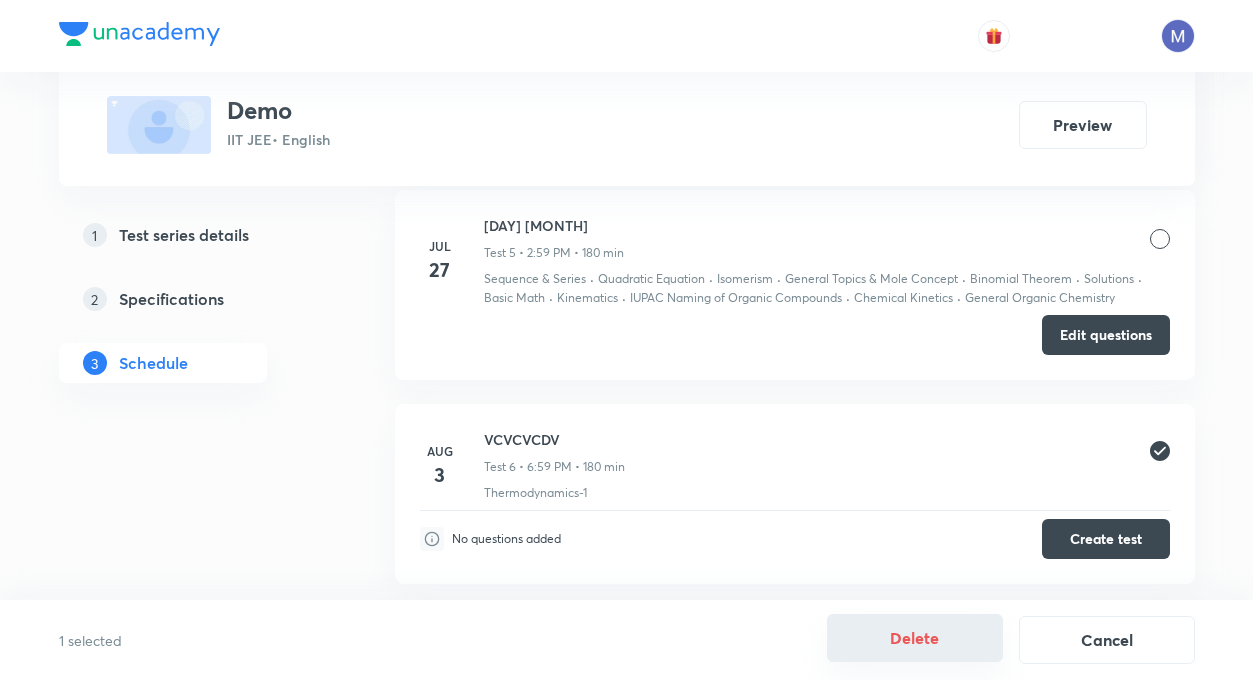click on "Delete" at bounding box center [915, 638] 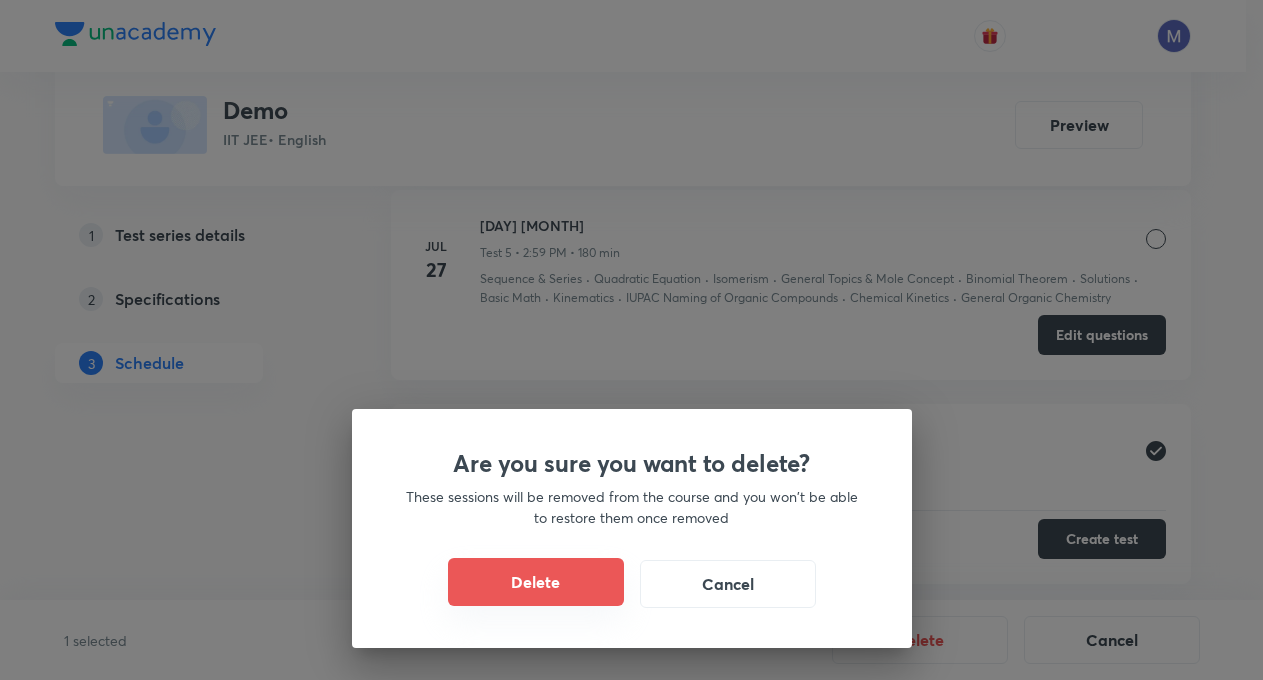click on "Delete" at bounding box center (536, 582) 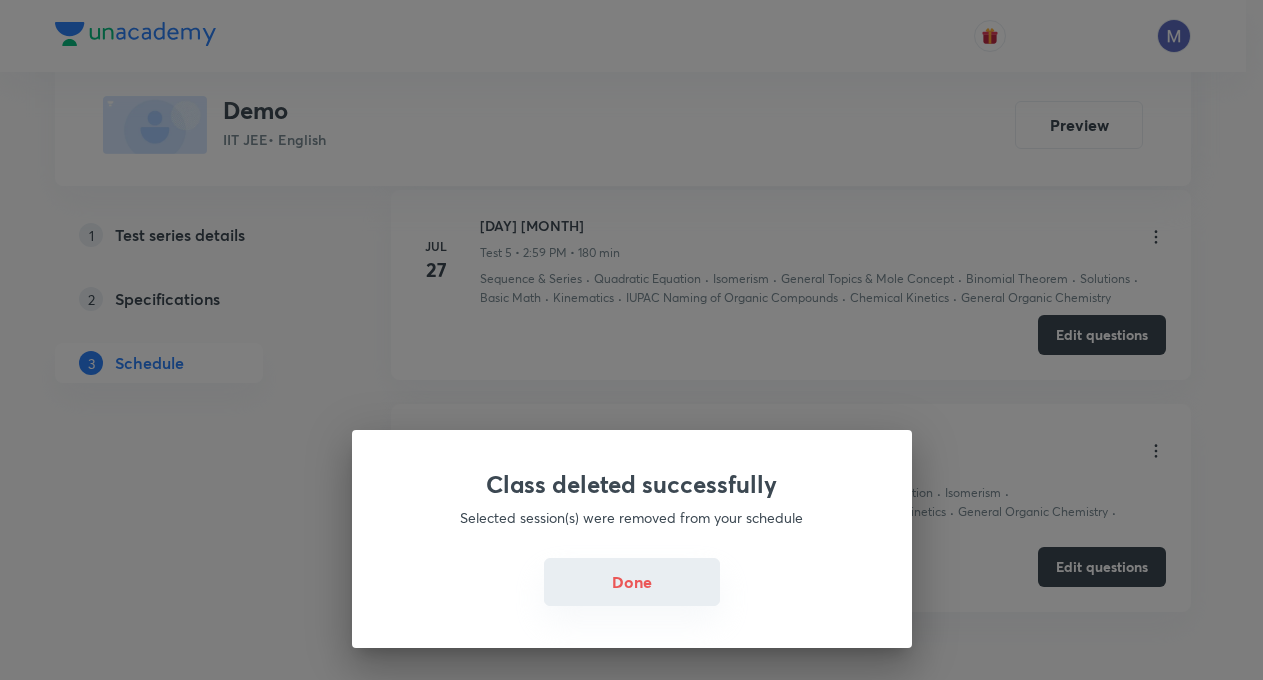 click on "Done" at bounding box center (632, 582) 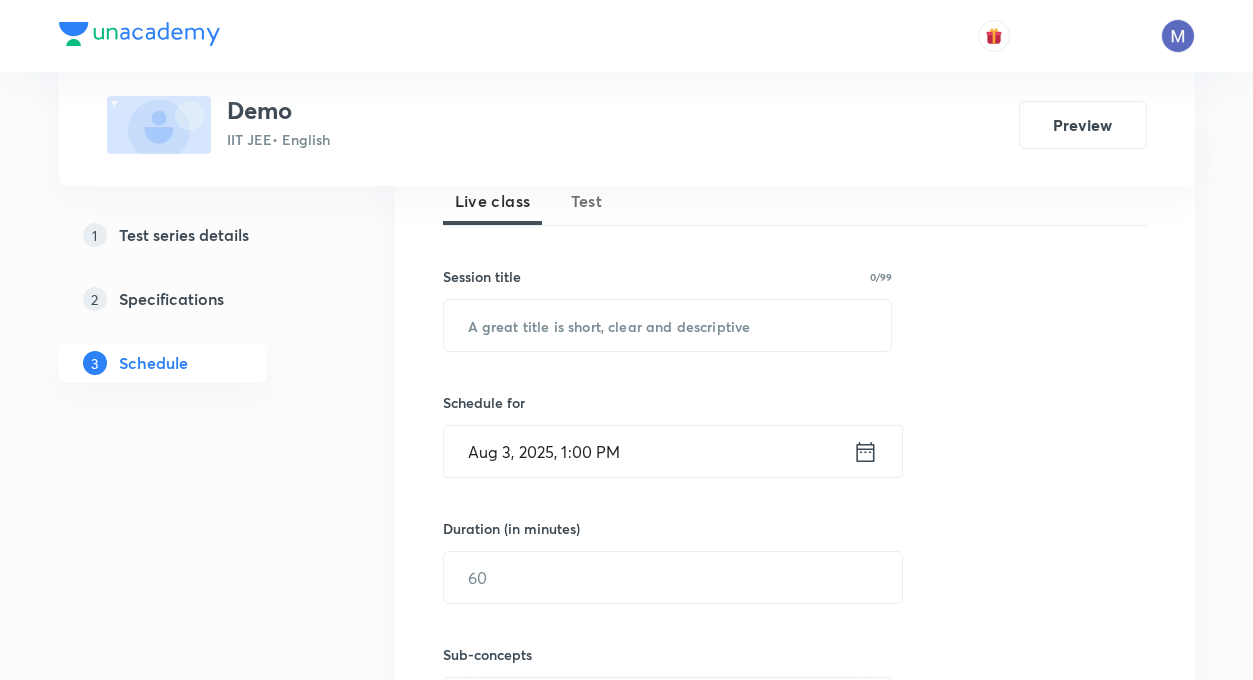 scroll, scrollTop: 280, scrollLeft: 0, axis: vertical 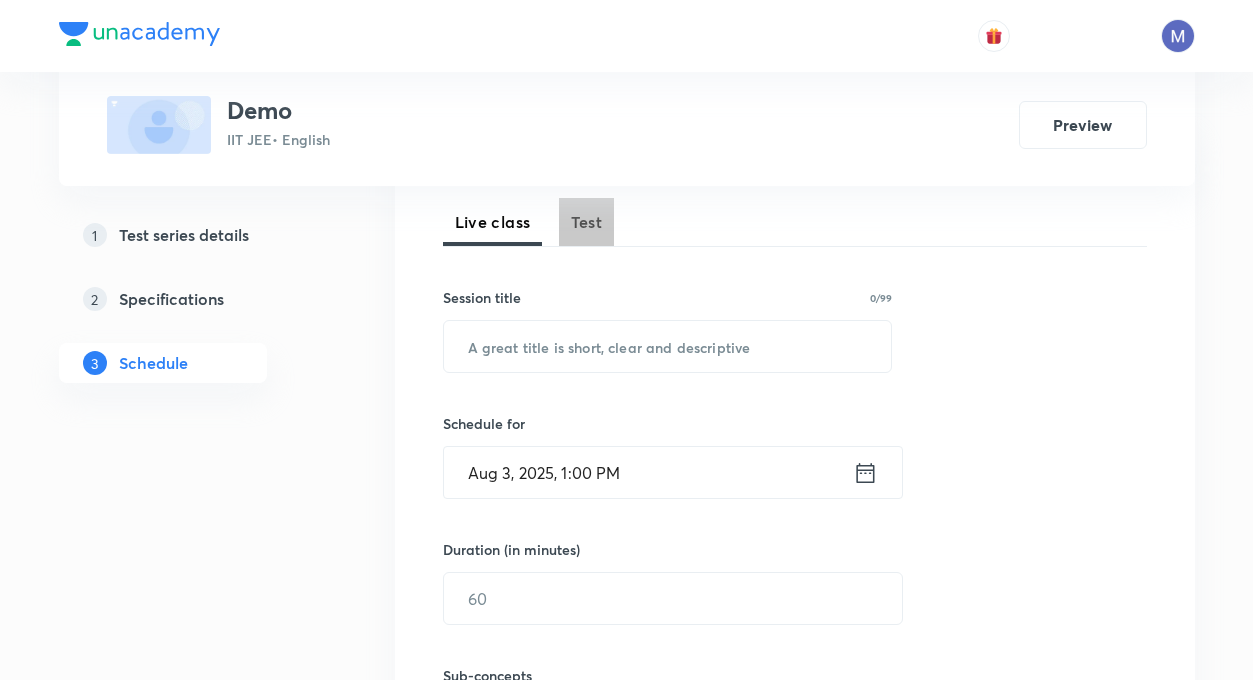 click on "Test" at bounding box center [587, 222] 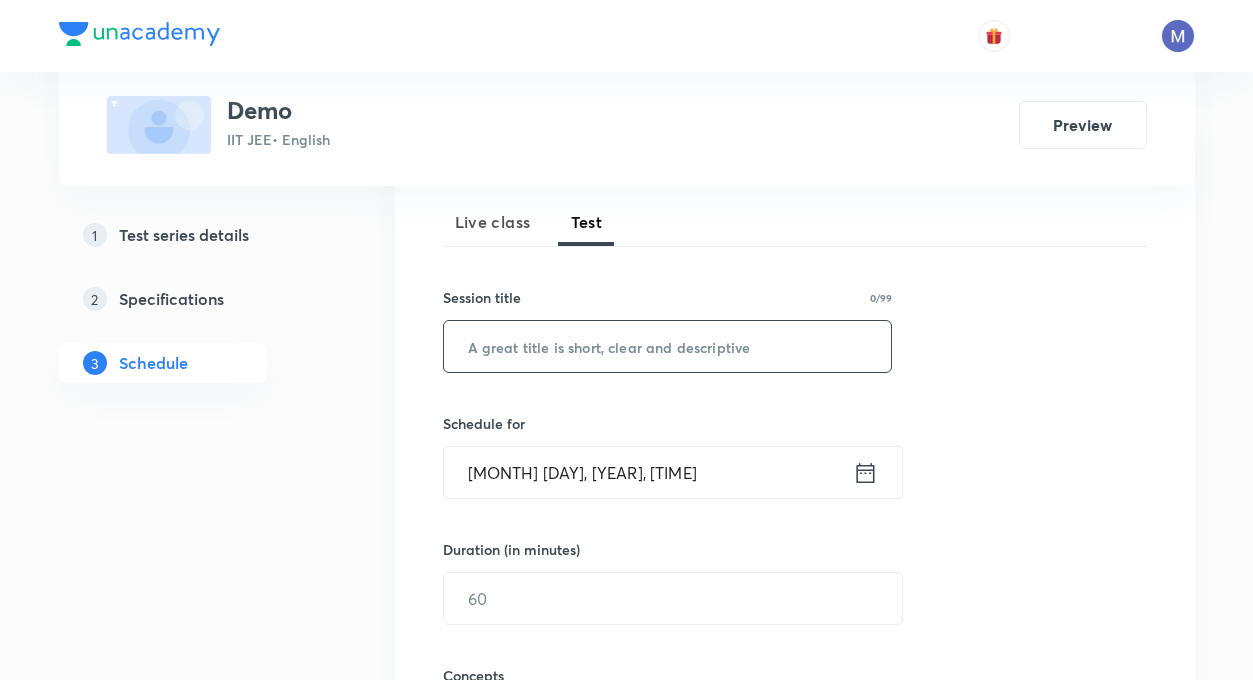 click on "​" at bounding box center (668, 346) 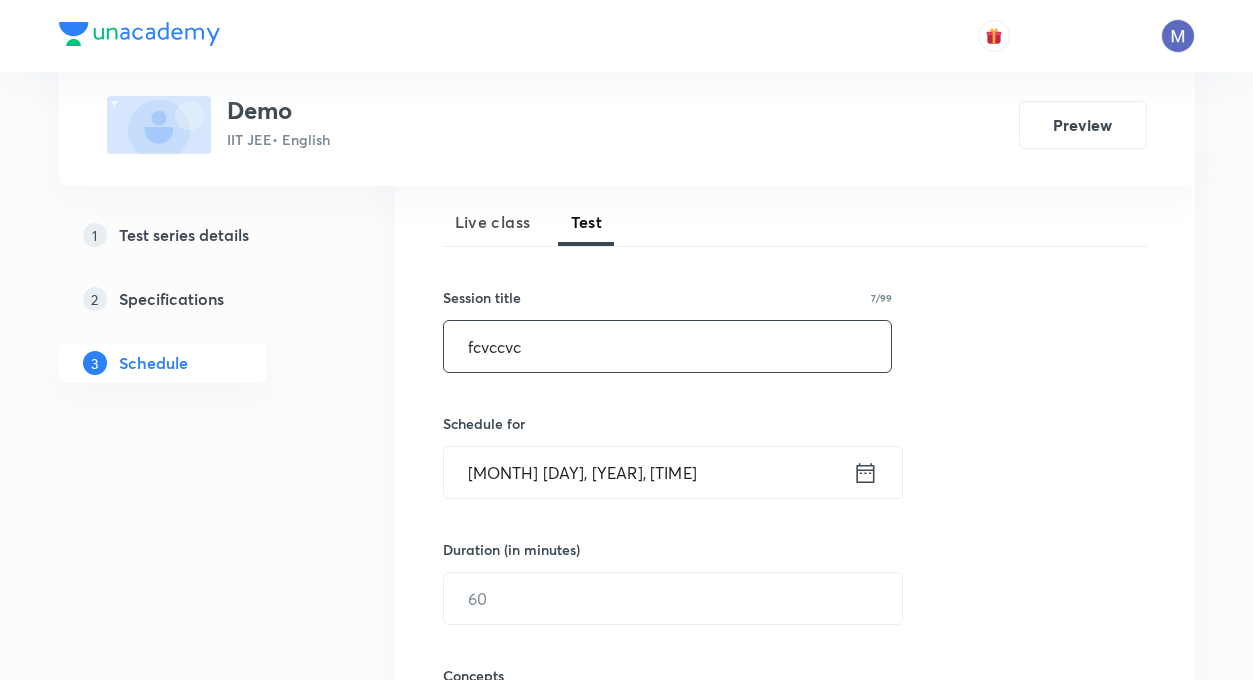 type on "fcvccvc" 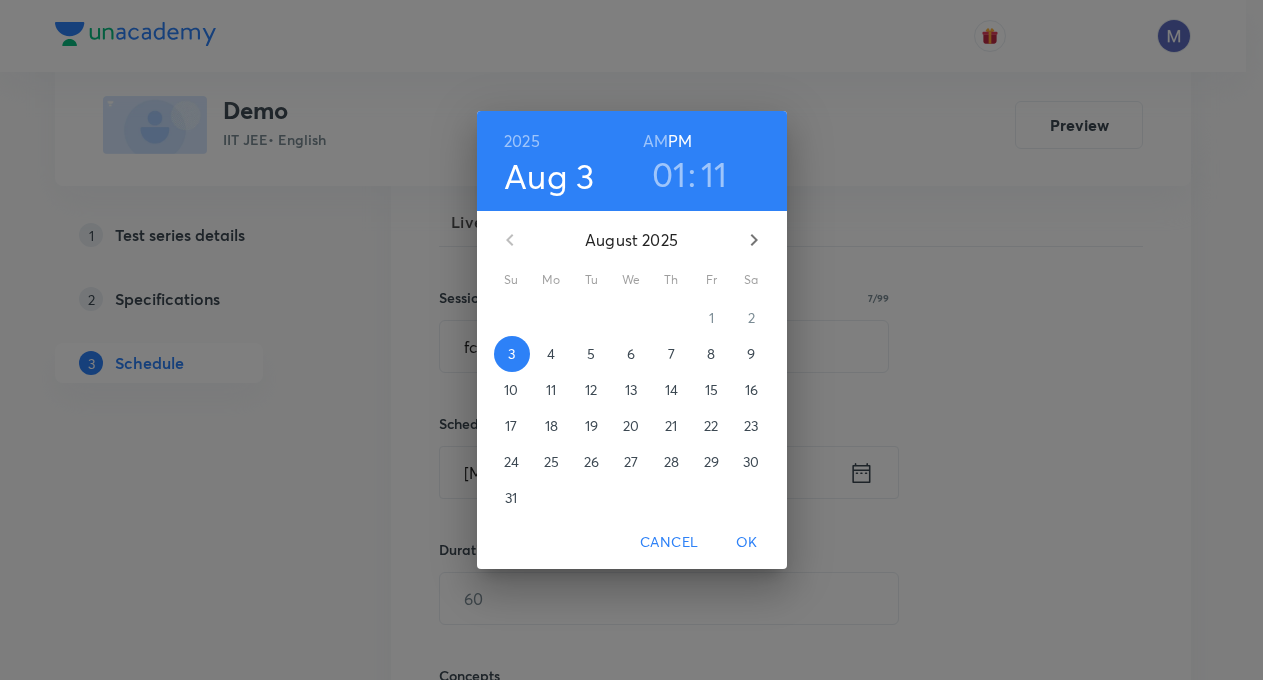 click on "AM" at bounding box center (655, 141) 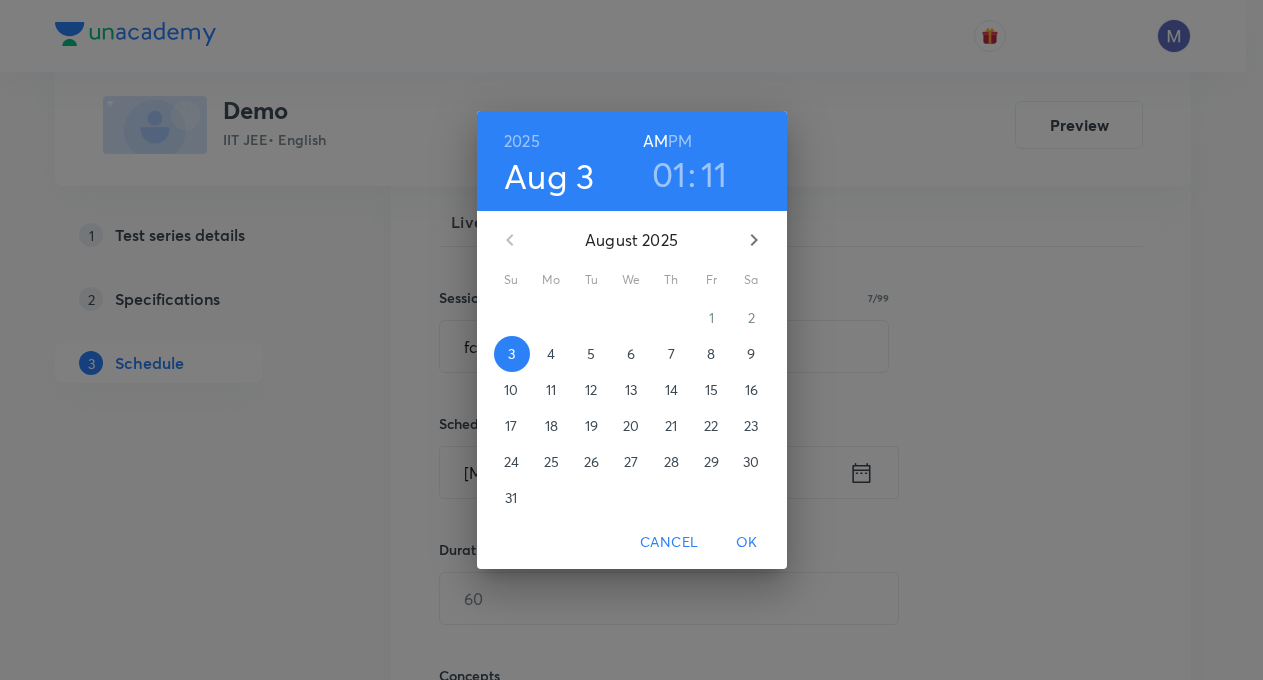 click on "11" at bounding box center [714, 174] 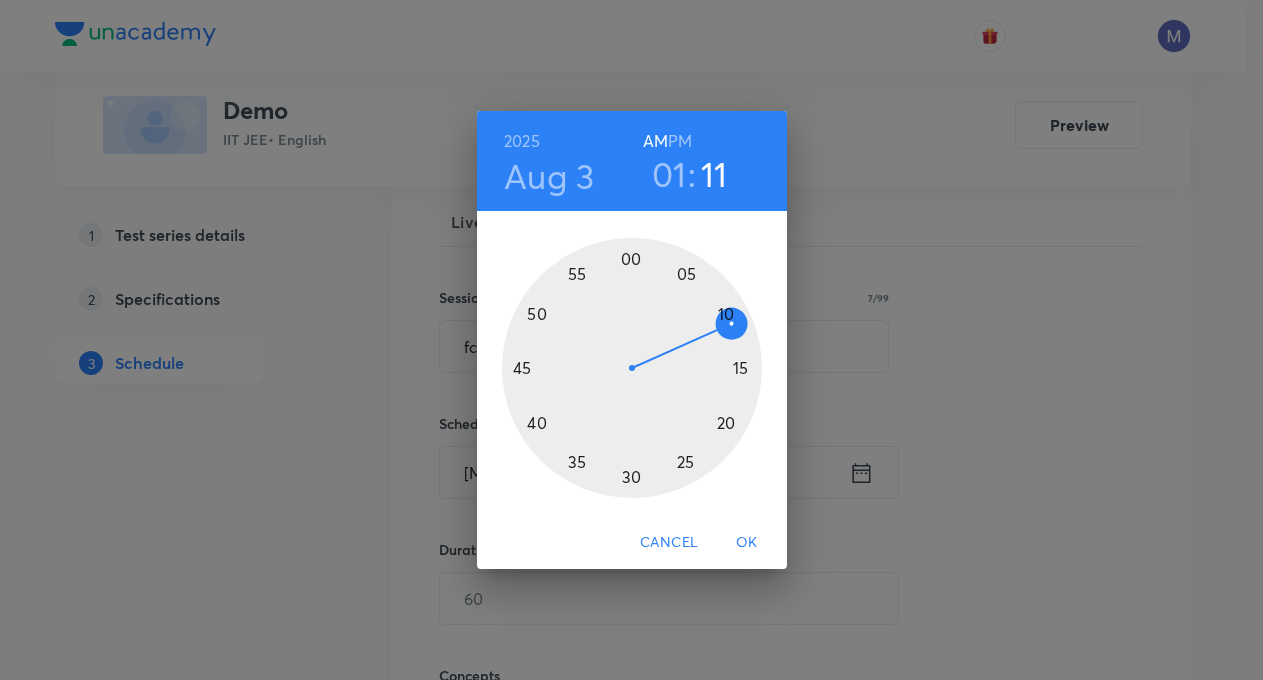 click on "PM" at bounding box center [680, 141] 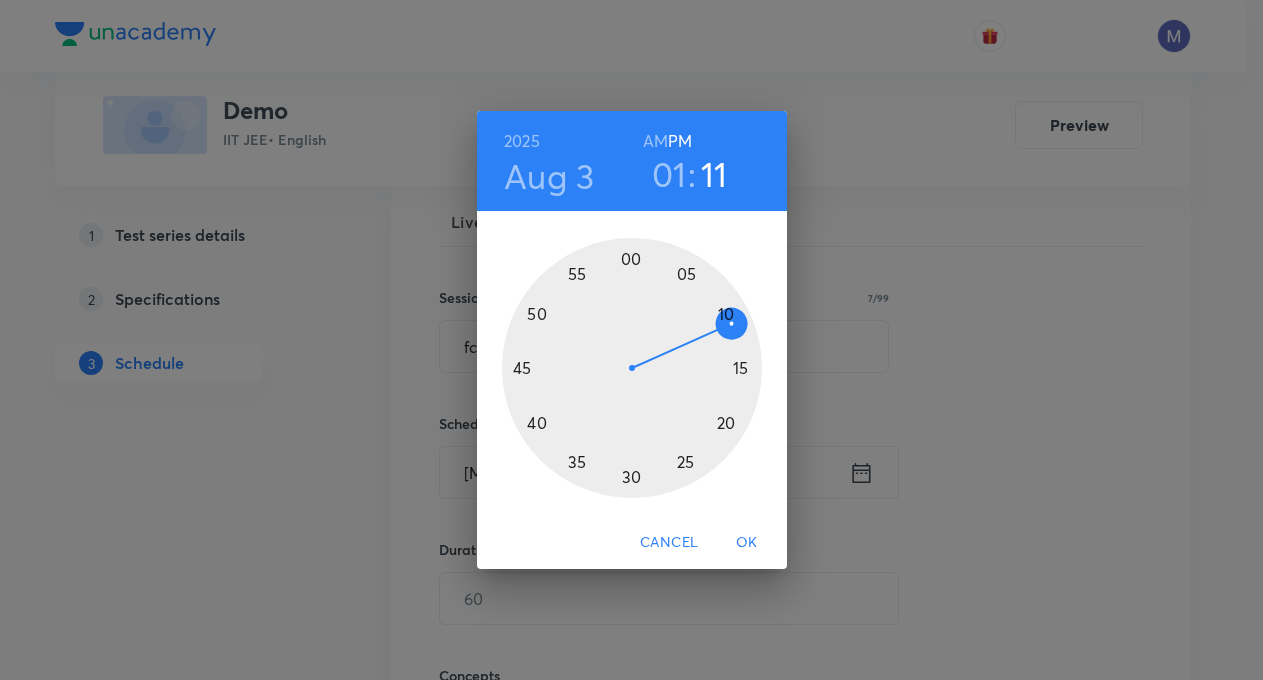click at bounding box center (632, 368) 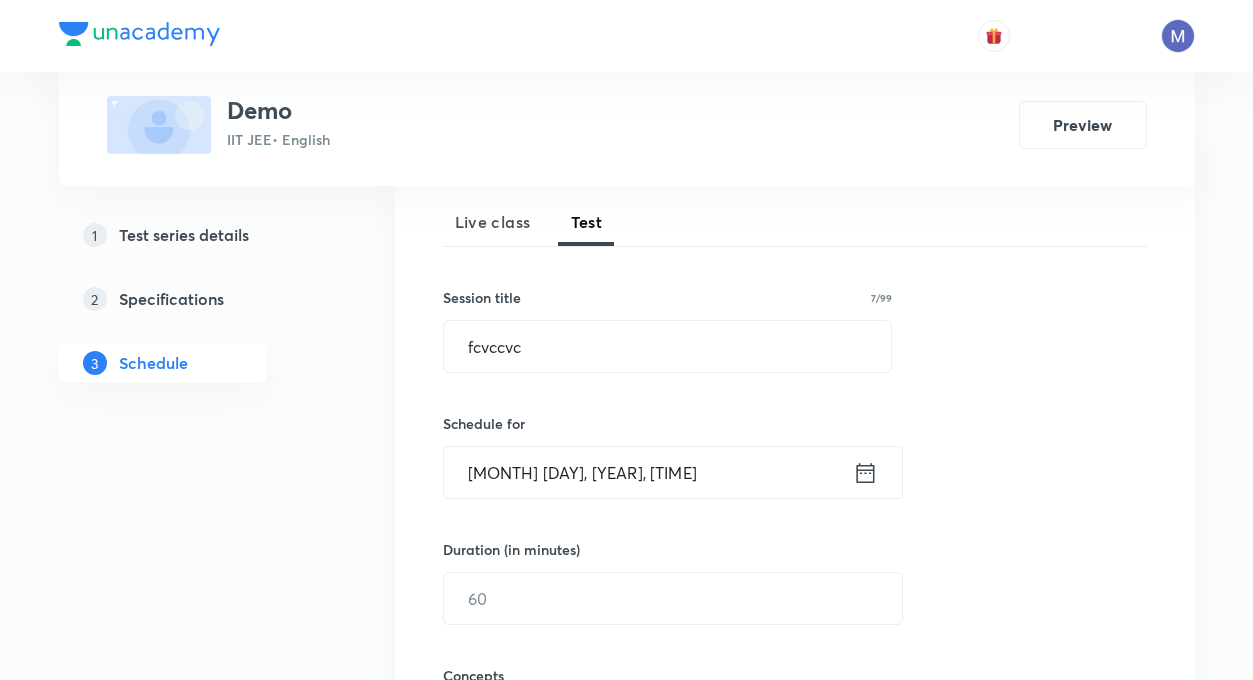 click on "Session  7 Live class Test Session title 7/99 fcvccvc ​ Schedule for Aug 3, 2025, 1:45 PM ​ Duration (in minutes) ​ Concepts ​ Sub-concepts ​ Add Cancel" at bounding box center (795, 556) 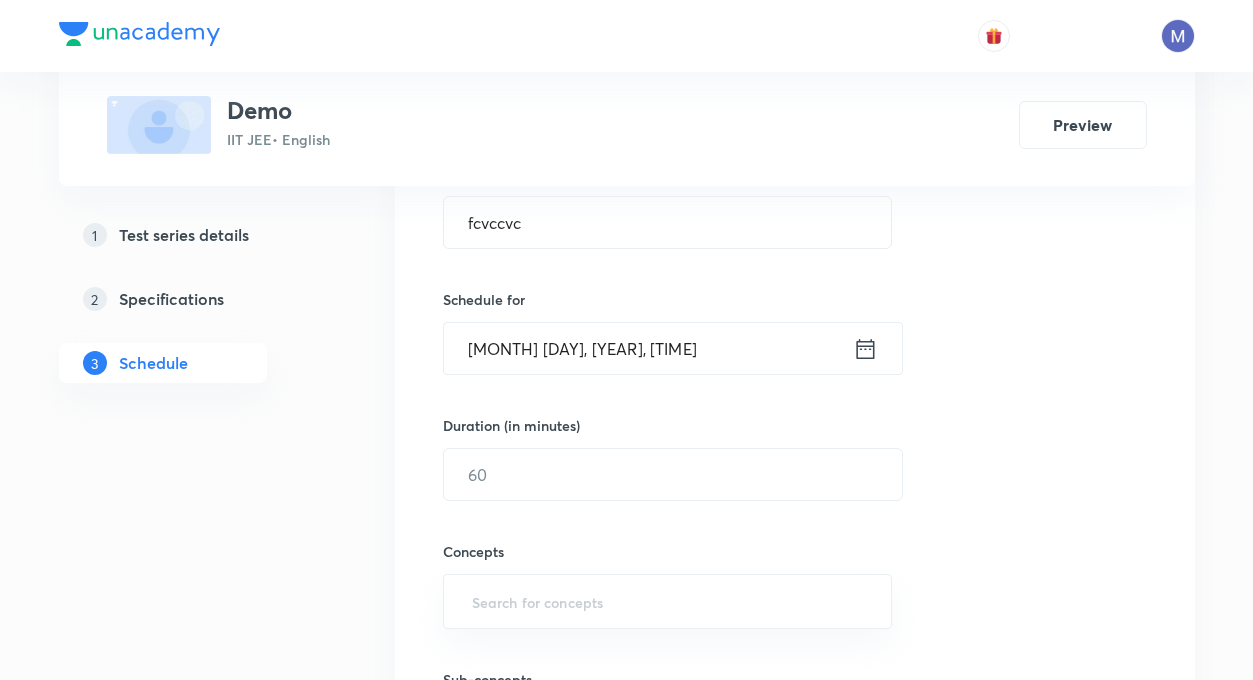 scroll, scrollTop: 400, scrollLeft: 0, axis: vertical 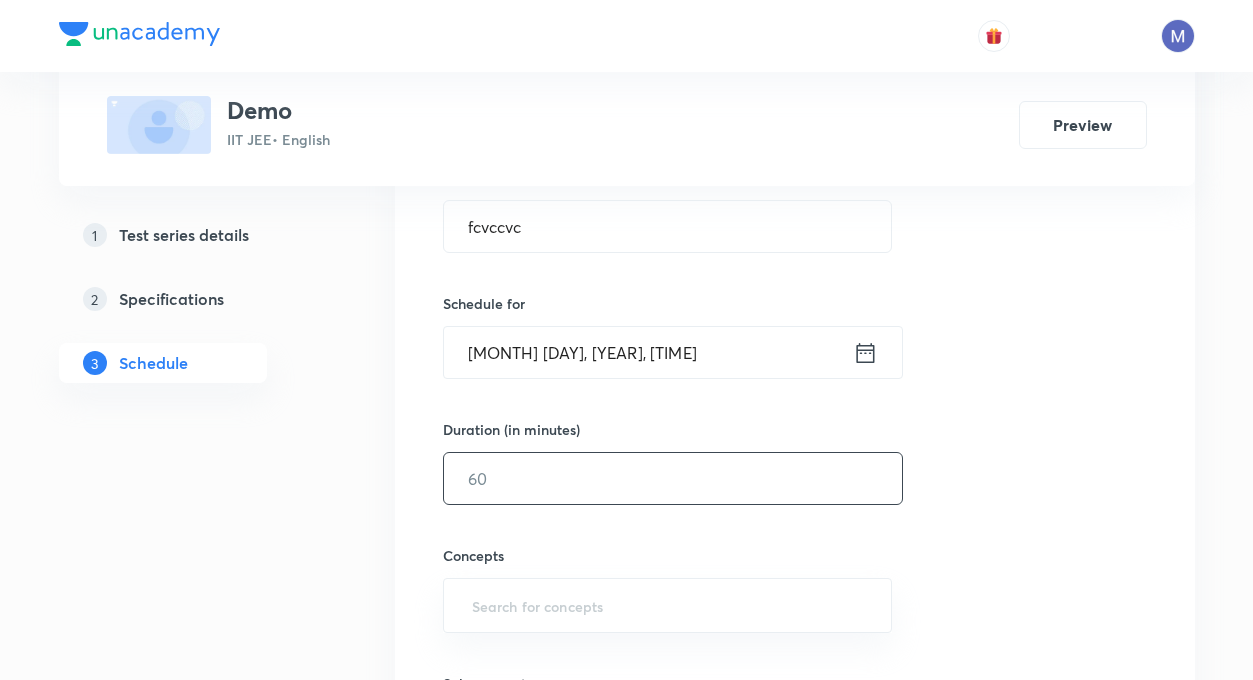 click at bounding box center [673, 478] 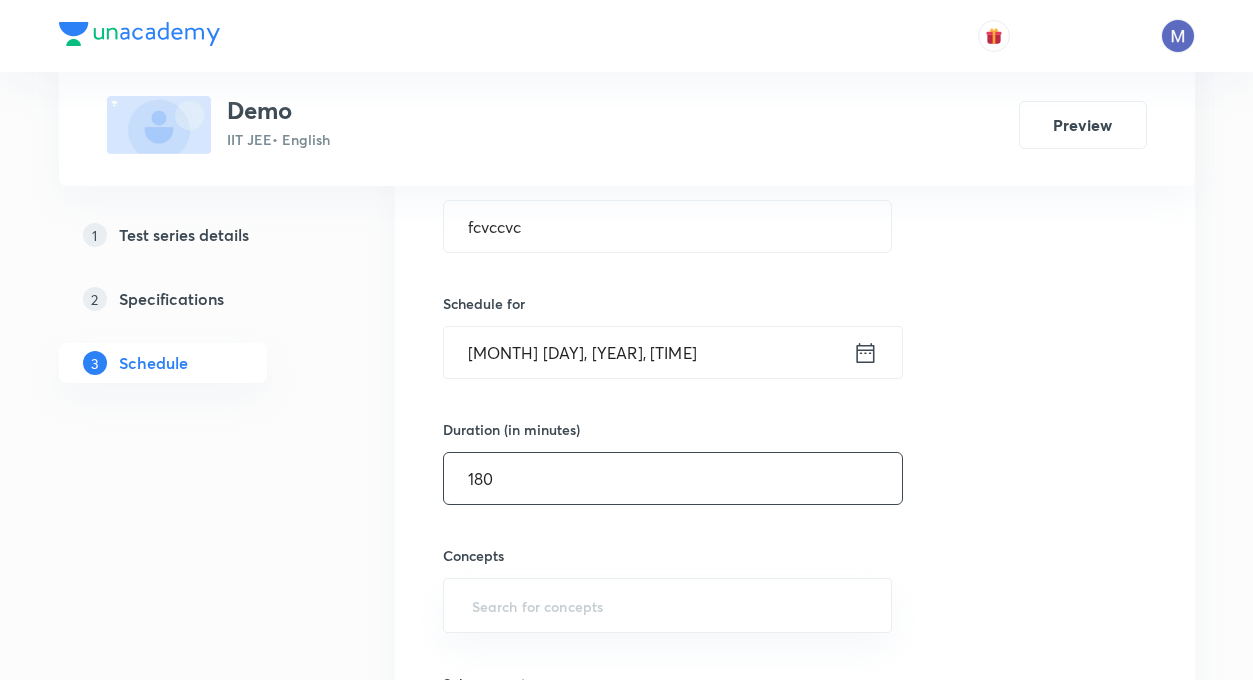 type on "180" 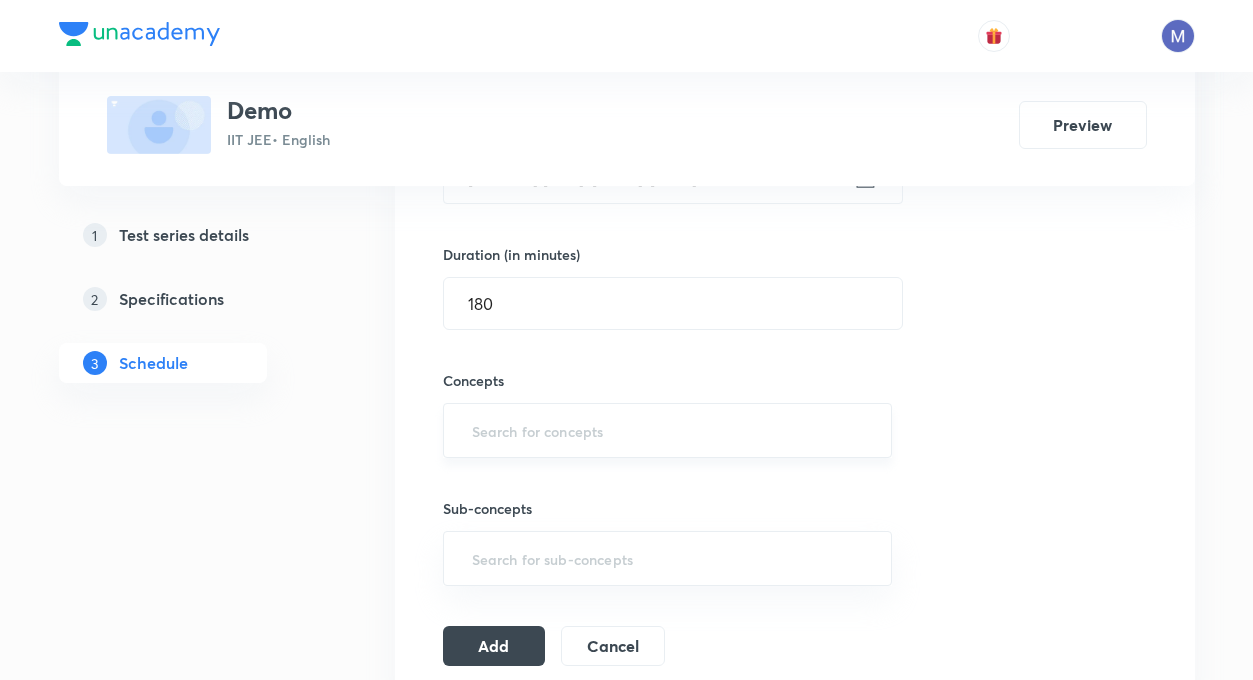 scroll, scrollTop: 600, scrollLeft: 0, axis: vertical 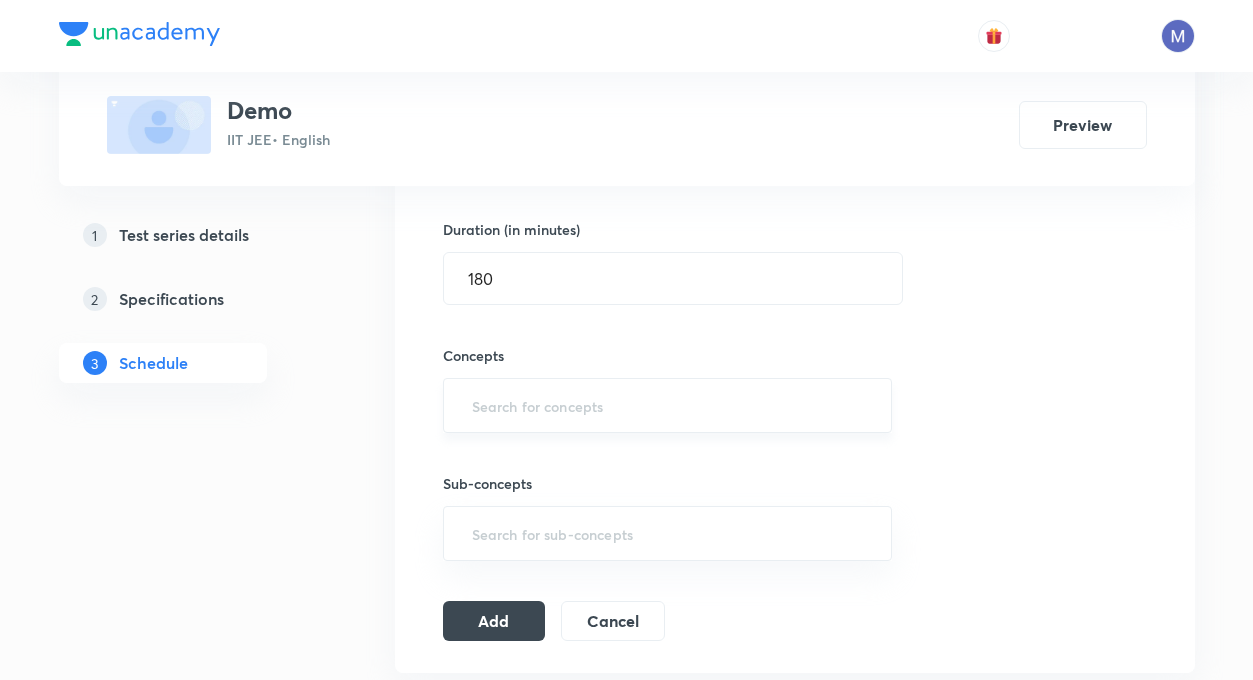 click at bounding box center (668, 405) 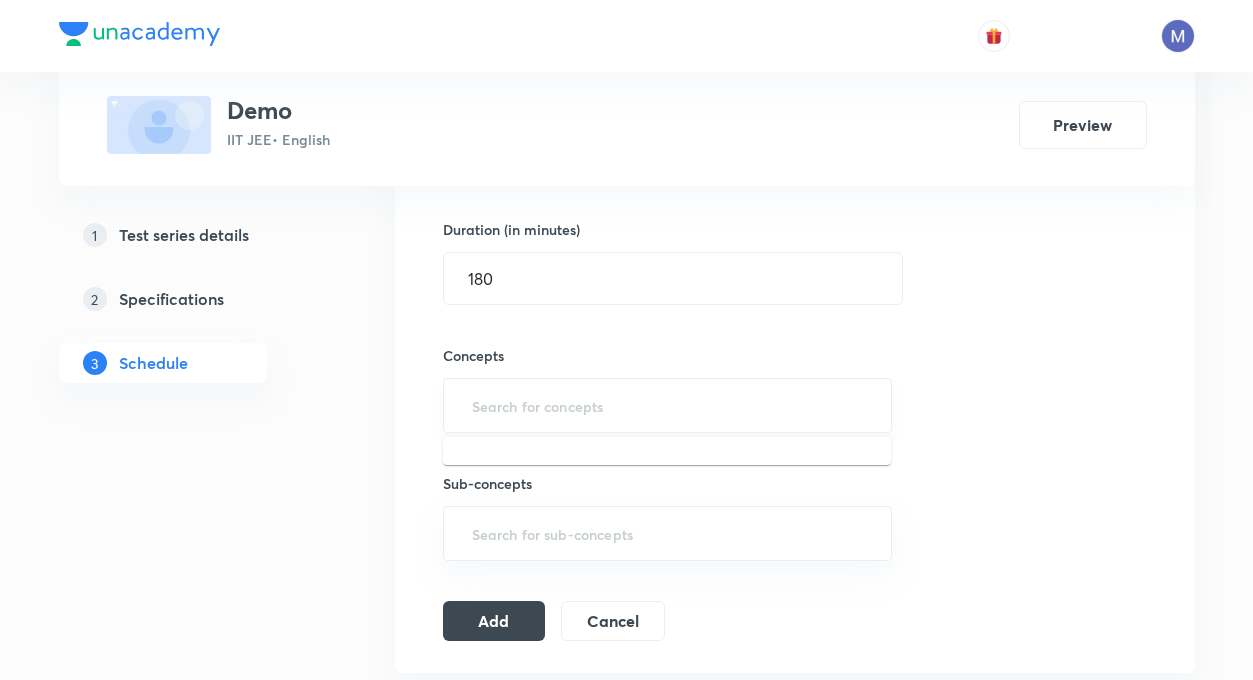 type on "f" 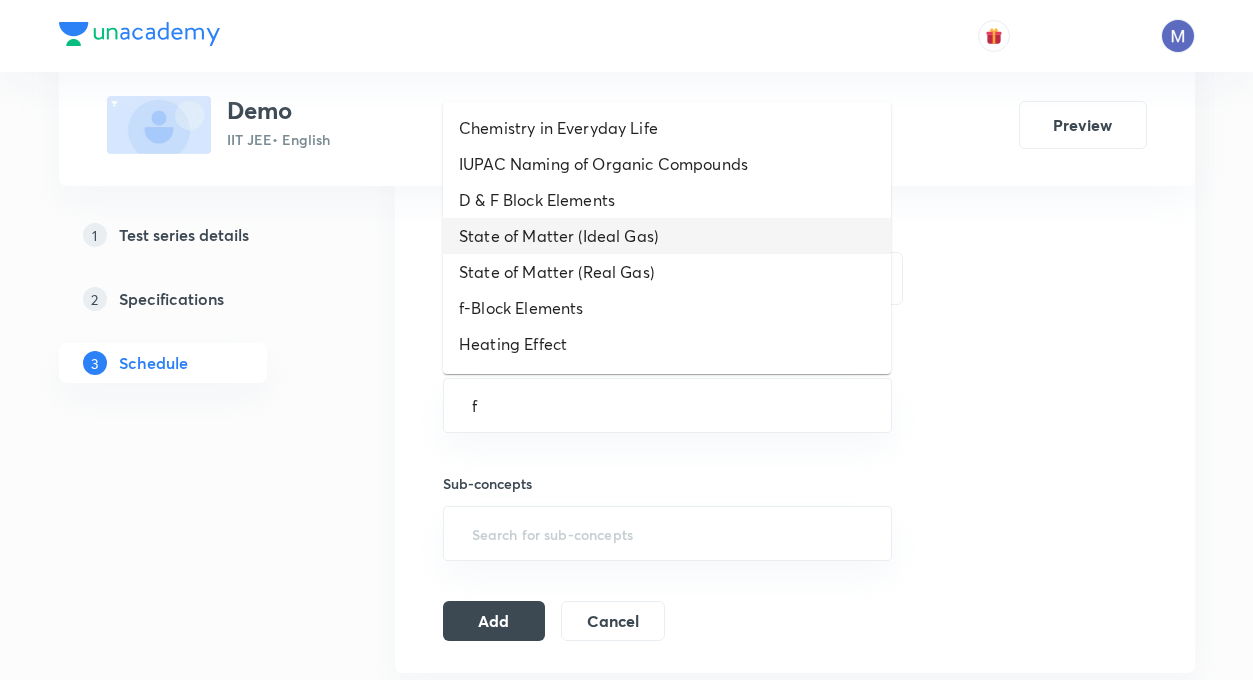 click on "State of Matter (Ideal Gas)" at bounding box center (667, 236) 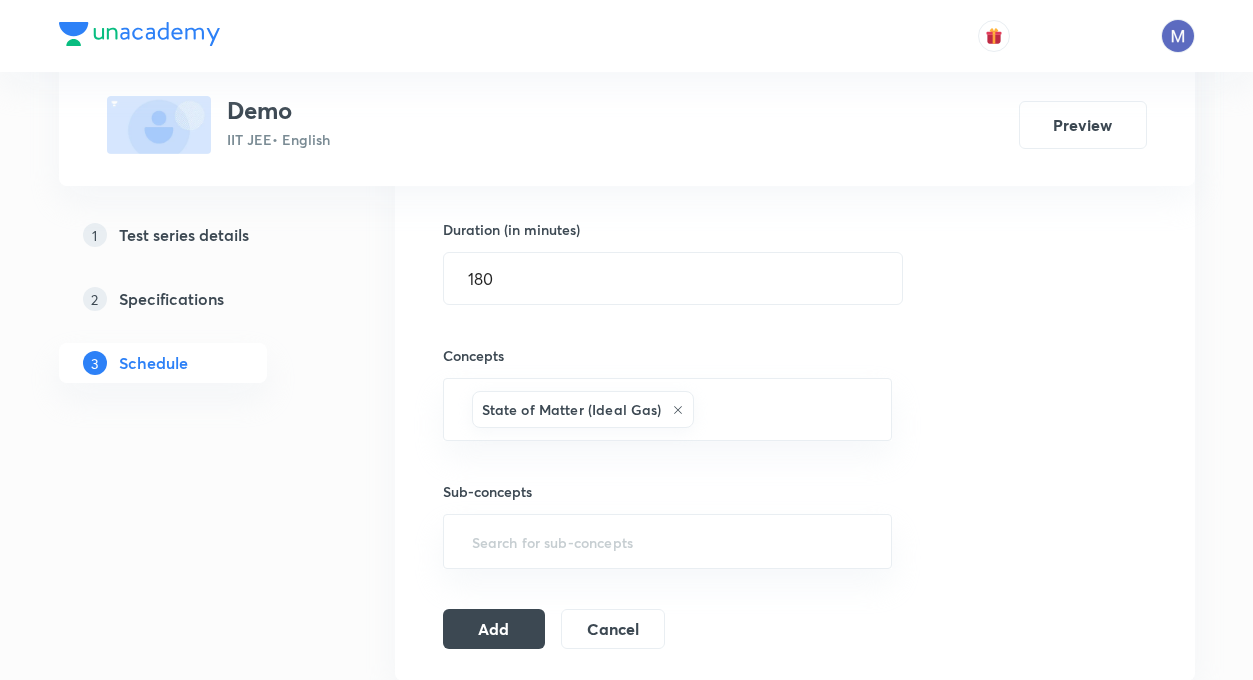 click on "Session  7 Live class Test Session title 7/99 fcvccvc ​ Schedule for Aug 3, 2025, 1:45 PM ​ Duration (in minutes) 180 ​ Concepts State of Matter (Ideal Gas) ​ Sub-concepts ​ Add Cancel" at bounding box center [795, 240] 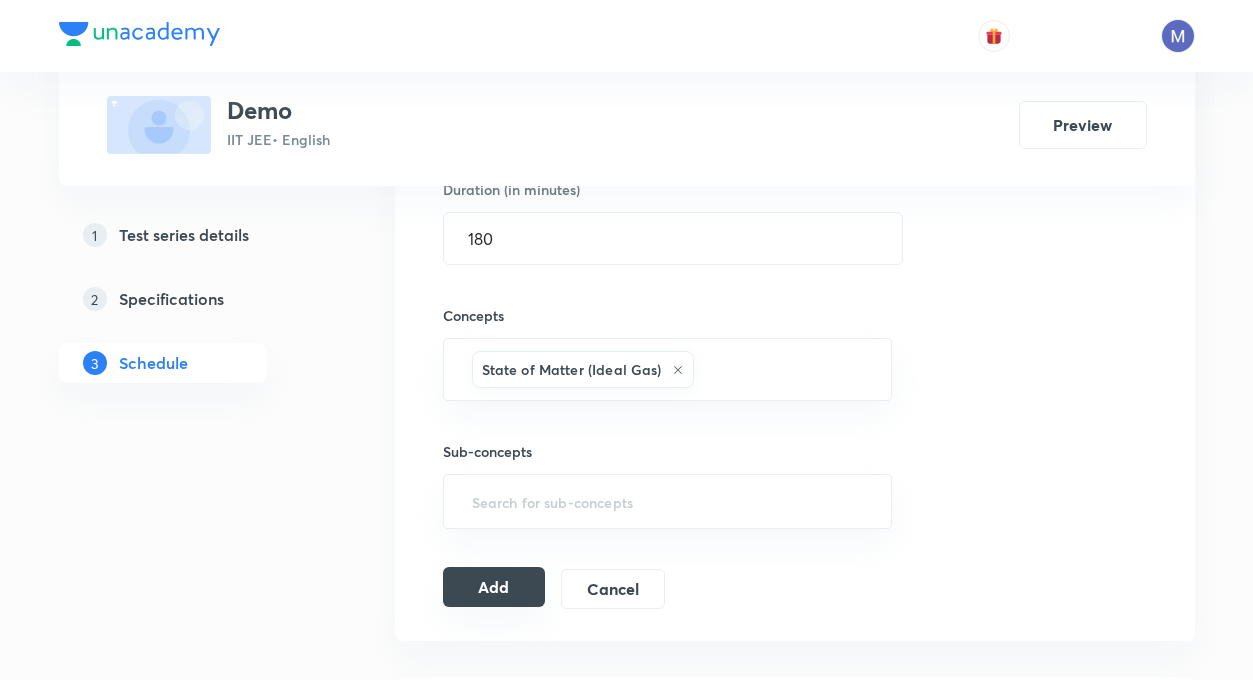 click on "Add" at bounding box center [494, 587] 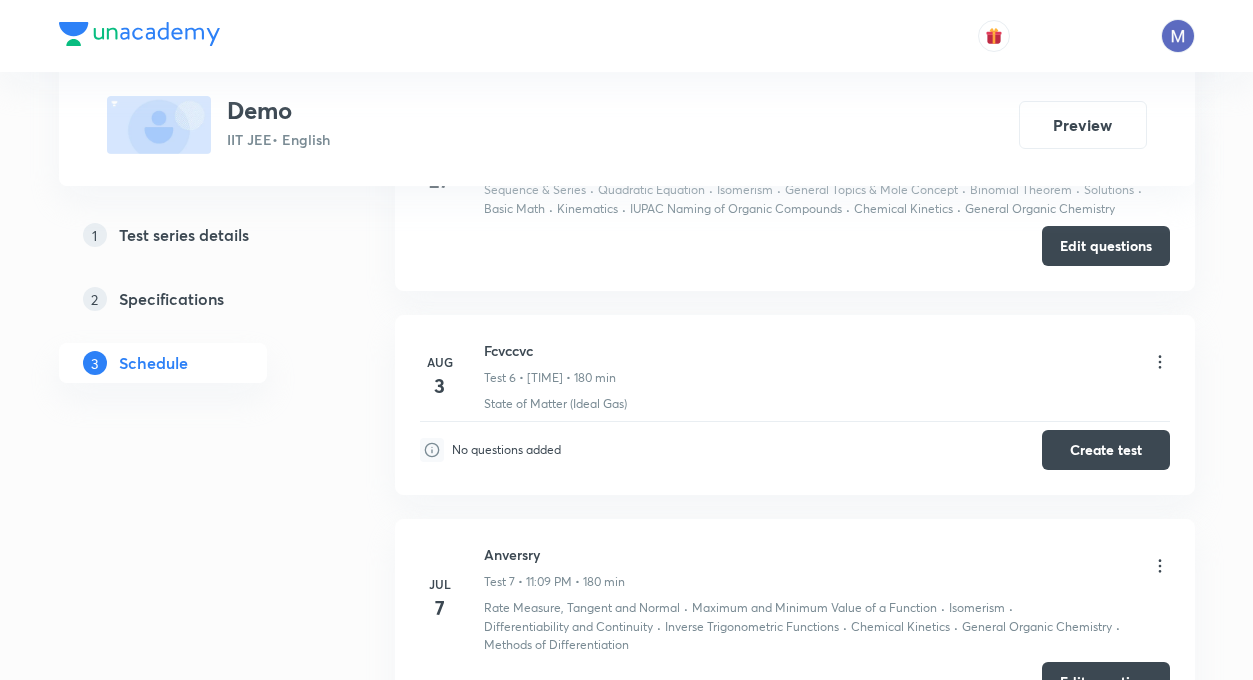 scroll, scrollTop: 1246, scrollLeft: 0, axis: vertical 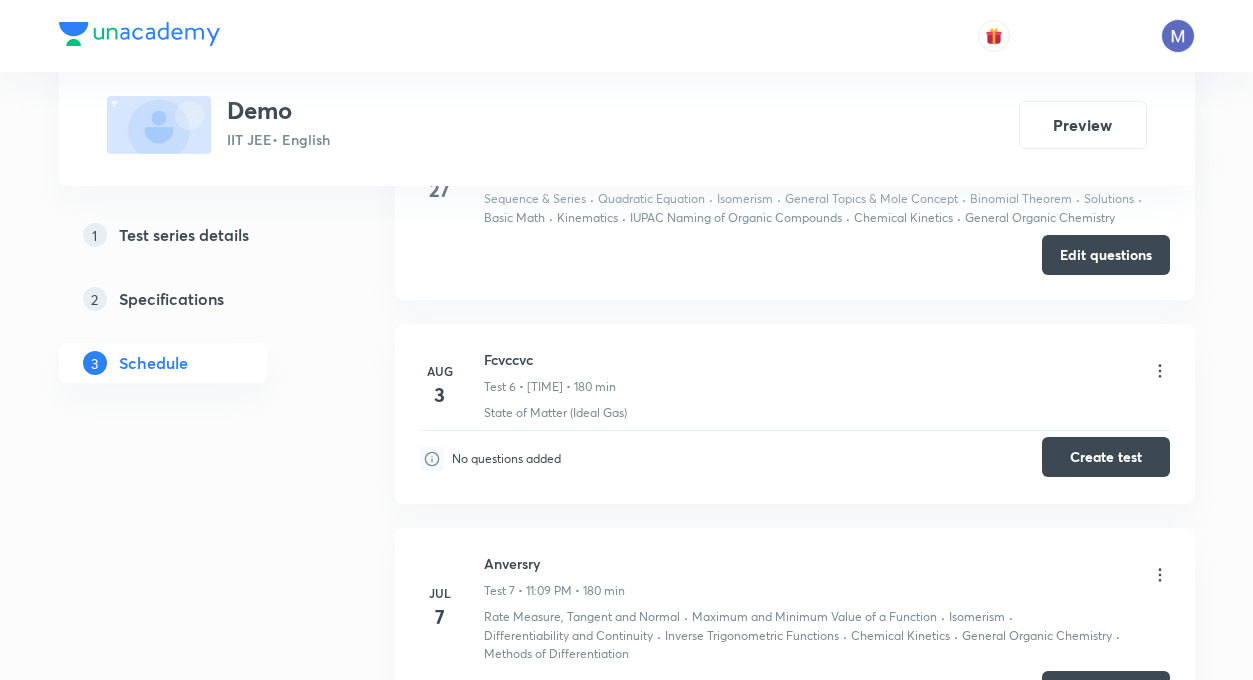 click on "Create test" at bounding box center (1106, 457) 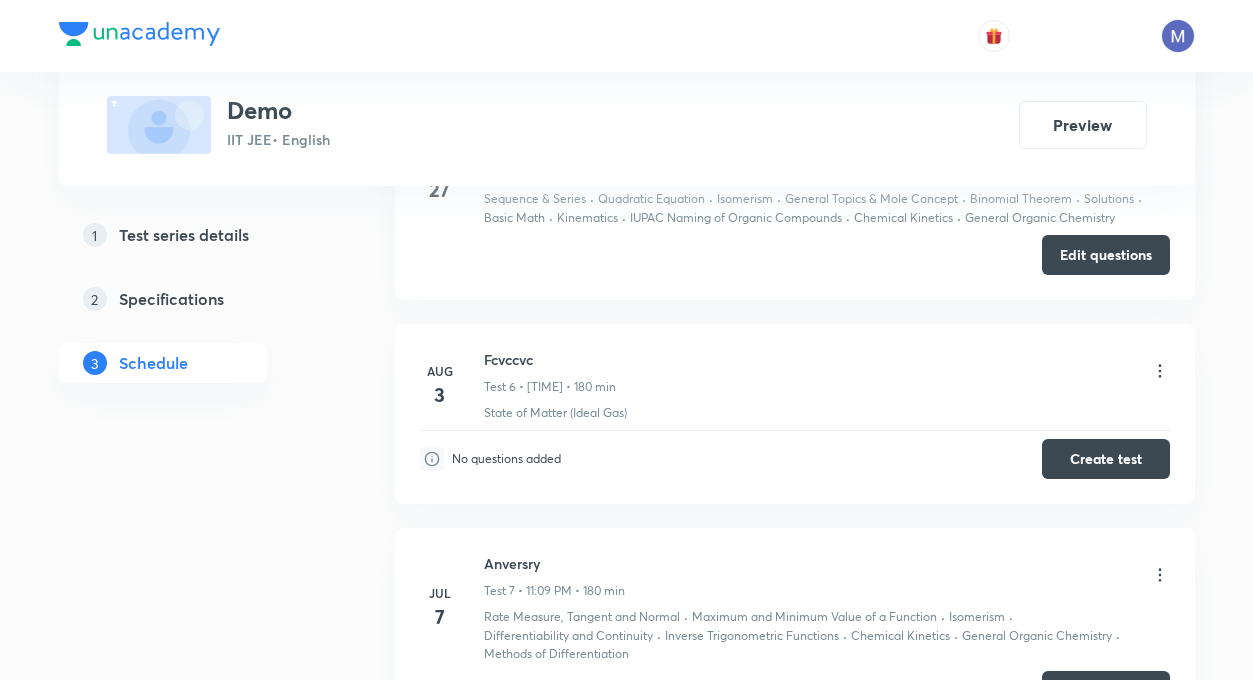 click 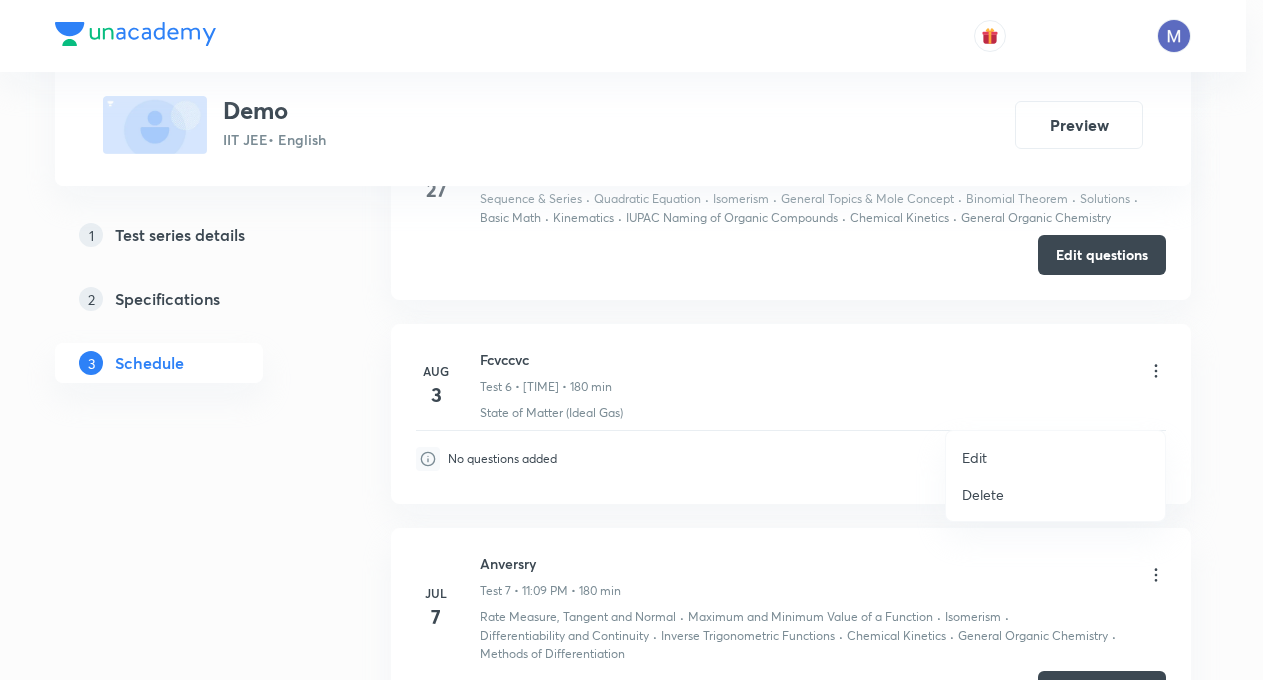 click on "Delete" at bounding box center (983, 494) 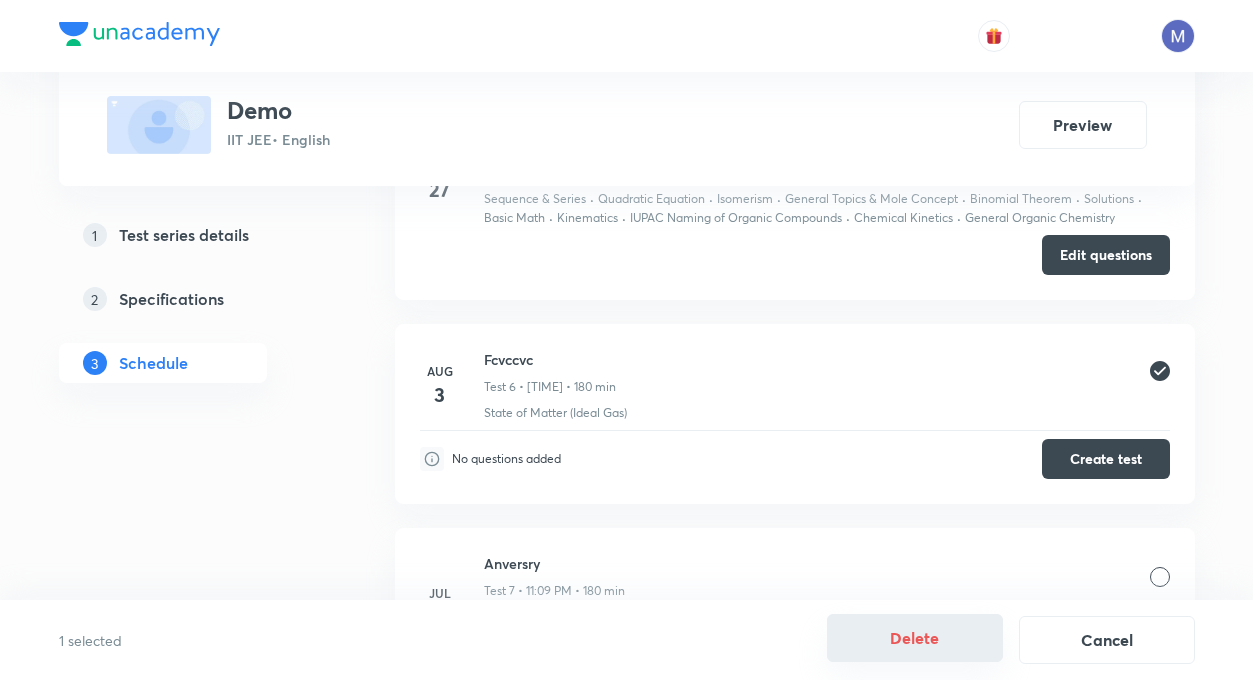 click on "Delete" at bounding box center [915, 638] 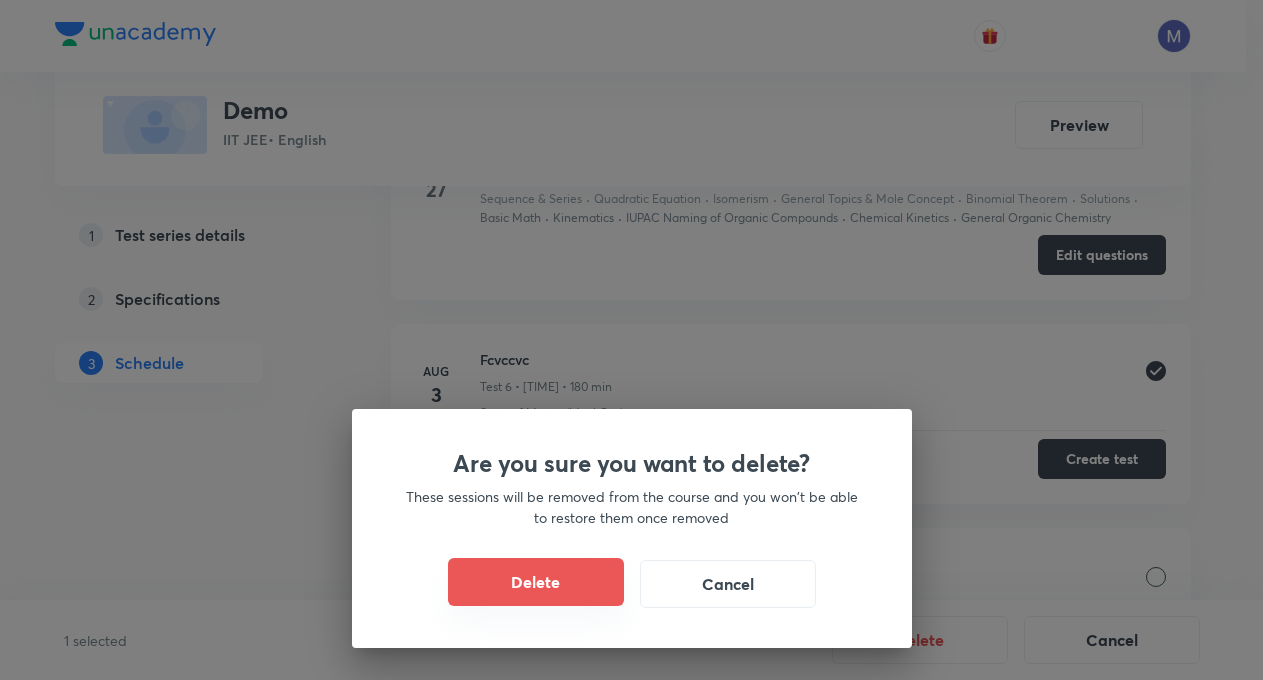 click on "Delete" at bounding box center [536, 582] 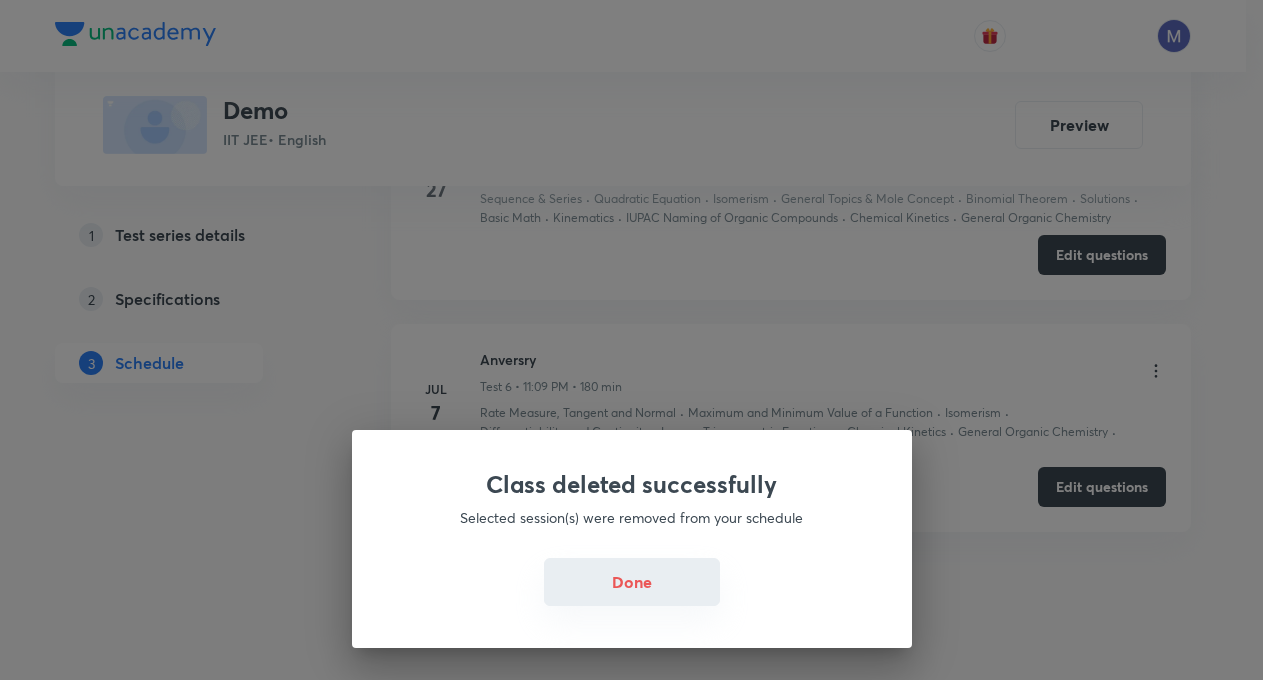 click on "Done" at bounding box center (632, 582) 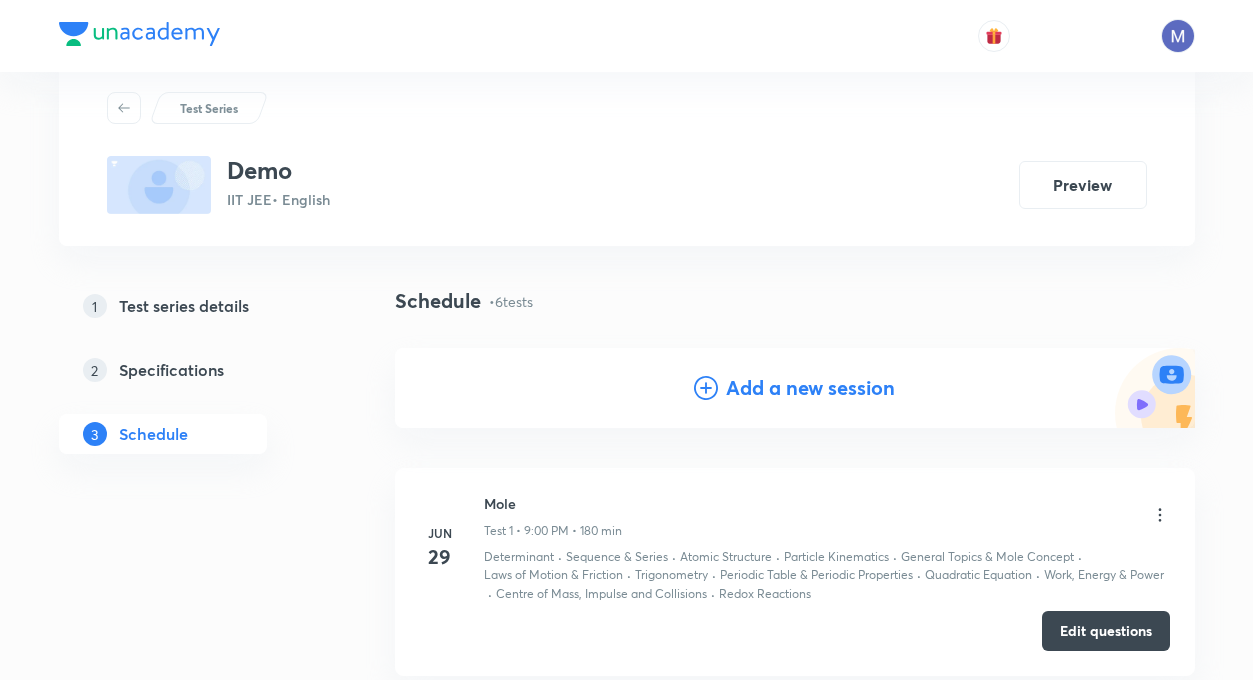 scroll, scrollTop: 0, scrollLeft: 0, axis: both 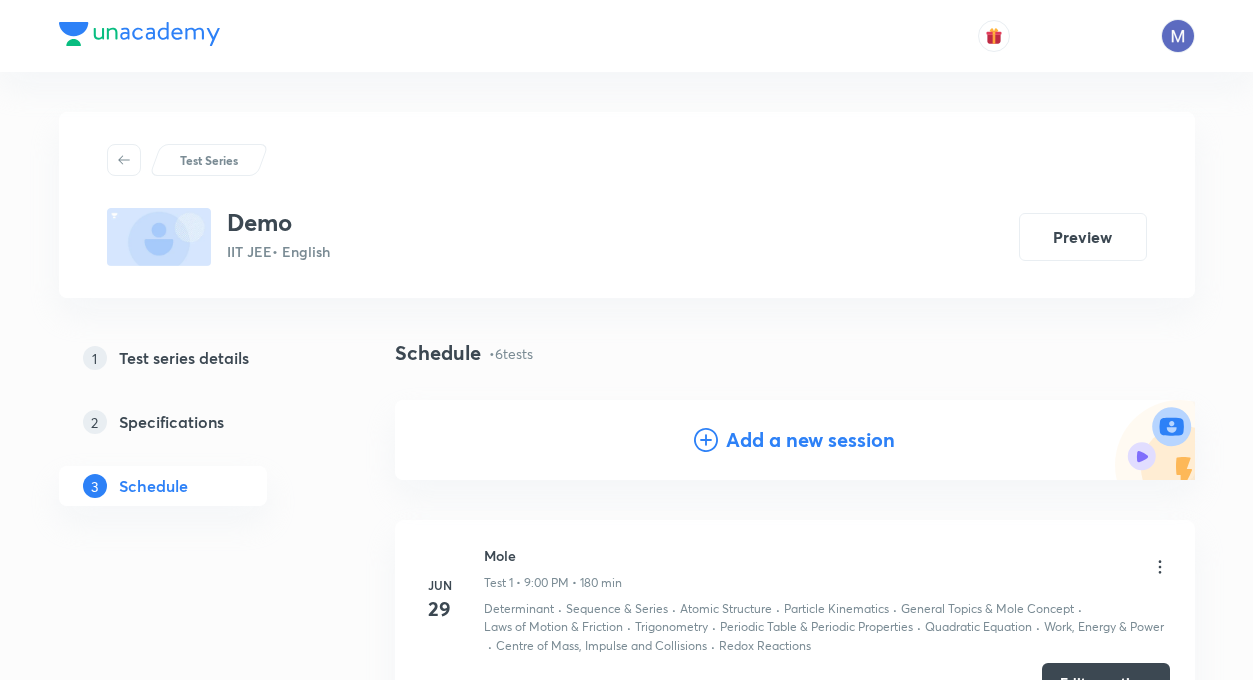 click on "Add a new session" at bounding box center [810, 440] 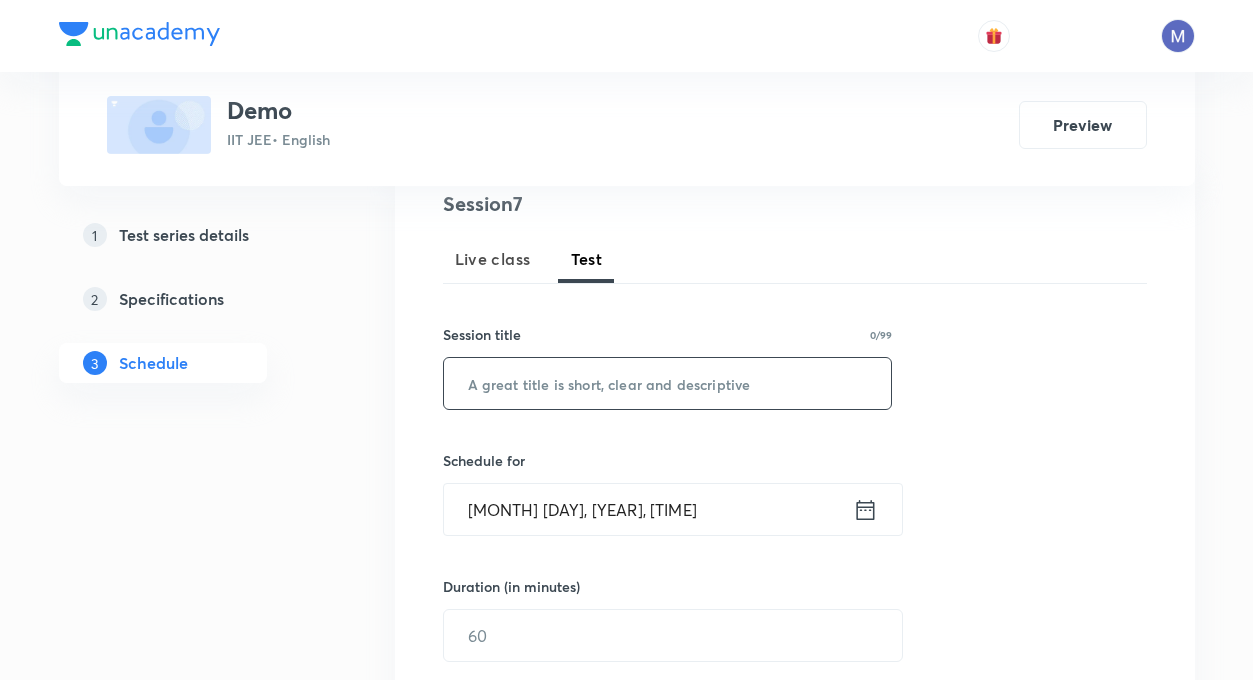 scroll, scrollTop: 360, scrollLeft: 0, axis: vertical 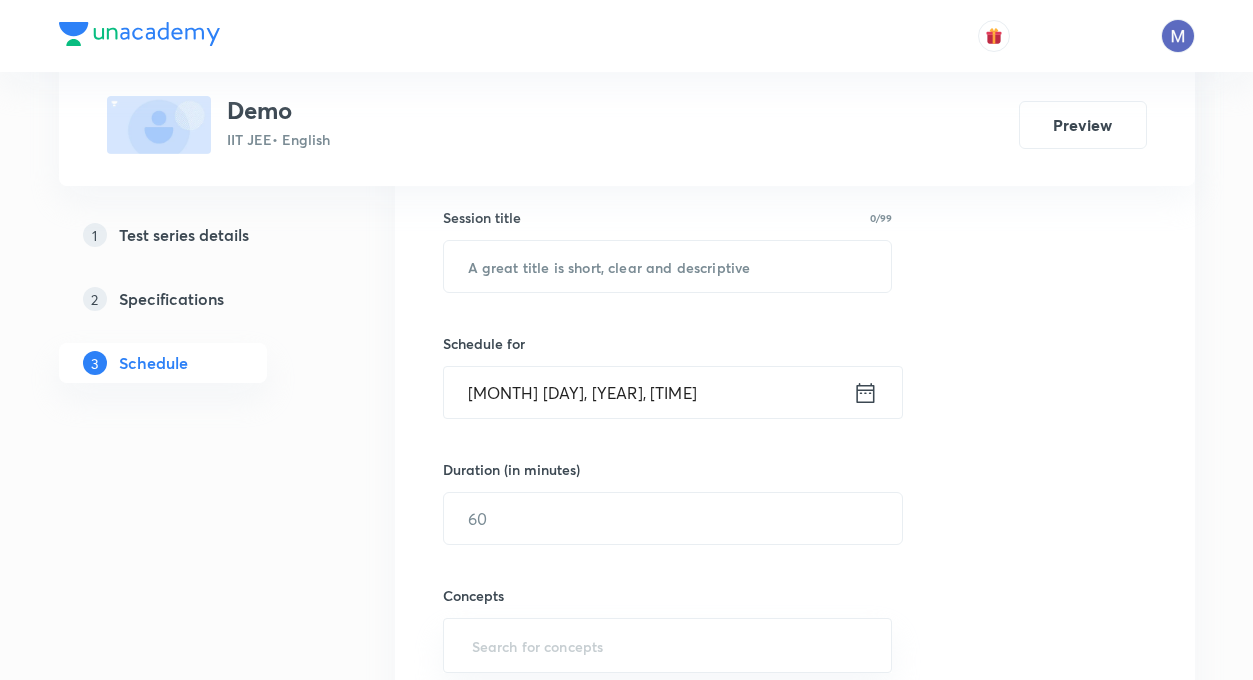 click on "Session  7 Live class Test Session title 0/99 ​ Schedule for Aug 3, 2025, 1:15 PM ​ Duration (in minutes) ​ Concepts ​ Sub-concepts ​ Add Cancel" at bounding box center [795, 476] 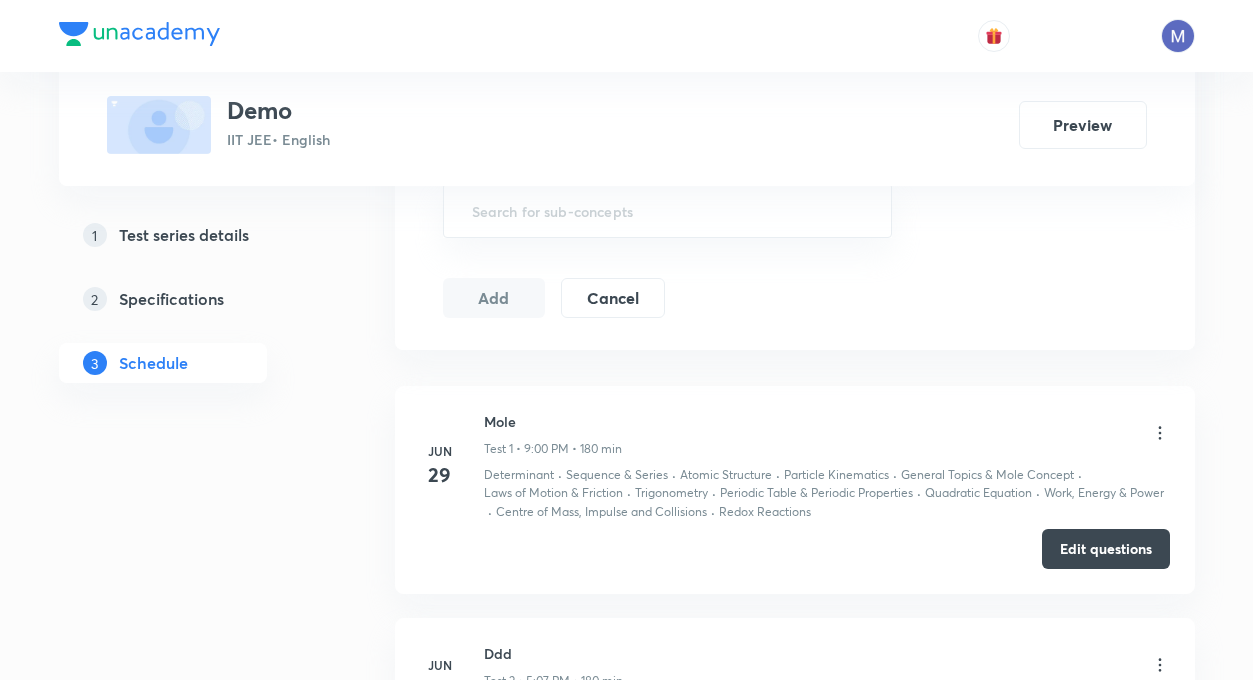 click on "Jun 29 Mole Test 1 • 9:00 PM • 180 min Determinant · Sequence & Series · Atomic Structure · Particle Kinematics · General Topics & Mole Concept · Laws of Motion & Friction · Trigonometry · Periodic Table & Periodic Properties · Quadratic Equation · Work, Energy & Power · Centre of Mass, Impulse and Collisions · Redox Reactions Edit questions Jun 30 Ddd Test 2 • 5:07 PM • 180 min Sequence & Series · Kinematics · General Topics & Mole Concept · Periodic Table & Periodic Properties · Quadratic Equation Edit questions Jul 6 Jee 6 july Test 3 • 2:00 PM • 180 min Sequence & Series · Kinematics · General Topics & Mole Concept · Periodic Table & Periodic Properties · Quadratic Equation Edit questions Jul 20 Jee25 Test 4 • 9:13 PM • 180 min Trigonometric Ratios and Identities · Straight line · Work, Energy & Power · Centre of Mass, Impulse and Collisions · Chemical Bonding Edit questions Jul 27 27 july Test 5 • 2:59 PM • 180 min Sequence & Series · Quadratic Equation · · 7" at bounding box center (795, 1023) 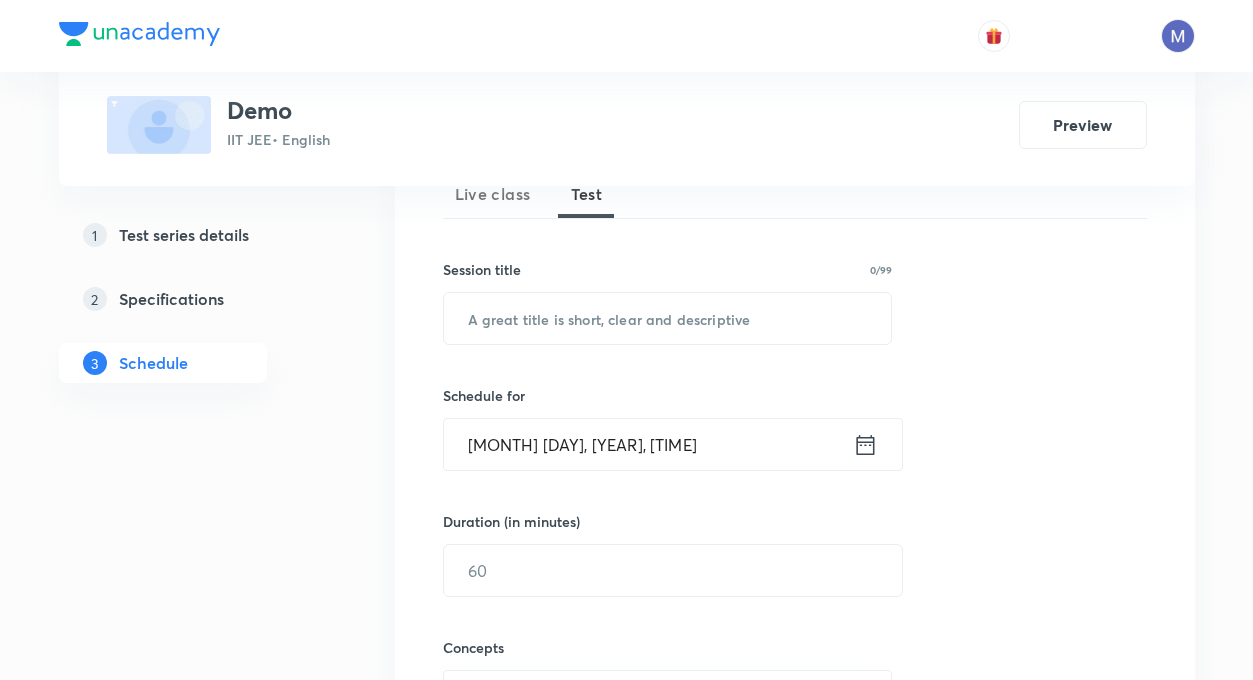 scroll, scrollTop: 195, scrollLeft: 0, axis: vertical 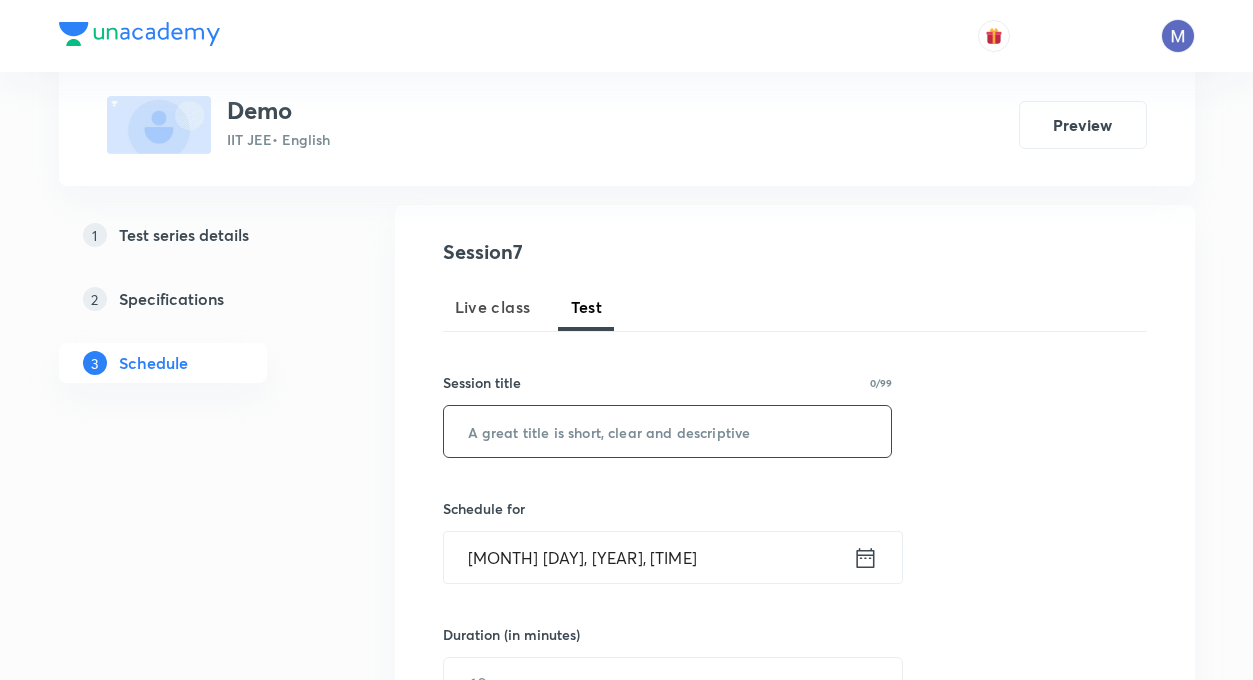 click at bounding box center (668, 431) 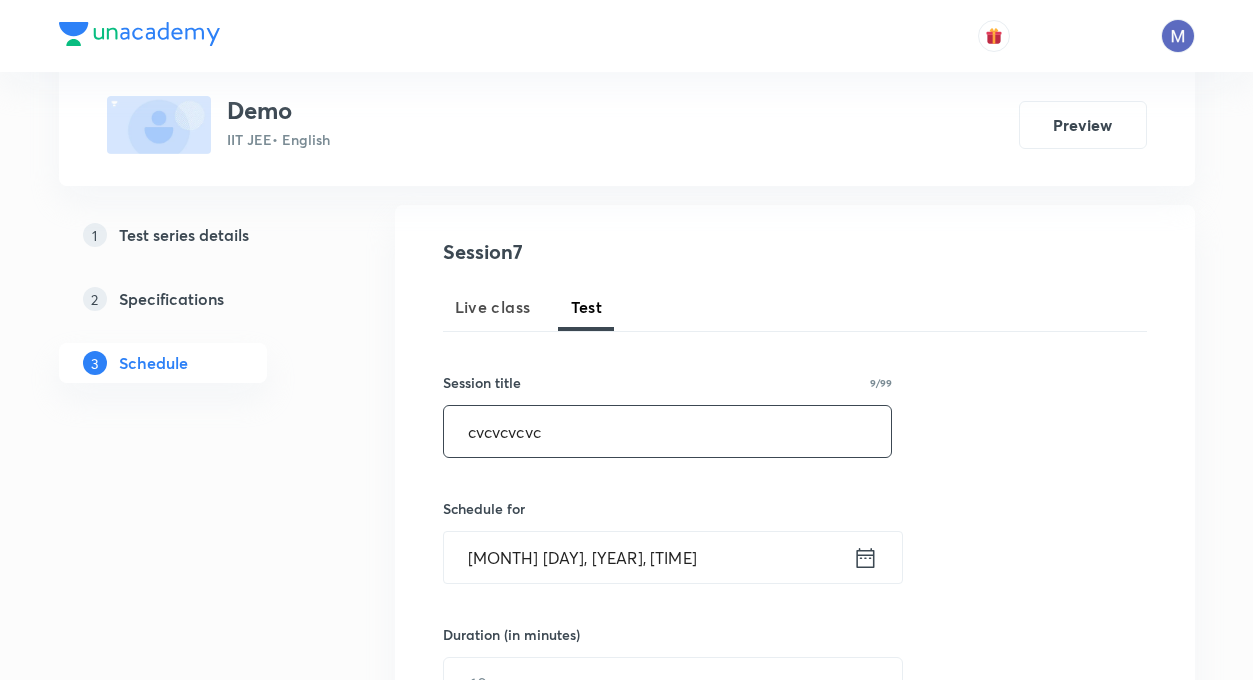 type on "cvcvcvcvc" 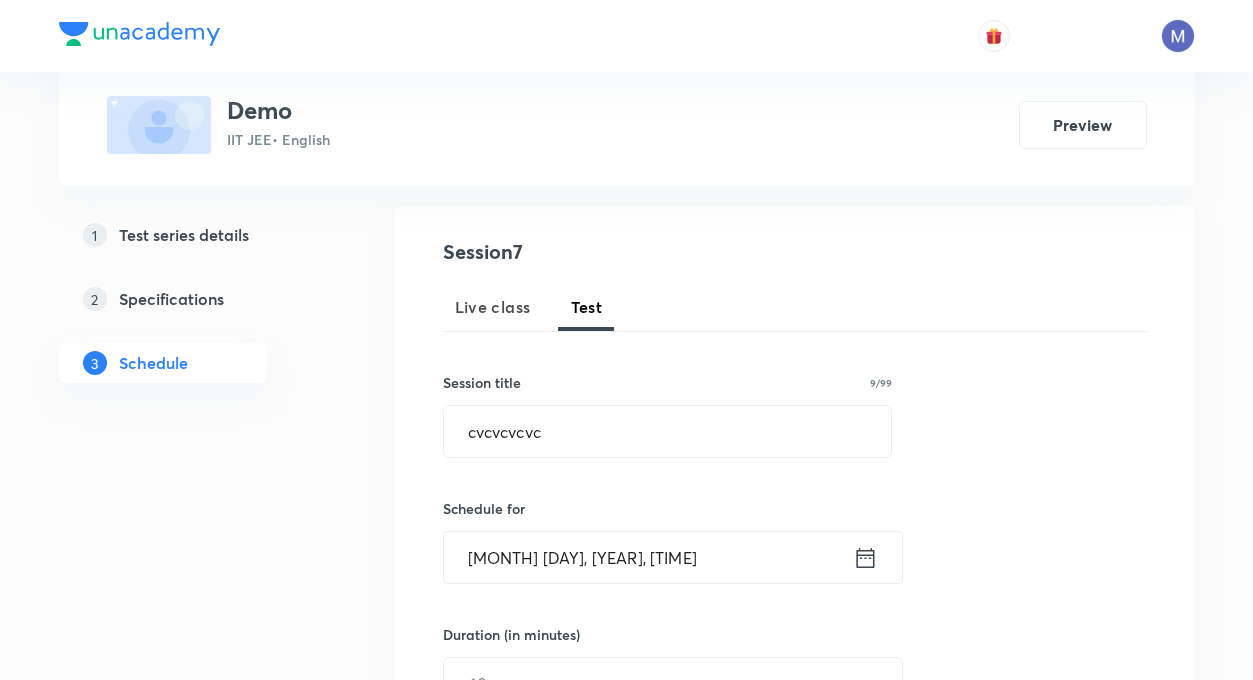 click 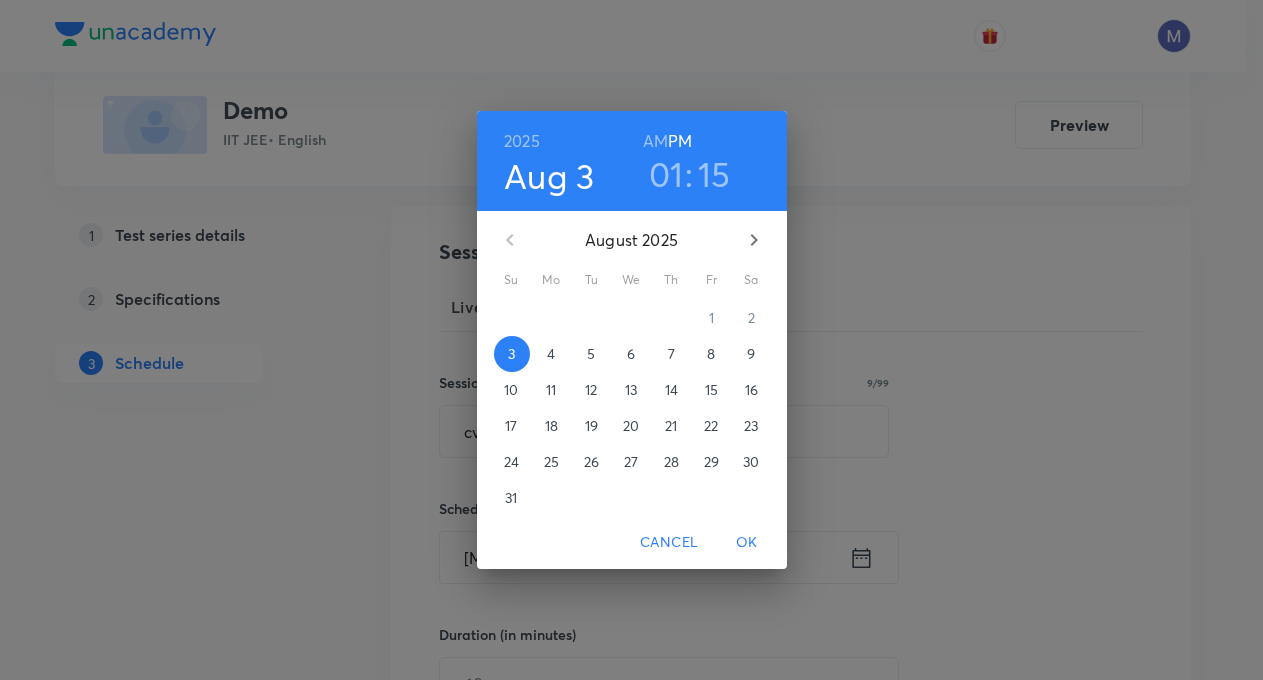 click on "5" at bounding box center [592, 354] 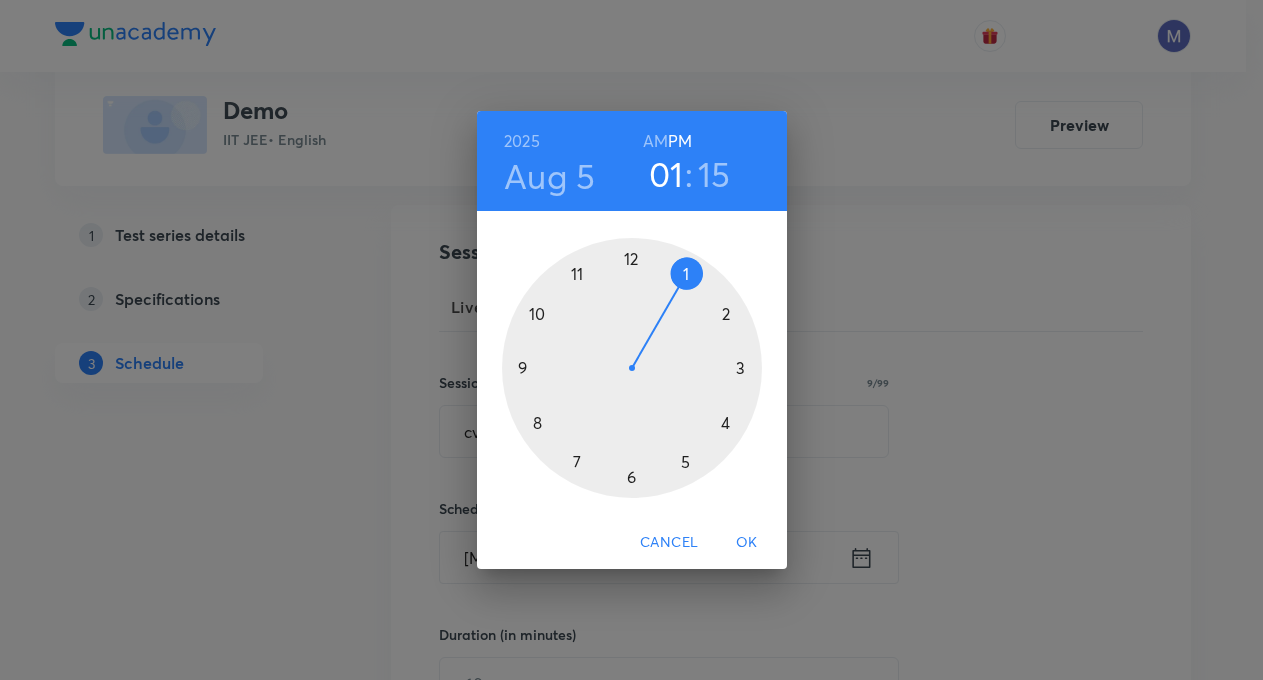 click on "OK" at bounding box center (747, 542) 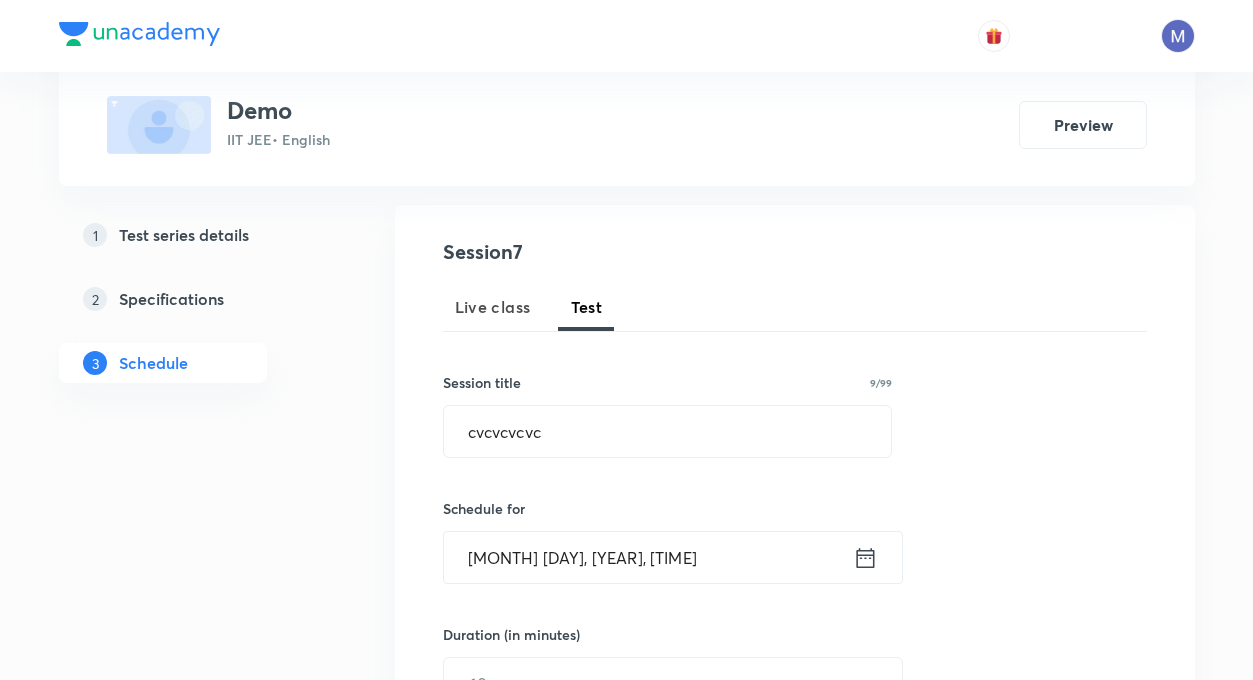 click on "Test Series Demo IIT JEE  • English Preview 1 Test series details 2 Specifications 3 Schedule Schedule •  6  tests Session  7 Live class Test Session title 9/99 cvcvcvcvc ​ Schedule for Aug 5, 2025, 1:15 PM ​ Duration (in minutes) ​ Concepts ​ Sub-concepts ​ Add Cancel Jun 29 Mole Test 1 • 9:00 PM • 180 min Determinant · Sequence & Series · Atomic Structure · Particle Kinematics · General Topics & Mole Concept · Laws of Motion & Friction · Trigonometry · Periodic Table & Periodic Properties · Quadratic Equation · Work, Energy & Power · Centre of Mass, Impulse and Collisions · Redox Reactions Edit questions Jun 30 Ddd Test 2 • 5:07 PM • 180 min Sequence & Series · Kinematics · General Topics & Mole Concept · Periodic Table & Periodic Properties · Quadratic Equation Edit questions Jul 6 Jee 6 july Test 3 • 2:00 PM • 180 min Sequence & Series · Kinematics · General Topics & Mole Concept · Periodic Table & Periodic Properties · Quadratic Equation Edit questions Jul 20" at bounding box center [627, 1220] 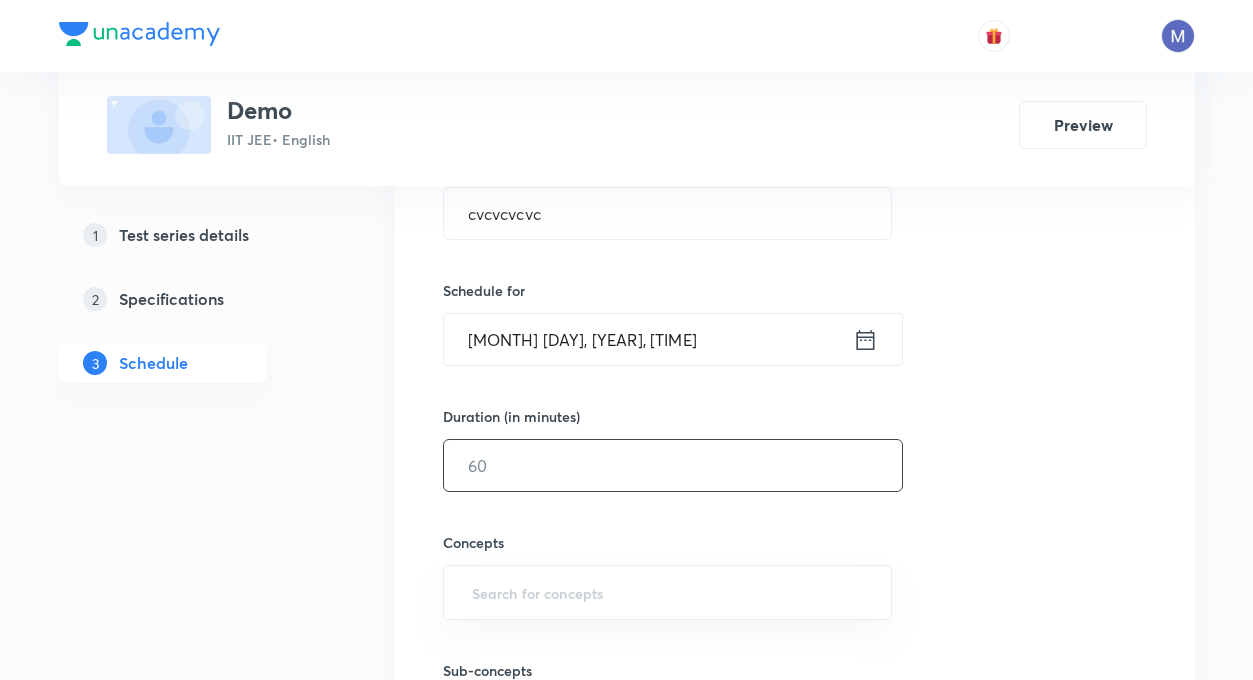 scroll, scrollTop: 475, scrollLeft: 0, axis: vertical 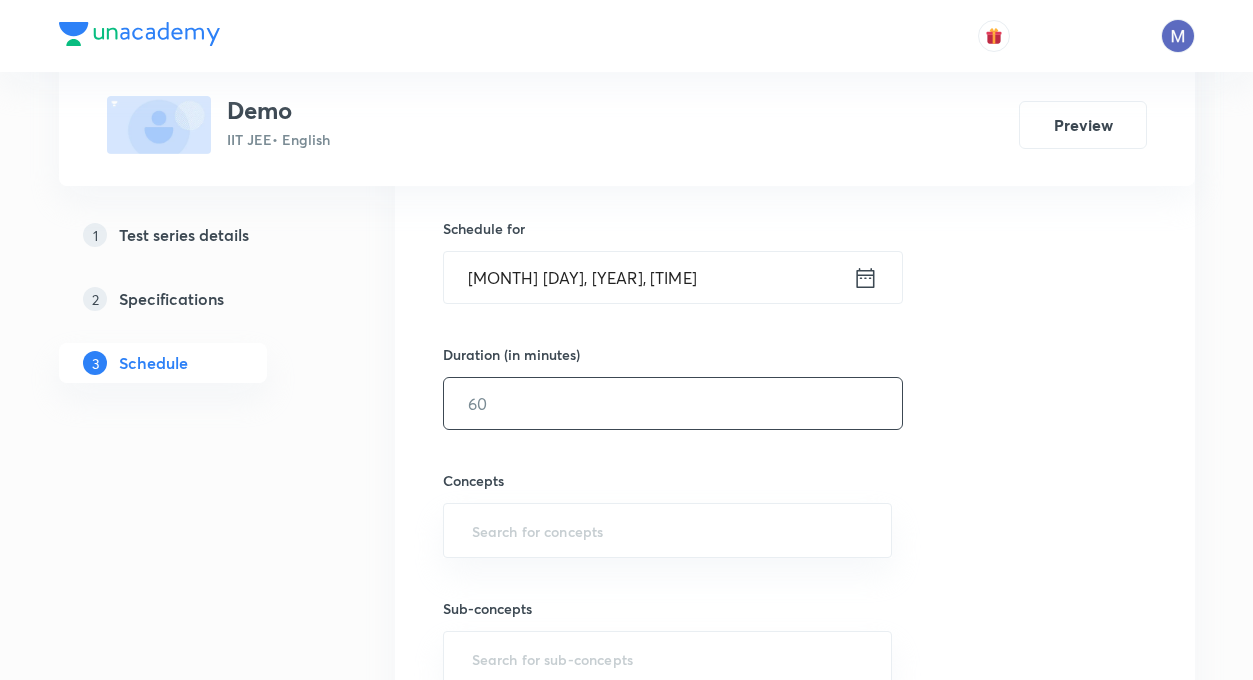 click at bounding box center [673, 403] 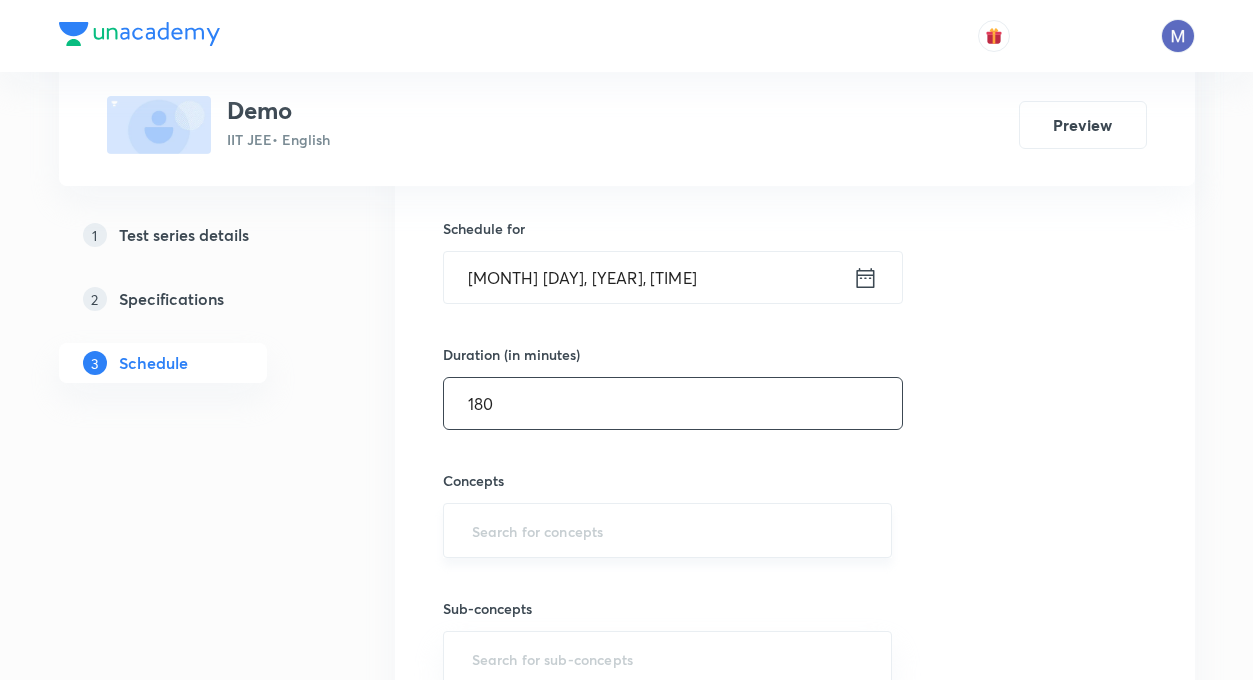 type on "180" 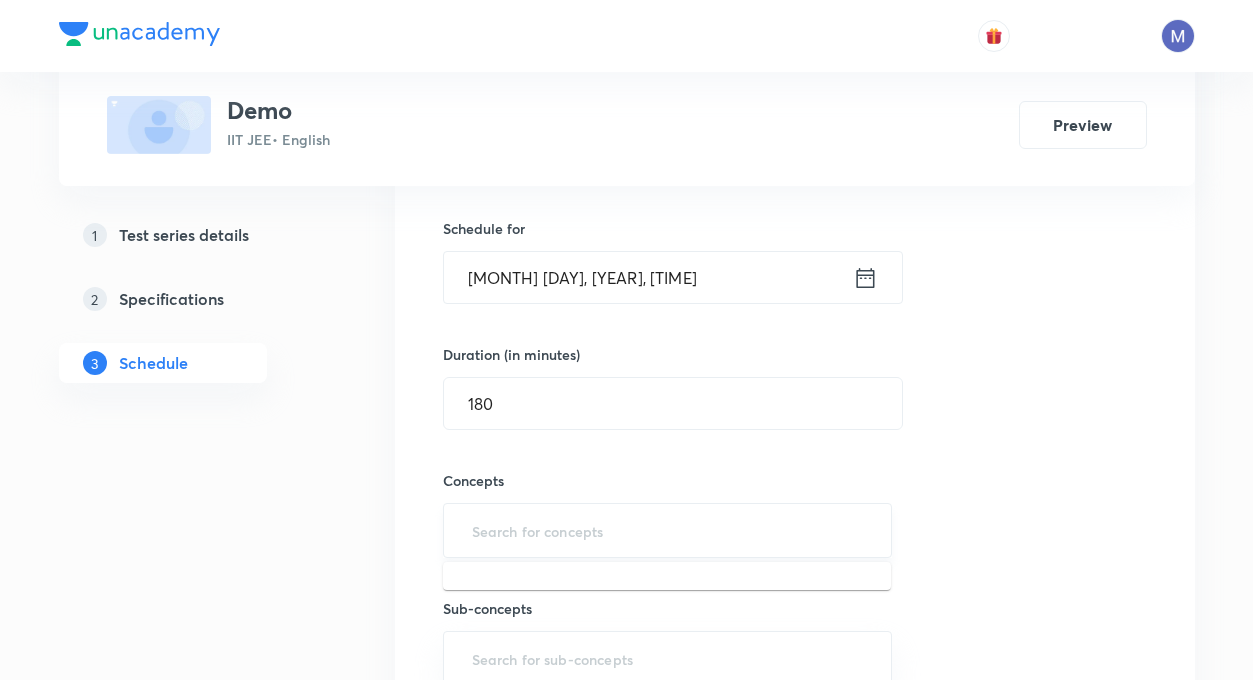 click at bounding box center (668, 530) 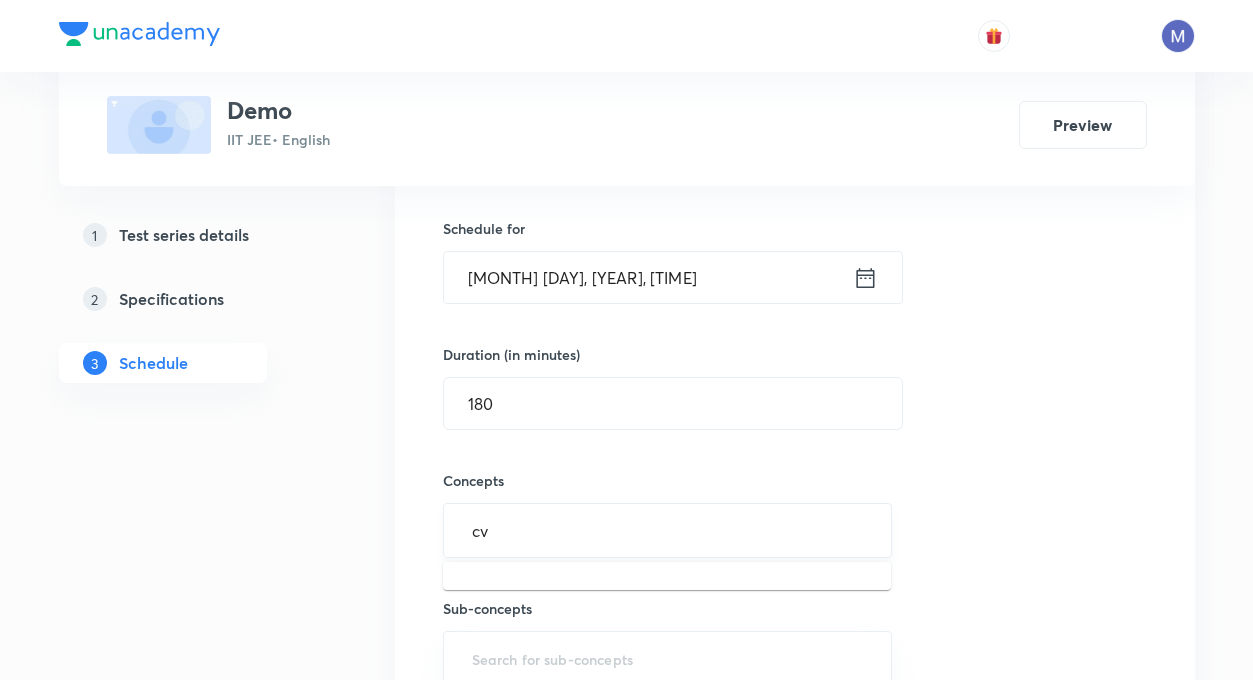 type on "c" 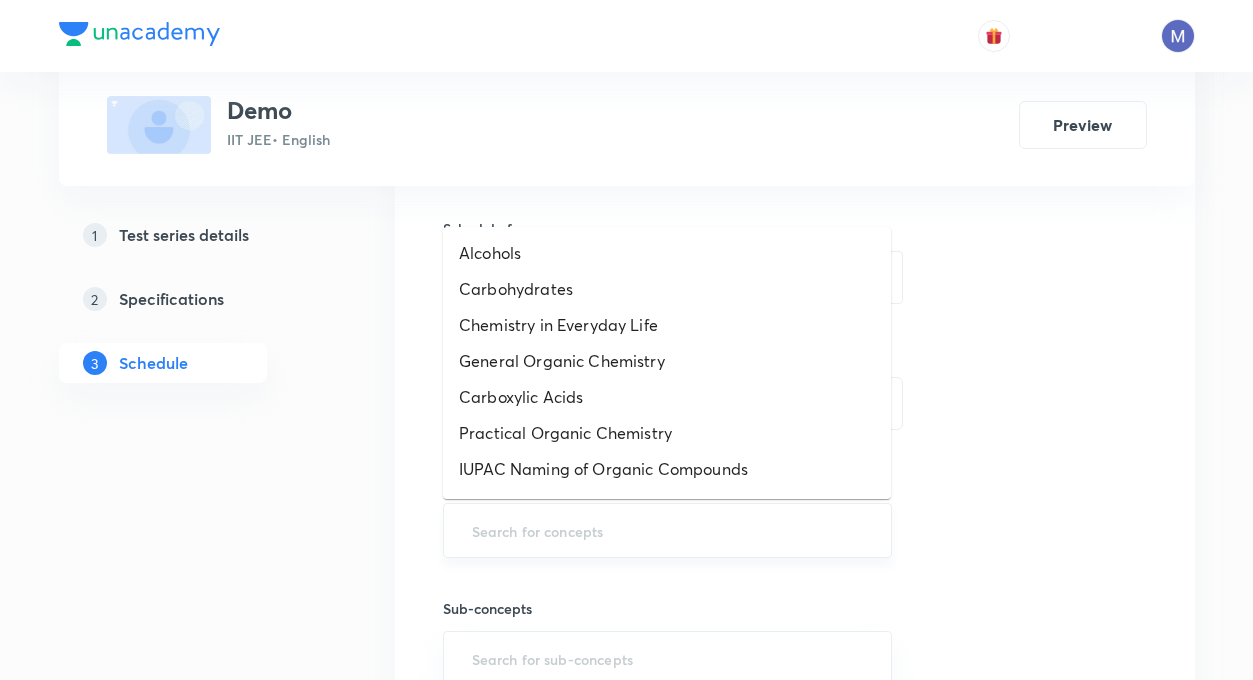 type on "d" 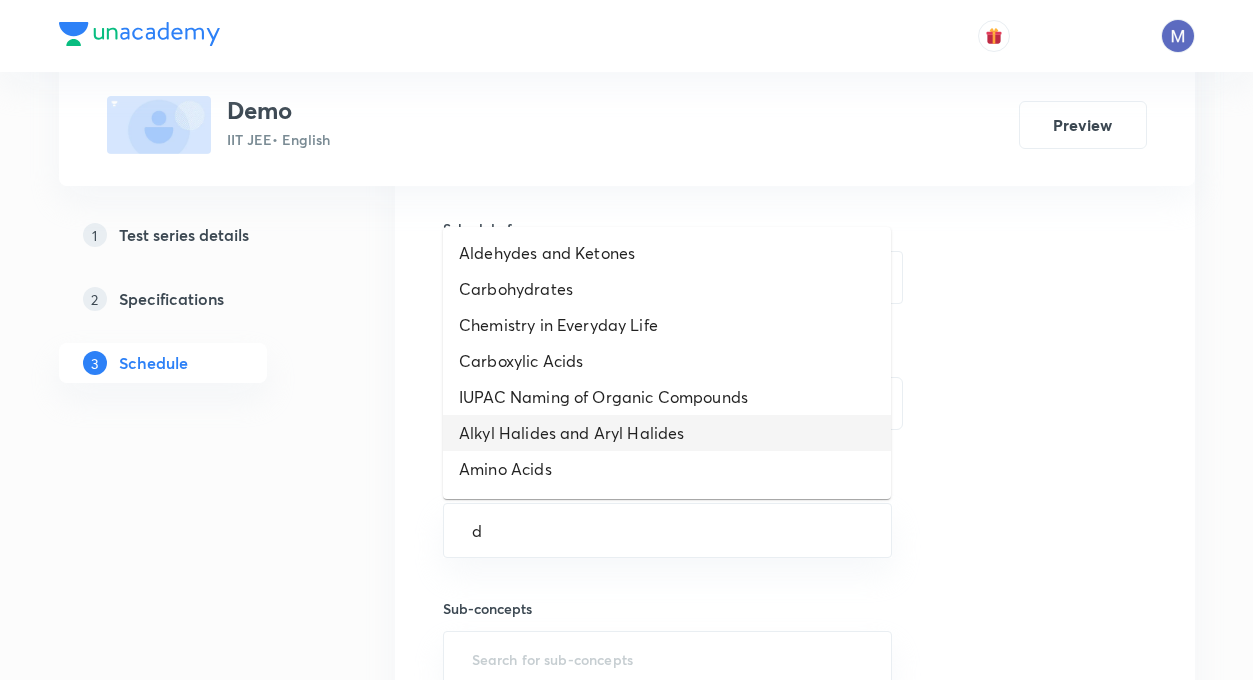 click on "Alkyl Halides and Aryl Halides" at bounding box center [667, 433] 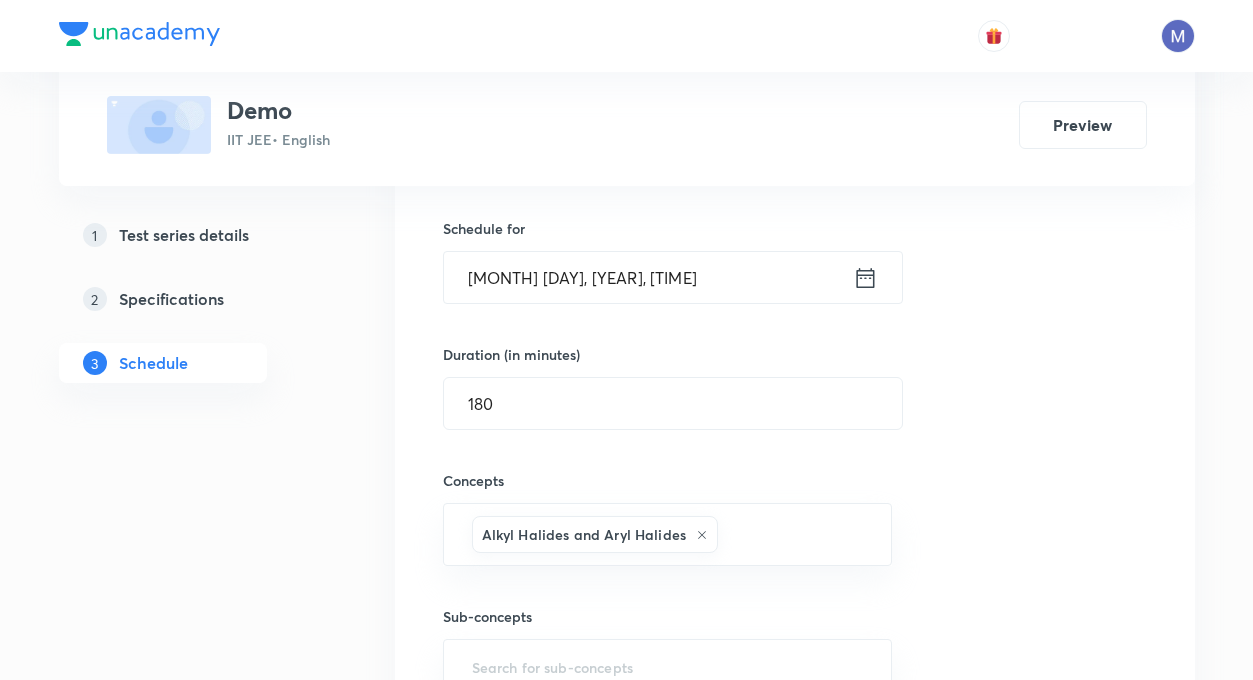 click on "Session  7 Live class Test Session title 9/99 cvcvcvcvc ​ Schedule for Aug 5, 2025, 1:15 PM ​ Duration (in minutes) 180 ​ Concepts Alkyl Halides and Aryl Halides ​ Sub-concepts ​ Add Cancel" at bounding box center (795, 365) 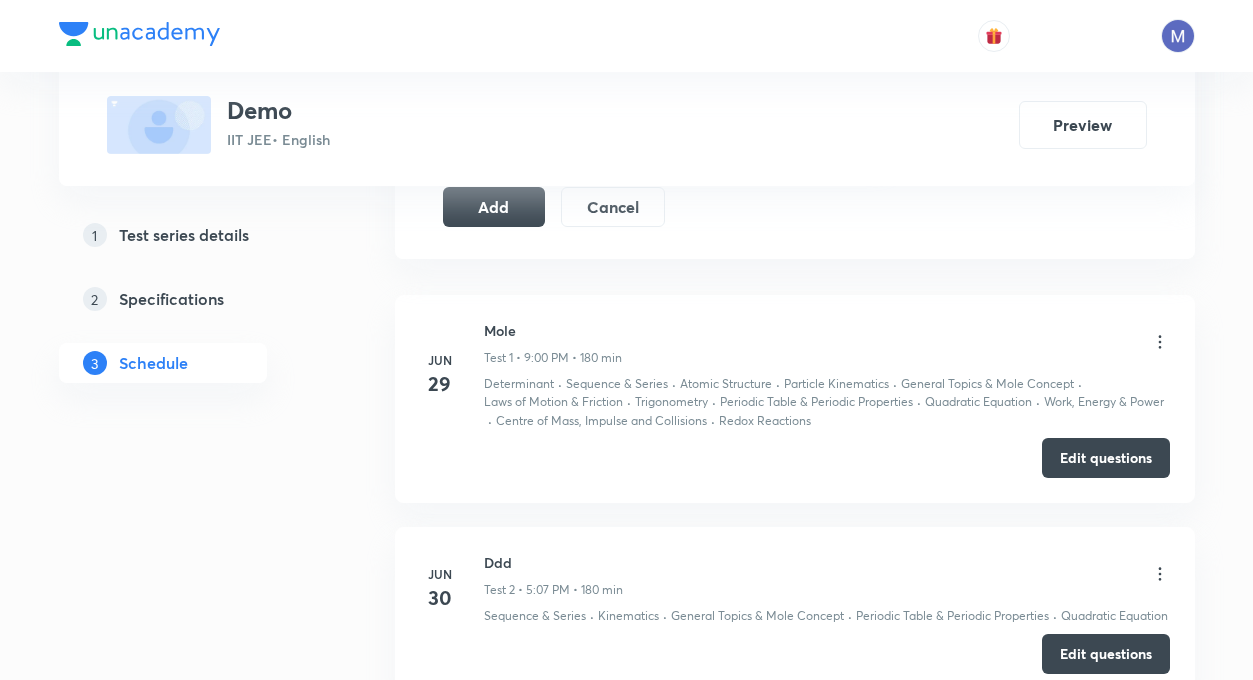 scroll, scrollTop: 955, scrollLeft: 0, axis: vertical 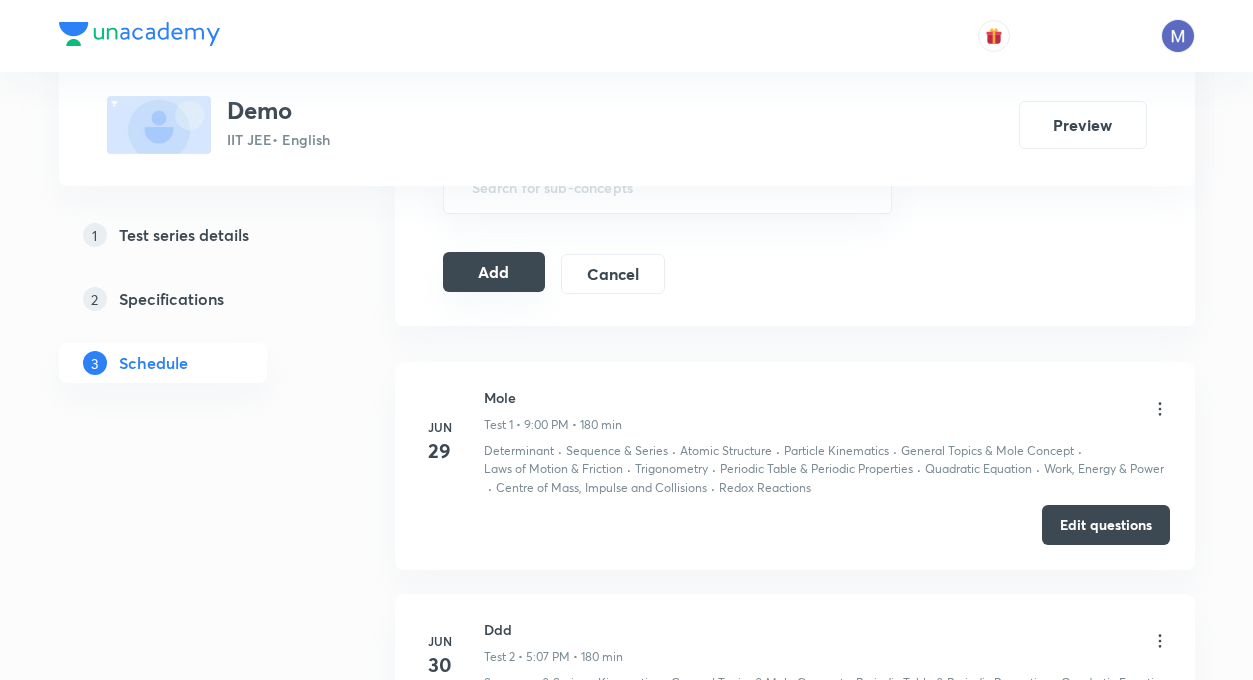 click on "Add" at bounding box center [494, 272] 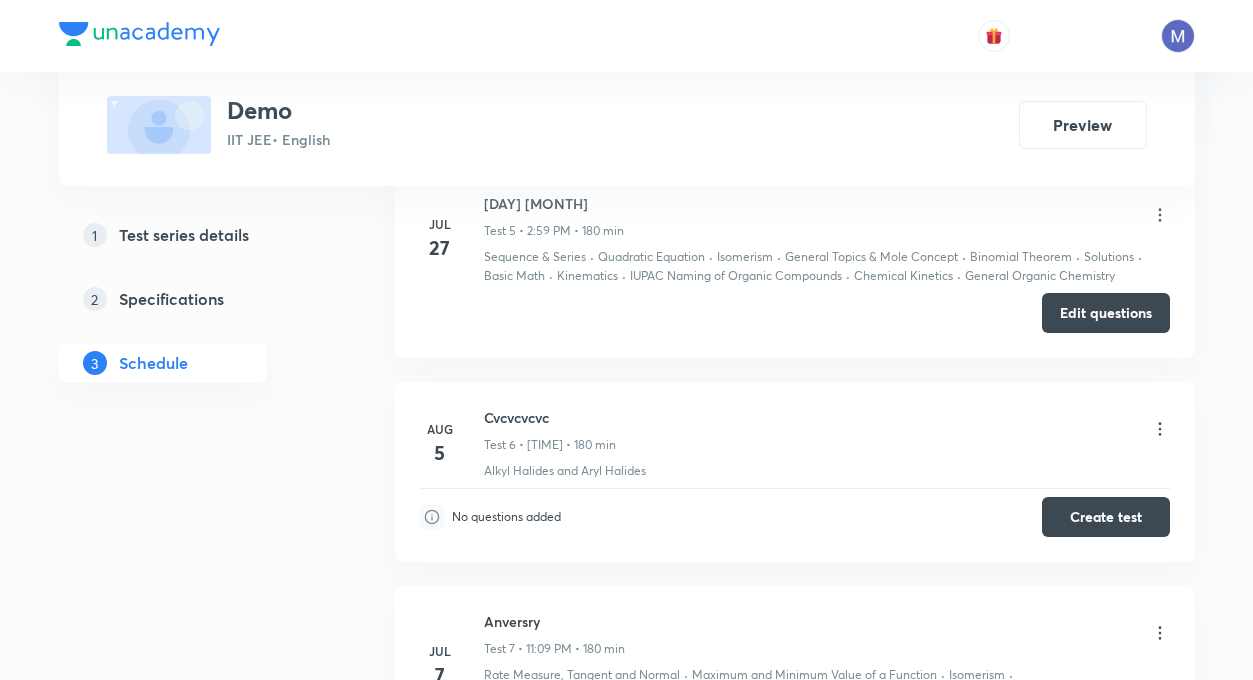 scroll, scrollTop: 1195, scrollLeft: 0, axis: vertical 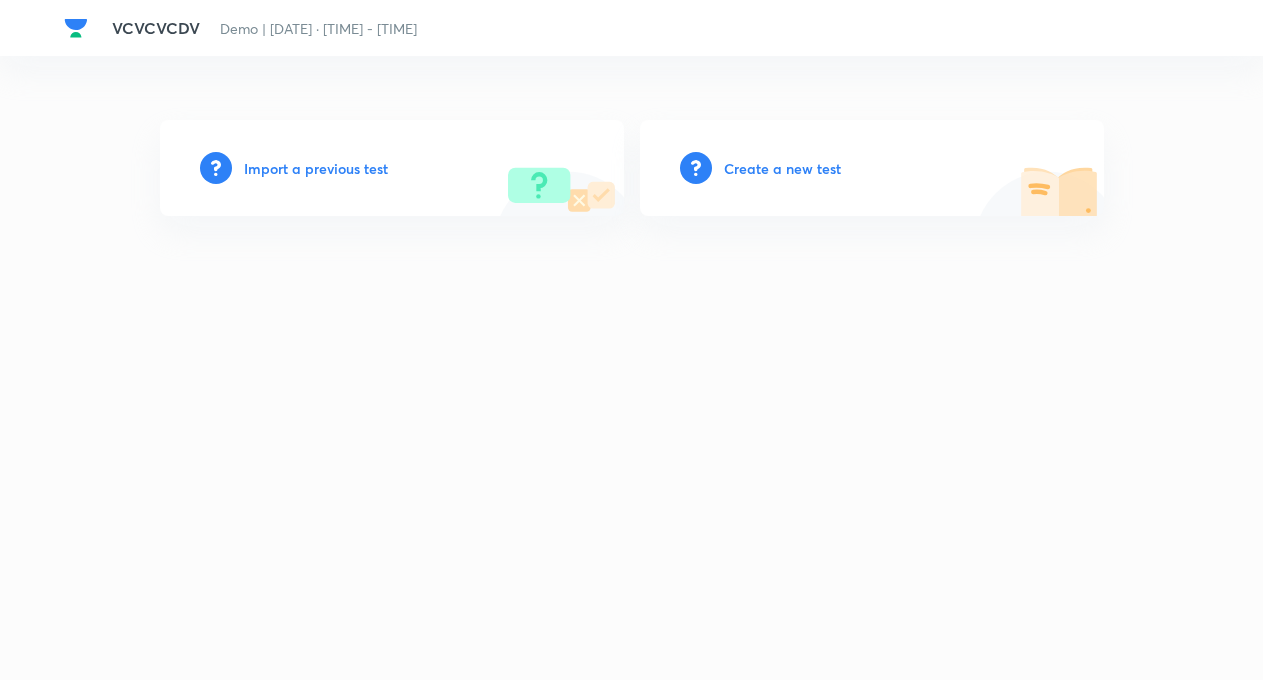 click on "Import a previous test" at bounding box center (316, 168) 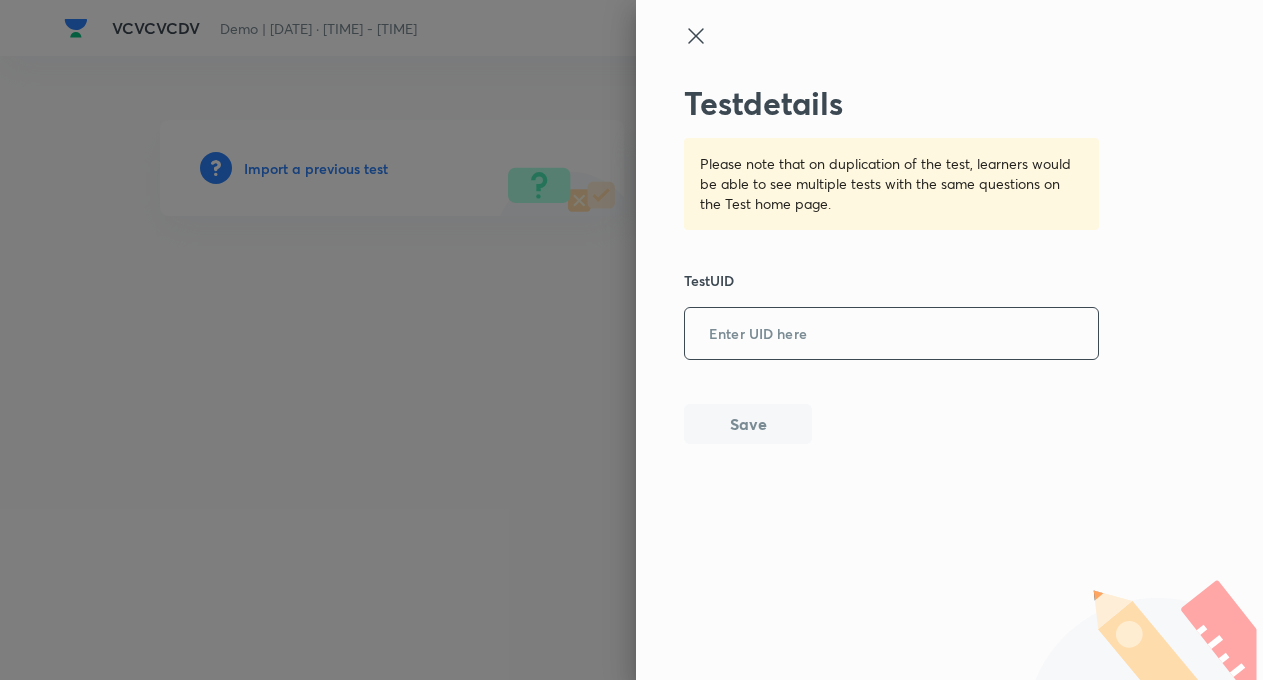 click at bounding box center (891, 334) 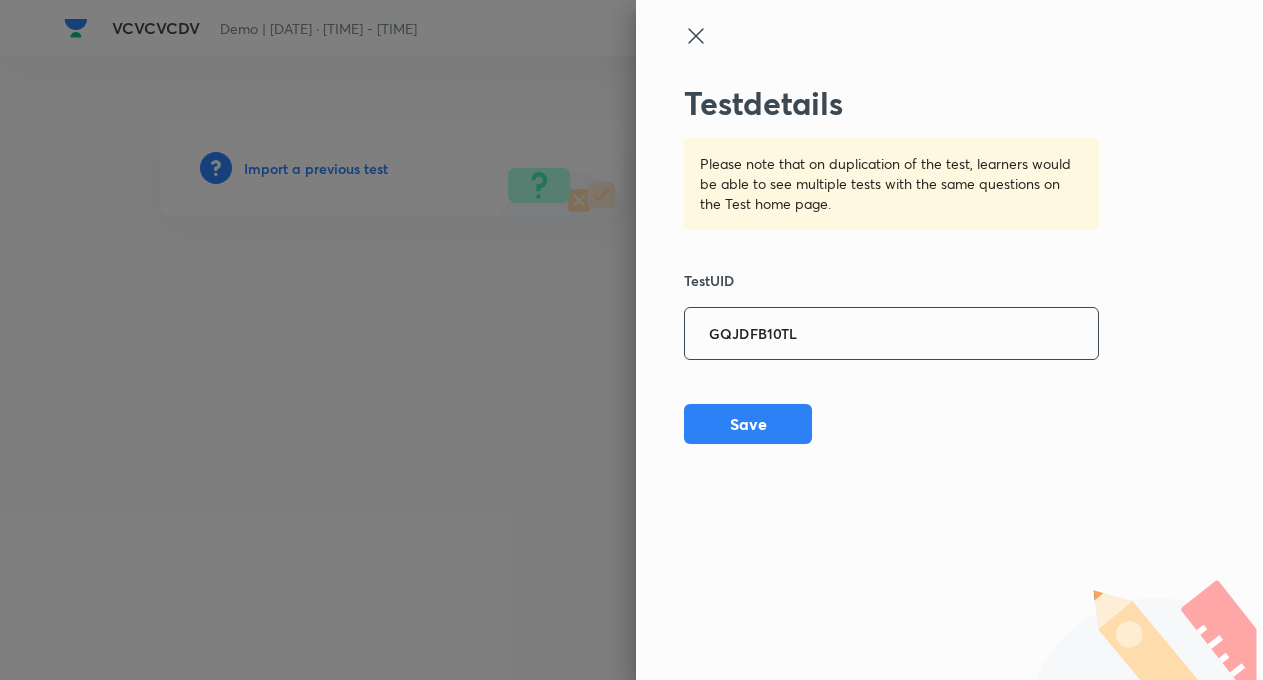 type on "GQJDFB10TL" 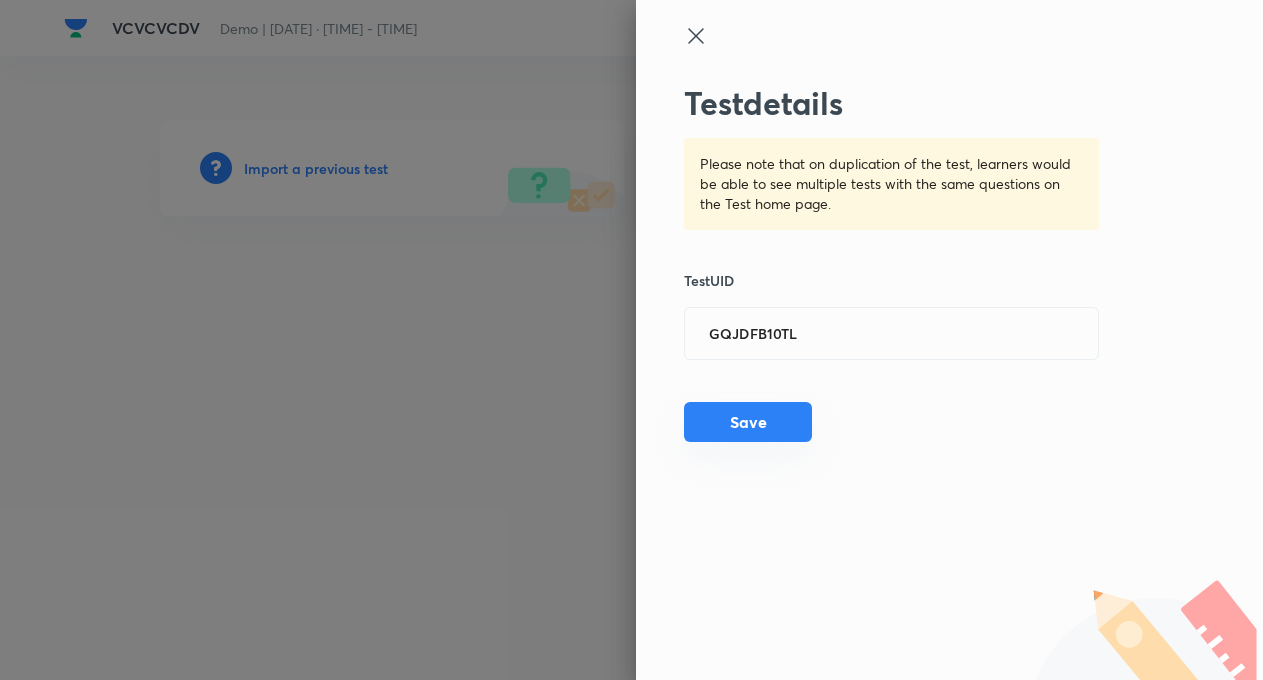 click on "Save" at bounding box center (748, 422) 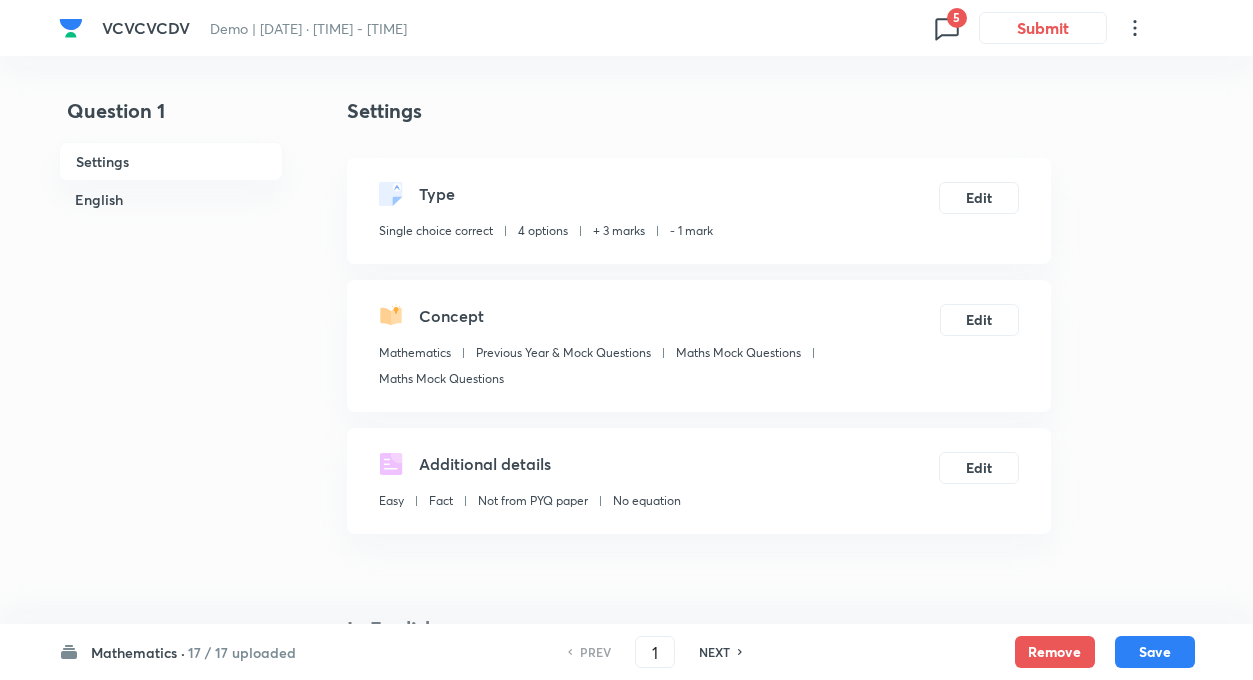click 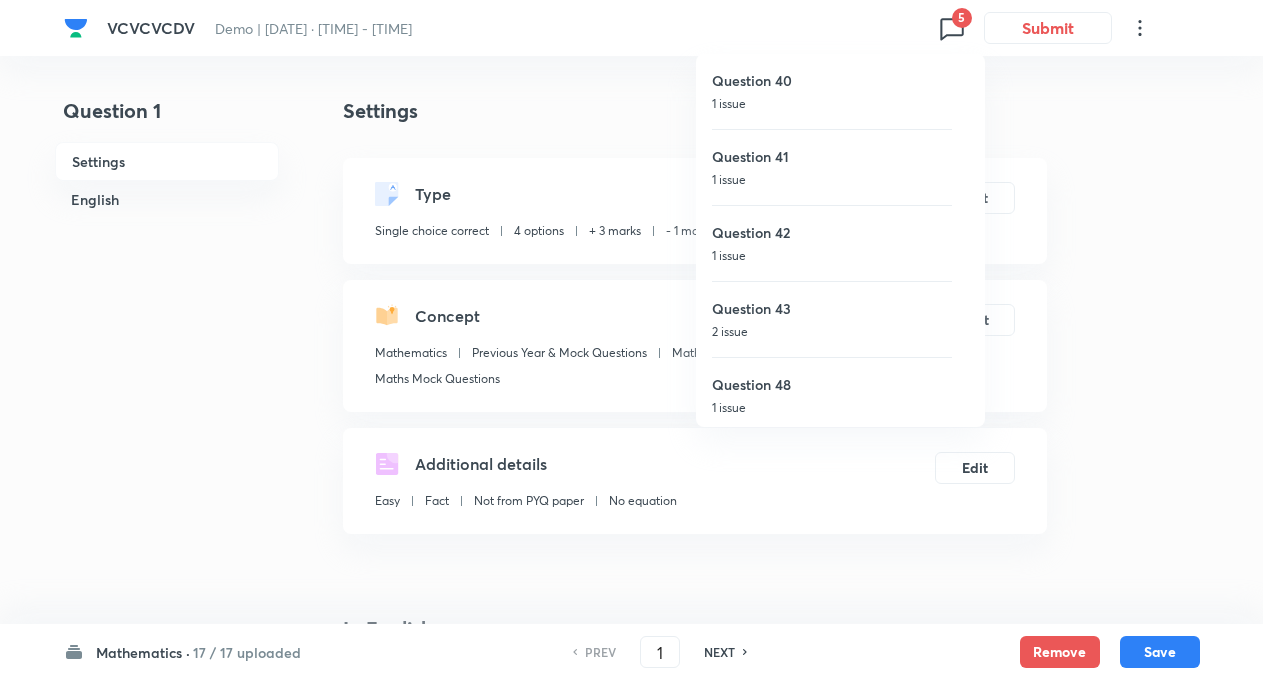click on "1 issue" at bounding box center (832, 104) 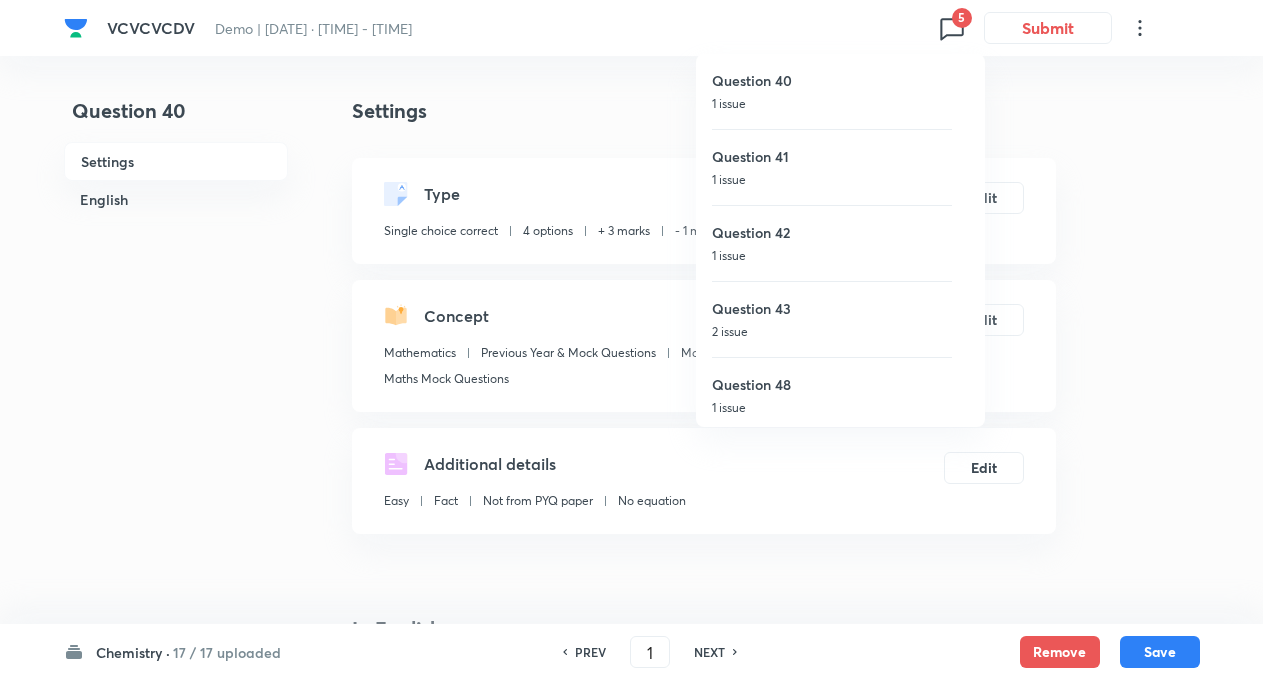 checkbox on "false" 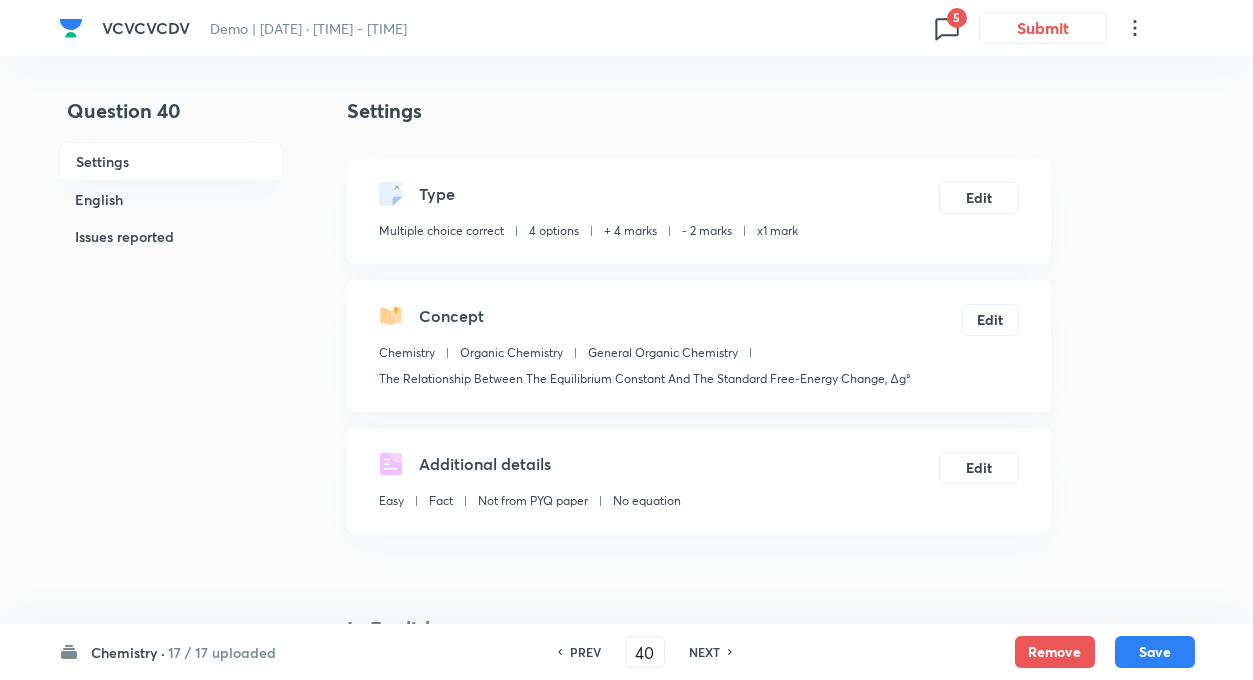 checkbox on "true" 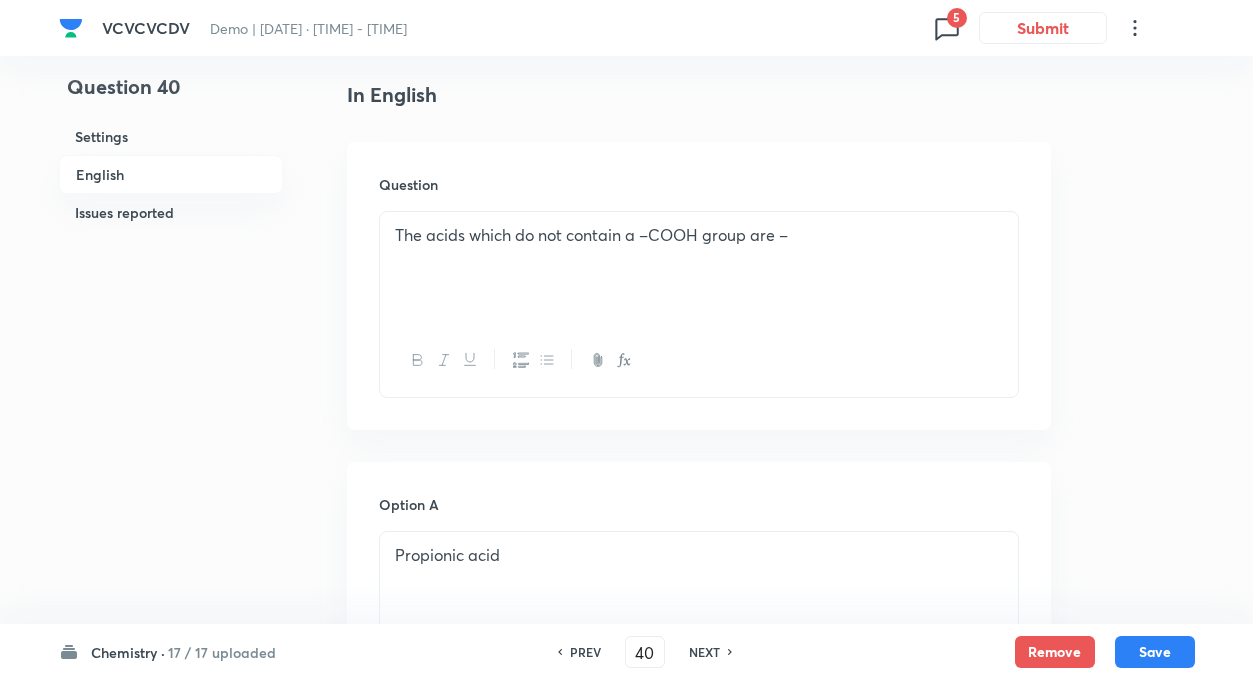 scroll, scrollTop: 480, scrollLeft: 0, axis: vertical 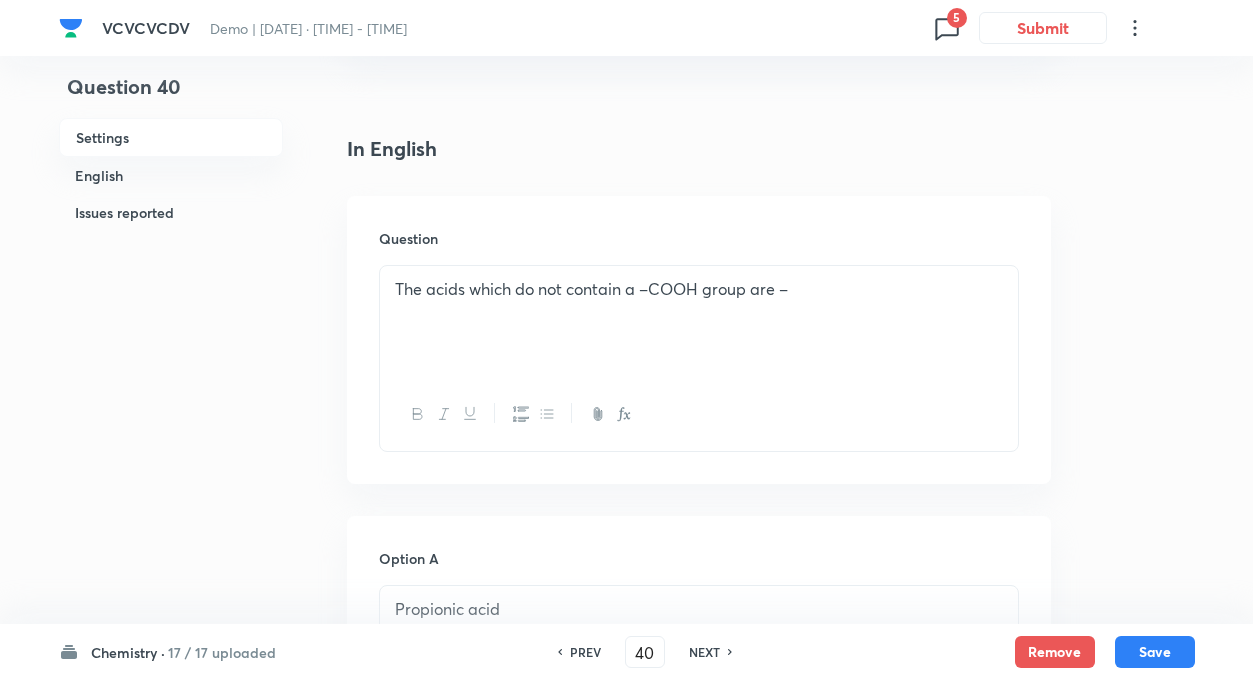 click on "Question 40 Settings English Issues reported Settings Type Multiple choice correct 4 options + 4 marks - 2 marks x1 mark Edit Concept Chemistry Organic Chemistry General Organic Chemistry  The Relationship Between The Equilibrium Constant And  The Standard Free-Energy Change, Δg° Edit Additional details Easy Fact Not from PYQ paper No equation Edit In English Question The acids which do not contain a –COOH group are – Option A Propionic acid  Mark as correct answer Option B Picric acid Marked as correct Option C p-Toluenesulphonic acid  Marked as correct answer Option D Lactic acid Marked as correct Solution Issues reported Reported by learners • [TIME] Question is reported because of Incorrect or incomplete solution. Please verify. List of issues reported by learners: 1. Ans in system is b and d but ans is b and c 2. Incorrect answer  3. Correct option should be b and c also in the solution it is visible  4. lactic acid has cooh group its formula is c3h6o3 Mark as resolved" at bounding box center (627, 1262) 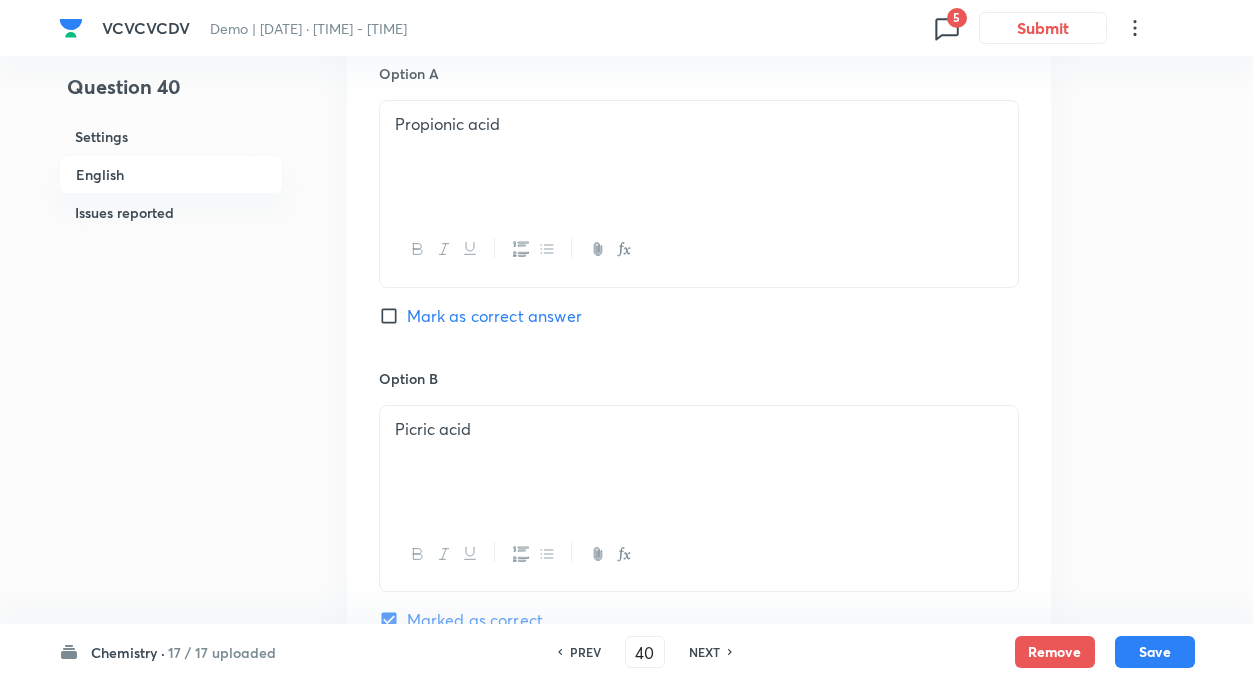 scroll, scrollTop: 960, scrollLeft: 0, axis: vertical 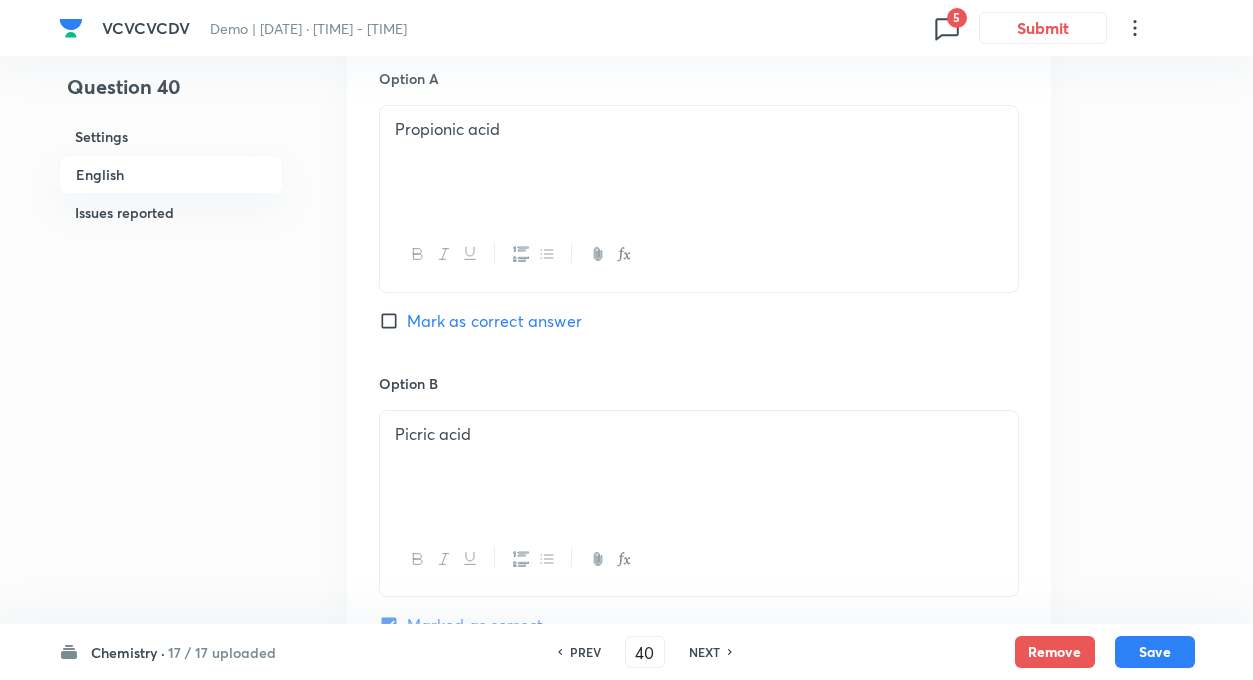 click on "Question 40 Settings English Issues reported Settings Type Multiple choice correct 4 options + 4 marks - 2 marks x1 mark Edit Concept Chemistry Organic Chemistry General Organic Chemistry  The Relationship Between The Equilibrium Constant And  The Standard Free-Energy Change, Δg° Edit Additional details Easy Fact Not from PYQ paper No equation Edit In English Question The acids which do not contain a –COOH group are – Option A Propionic acid  Mark as correct answer Option B Picric acid Marked as correct Option C p-Toluenesulphonic acid  Marked as correct answer Option D Lactic acid Marked as correct Solution Issues reported Reported by learners • [TIME] Question is reported because of Incorrect or incomplete solution. Please verify. List of issues reported by learners: 1. Ans in system is b and d but ans is b and c 2. Incorrect answer  3. Correct option should be b and c also in the solution it is visible  4. lactic acid has cooh group its formula is c3h6o3 Mark as resolved" at bounding box center (627, 782) 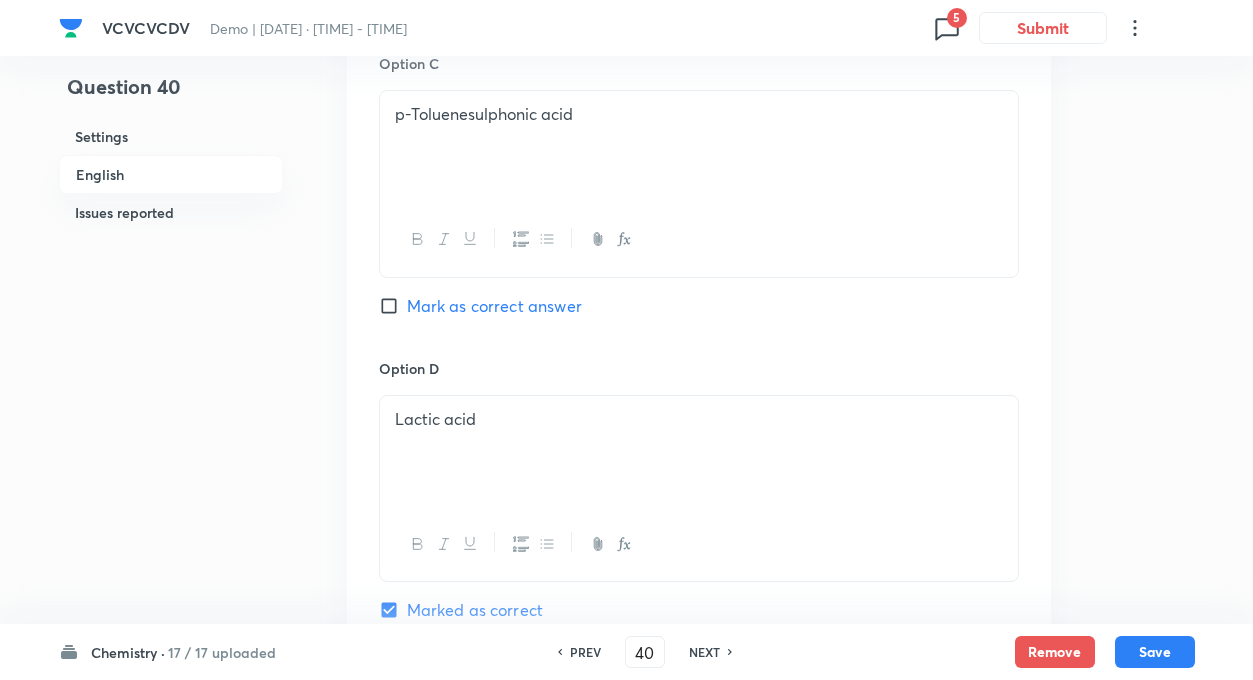 scroll, scrollTop: 1574, scrollLeft: 0, axis: vertical 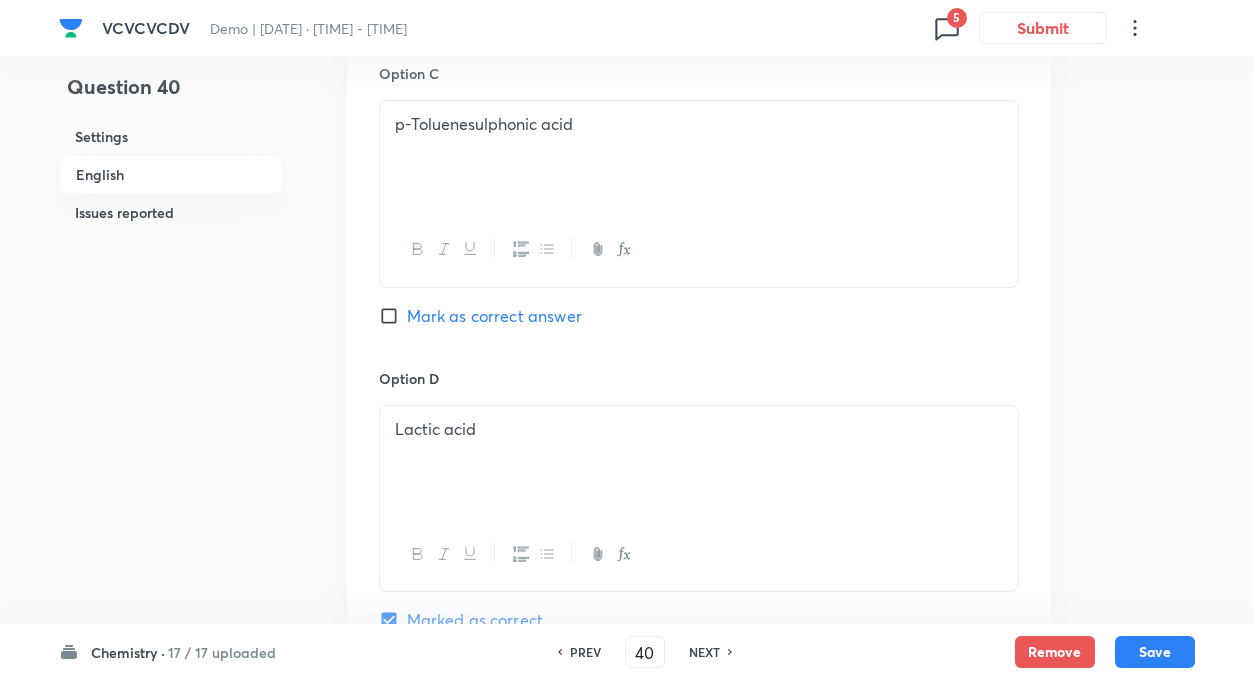 click on "p-Toluenesulphonic acid" at bounding box center (699, 157) 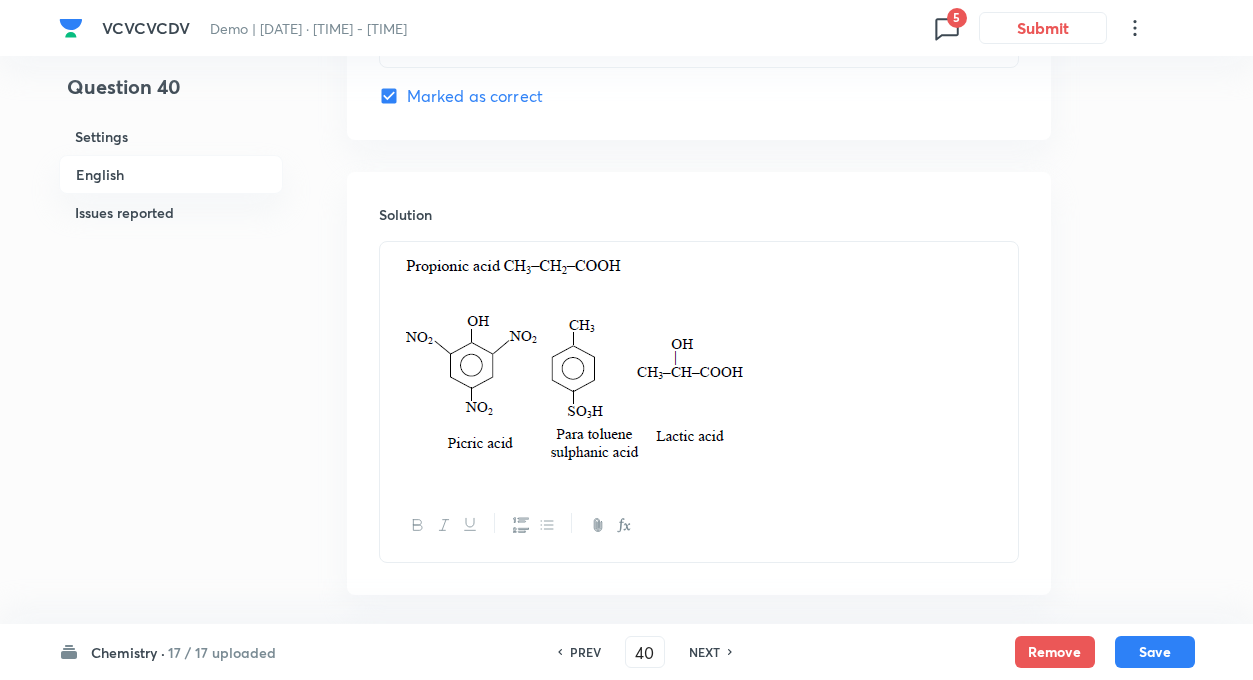 scroll, scrollTop: 2102, scrollLeft: 0, axis: vertical 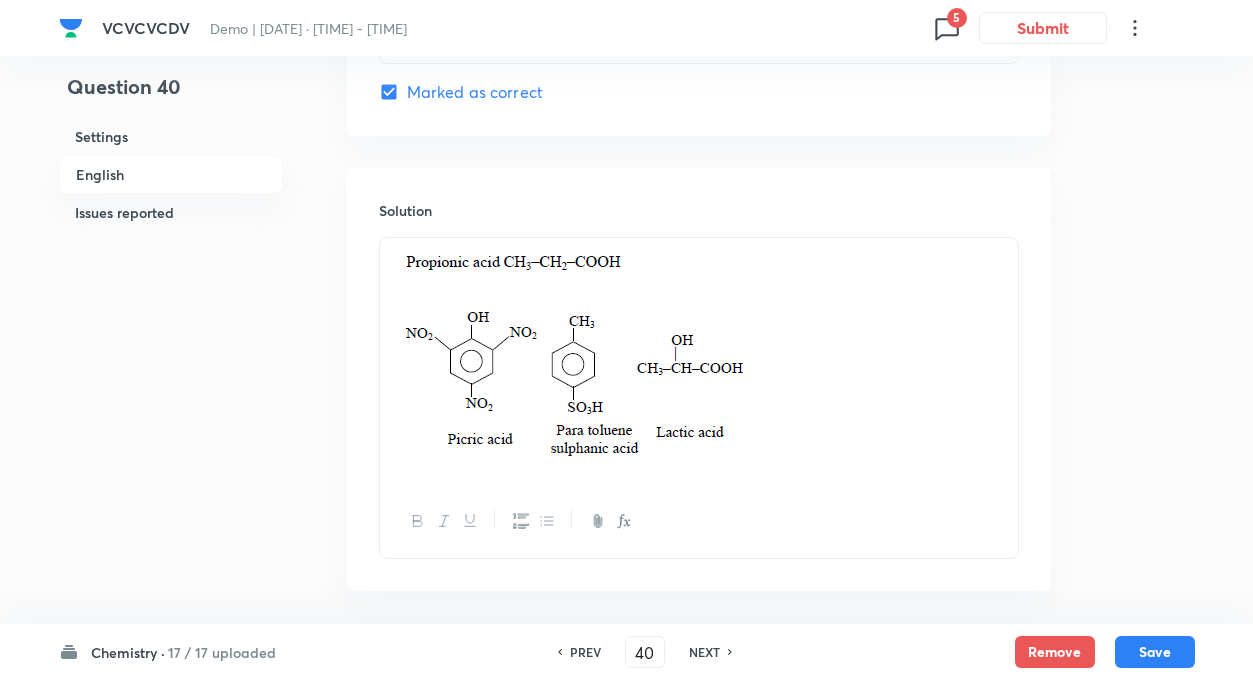 click on "Question 40 Settings English Issues reported Settings Type Multiple choice correct 4 options + 4 marks - 2 marks x1 mark Edit Concept Chemistry Organic Chemistry General Organic Chemistry  The Relationship Between The Equilibrium Constant And  The Standard Free-Energy Change, Δg° Edit Additional details Easy Fact Not from PYQ paper No equation Edit In English Question The acids which do not contain a –COOH group are – Option A Propionic acid  Mark as correct answer Option B Picric acid Marked as correct Option C p-Toluenesulphonic acid  Marked as correct answer Option D Lactic acid Marked as correct Solution Issues reported Reported by learners • [TIME] Question is reported because of Incorrect or incomplete solution. Please verify. List of issues reported by learners: 1. Ans in system is b and d but ans is b and c 2. Incorrect answer  3. Correct option should be b and c also in the solution it is visible  4. lactic acid has cooh group its formula is c3h6o3 Mark as resolved" at bounding box center [627, -360] 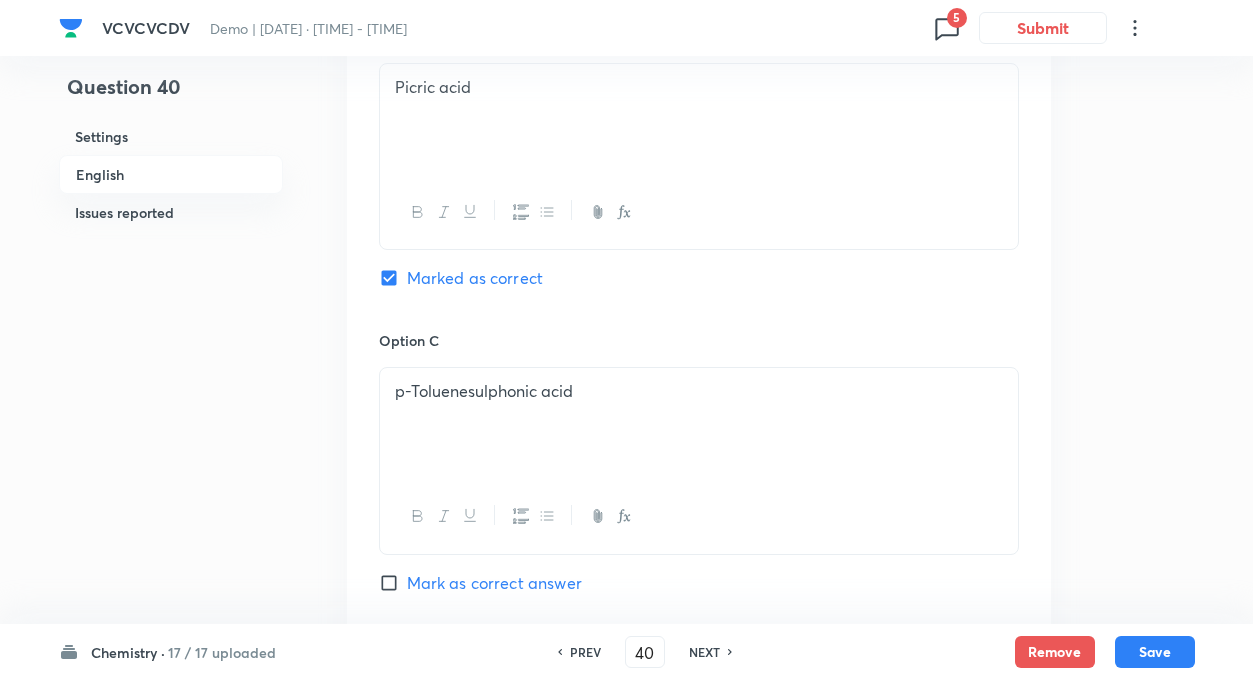 scroll, scrollTop: 1502, scrollLeft: 0, axis: vertical 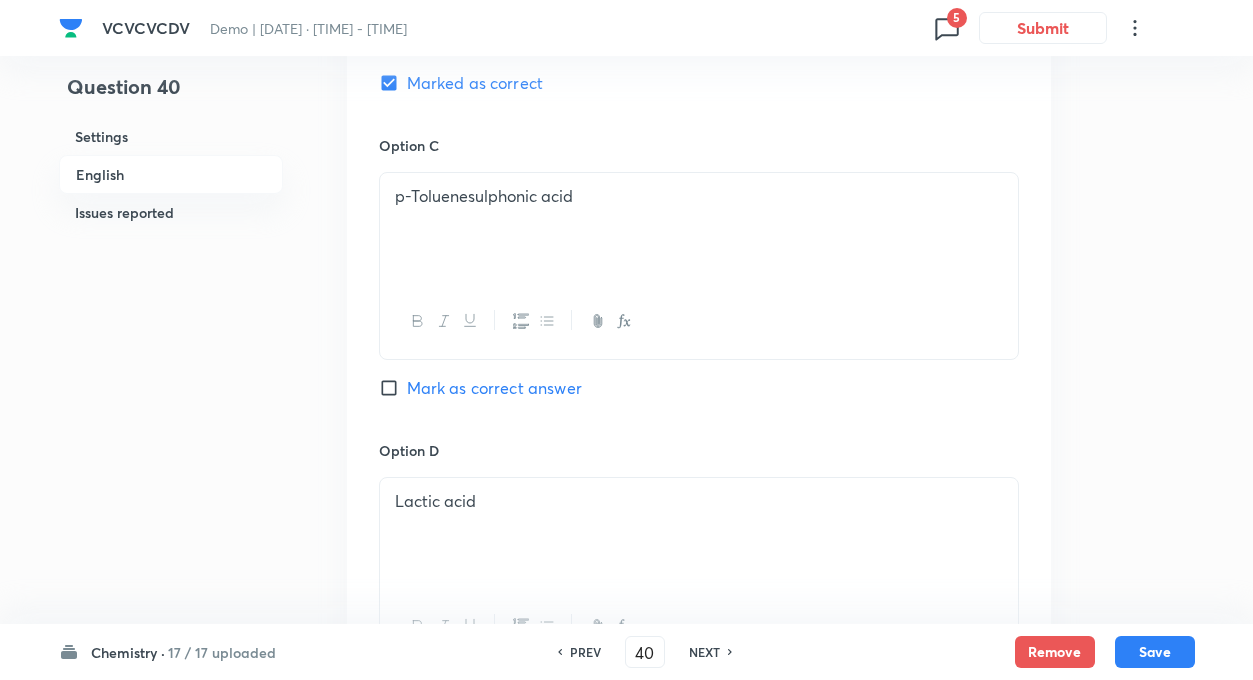 click on "Mark as correct answer" at bounding box center [393, 388] 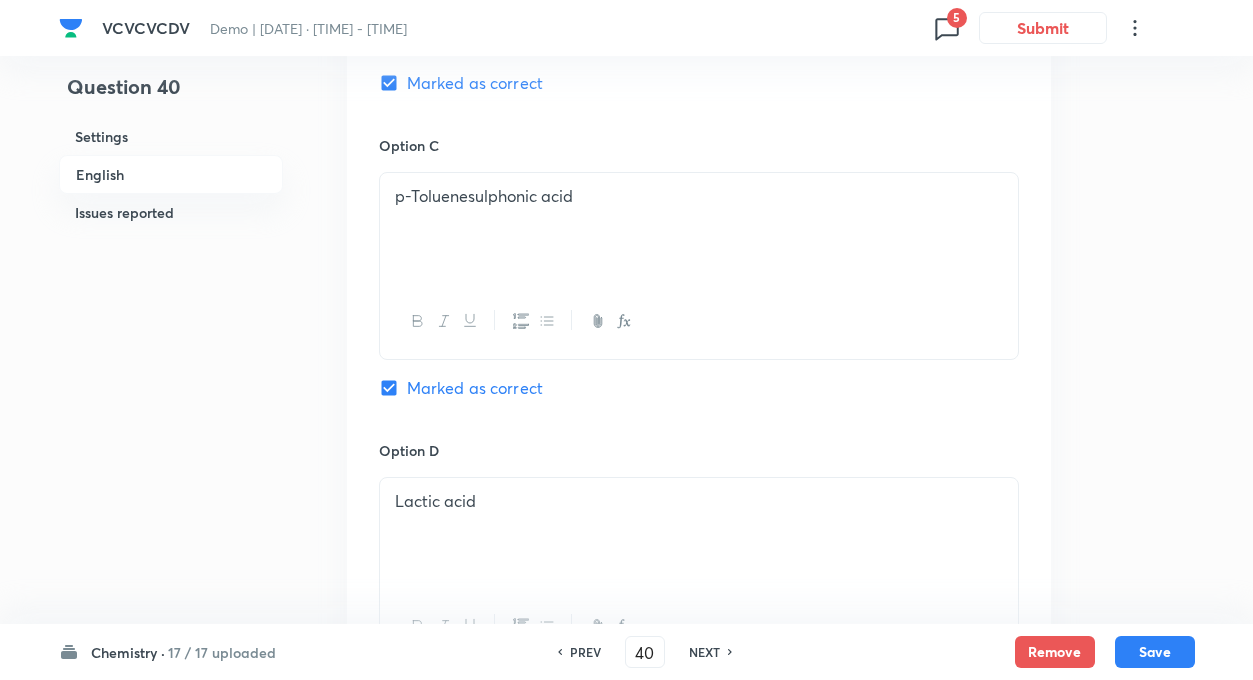 click on "Question 40 Settings English Issues reported Settings Type Multiple choice correct 4 options + 4 marks - 2 marks x1 mark Edit Concept Chemistry Organic Chemistry General Organic Chemistry  The Relationship Between The Equilibrium Constant And  The Standard Free-Energy Change, Δg° Edit Additional details Easy Fact Not from PYQ paper No equation Edit In English Question The acids which do not contain a –COOH group are – Option A Propionic acid  Mark as correct answer Option B Picric acid Marked as correct Option C p-Toluenesulphonic acid  Marked as correct Option D Lactic acid Marked as correct Solution Issues reported Reported by learners • 56 minutes ago Question is reported because of Incorrect or incomplete solution. Please verify. List of issues reported by learners: 1. Ans in system is b and d but ans is b and c 2. Incorrect answer  3. Correct option should be b and c also in the solution it is visible  4. lactic acid has cooh group its formula is c3h6o3 Mark as resolved" at bounding box center (627, 240) 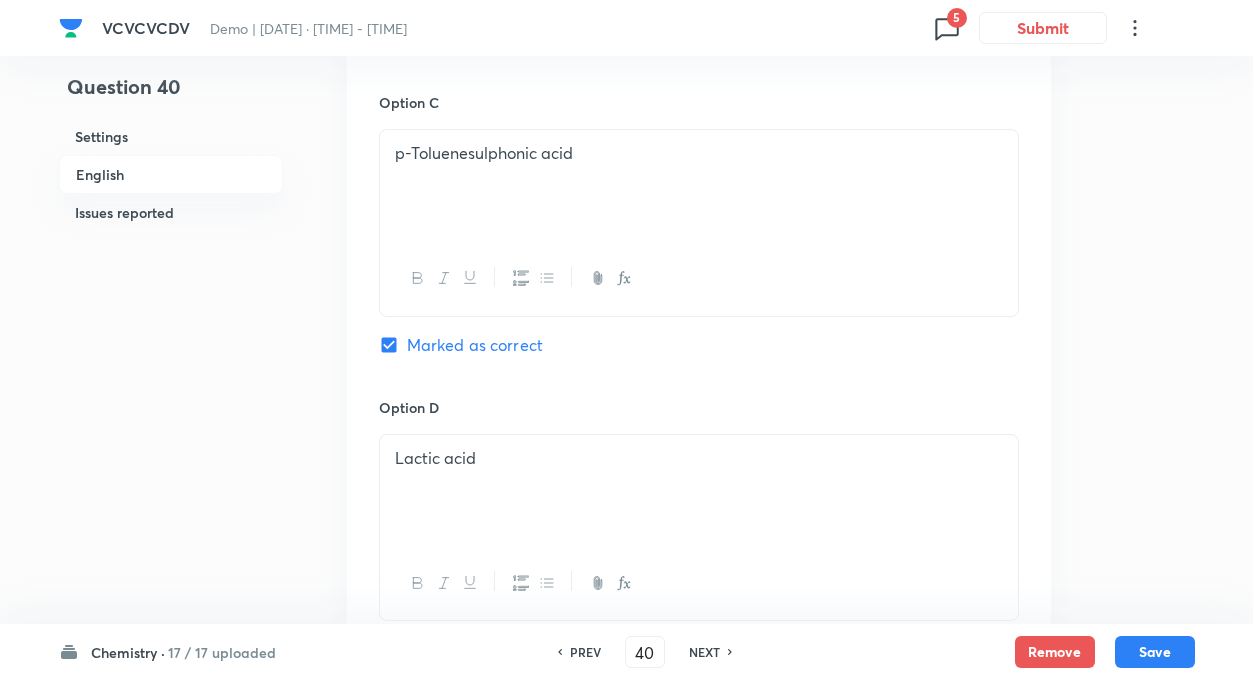 scroll, scrollTop: 1702, scrollLeft: 0, axis: vertical 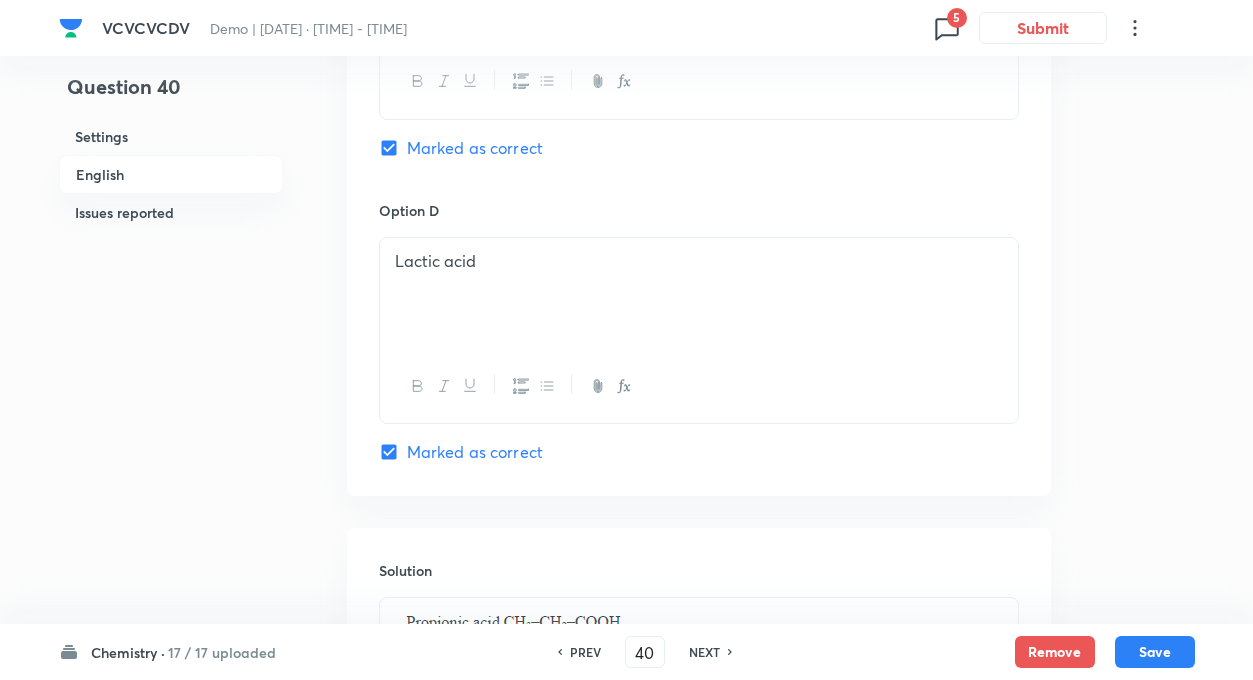click on "Marked as correct" at bounding box center (393, 452) 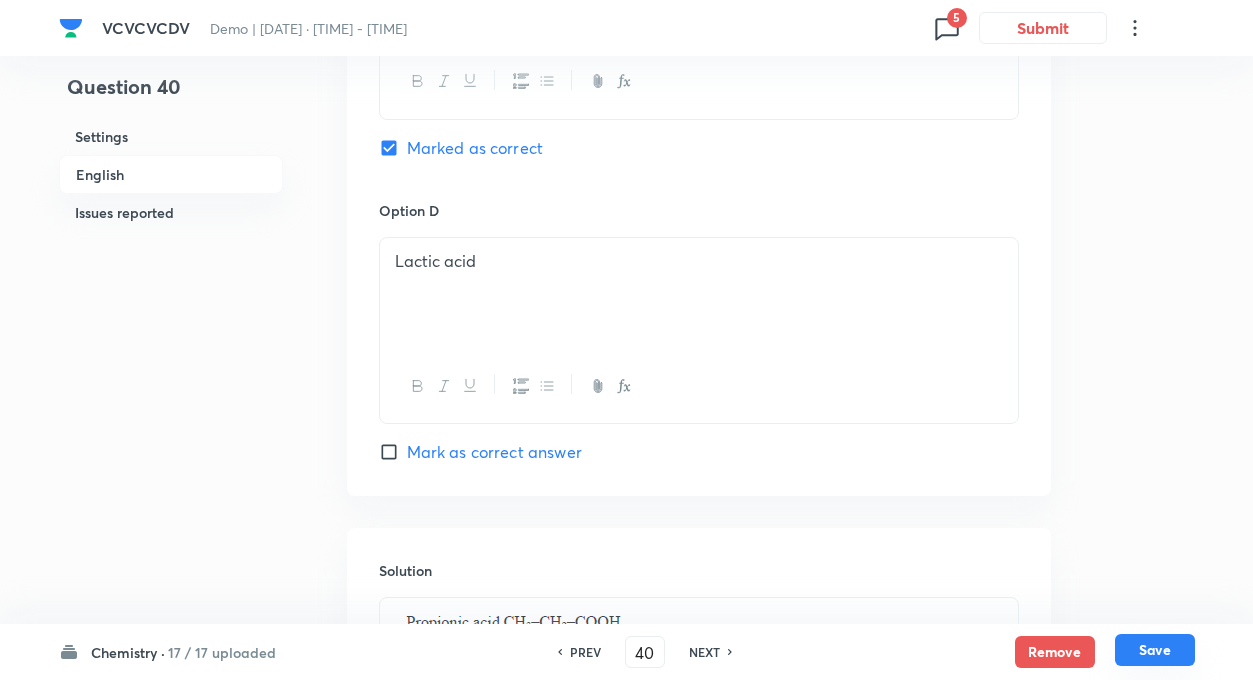 click on "Save" at bounding box center [1155, 650] 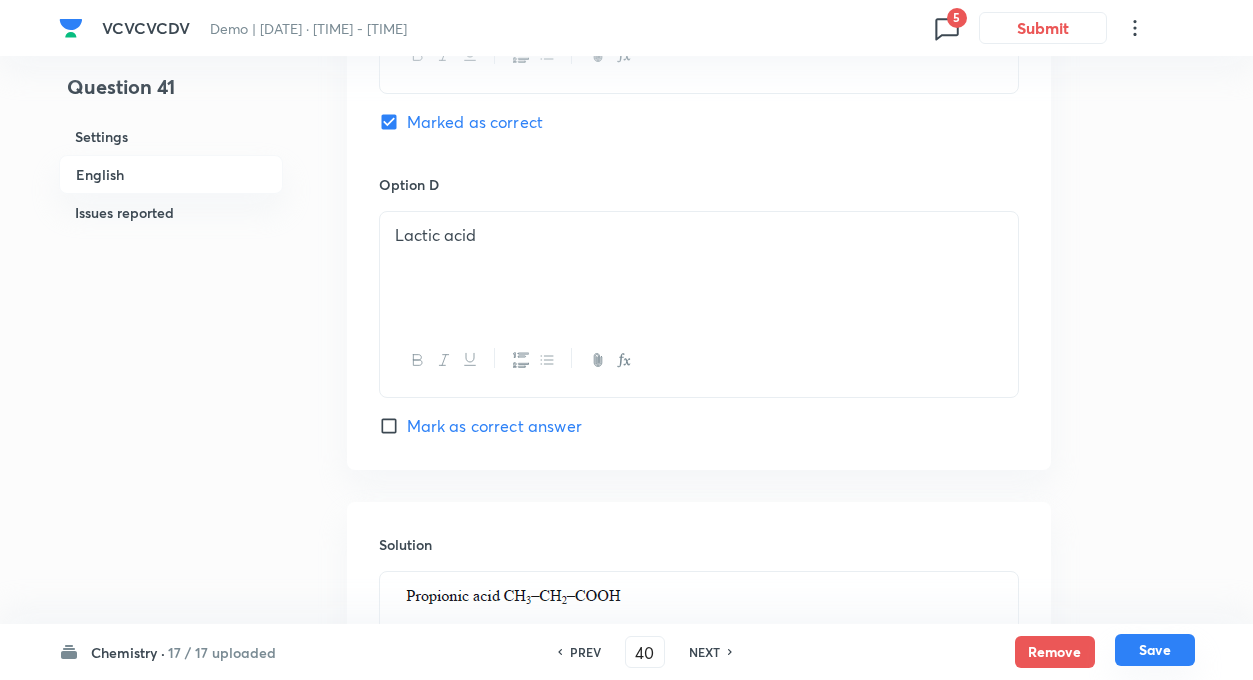 type on "41" 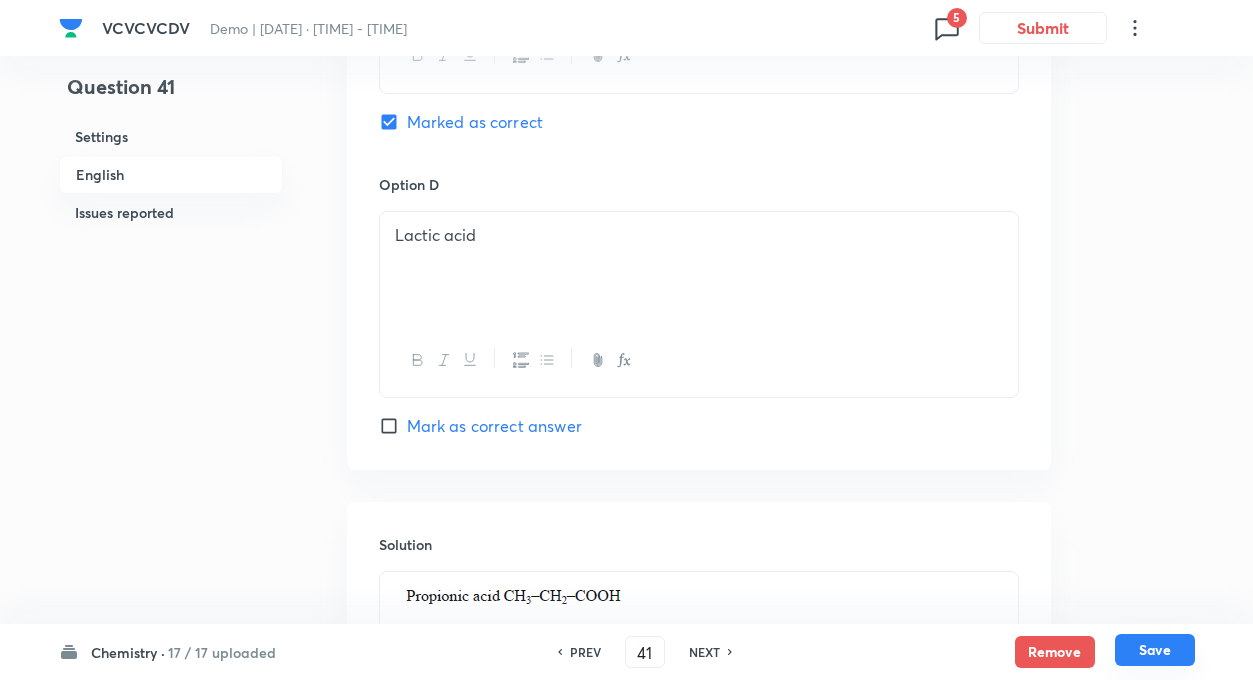 checkbox on "false" 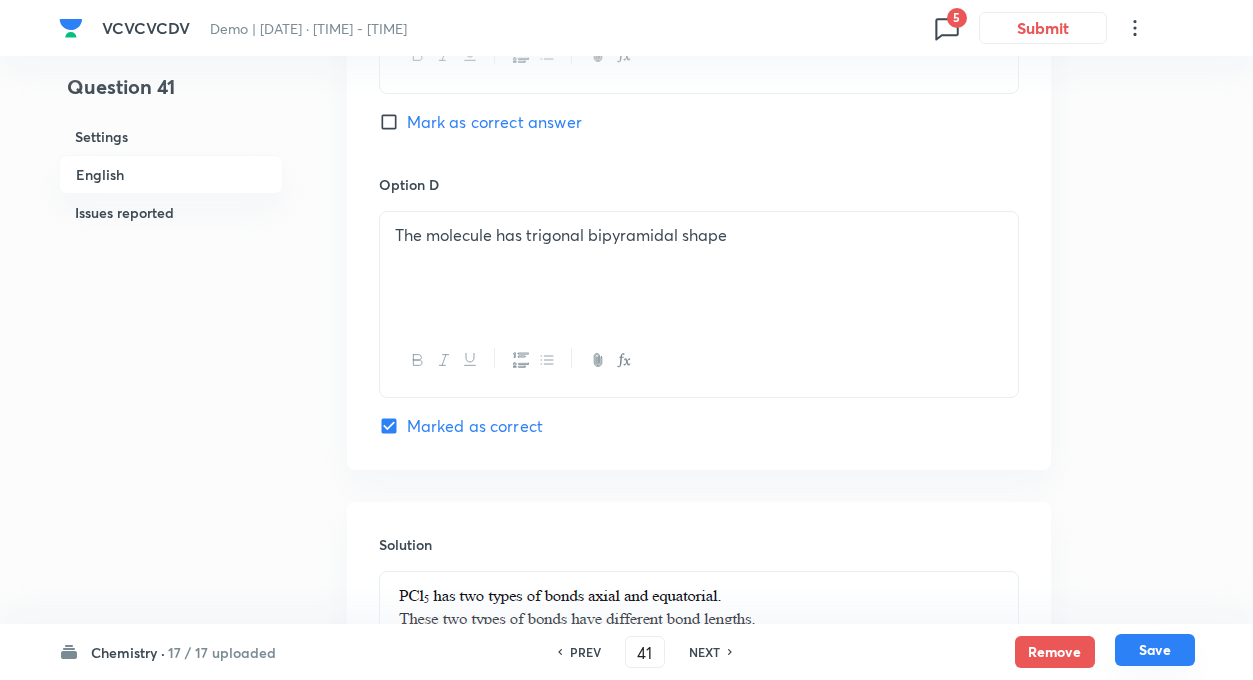 checkbox on "true" 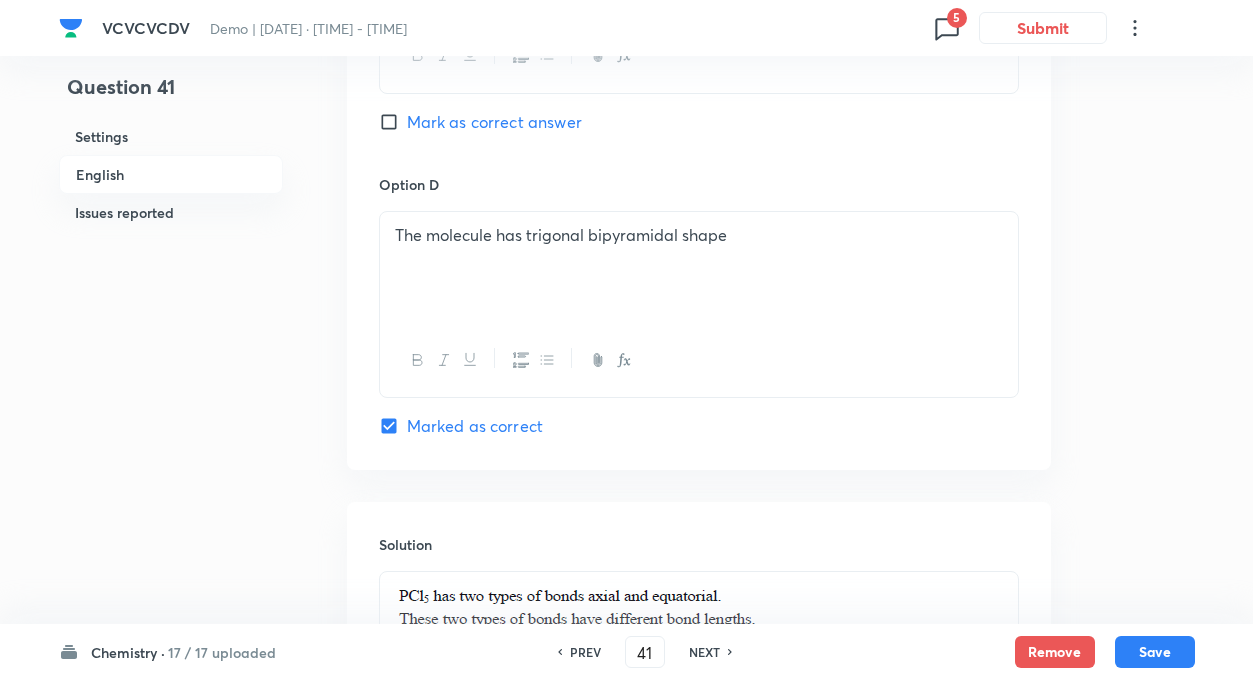 click on "Question 41 Settings English Issues reported" at bounding box center [171, -67] 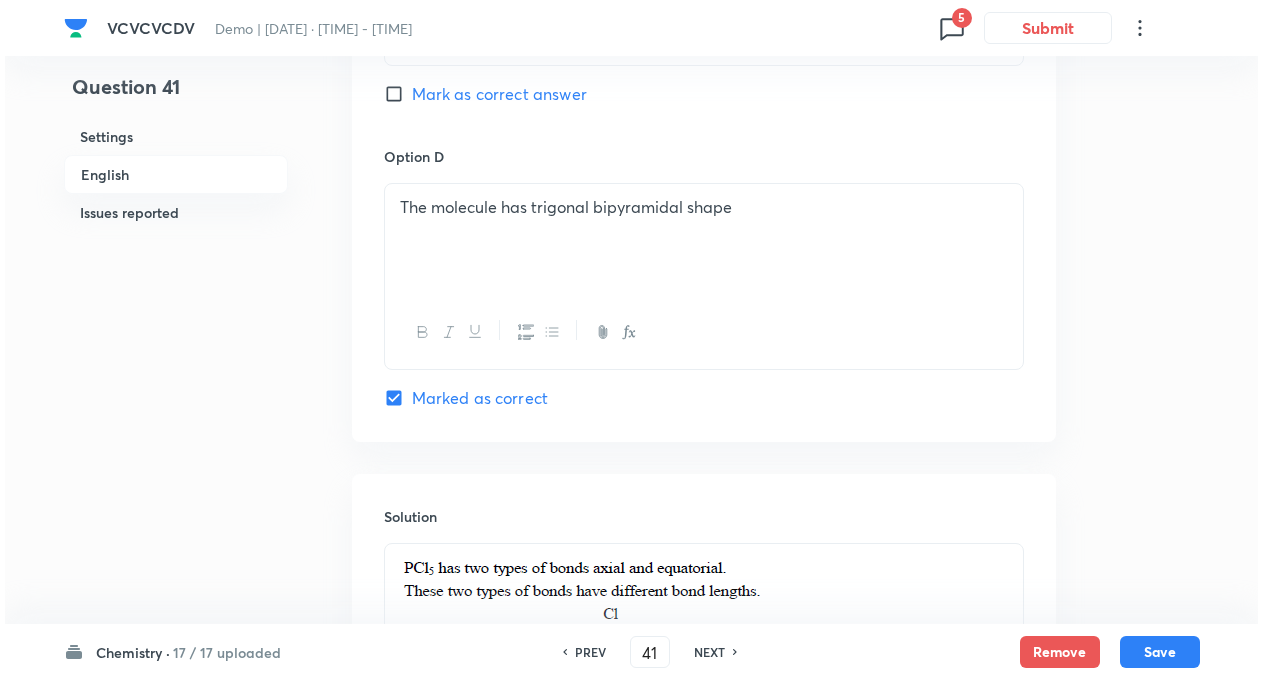 scroll, scrollTop: 1782, scrollLeft: 0, axis: vertical 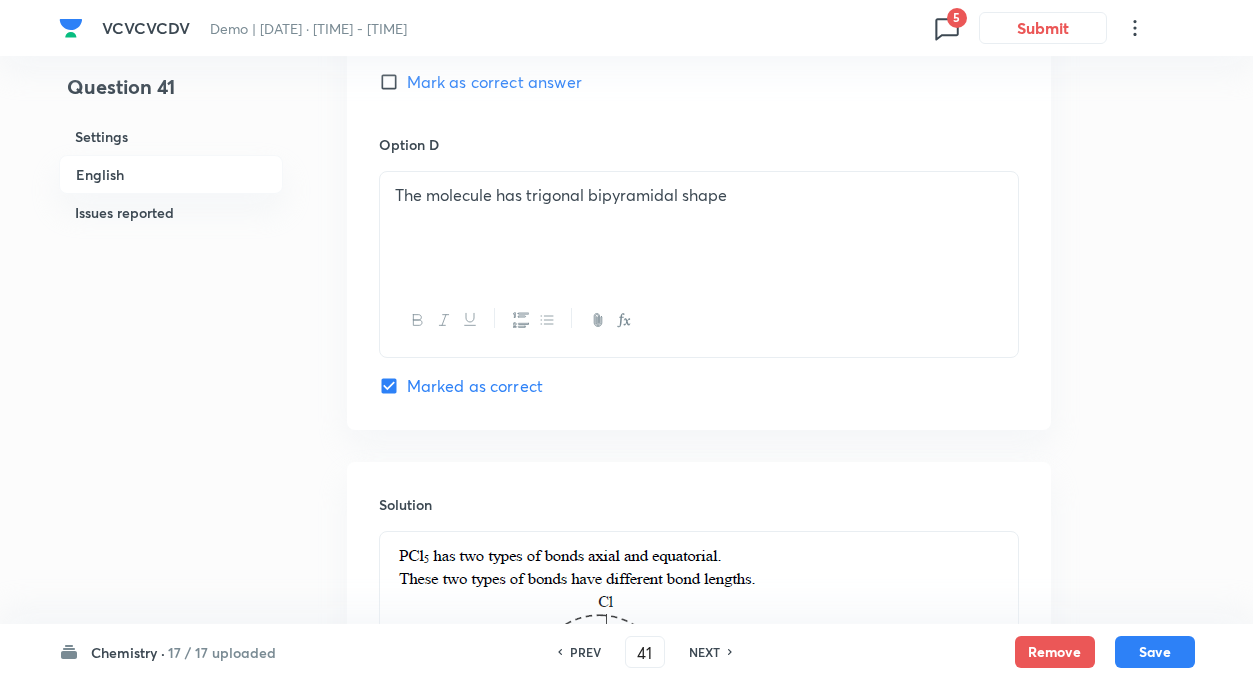 click on "5" at bounding box center [957, 18] 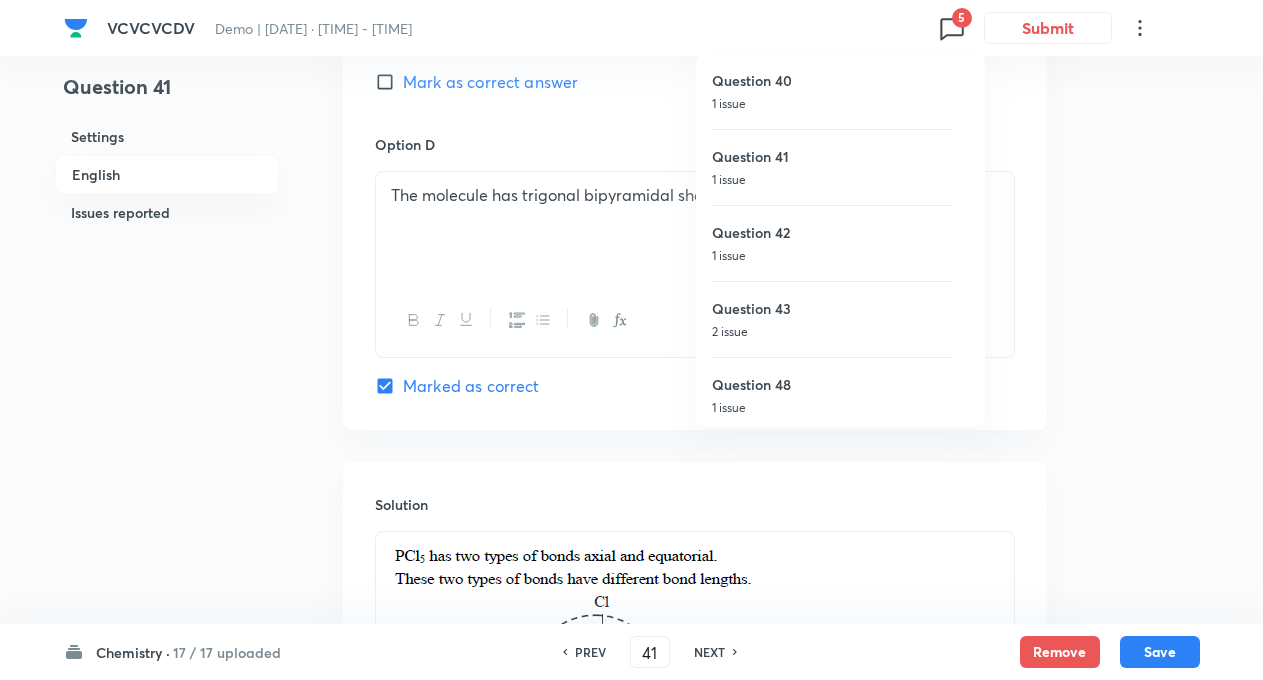 click on "1 issue" at bounding box center [832, 256] 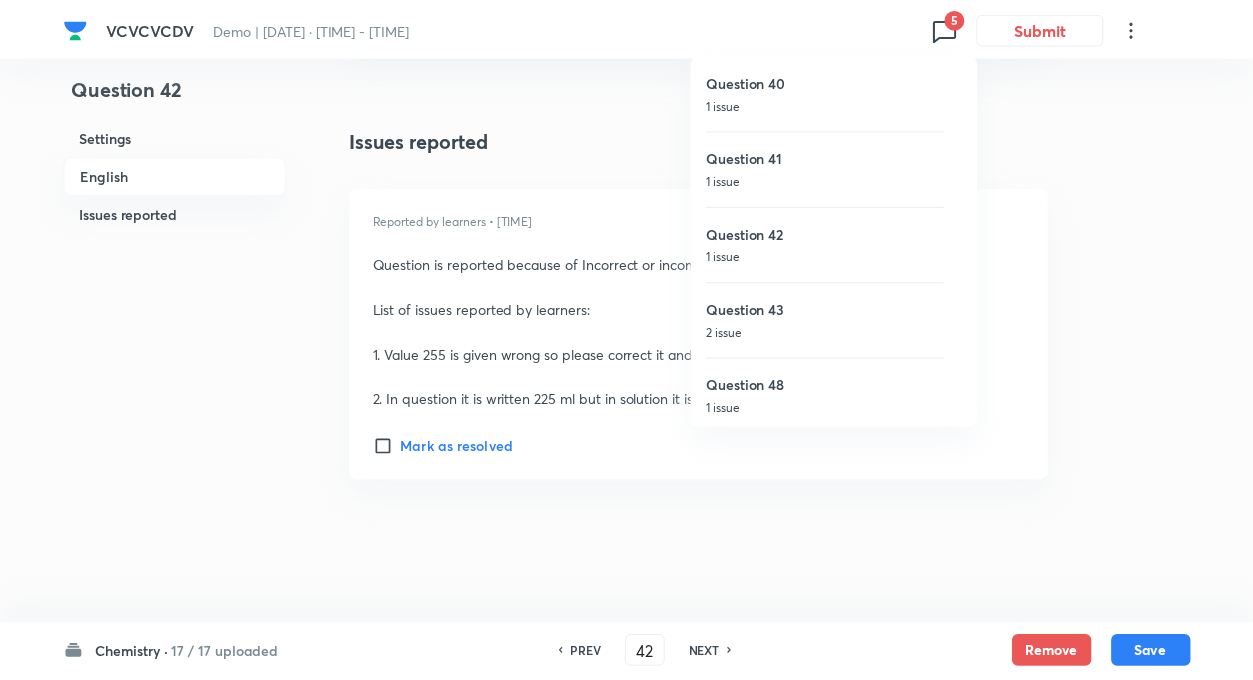 scroll, scrollTop: 1466, scrollLeft: 0, axis: vertical 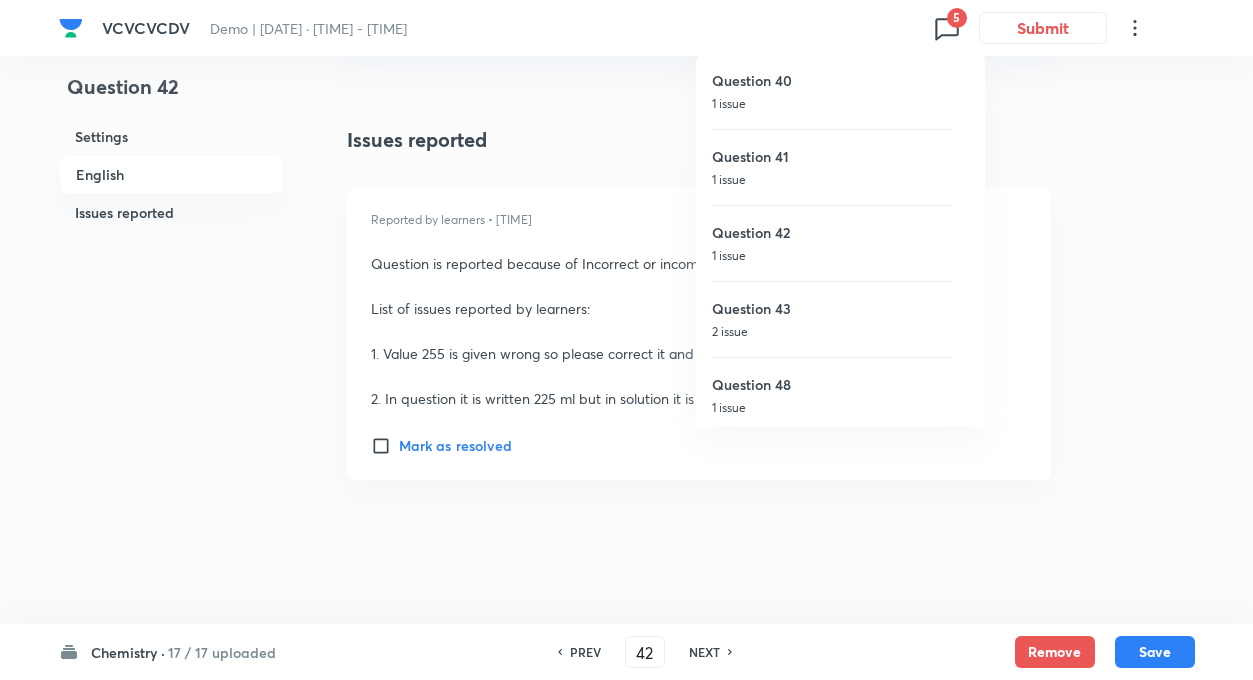 type on "332" 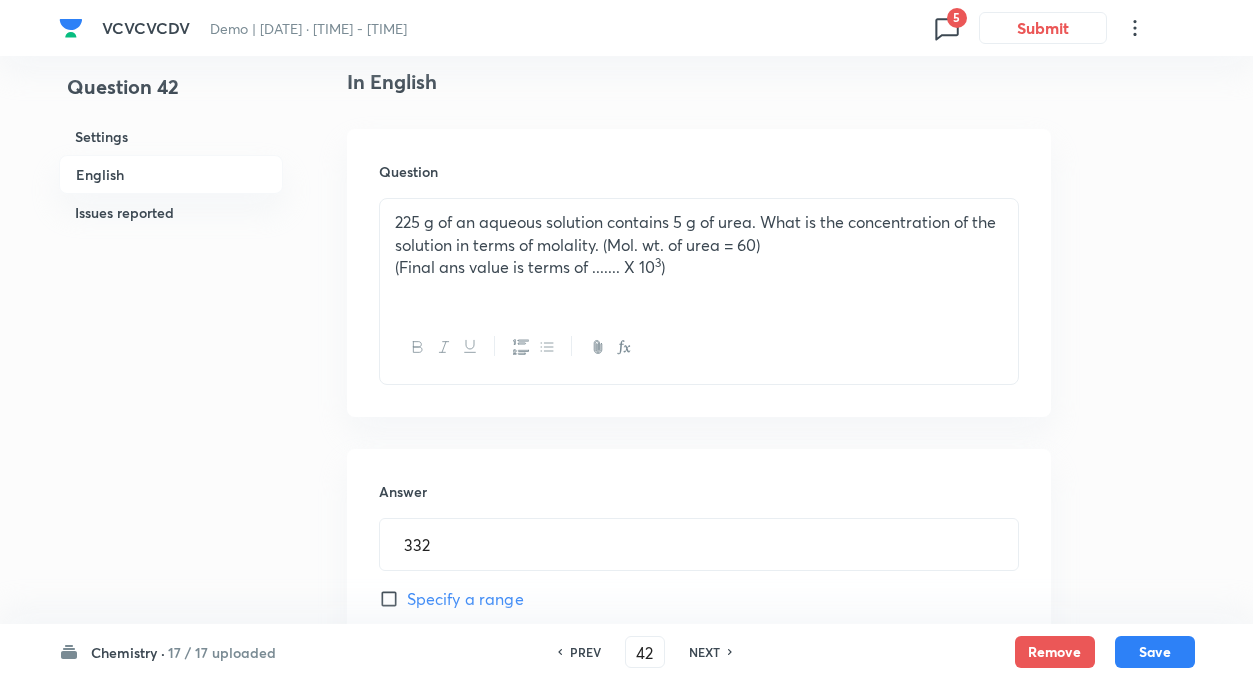 scroll, scrollTop: 546, scrollLeft: 0, axis: vertical 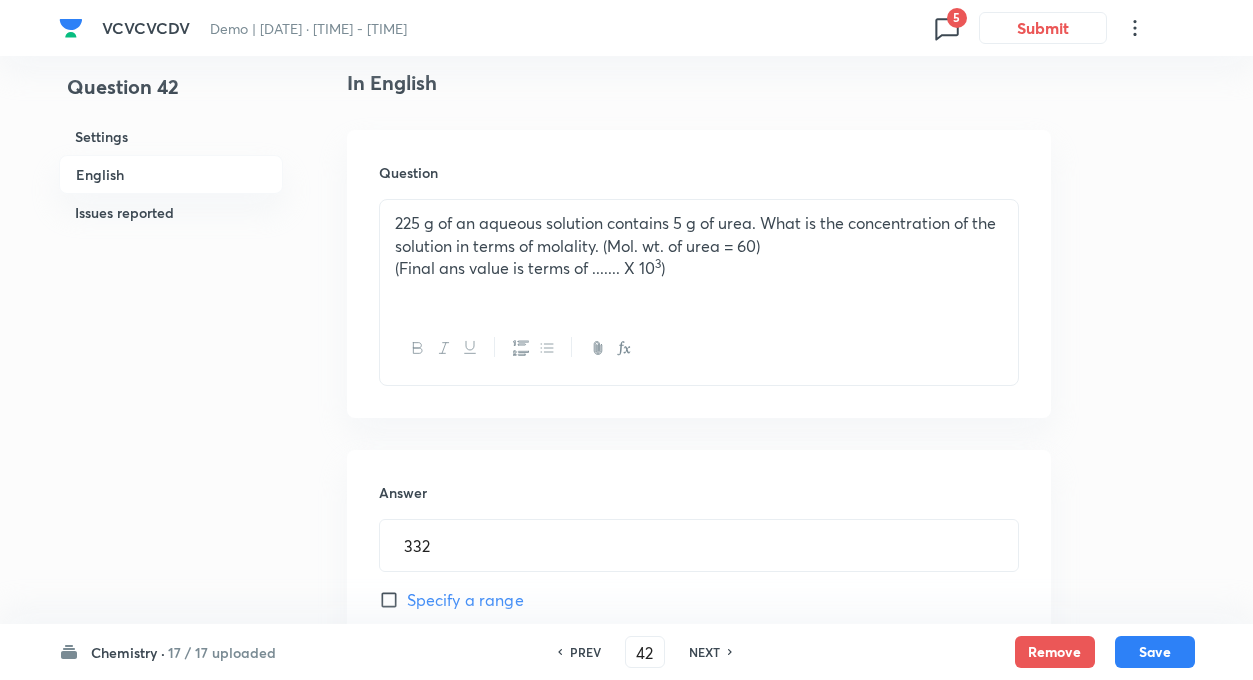 click on "225 g of an aqueous solution contains 5 g of urea. What is the concentration of the solution in terms of molality. (Mol. wt. of urea = 60)" at bounding box center (699, 234) 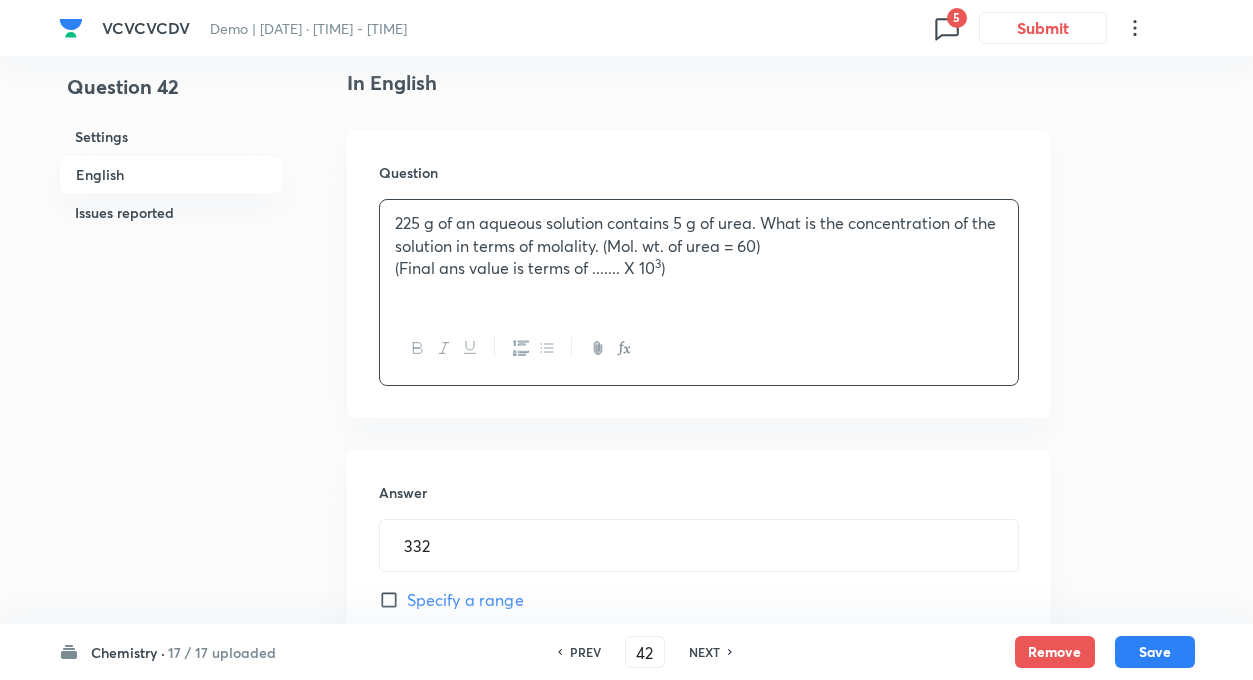 type 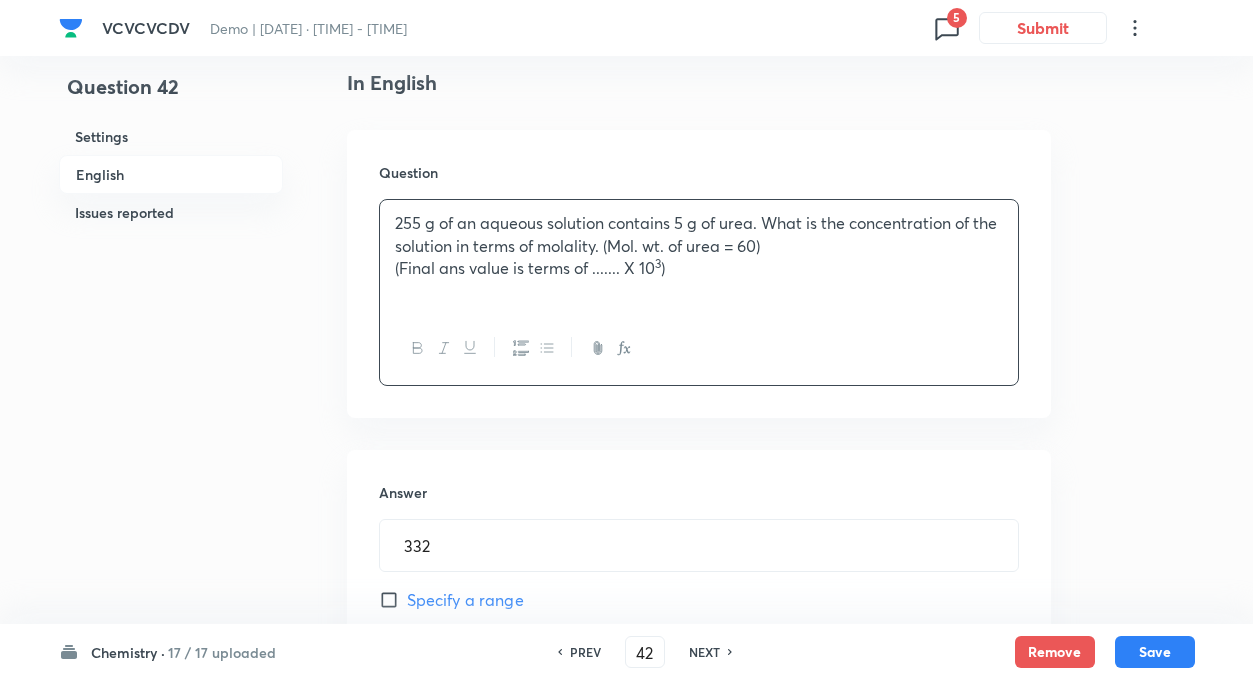 click on "Question 42 Settings English Issues reported" at bounding box center (171, 560) 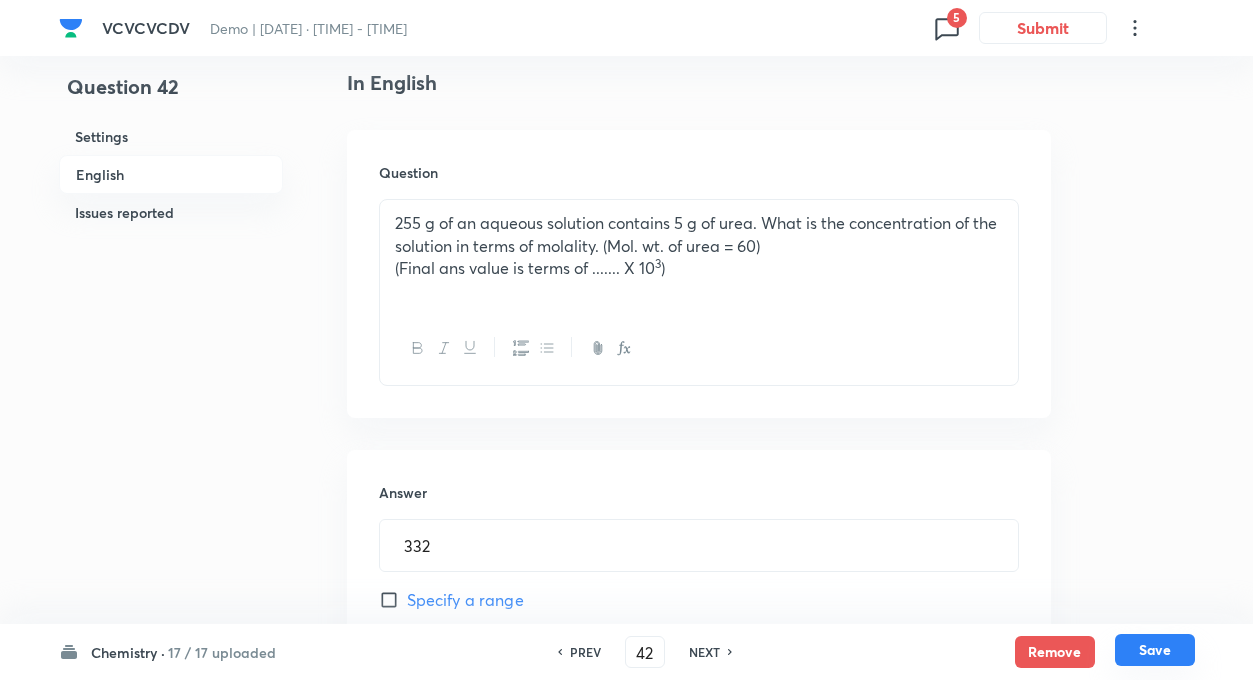 click on "Save" at bounding box center (1155, 650) 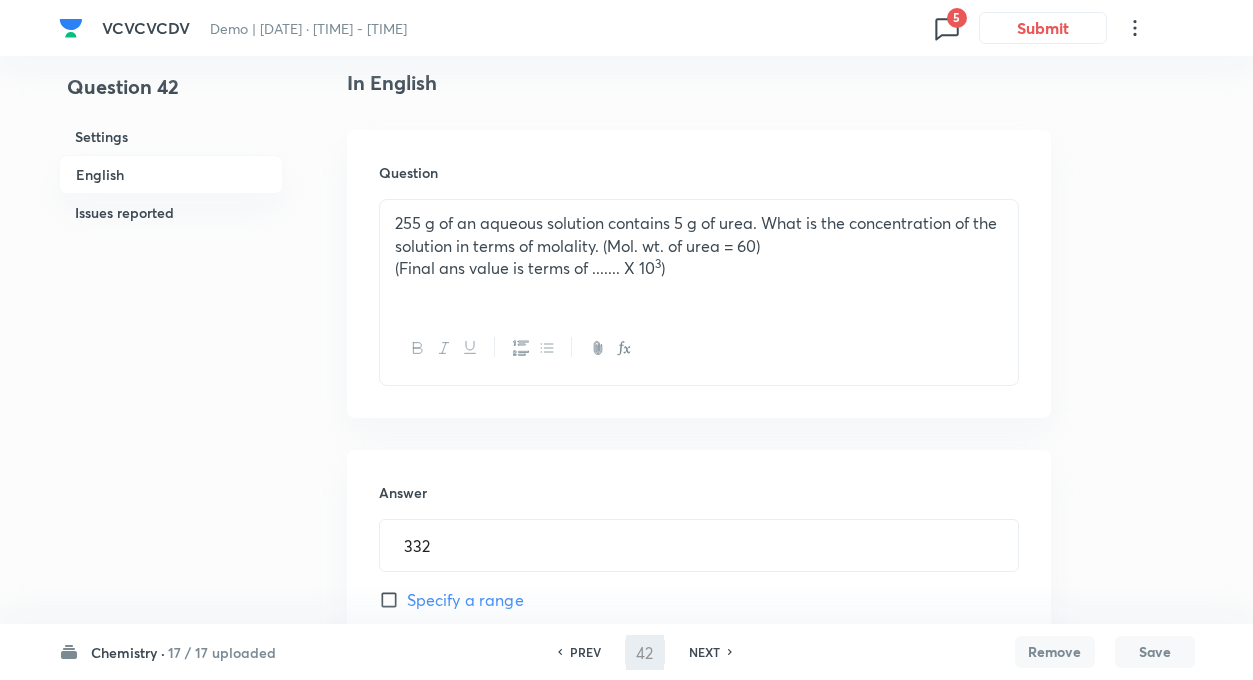 type on "43" 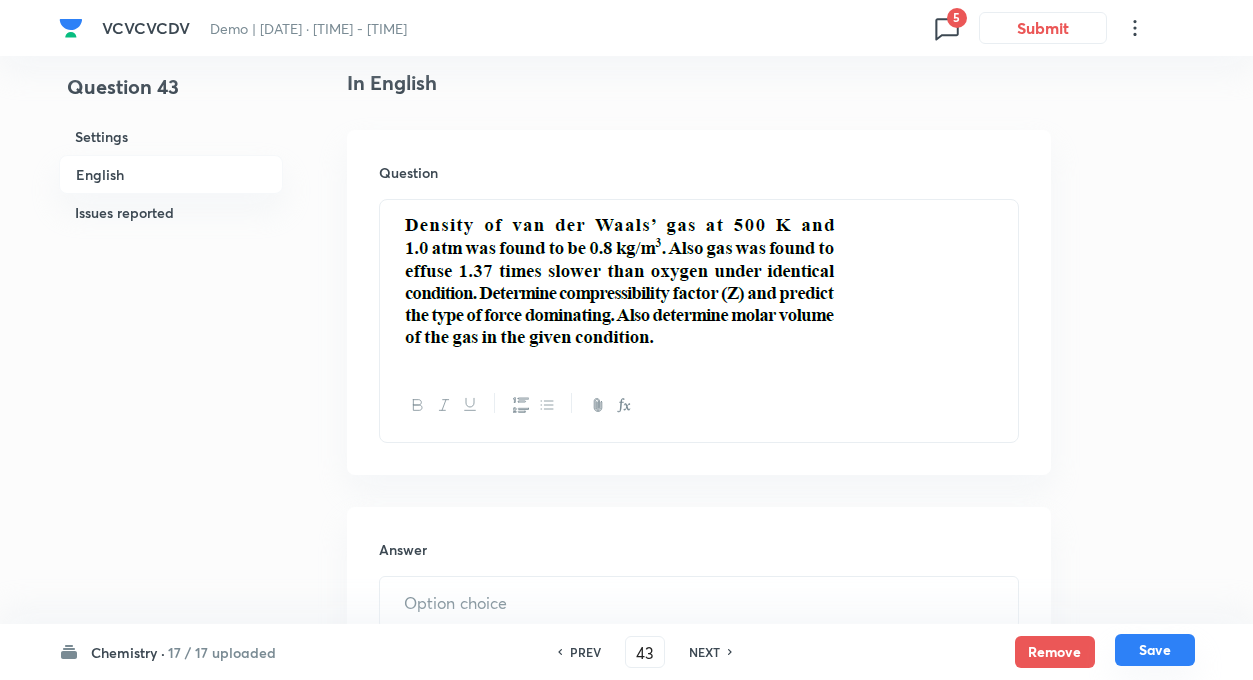 type on "75" 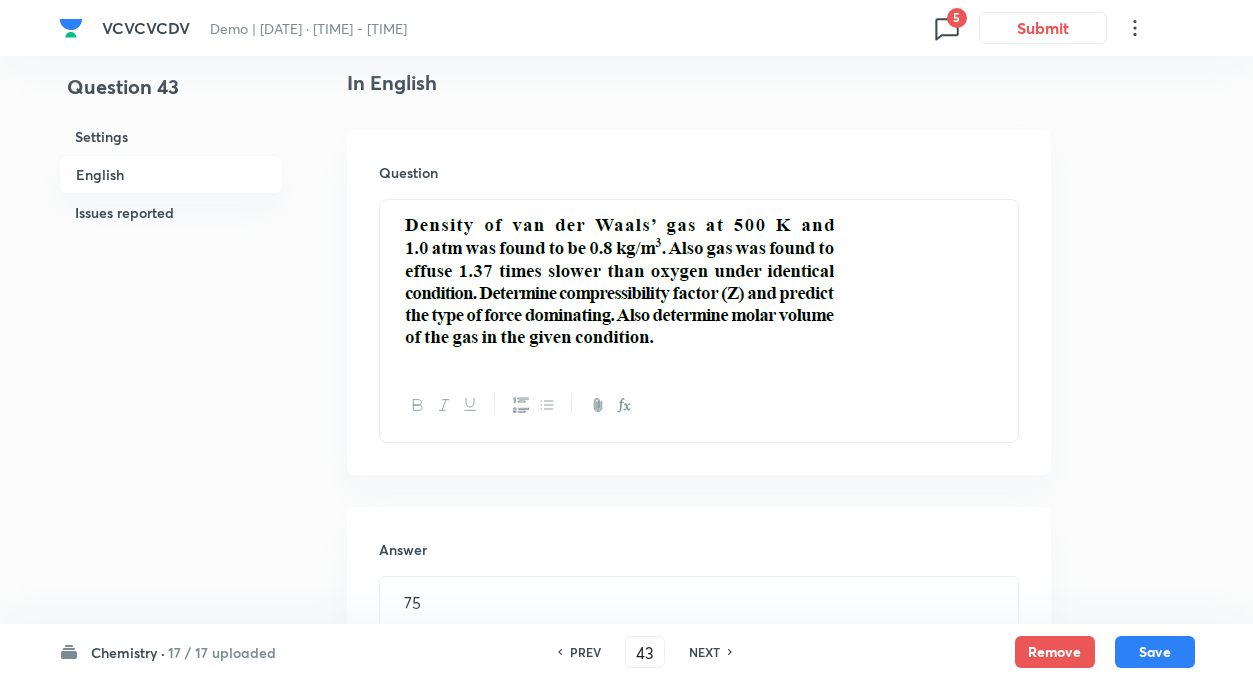 click on "Question 43 Settings English Issues reported" at bounding box center (171, 820) 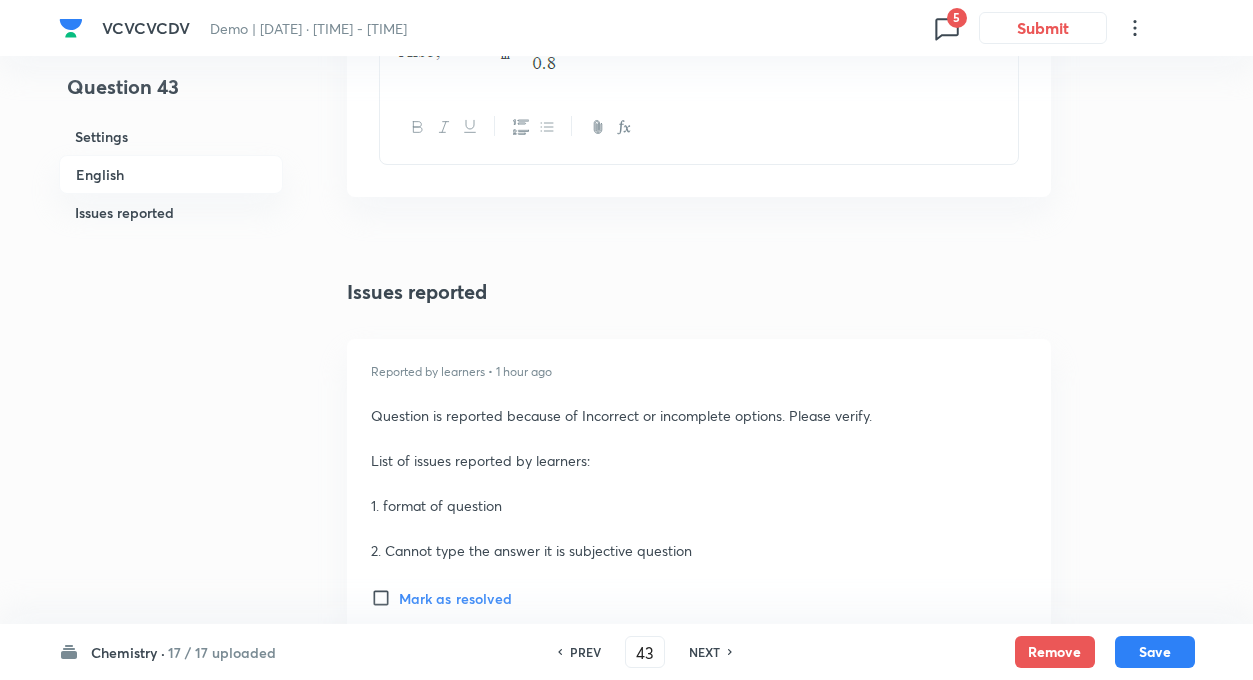 scroll, scrollTop: 1493, scrollLeft: 0, axis: vertical 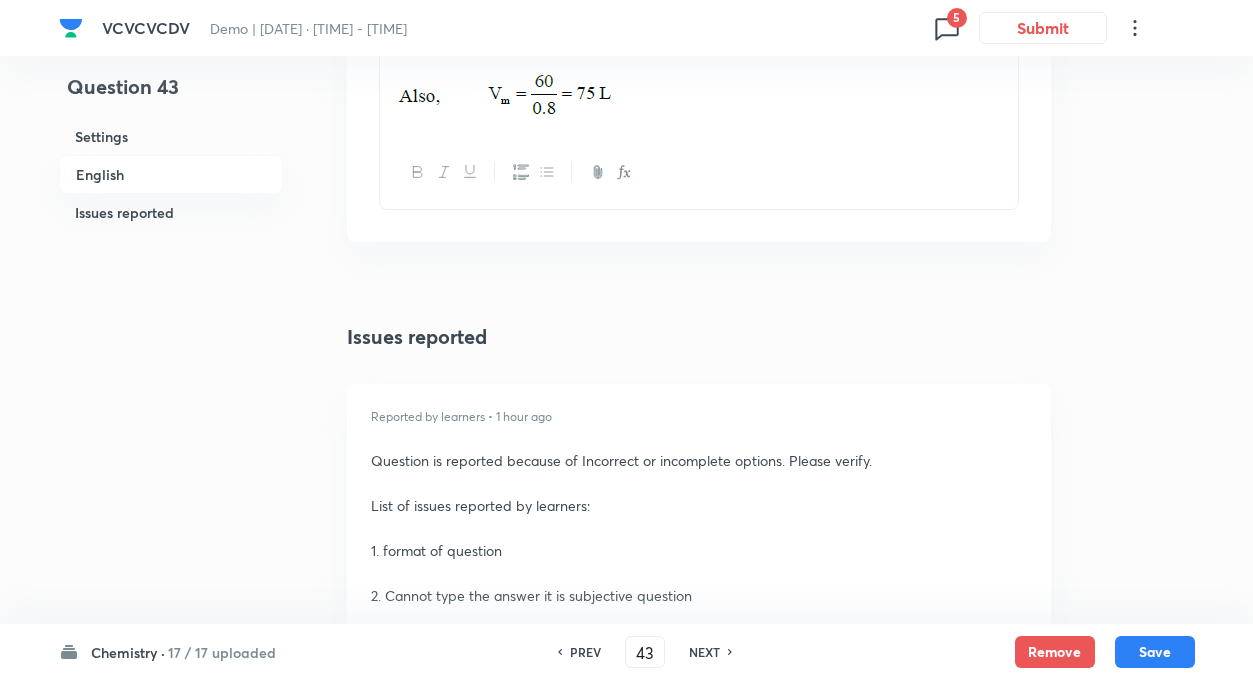 click 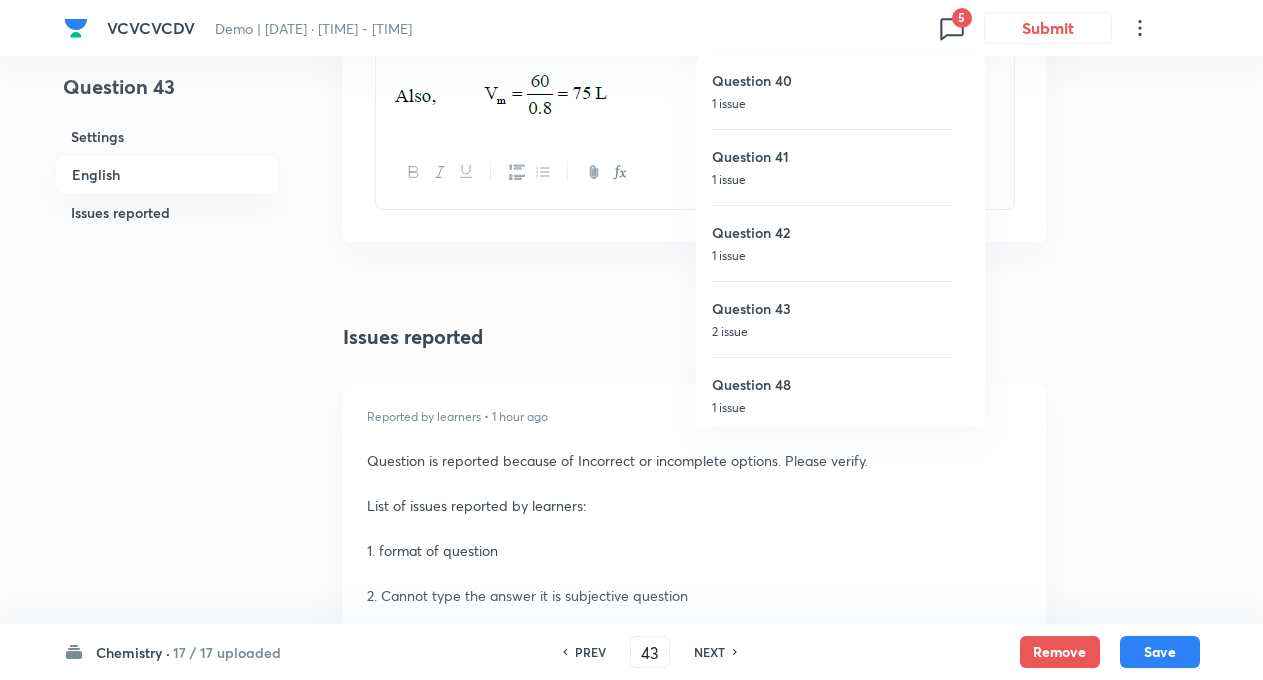 click on "Question 48" at bounding box center (832, 384) 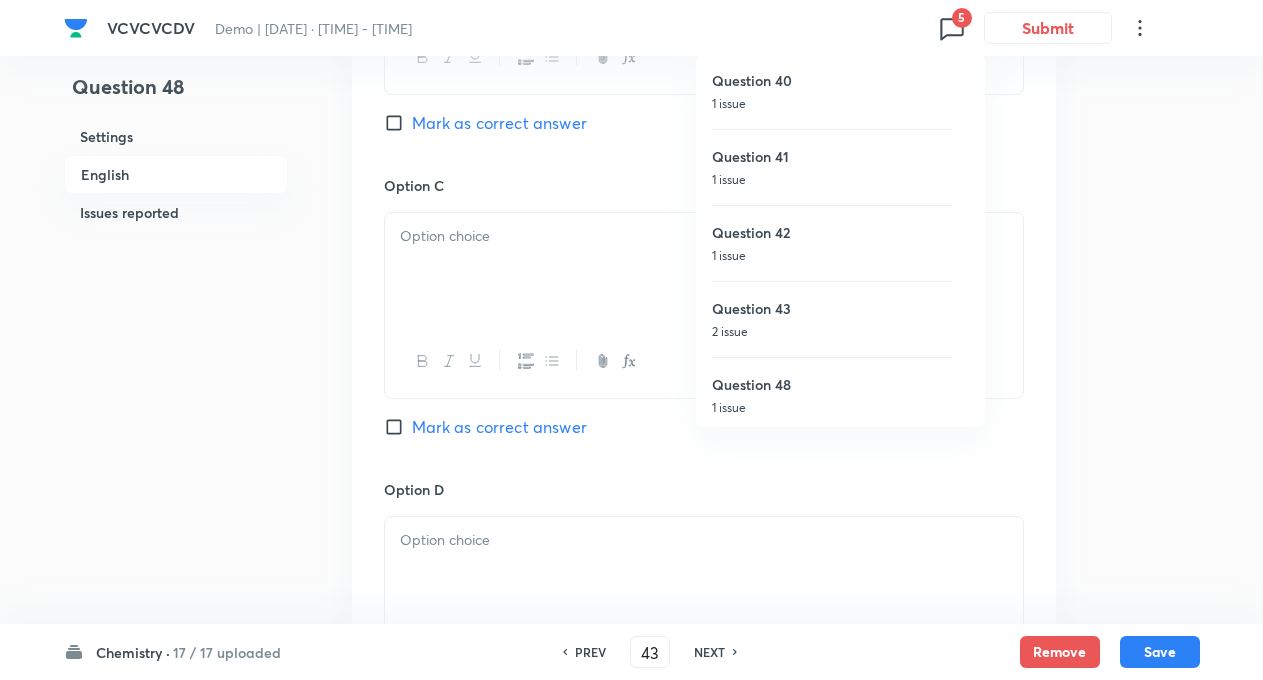 type on "48" 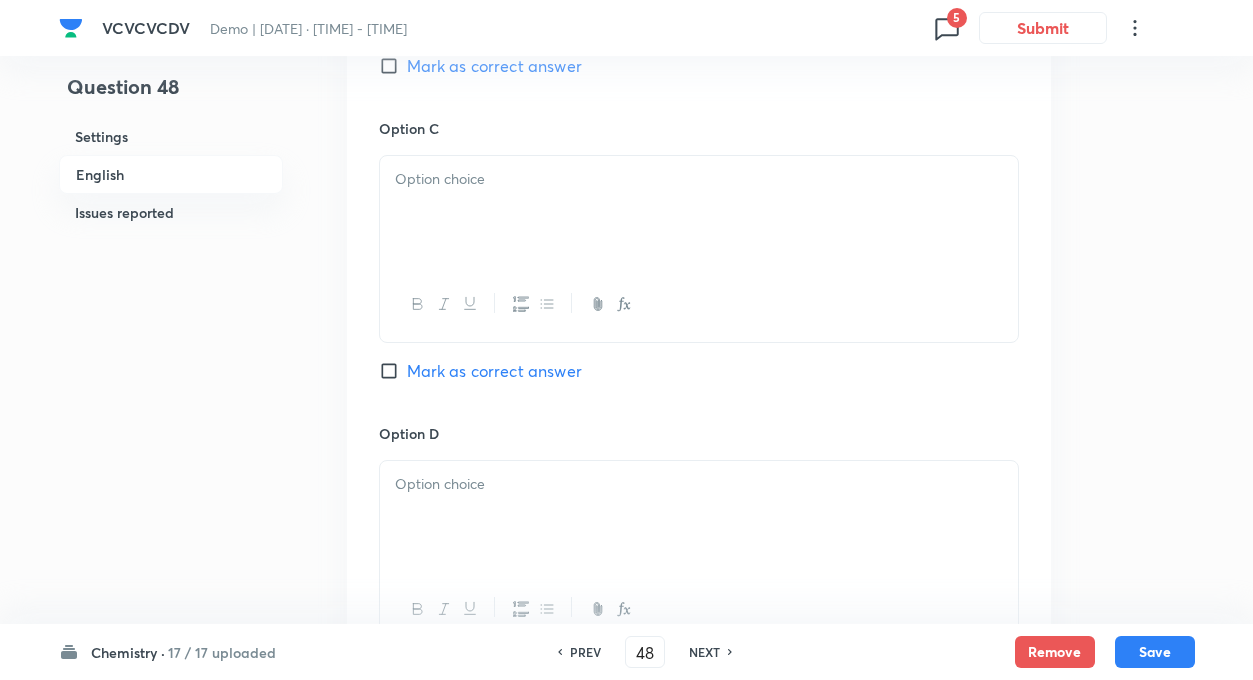 checkbox on "true" 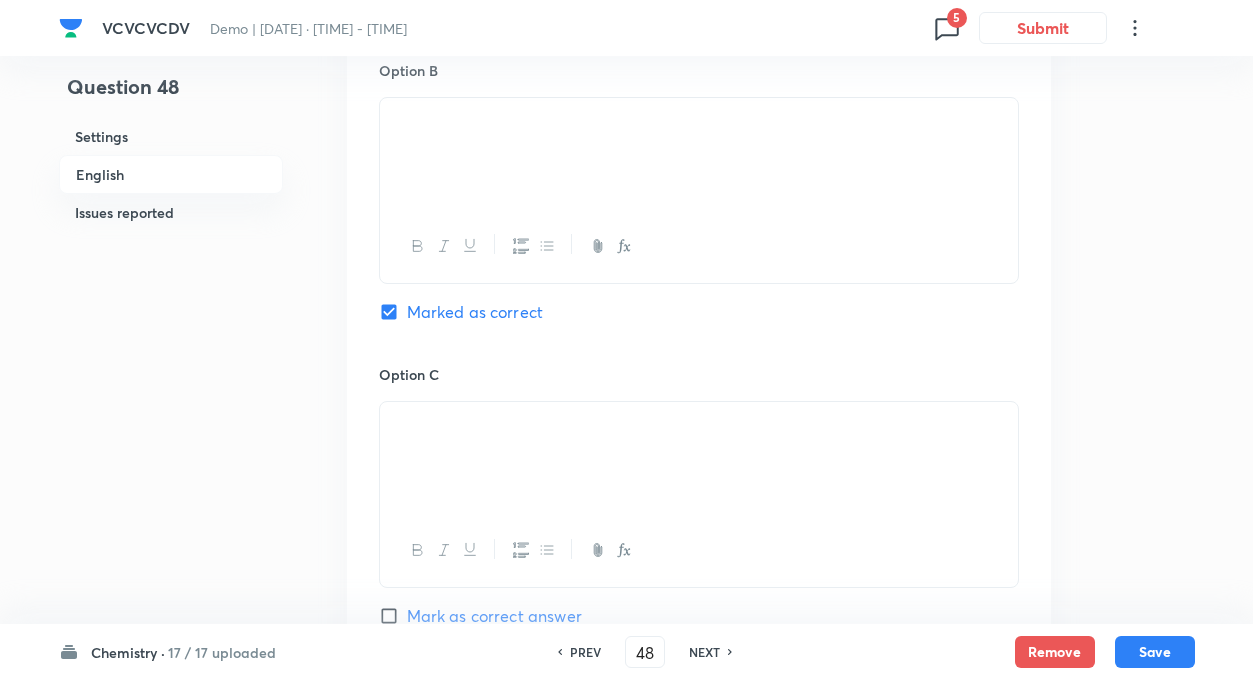 click on "Question 48 Settings English Issues reported Settings Type Single choice correct 4 options + 3 marks - 1 mark Edit Concept Chemistry Organic Chemistry Isomerism Chirality And Stereochemistry Edit Additional details Easy Fact Not from PYQ paper No equation Edit In English Question Option A Mark as correct answer Option B Marked as correct Option C Mark as correct answer Option D Mark as correct answer Solution Issues reported Reported by learners • 2 hours ago Question is reported because of Incorrect or incomplete options. Please verify. List of issues reported by learners: 1. not any correct option  2. Given two opition of B IN IST ONE Mark as resolved" at bounding box center (627, 214) 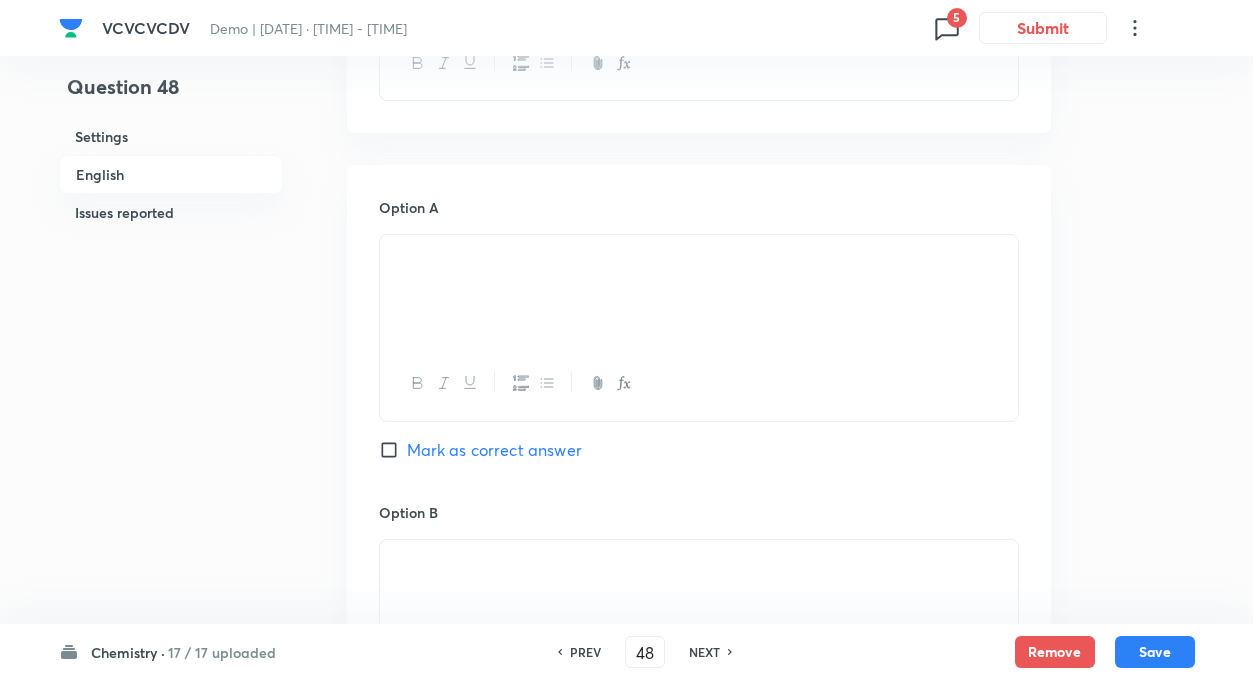 scroll, scrollTop: 1053, scrollLeft: 0, axis: vertical 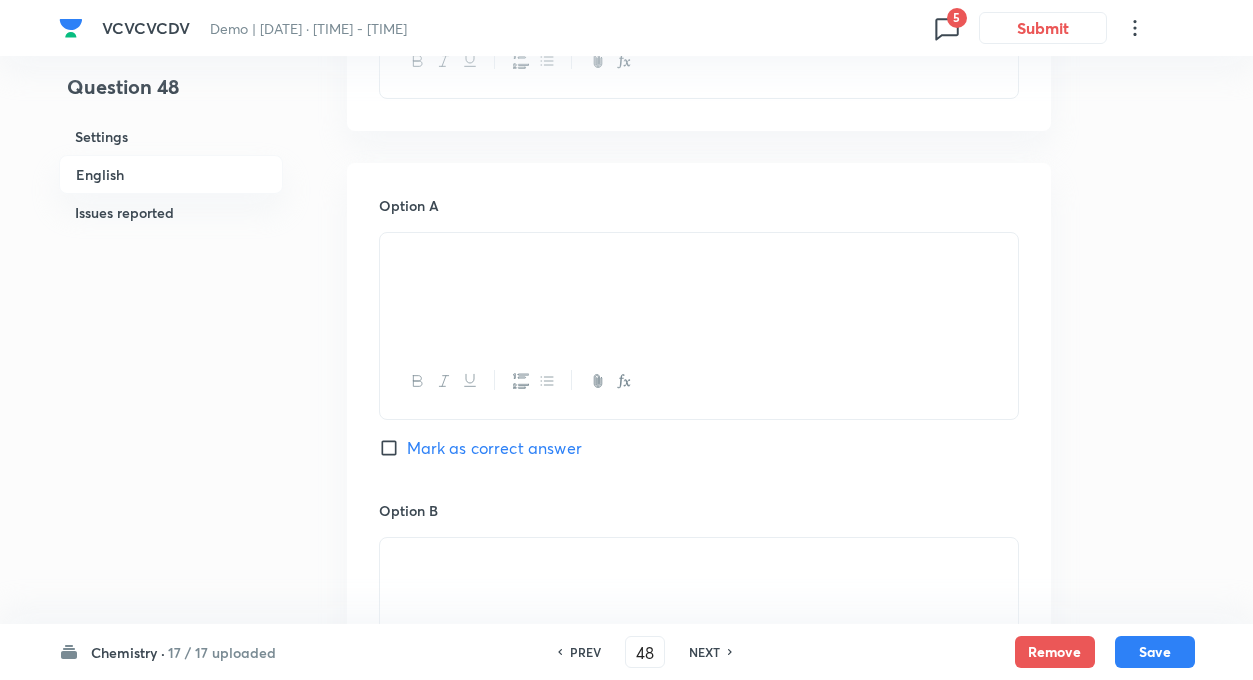 click at bounding box center [395, 261] 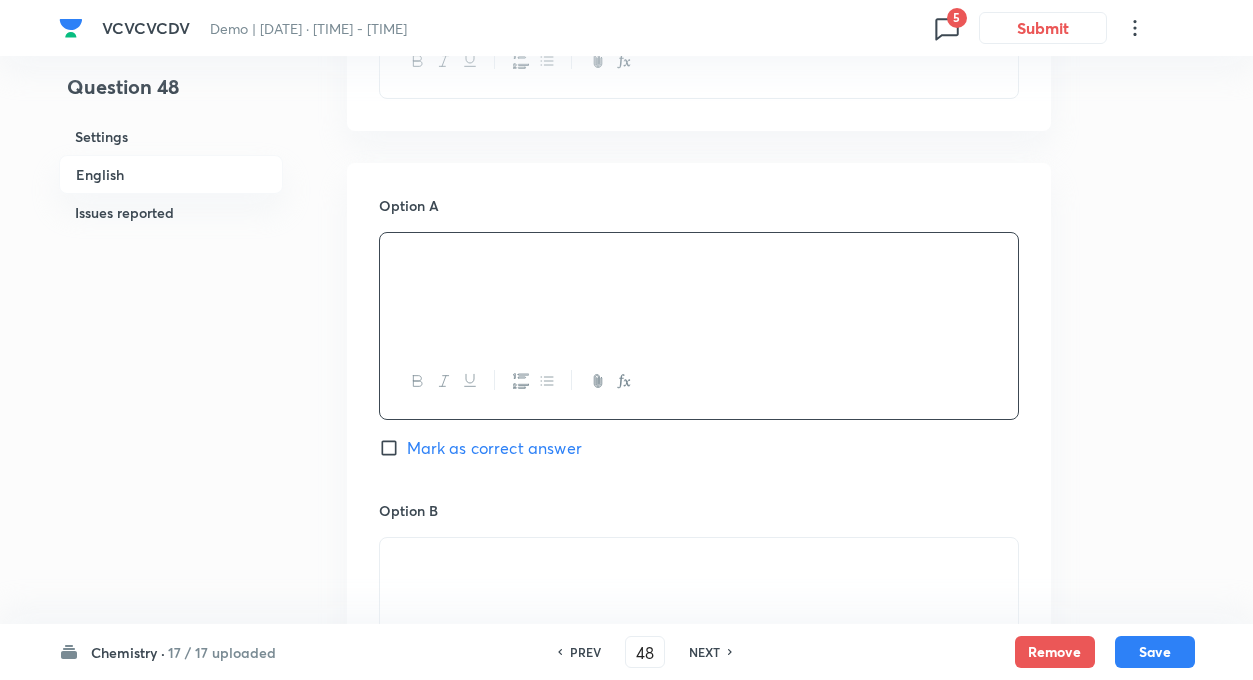 drag, startPoint x: 779, startPoint y: 254, endPoint x: 656, endPoint y: 261, distance: 123.19903 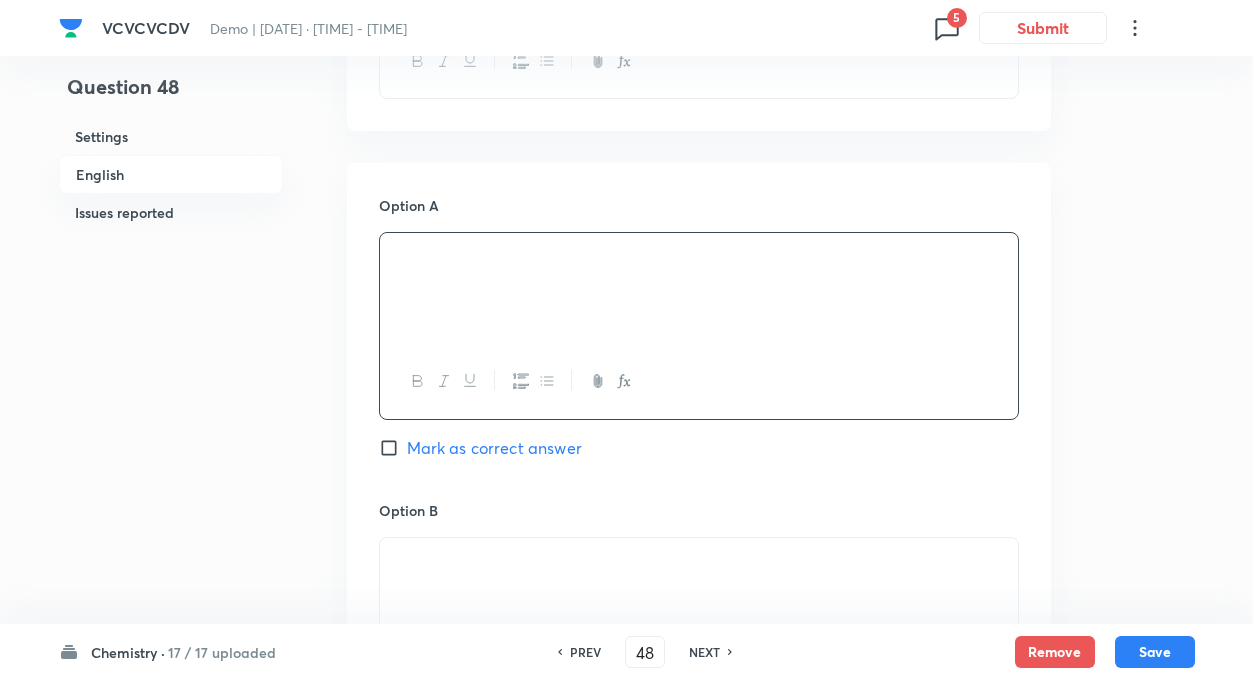 click at bounding box center [395, 566] 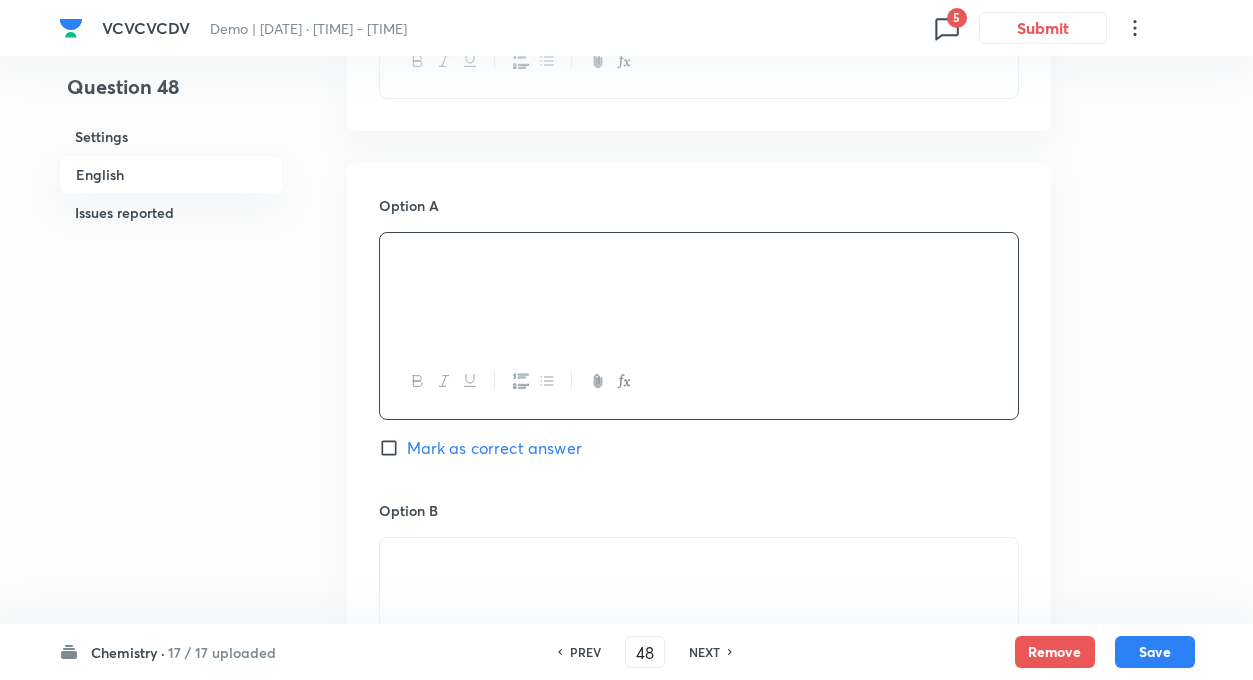 click on "Question 48 Settings English Issues reported Settings Type Single choice correct 4 options + 3 marks - 1 mark Edit Concept Chemistry Organic Chemistry Isomerism Chirality And Stereochemistry Edit Additional details Easy Fact Not from PYQ paper No equation Edit In English Question Option A Mark as correct answer Option B Marked as correct Option C Mark as correct answer Option D Mark as correct answer Solution Issues reported Reported by learners • 2 hours ago Question is reported because of Incorrect or incomplete options. Please verify. List of issues reported by learners: 1. not any correct option  2. Given two opition of B IN IST ONE Mark as resolved" at bounding box center [627, 654] 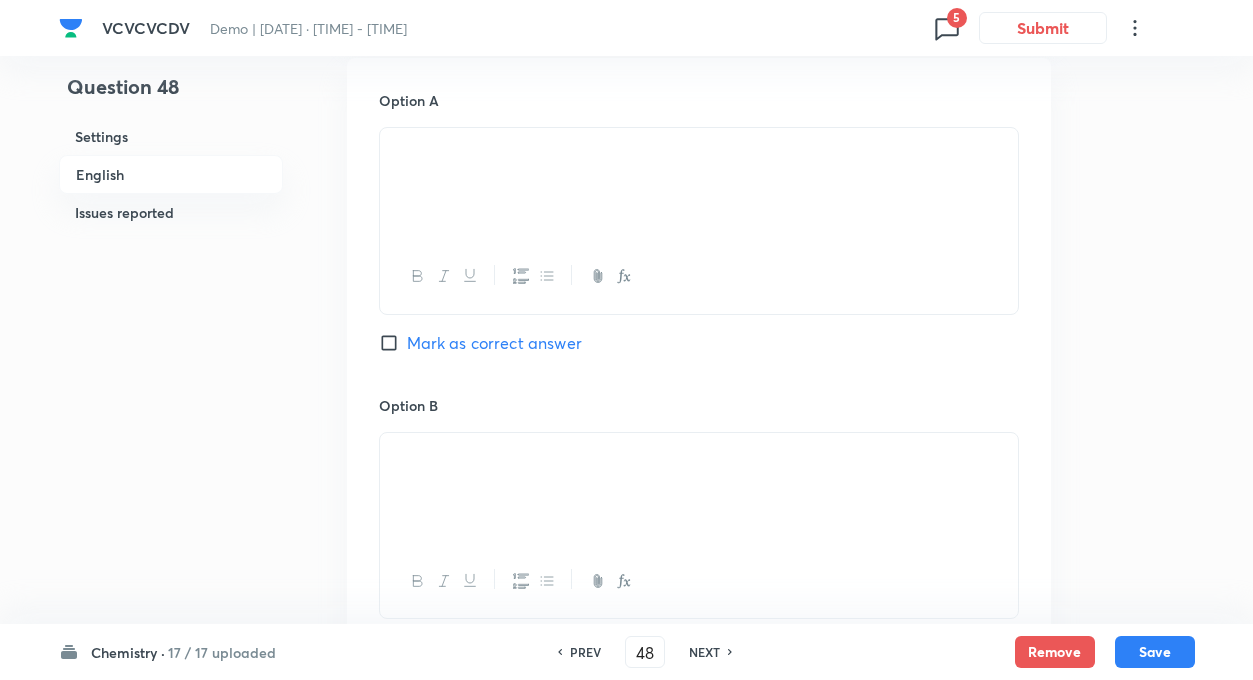 scroll, scrollTop: 1093, scrollLeft: 0, axis: vertical 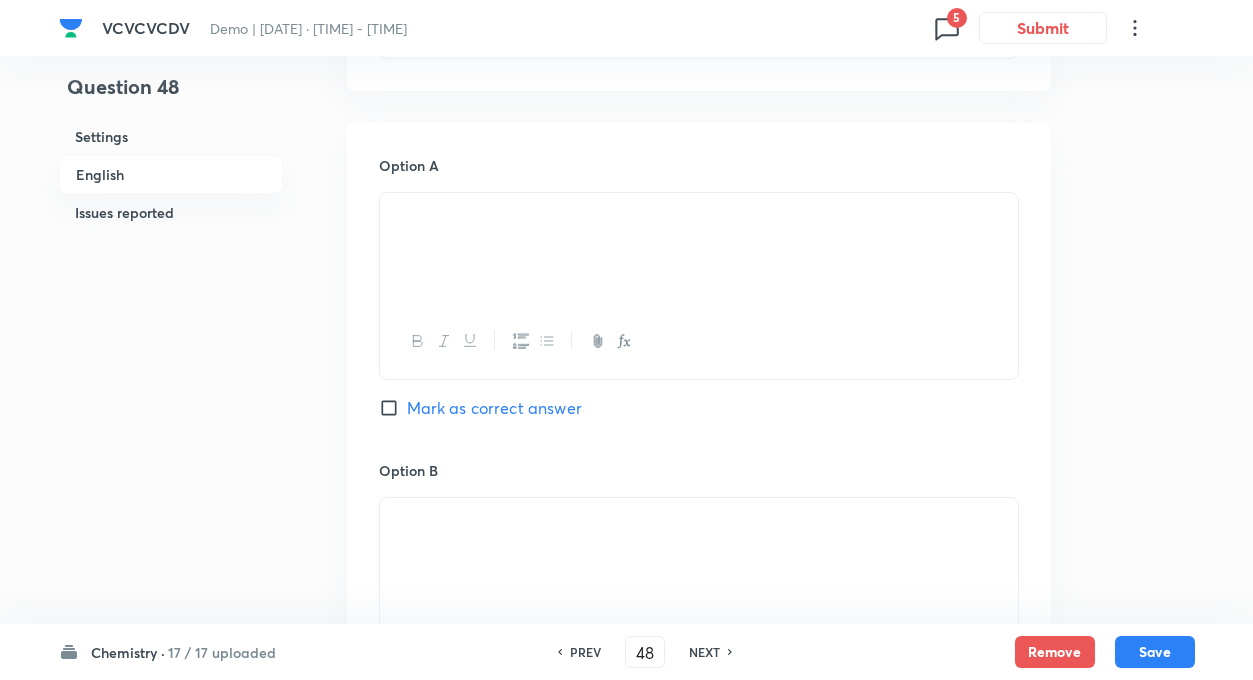 drag, startPoint x: 775, startPoint y: 208, endPoint x: 538, endPoint y: 215, distance: 237.10335 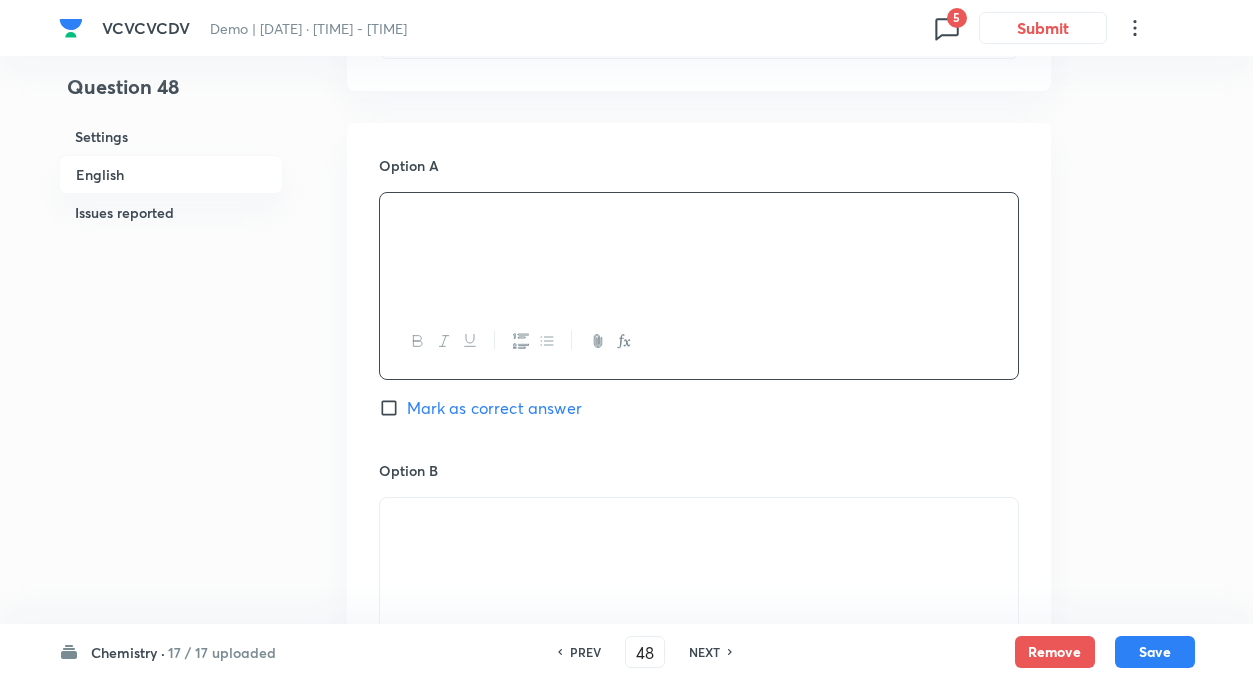 click on "Question 48 Settings English Issues reported Settings Type Single choice correct 4 options + 3 marks - 1 mark Edit Concept Chemistry Organic Chemistry Isomerism Chirality And Stereochemistry Edit Additional details Easy Fact Not from PYQ paper No equation Edit In English Question Option A Mark as correct answer Option B Marked as correct Option C Mark as correct answer Option D Mark as correct answer Solution Issues reported Reported by learners • 2 hours ago Question is reported because of Incorrect or incomplete options. Please verify. List of issues reported by learners: 1. not any correct option  2. Given two opition of B IN IST ONE Mark as resolved" at bounding box center [627, 614] 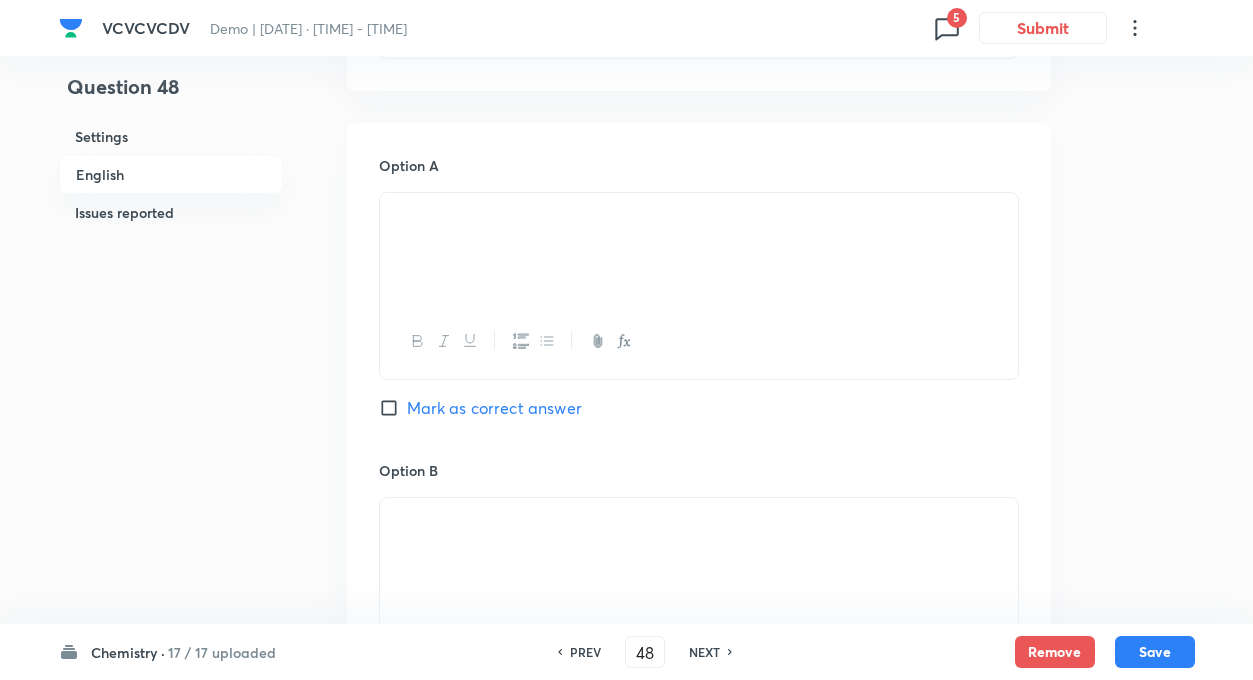 click at bounding box center (699, 216) 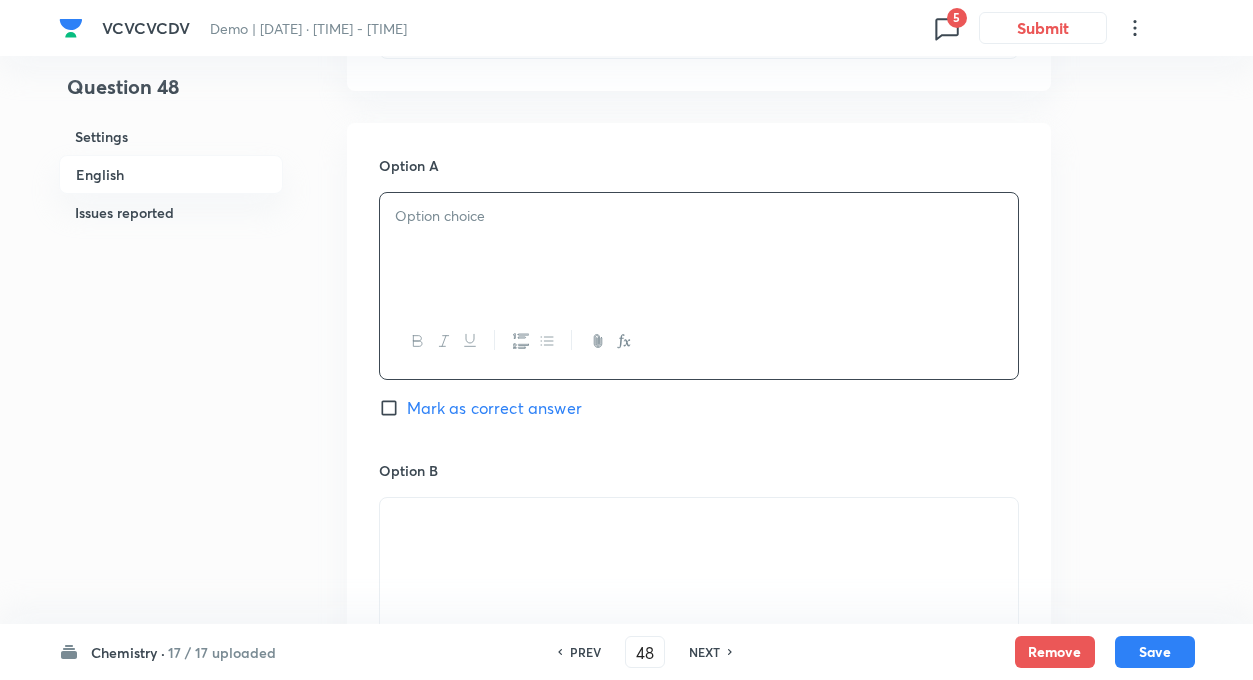 click on "Question 48 Settings English Issues reported" at bounding box center (171, 614) 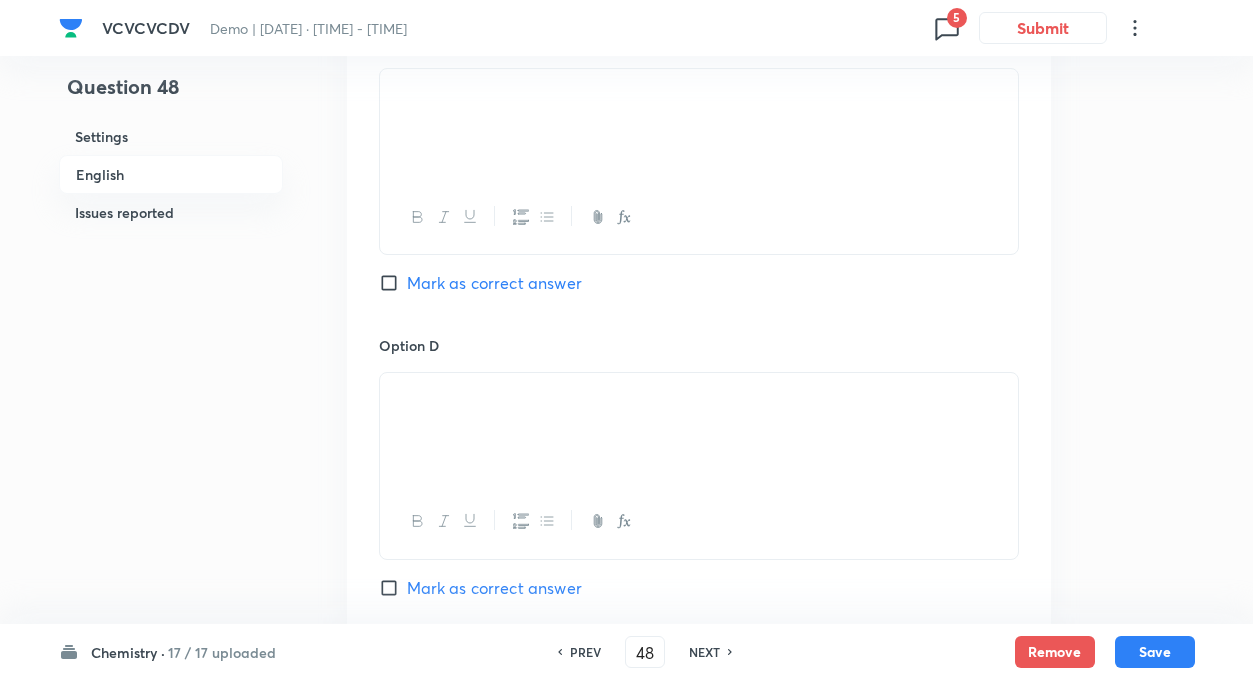 scroll, scrollTop: 1893, scrollLeft: 0, axis: vertical 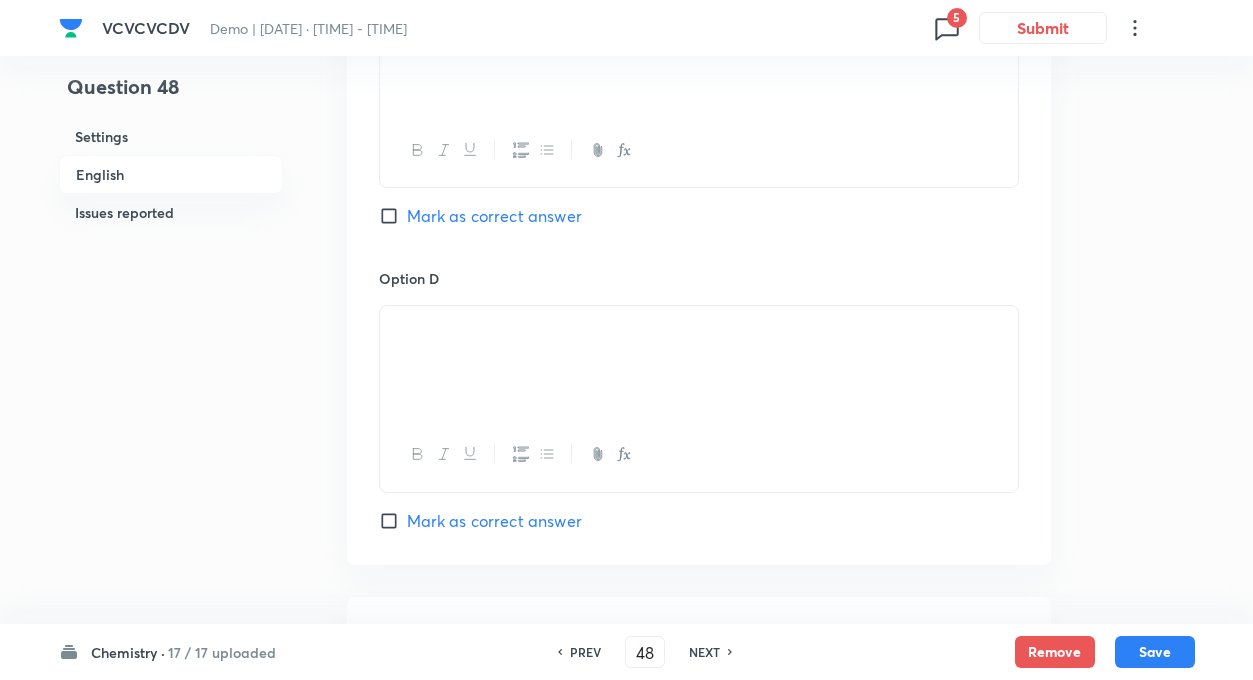 drag, startPoint x: 793, startPoint y: 333, endPoint x: 417, endPoint y: 339, distance: 376.04788 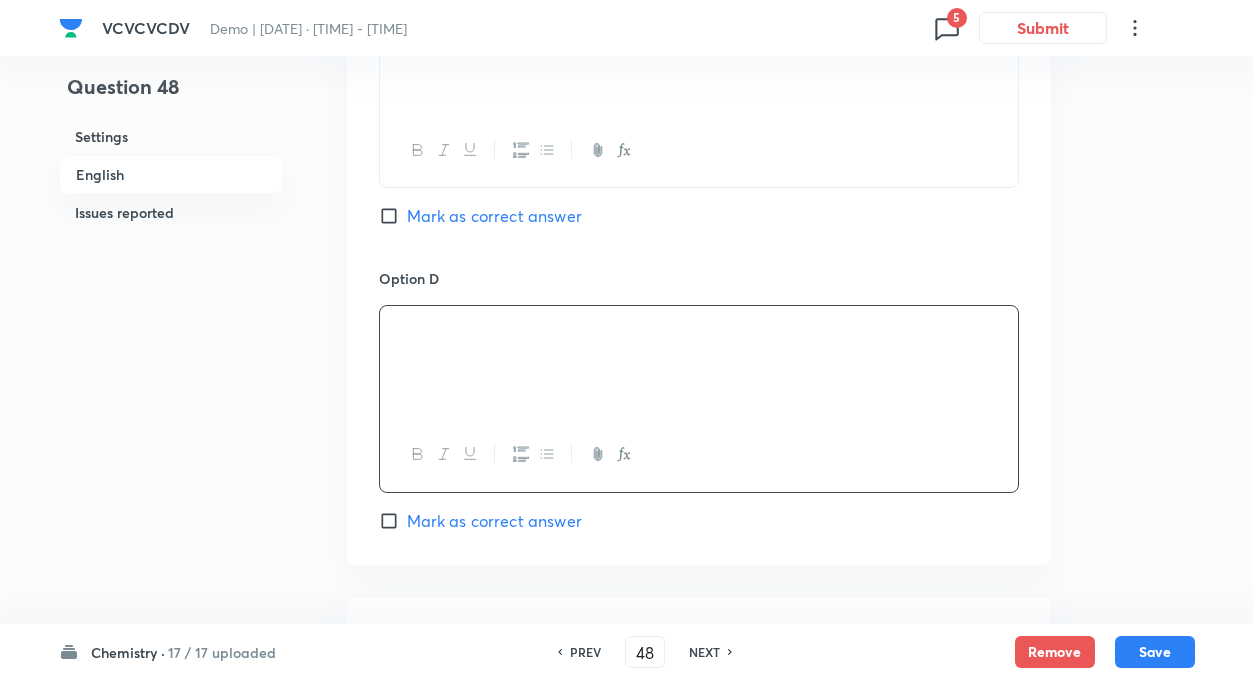 click on "Question 48 Settings English Issues reported Settings Type Single choice correct 4 options + 3 marks - 1 mark Edit Concept Chemistry Organic Chemistry Isomerism Chirality And Stereochemistry Edit Additional details Easy Fact Not from PYQ paper No equation Edit In English Question Option A Mark as correct answer Option B Marked as correct Option C Mark as correct answer Option D Mark as correct answer Solution Issues reported Reported by learners • 2 hours ago Question is reported because of Incorrect or incomplete options. Please verify. List of issues reported by learners: 1. not any correct option  2. Given two opition of B IN IST ONE Mark as resolved" at bounding box center [627, -186] 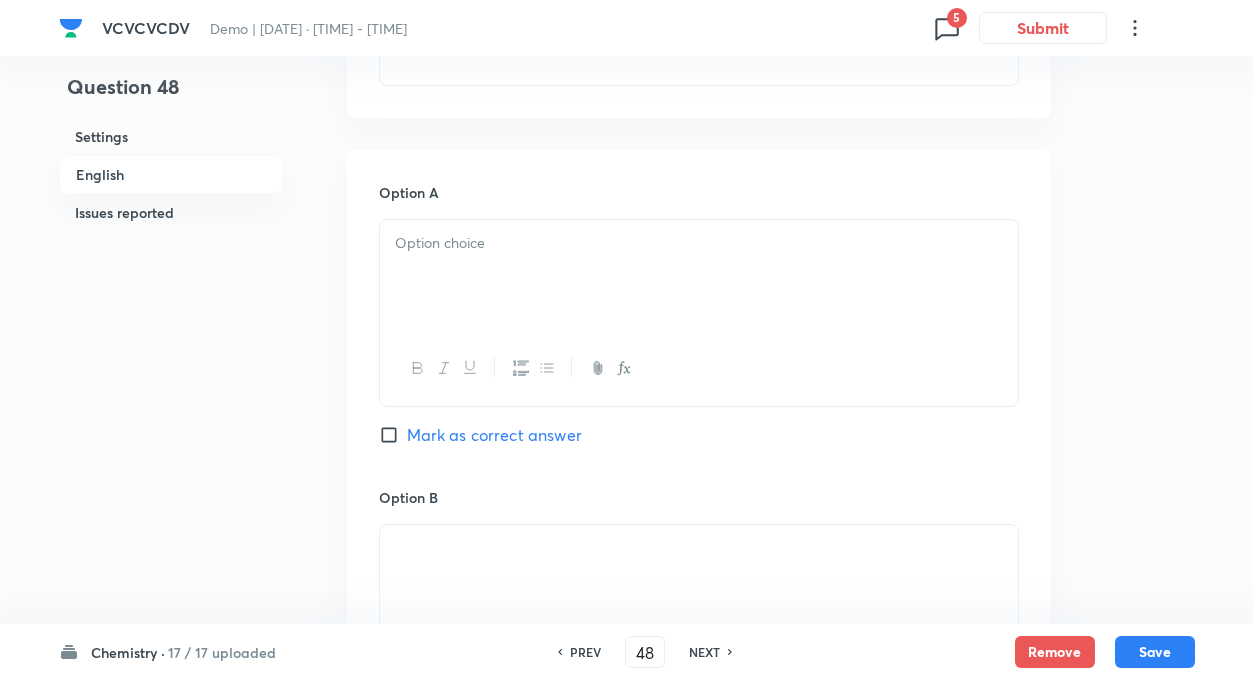 scroll, scrollTop: 1013, scrollLeft: 0, axis: vertical 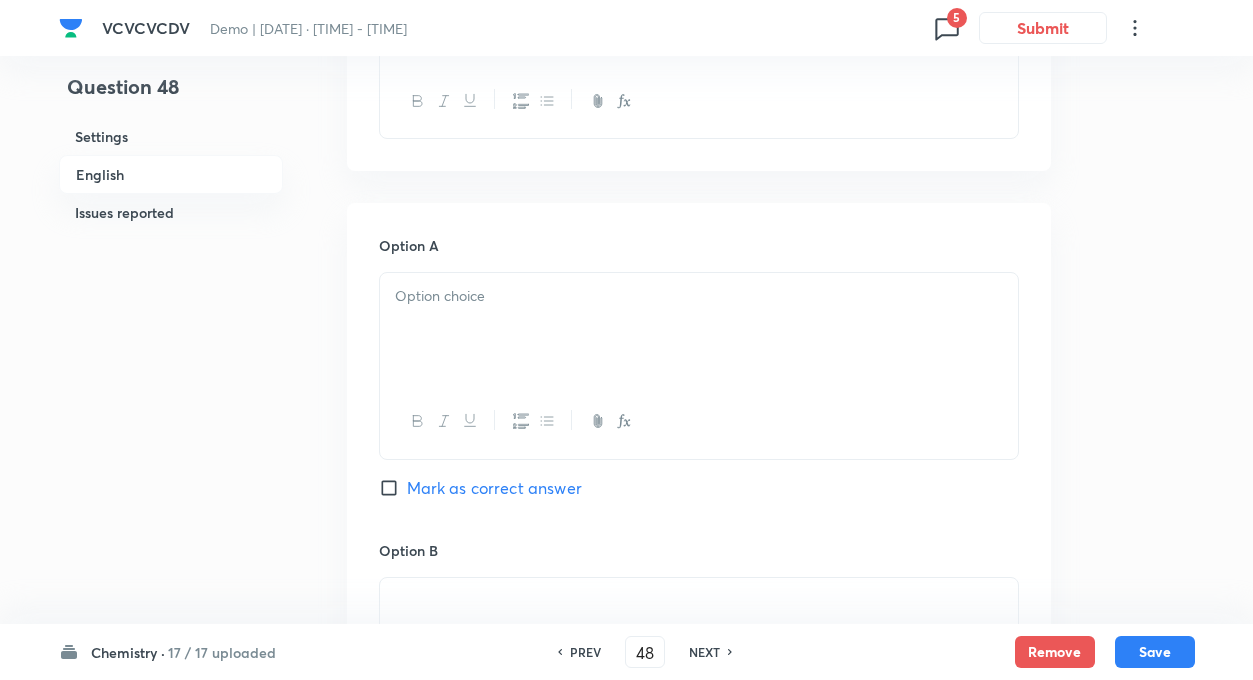 click at bounding box center (699, 329) 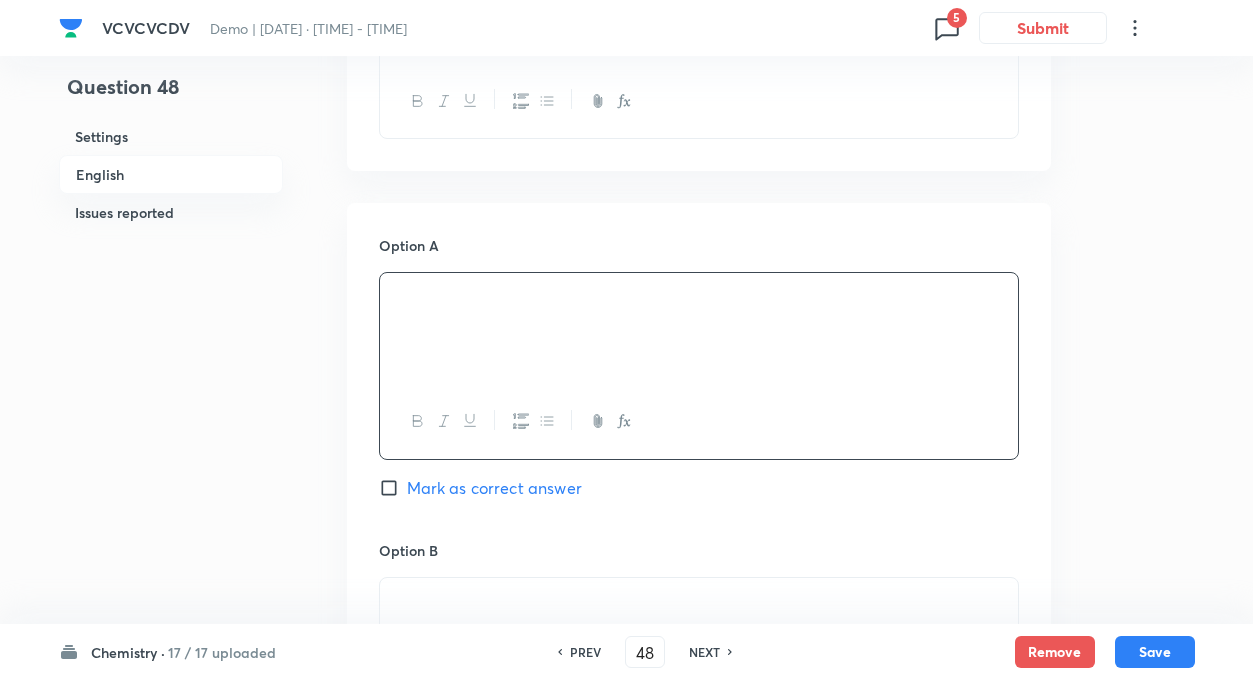 click on "Question 48 Settings English Issues reported Settings Type Single choice correct 4 options + 3 marks - 1 mark Edit Concept Chemistry Organic Chemistry Isomerism Chirality And Stereochemistry Edit Additional details Easy Fact Not from PYQ paper No equation Edit In English Question Option A Mark as correct answer Option B Marked as correct Option C Mark as correct answer Option D Mark as correct answer Solution Issues reported Reported by learners • 2 hours ago Question is reported because of Incorrect or incomplete options. Please verify. List of issues reported by learners: 1. not any correct option  2. Given two opition of B IN IST ONE Mark as resolved" at bounding box center [627, 694] 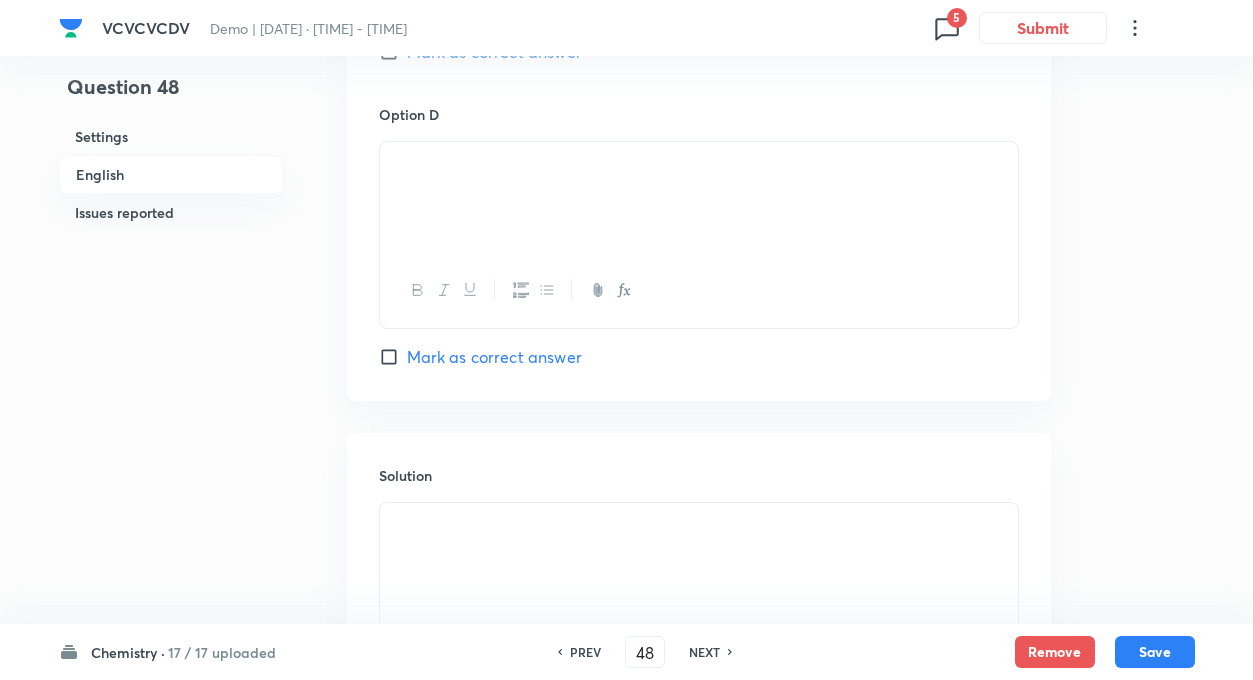 scroll, scrollTop: 2053, scrollLeft: 0, axis: vertical 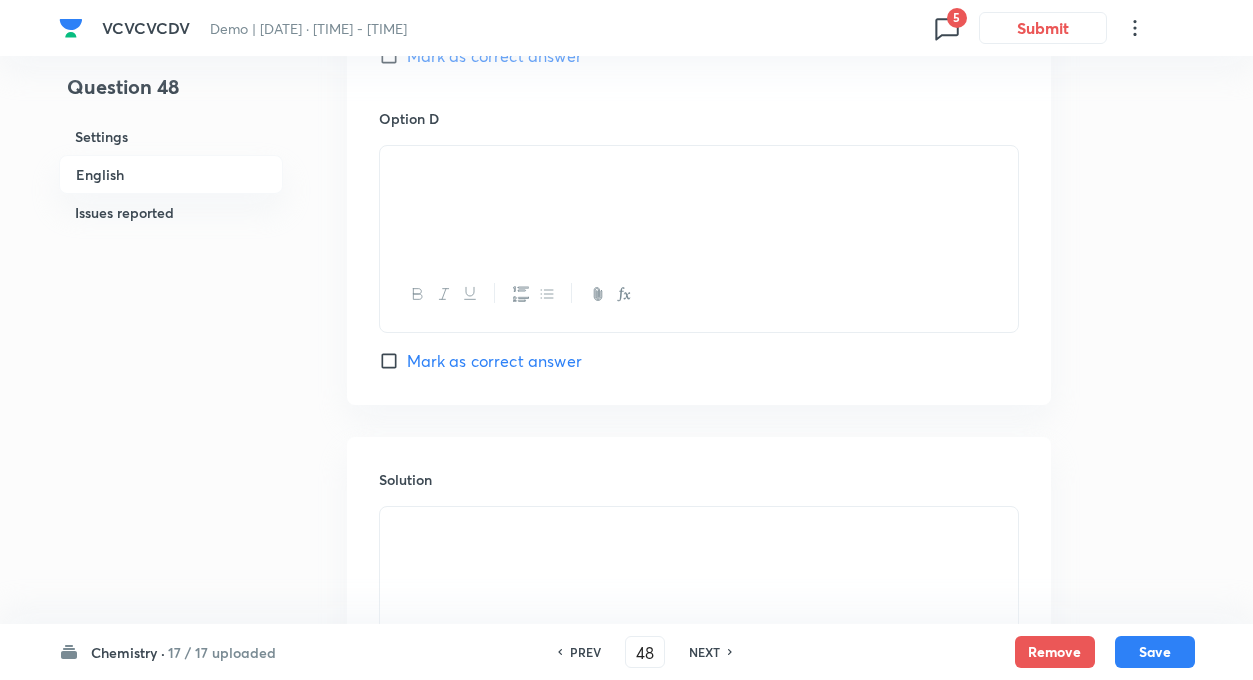 drag, startPoint x: 765, startPoint y: 181, endPoint x: 421, endPoint y: 159, distance: 344.70276 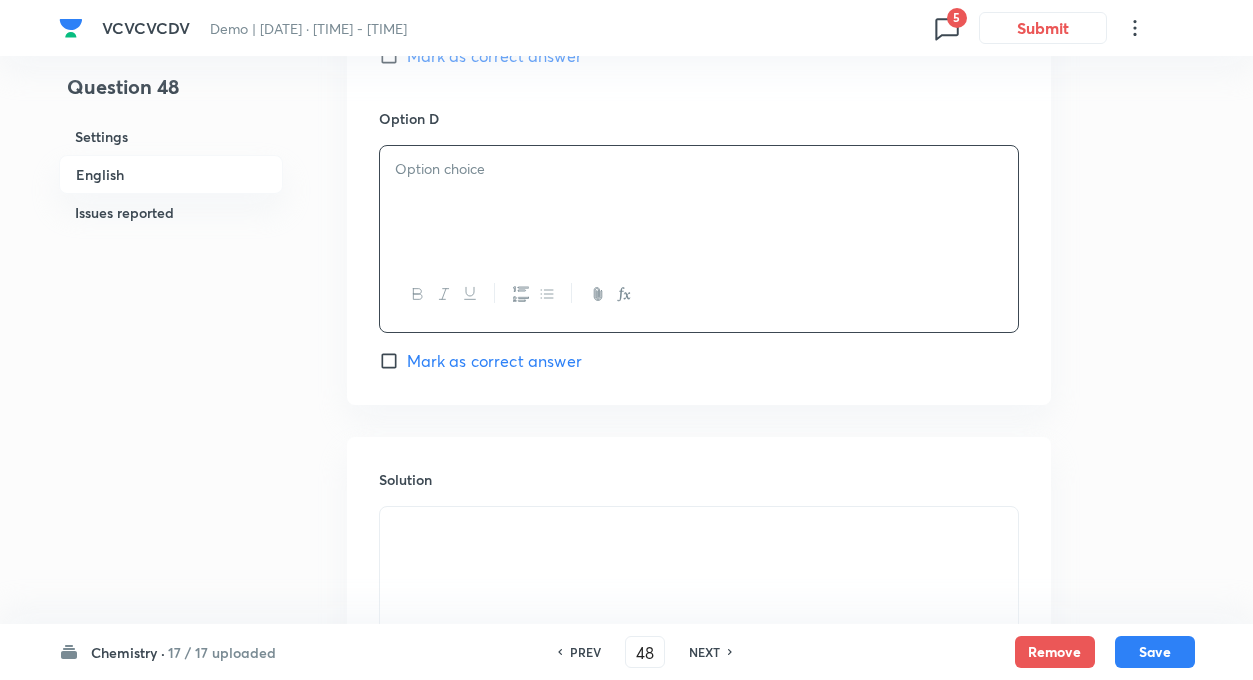type 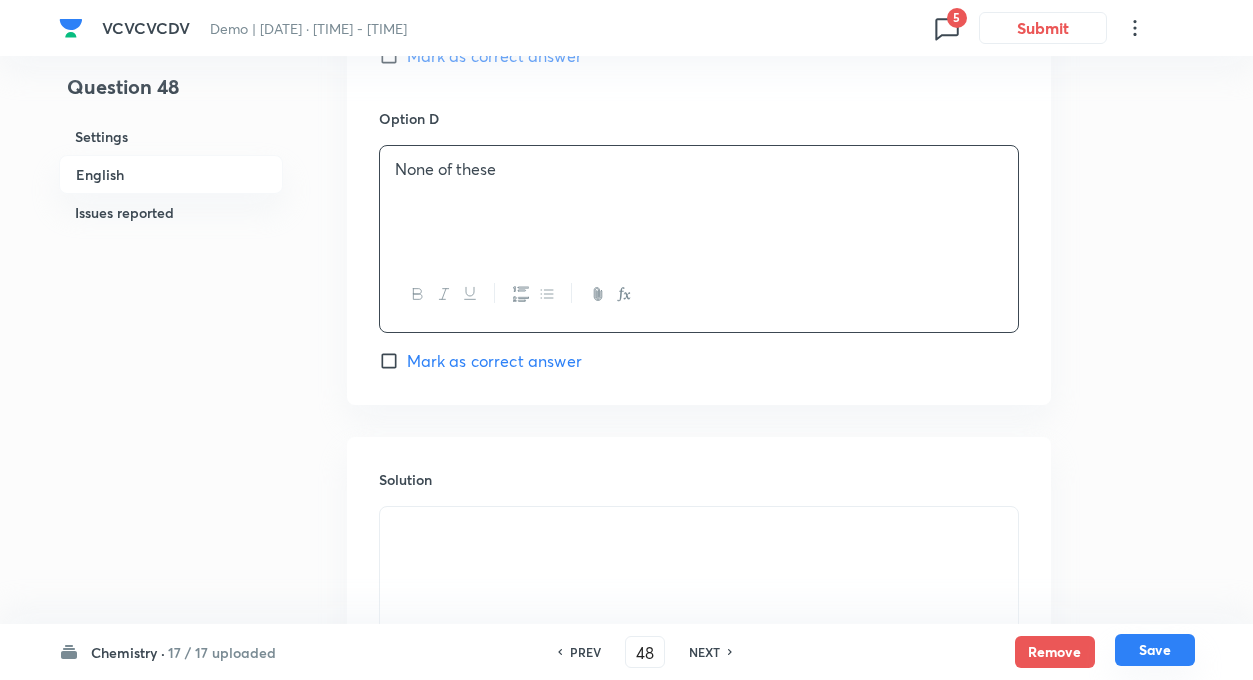 click on "Save" at bounding box center (1155, 650) 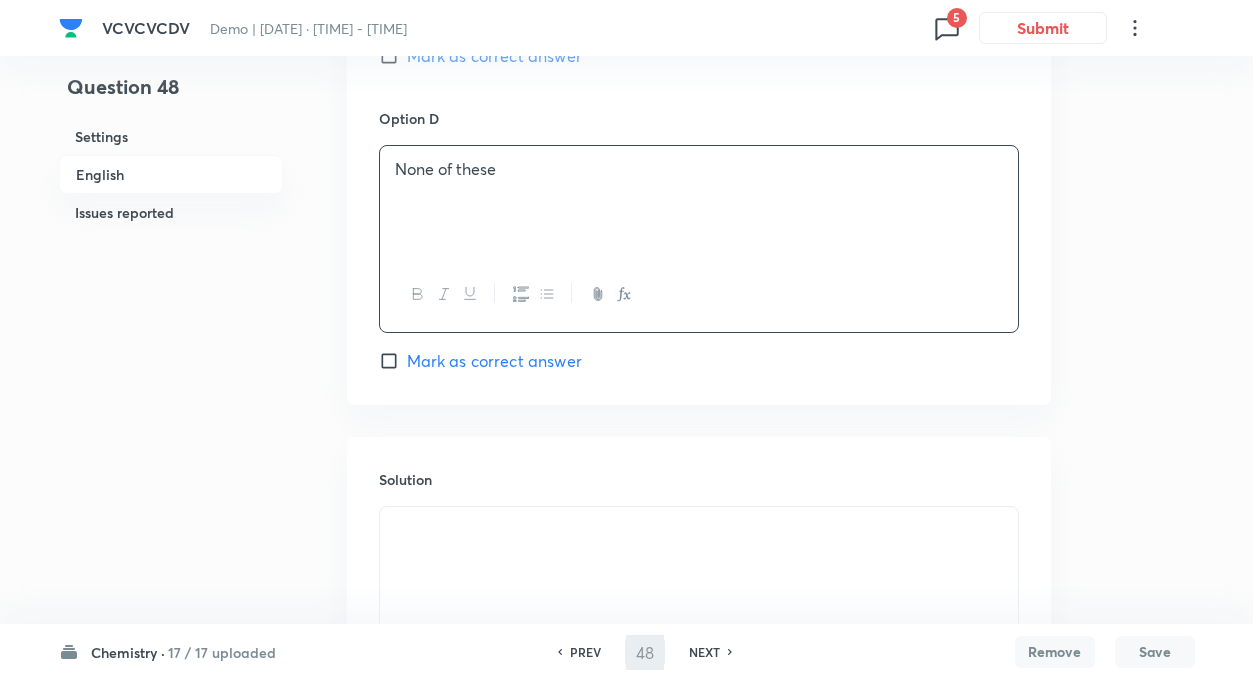 type on "49" 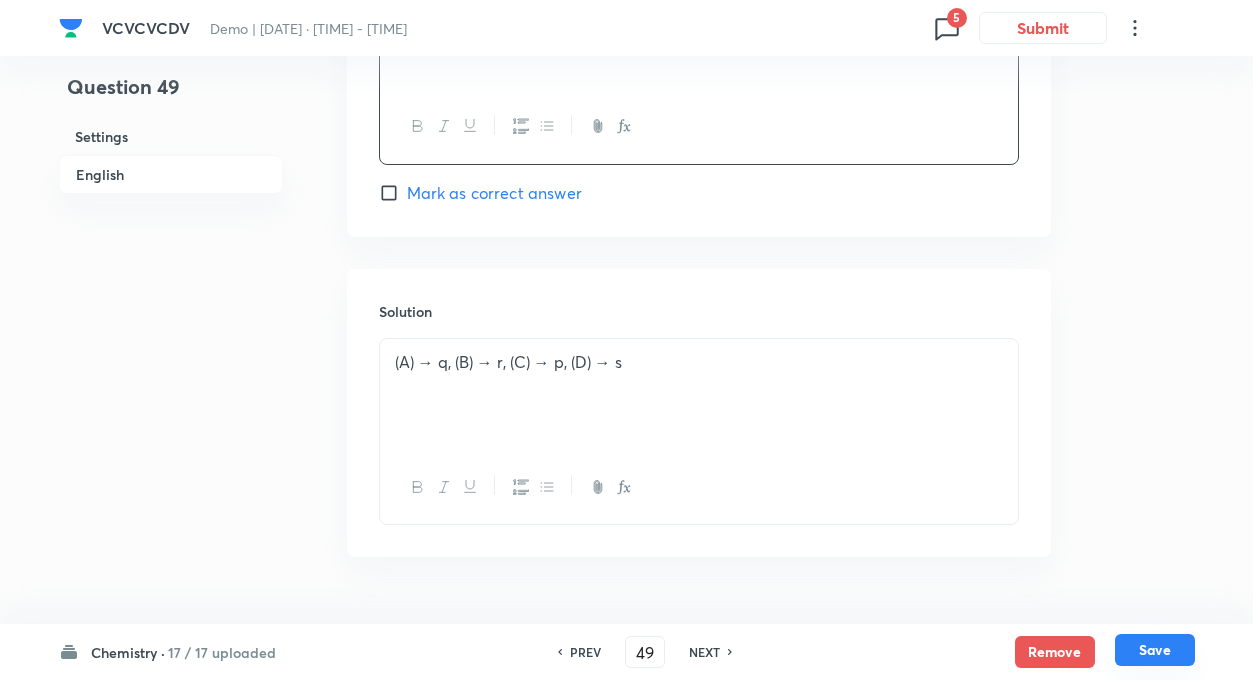 checkbox on "true" 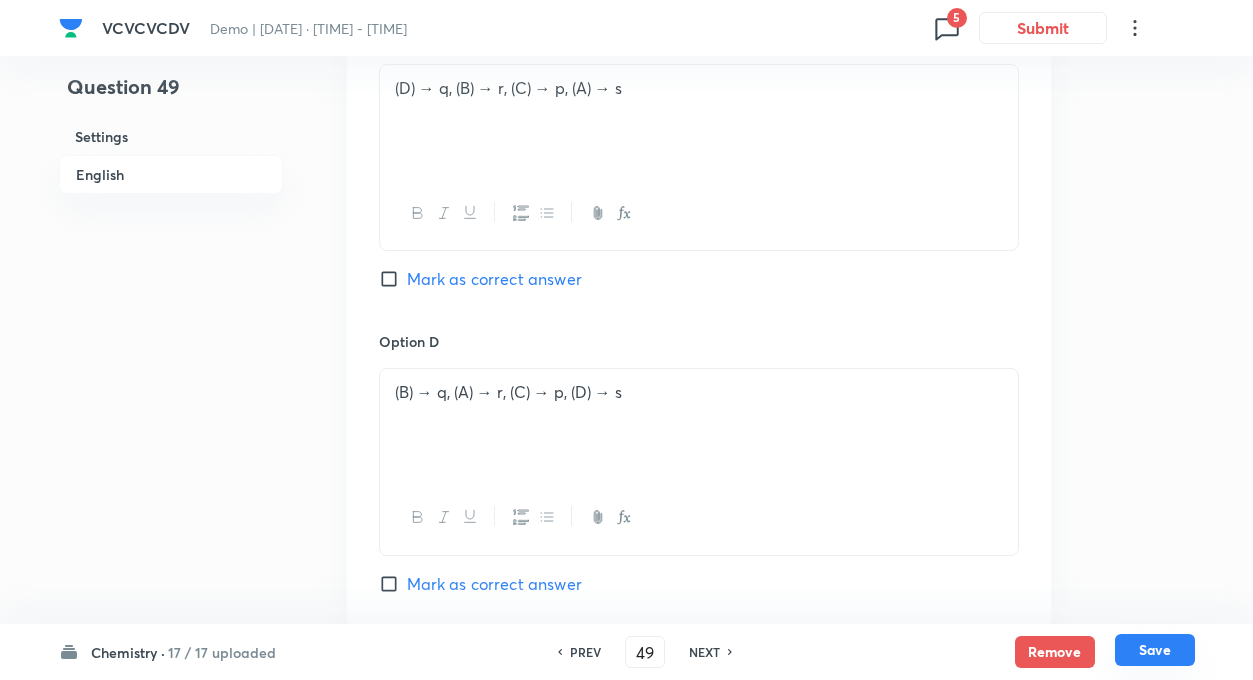 scroll, scrollTop: 1713, scrollLeft: 0, axis: vertical 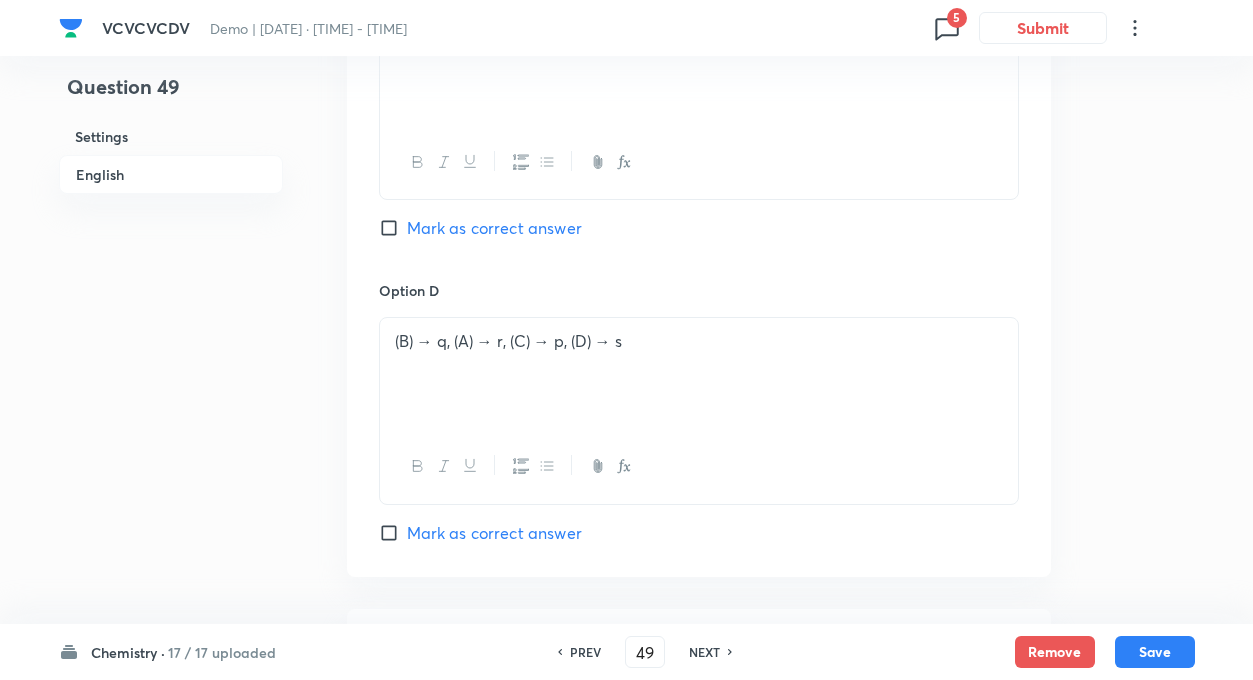 click 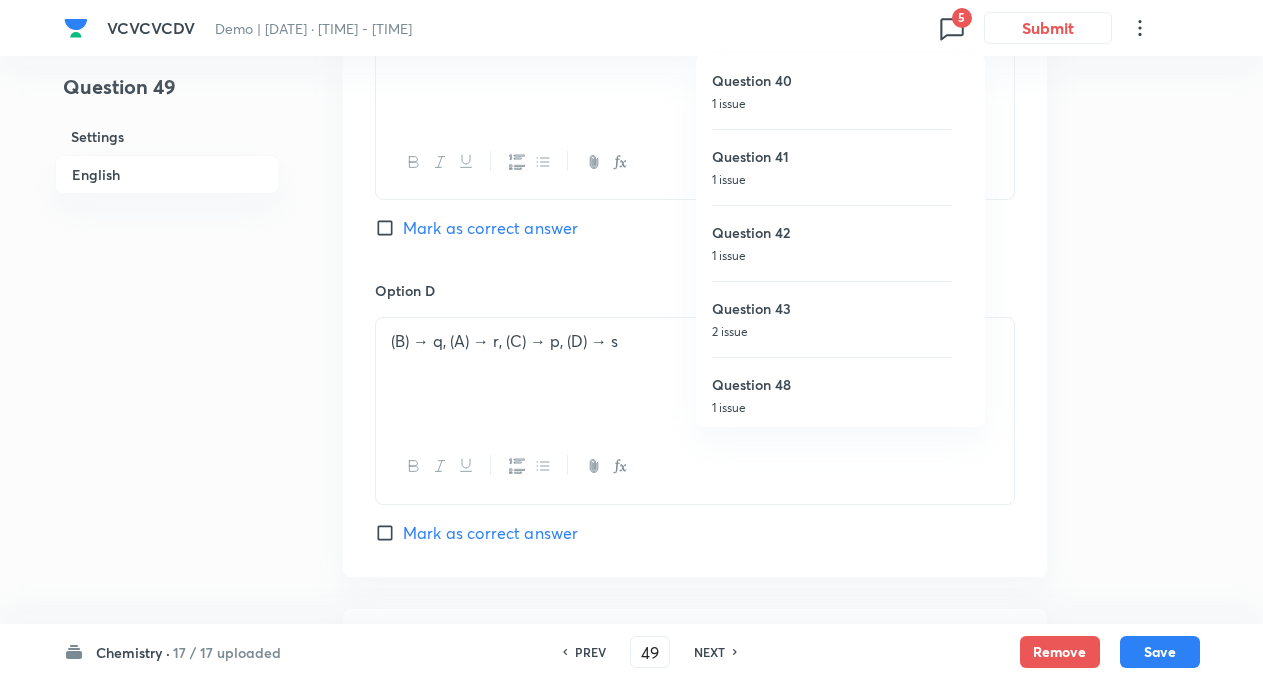 click at bounding box center (631, 340) 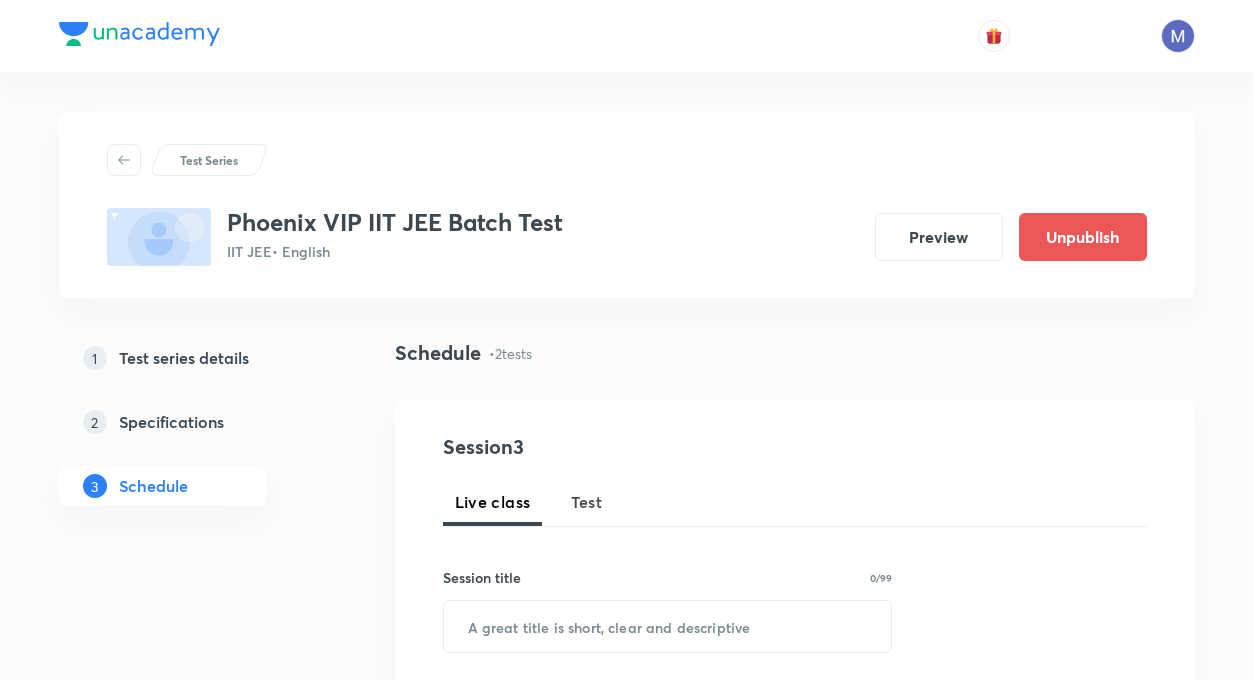 scroll, scrollTop: 0, scrollLeft: 0, axis: both 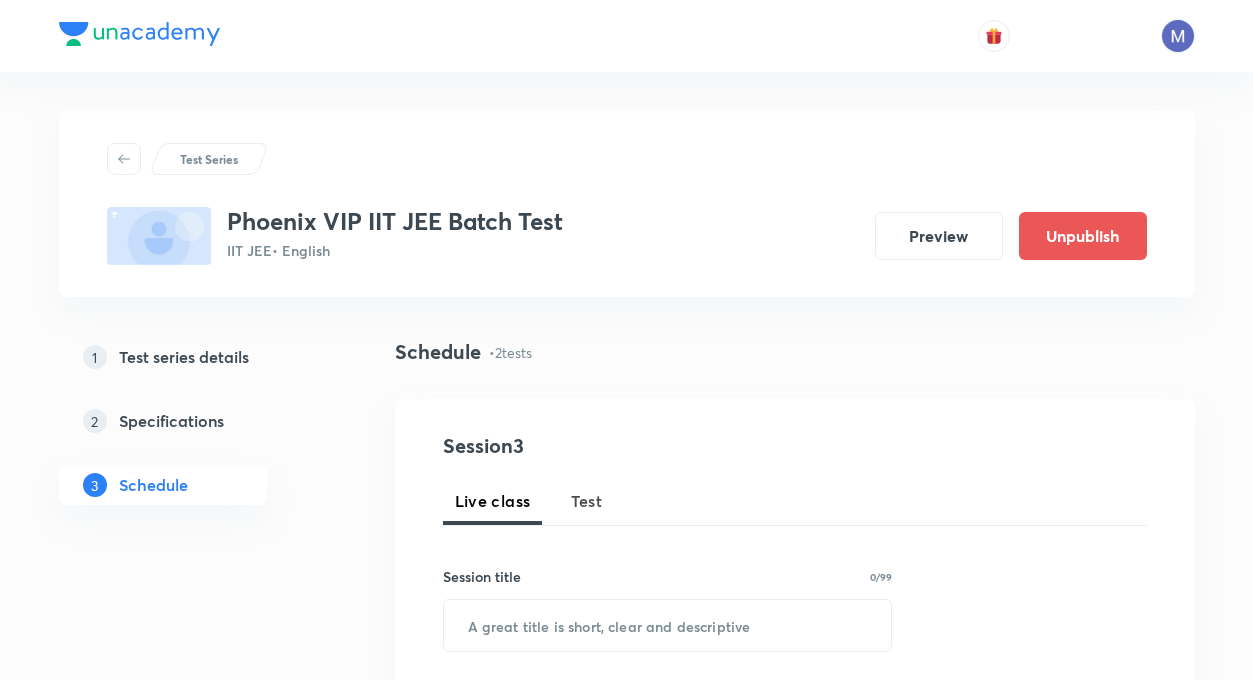 click on "Schedule •  2  tests" at bounding box center [795, 368] 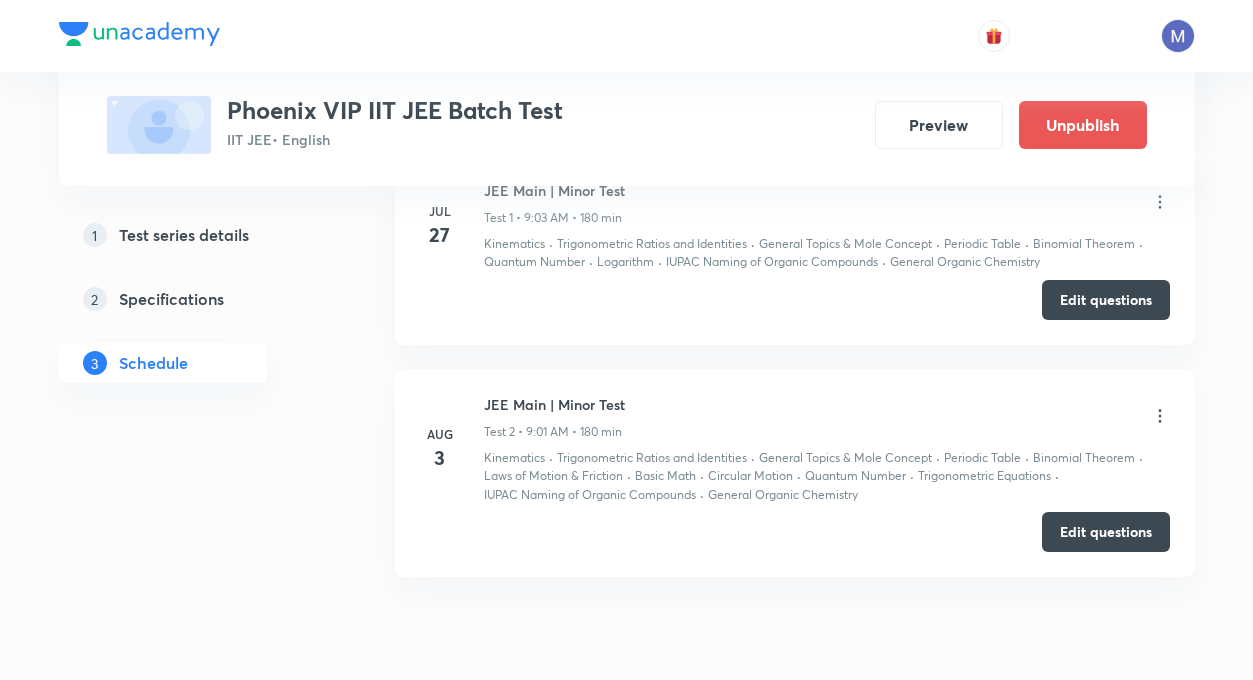 scroll, scrollTop: 1040, scrollLeft: 0, axis: vertical 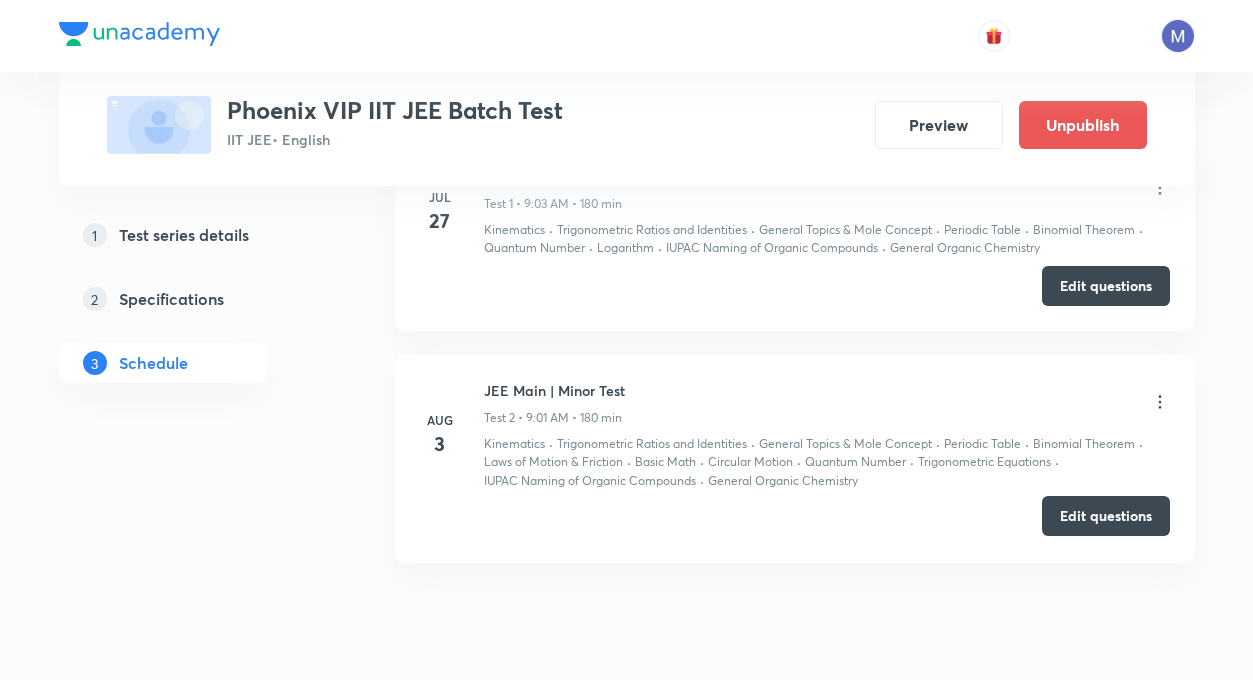 click on "Edit questions" at bounding box center [1106, 516] 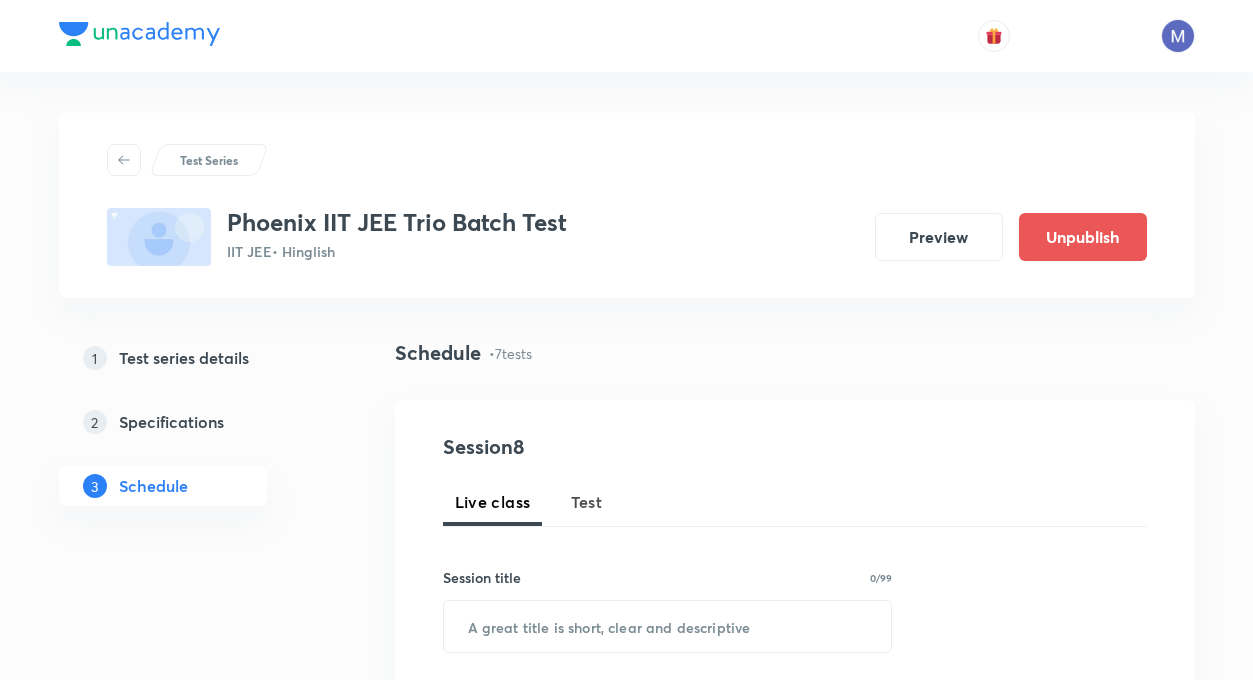 scroll, scrollTop: 0, scrollLeft: 0, axis: both 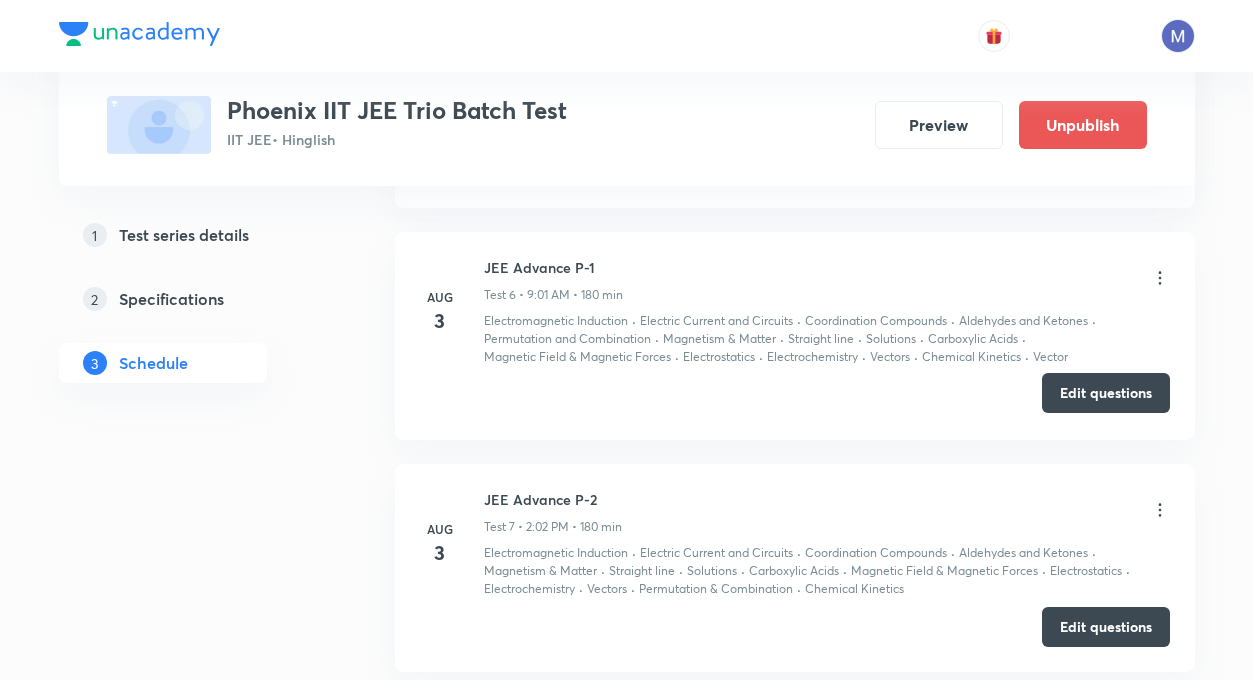 click on "Edit questions" at bounding box center (1106, 393) 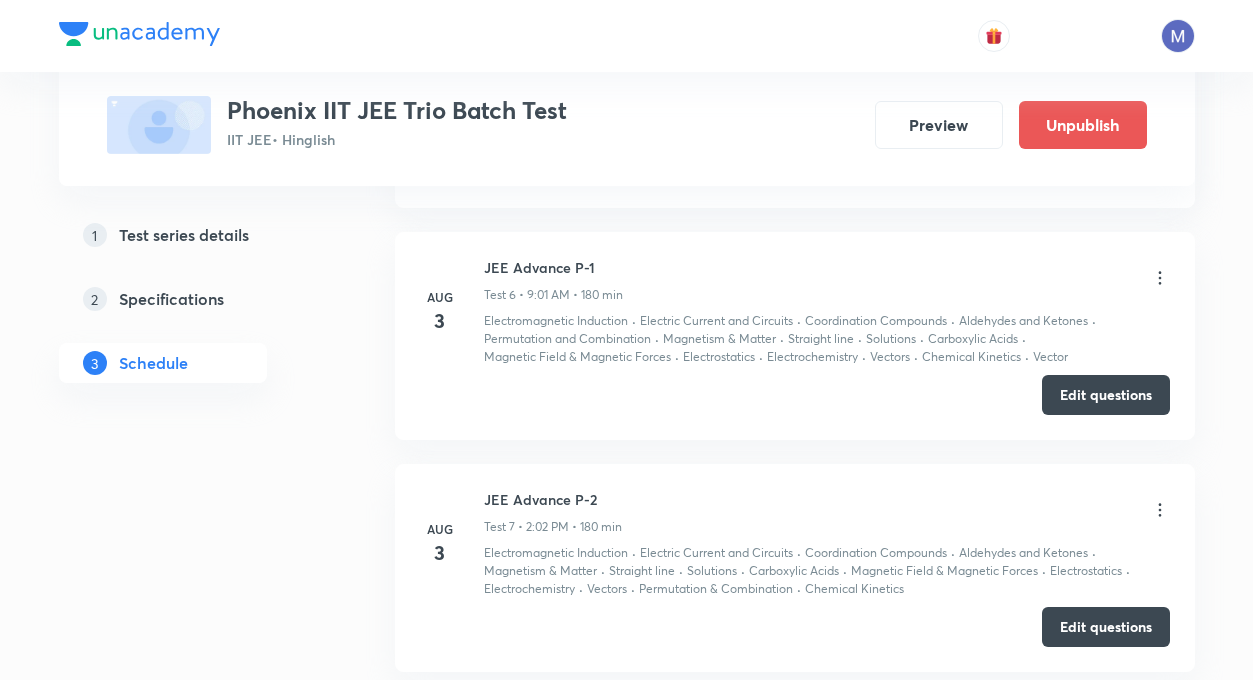 type 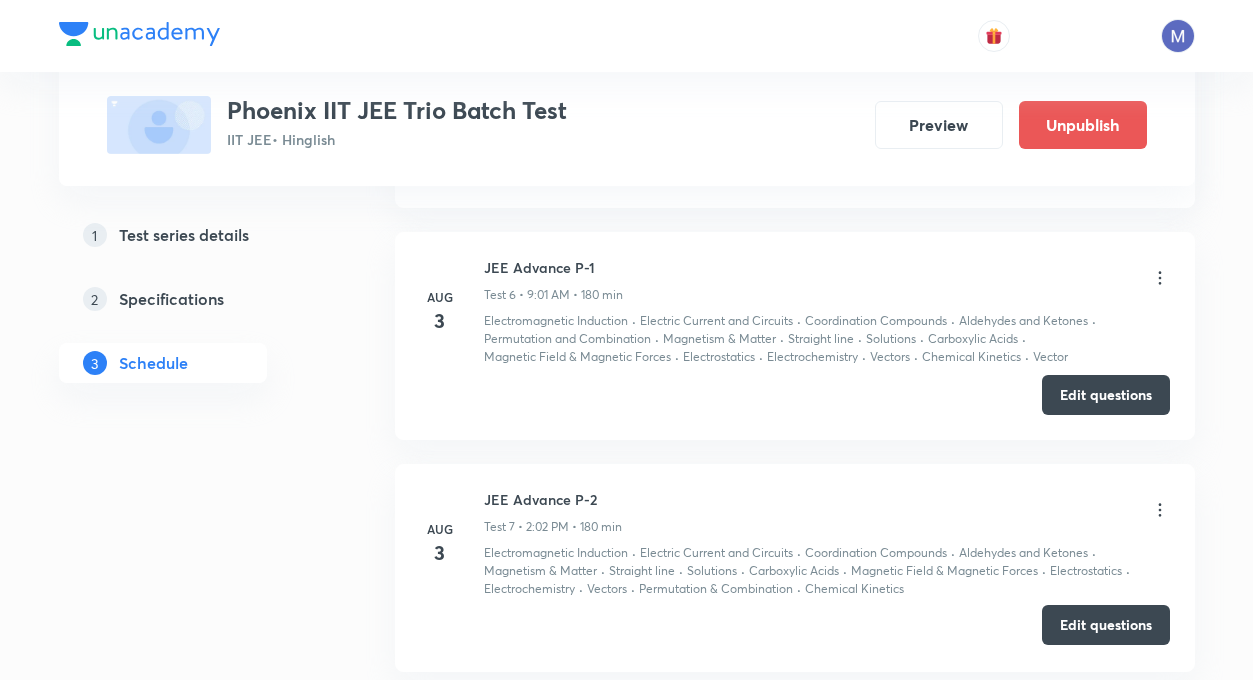 scroll, scrollTop: 2040, scrollLeft: 0, axis: vertical 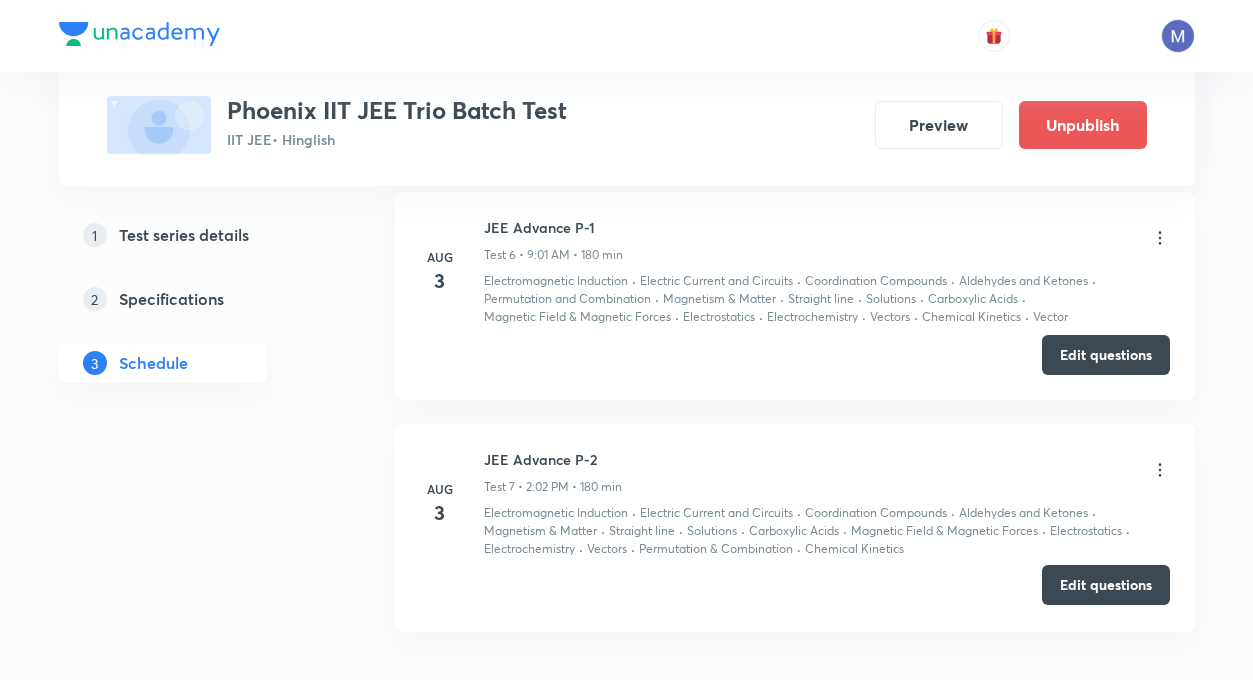 click on "Edit questions" at bounding box center [1106, 585] 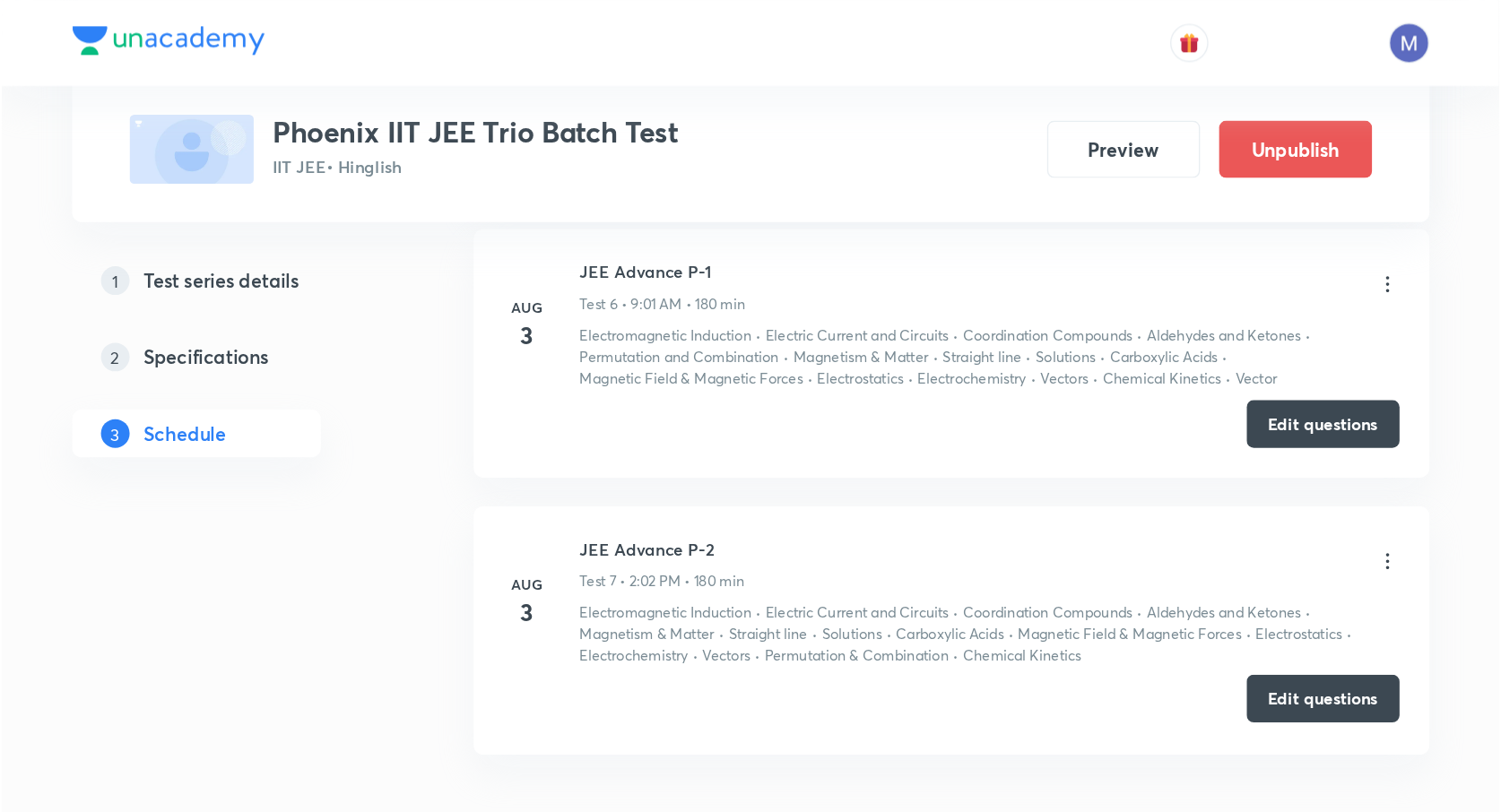 scroll, scrollTop: 1758, scrollLeft: 0, axis: vertical 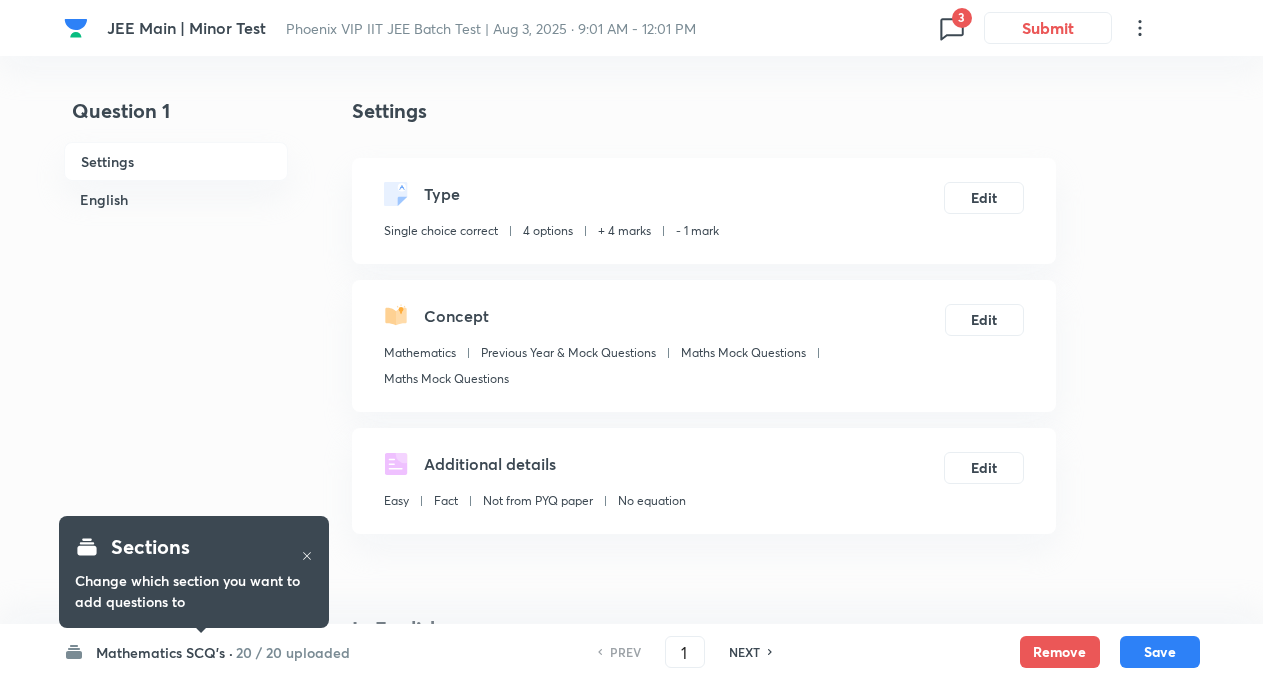 checkbox on "true" 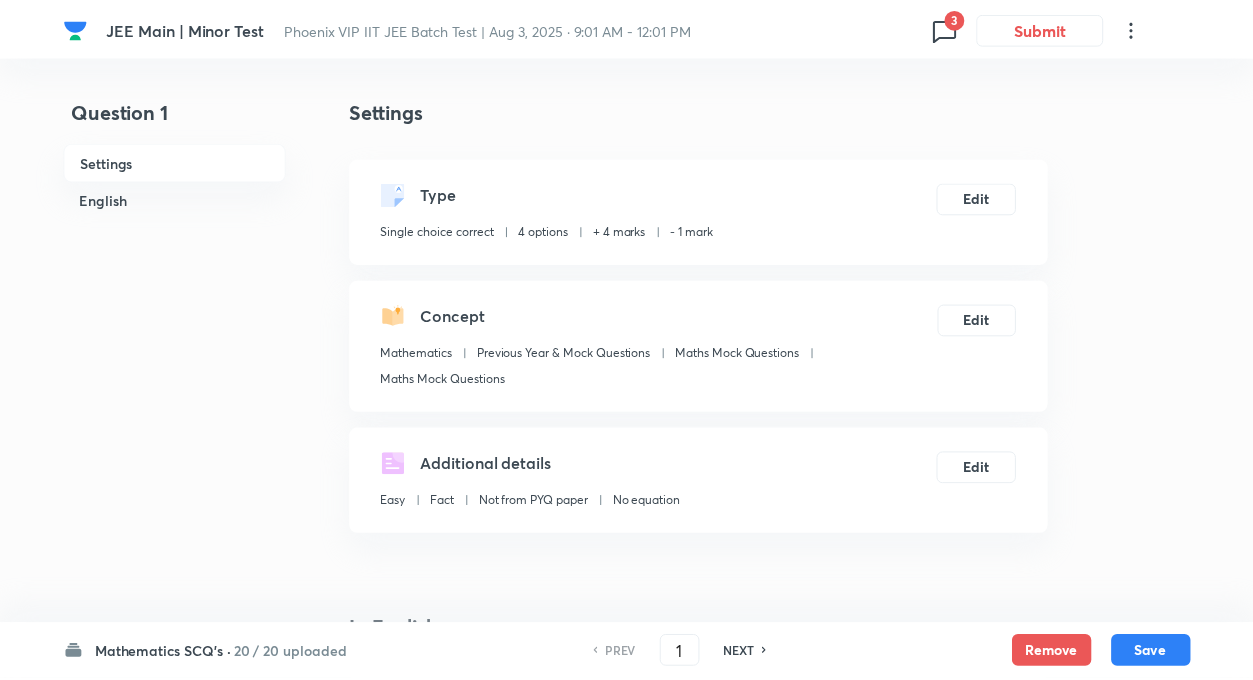 scroll, scrollTop: 0, scrollLeft: 0, axis: both 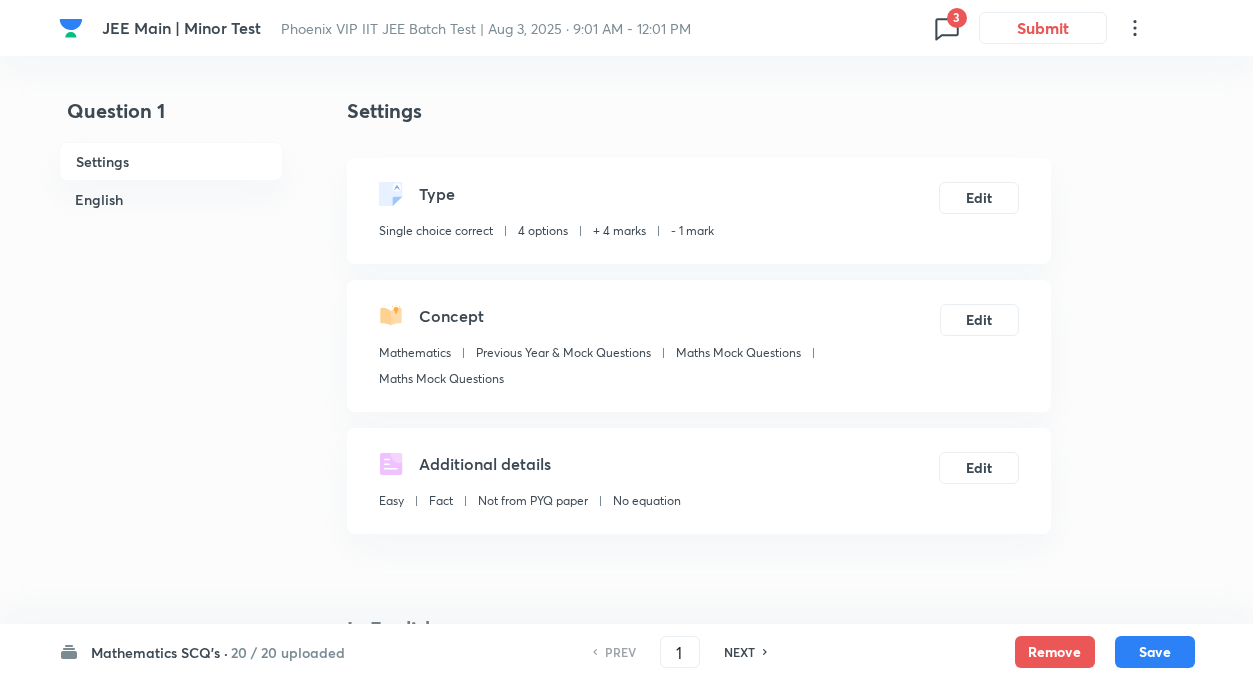 click on "3" at bounding box center (957, 18) 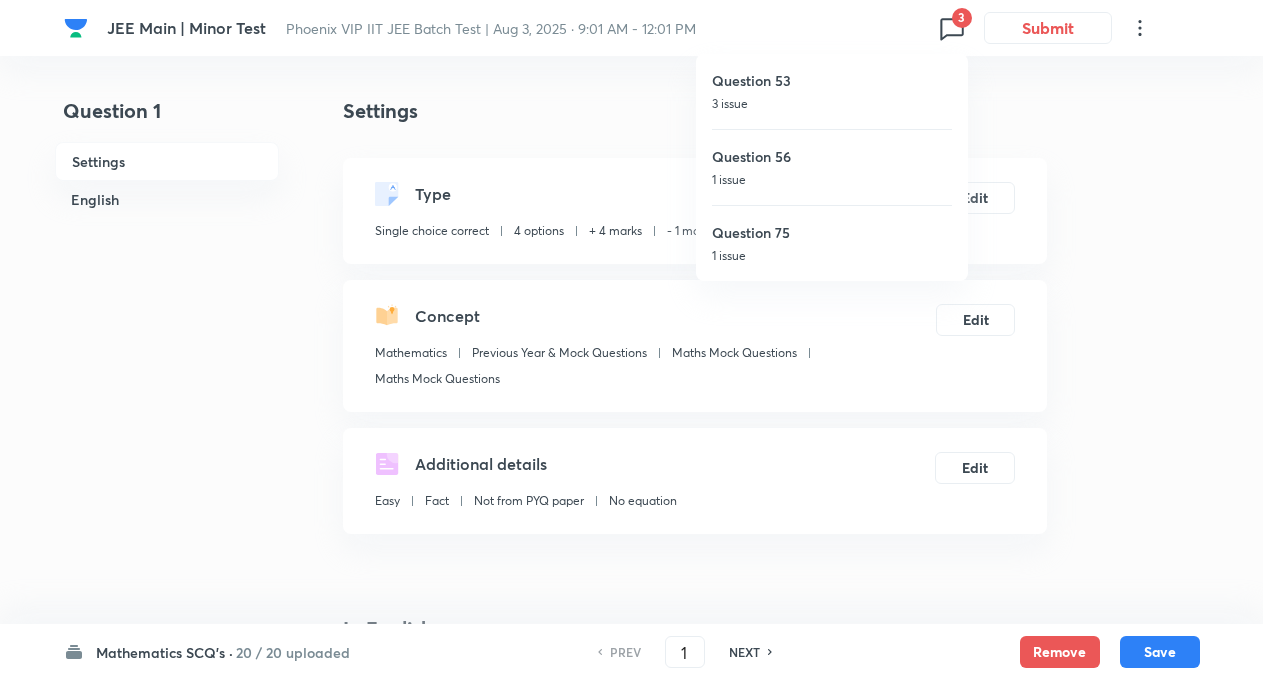 click on "3 issue" at bounding box center (832, 104) 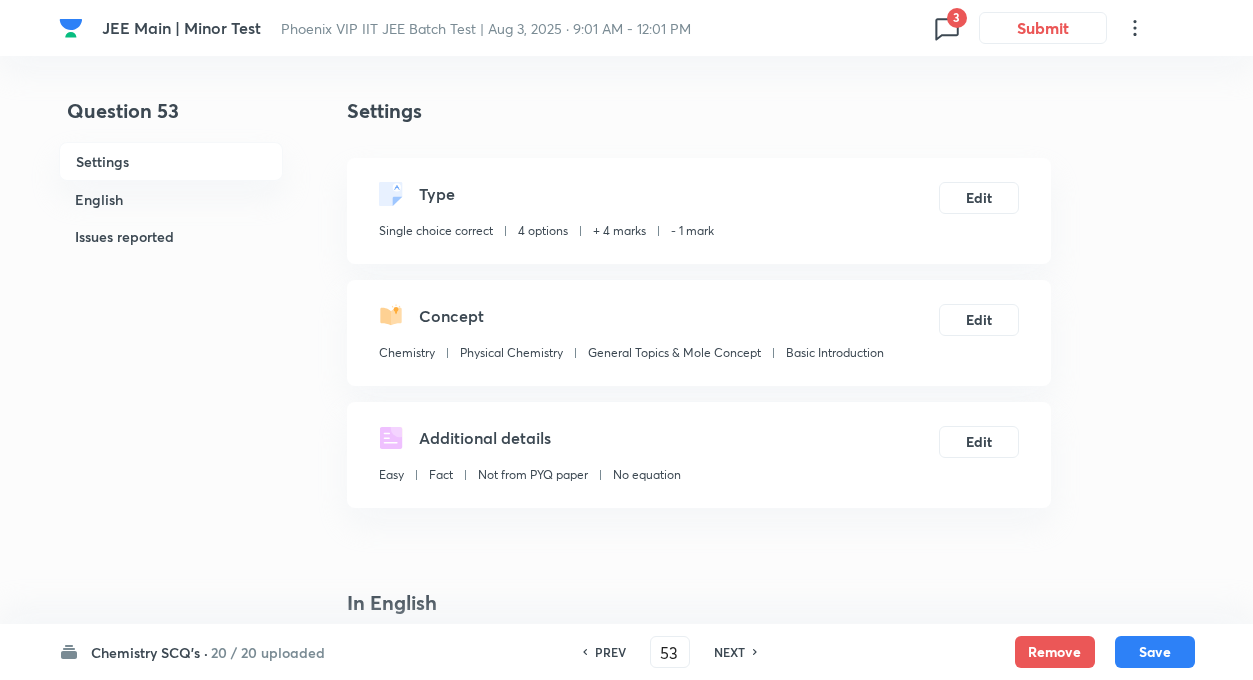 checkbox on "true" 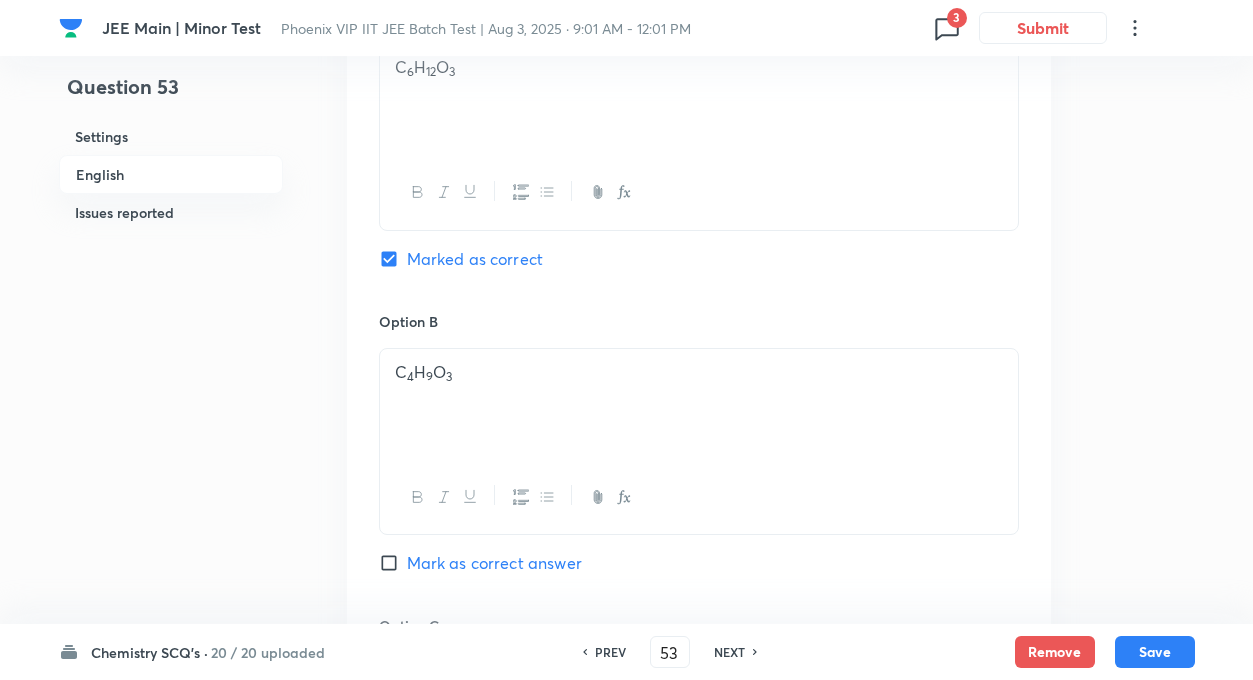scroll, scrollTop: 1251, scrollLeft: 0, axis: vertical 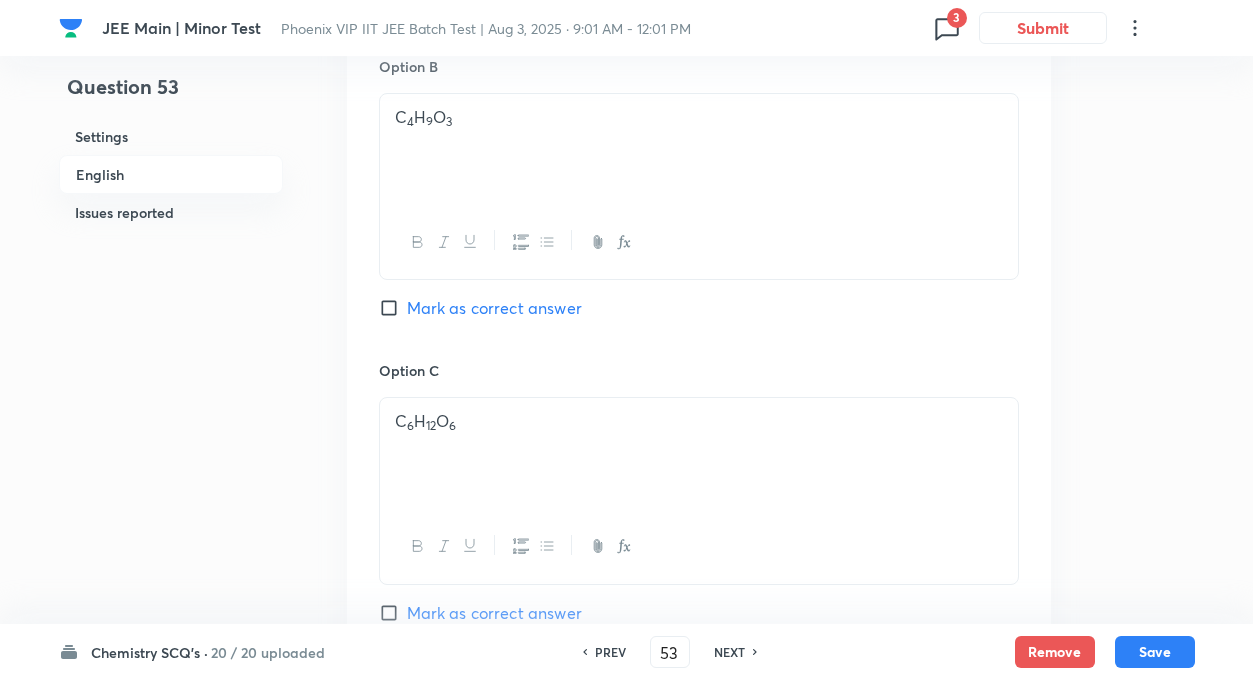 click on "JEE Main | Minor Test Phoenix VIP IIT JEE Batch Test | Aug 3, 2025 · 9:01 AM - 12:01 PM 3 Submit Question 53 Settings English Issues reported Settings Type Single choice correct 4 options + 4 marks - 1 mark Edit Concept Chemistry Physical Chemistry General Topics & Mole Concept Basic Introduction Edit Additional details Easy Fact Not from PYQ paper No equation Edit In English Question The elemental composition of a compound is 54.2% C, 9.2% H and 36.6% O. If the molar mass of the compound is 132 g mol –1 , the molecular formula of the compound is : [Given : The relative atomic mass of C : H : O = 12 : 1 : 16] Option A C 6 H 12 O 3    Marked as correct Option B C 4 H 9 O 3 Mark as correct answer Option C  C 6 H 12 O 6   Mark as correct answer Option D  C 4 H 8 O 2 Mark as correct answer Solution Issues reported Reported by learners • 1 month ago Question is reported because of Formatting or image quality issue. Please verify. List of issues reported by learners: 1. Options not rendered properly  53" at bounding box center [626, 763] 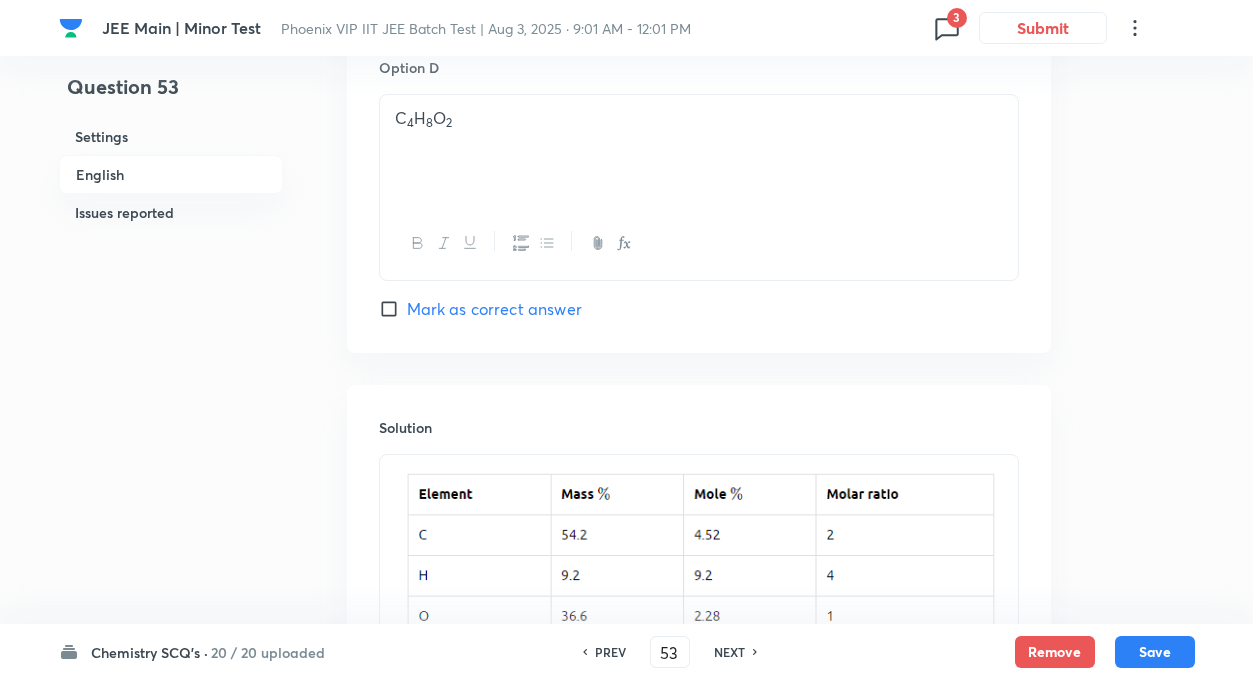 scroll, scrollTop: 2571, scrollLeft: 0, axis: vertical 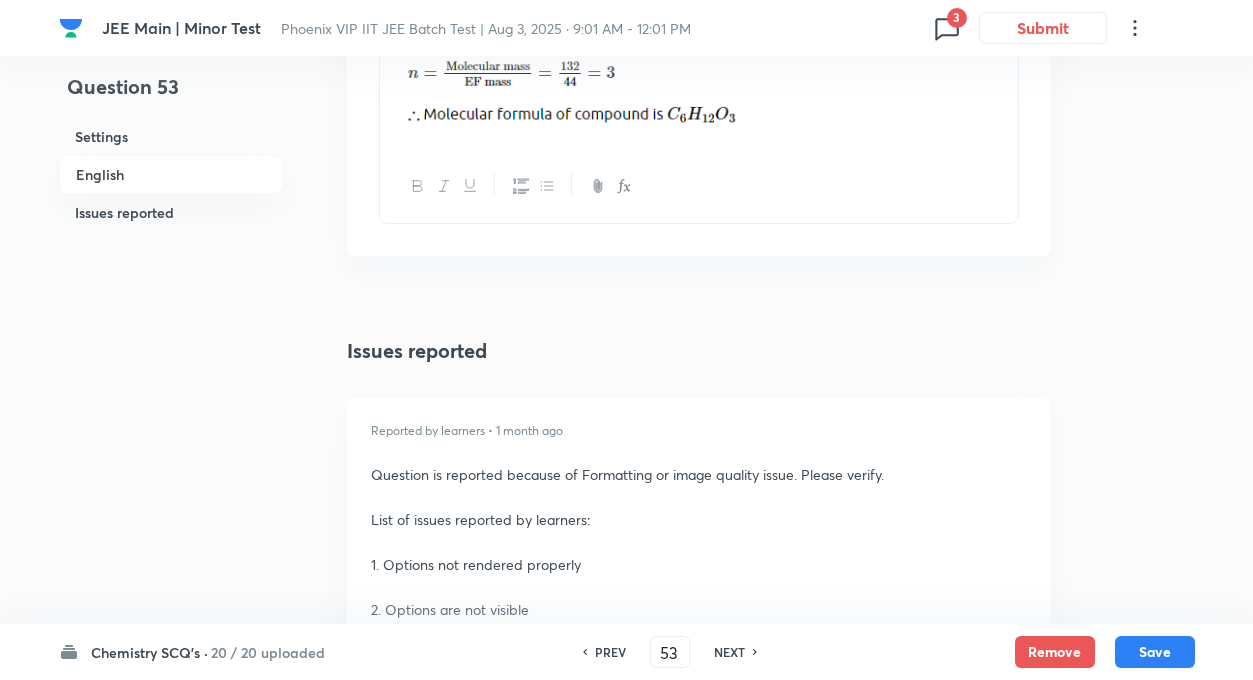 drag, startPoint x: 1252, startPoint y: 442, endPoint x: 1254, endPoint y: 463, distance: 21.095022 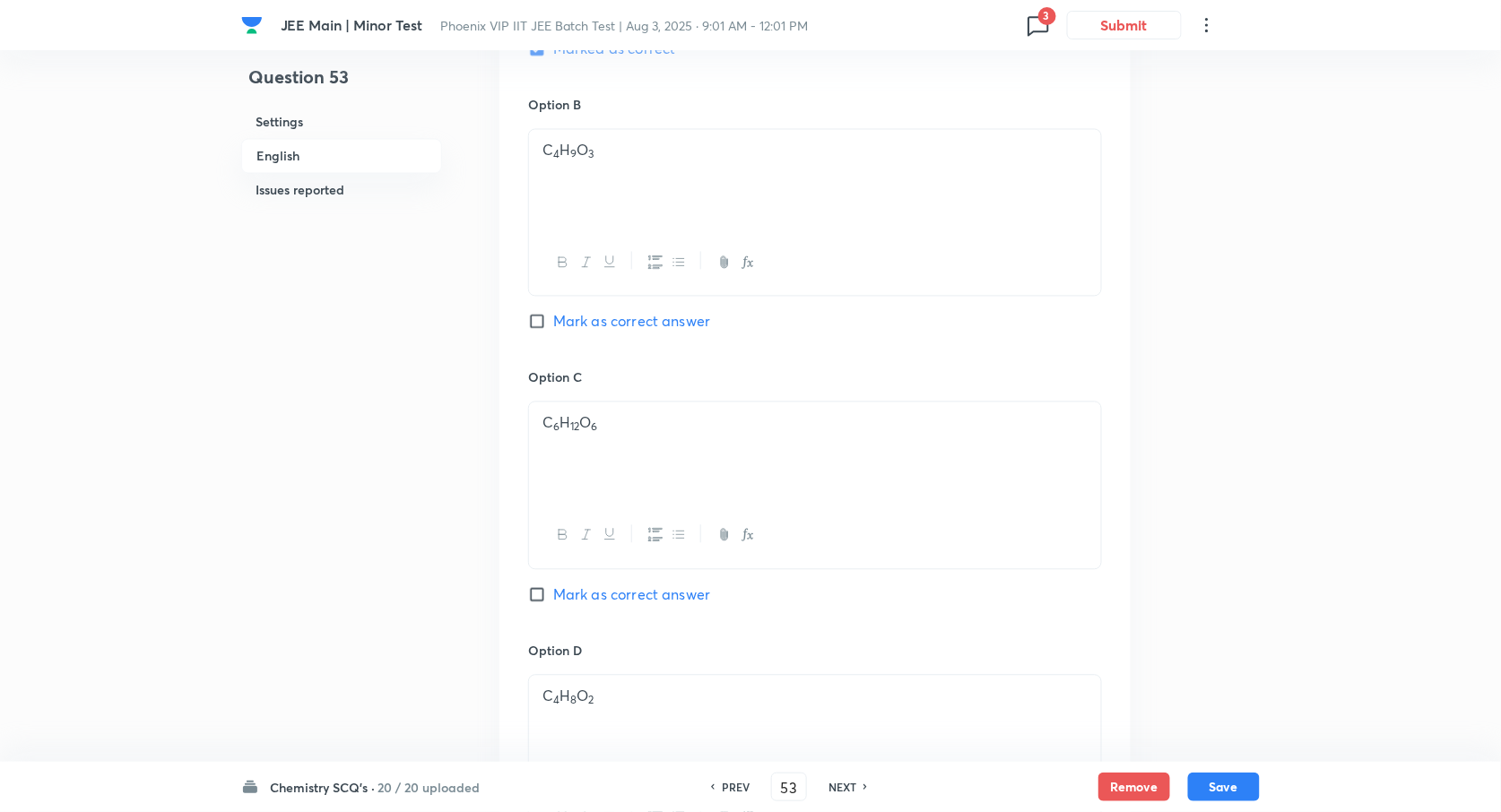 scroll, scrollTop: 1123, scrollLeft: 0, axis: vertical 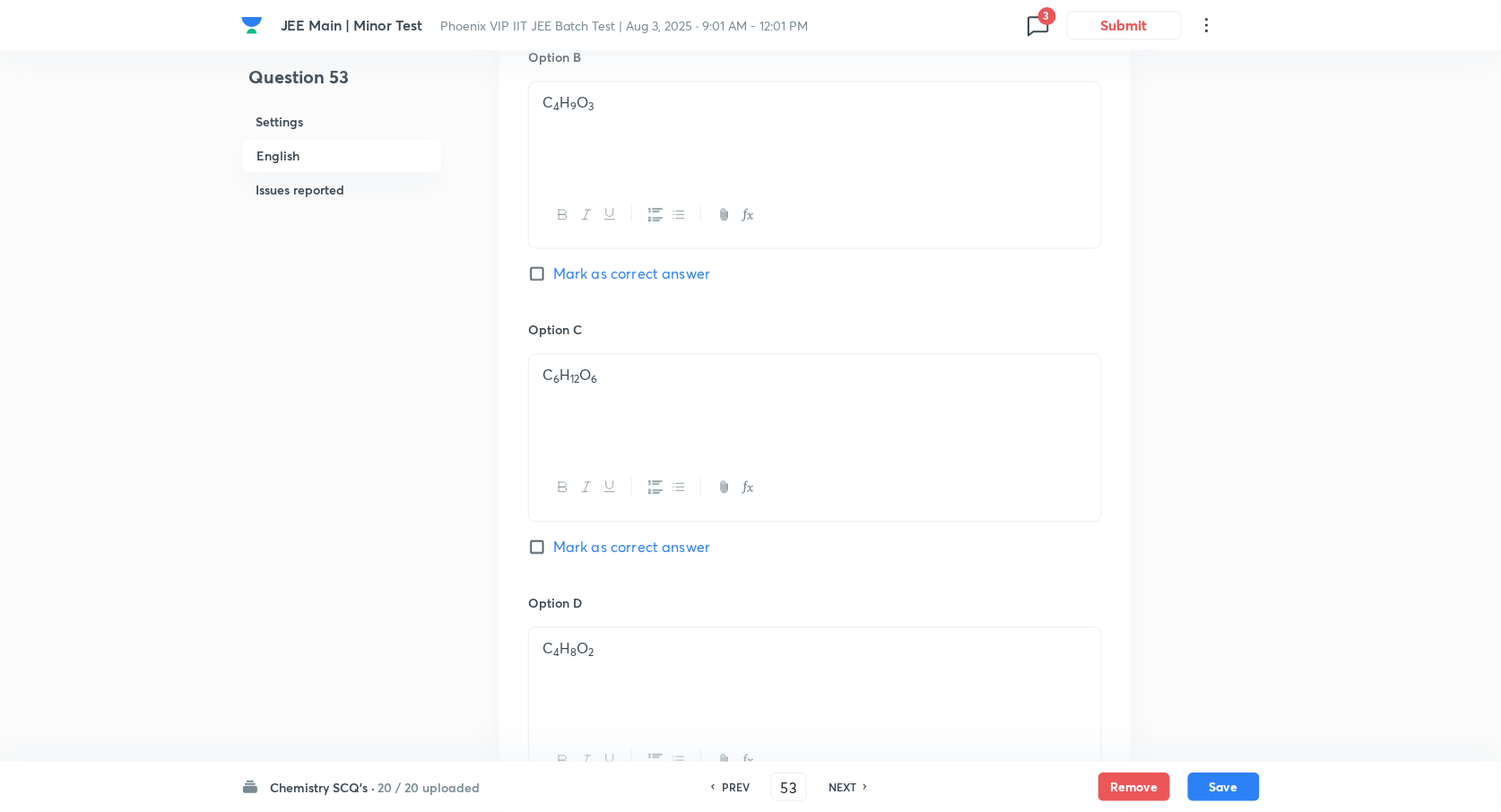 click on "Question 53 Settings English Issues reported Settings Type Single choice correct 4 options + 4 marks - 1 mark Edit Concept Chemistry Physical Chemistry General Topics & Mole Concept Basic Introduction Edit Additional details Easy Fact Not from PYQ paper No equation Edit In English Question The elemental composition of a compound is 54.2% C, 9.2% H and 36.6% O. If the molar mass of the compound is 132 g mol –1 , the molecular formula of the compound is : [Given : The relative atomic mass of C : H : O = 12 : 1 : 16] Option A C 6 H 12 O 3    Marked as correct Option B C 4 H 9 O 3 Mark as correct answer Option C  C 6 H 12 O 6   Mark as correct answer Option D  C 4 H 8 O 2 Mark as correct answer Solution Issues reported Reported by learners • 1 month ago Question is reported because of Formatting or image quality issue. Please verify. List of issues reported by learners: 1. Options not rendered properly  2. Options are not visible  Mark as resolved Reported by learners • 1 month ago Mark as resolved" at bounding box center (750, 682) 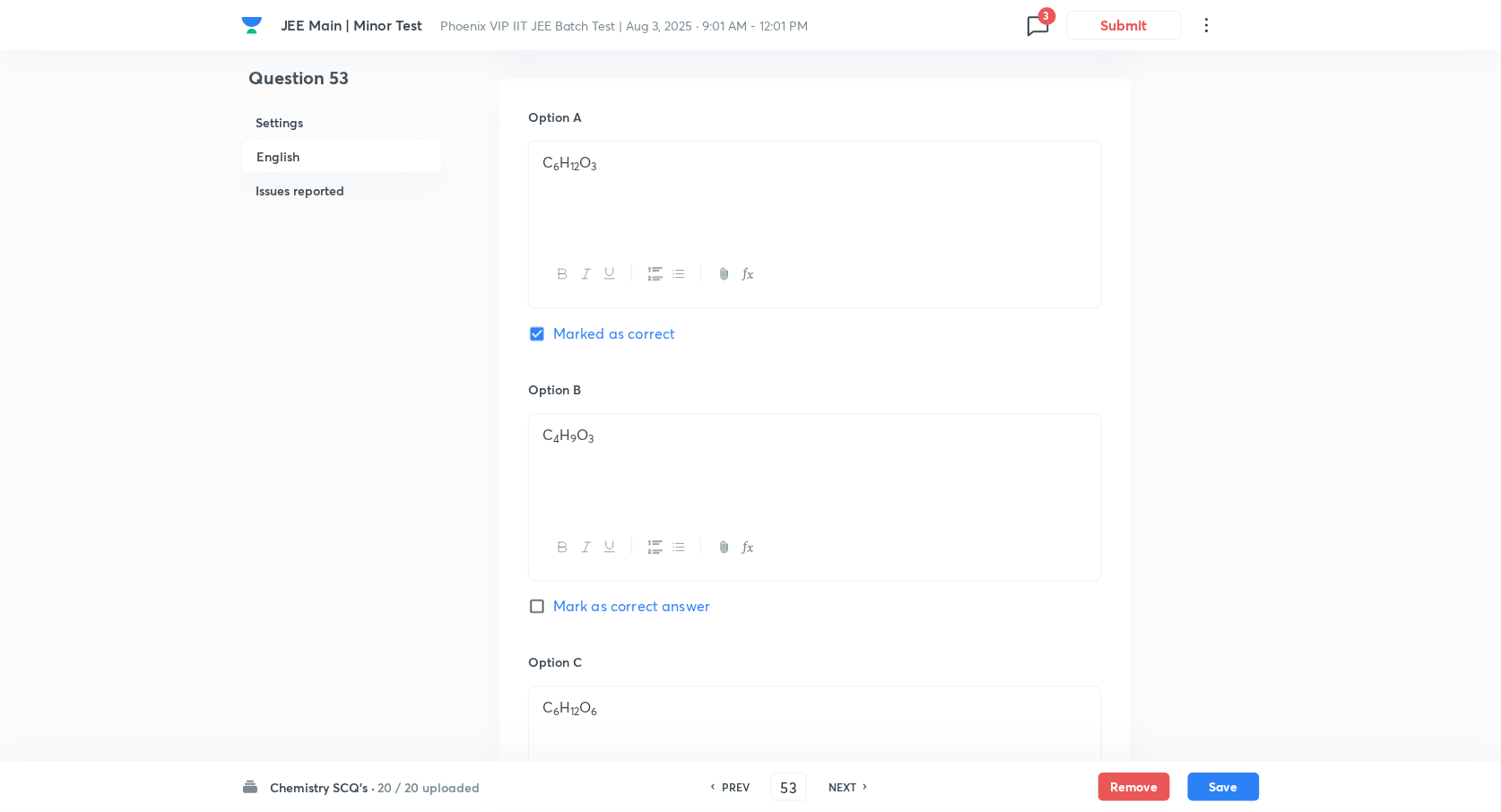 scroll, scrollTop: 789, scrollLeft: 0, axis: vertical 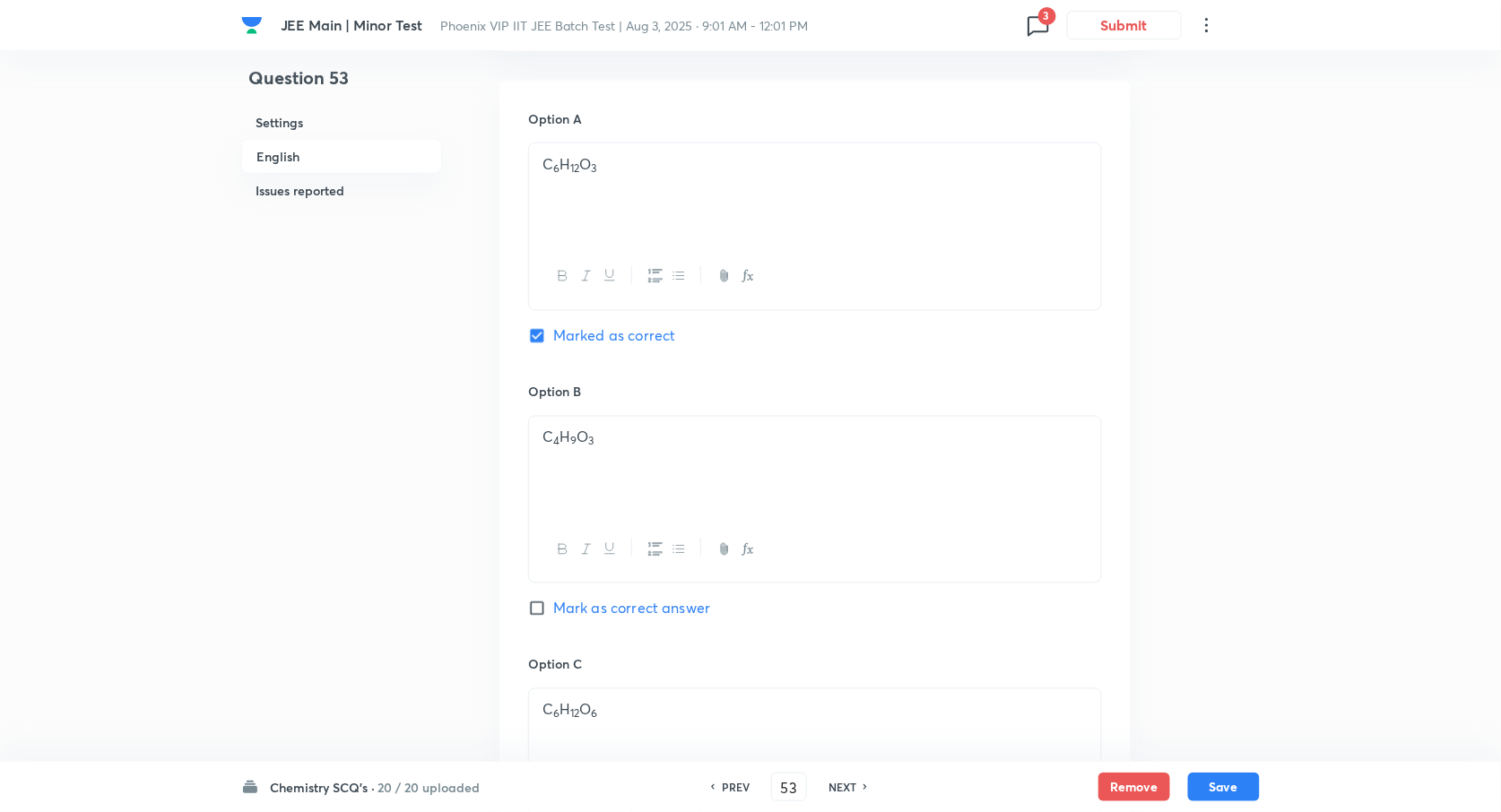 drag, startPoint x: 1261, startPoint y: 309, endPoint x: 1242, endPoint y: 298, distance: 21.954498 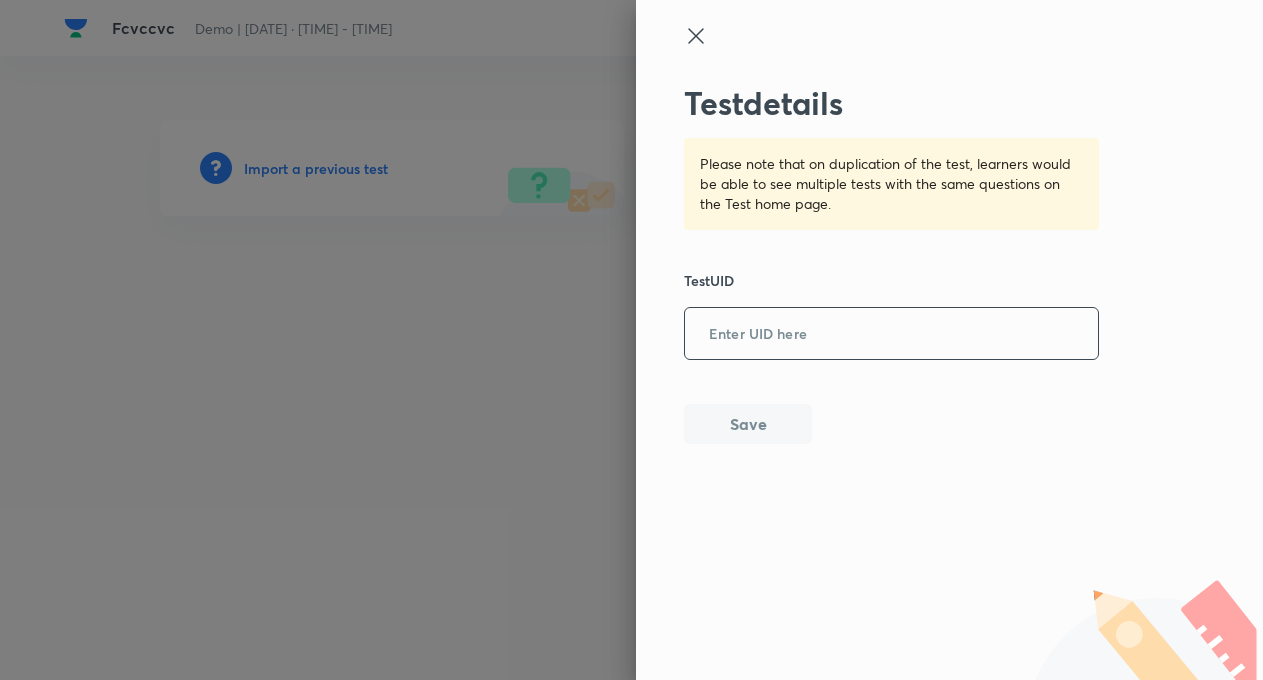 scroll, scrollTop: 0, scrollLeft: 0, axis: both 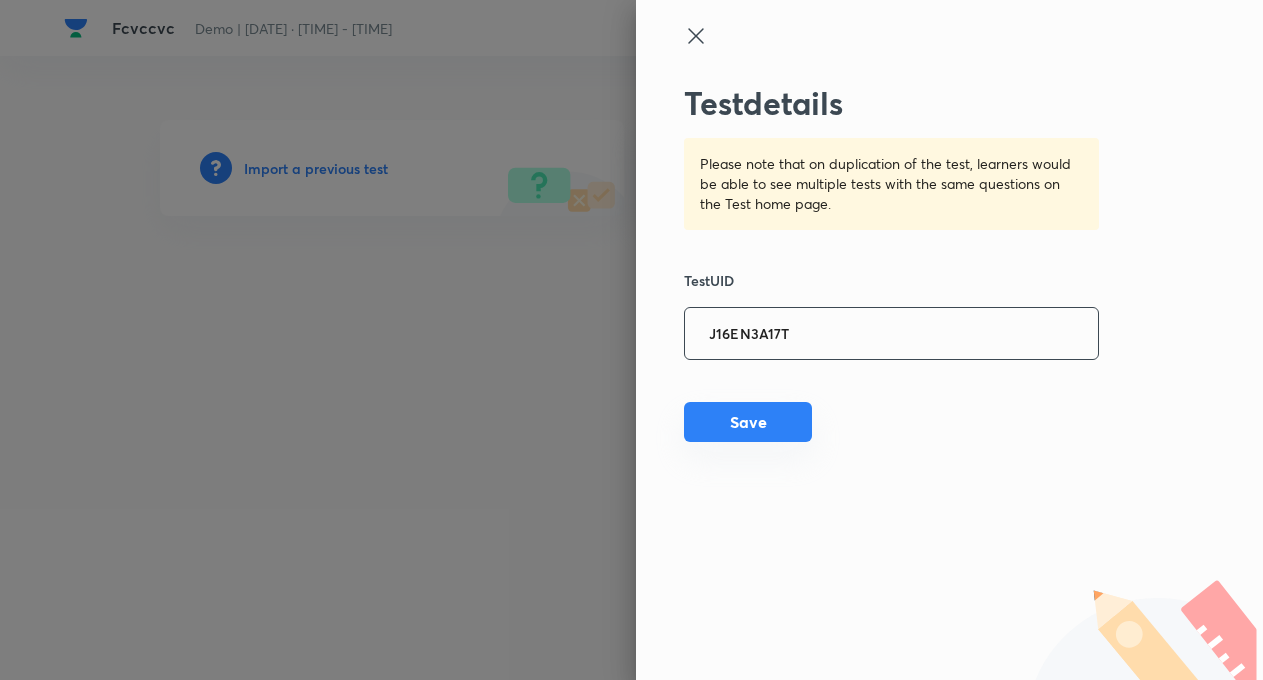 type on "J16EN3A17T" 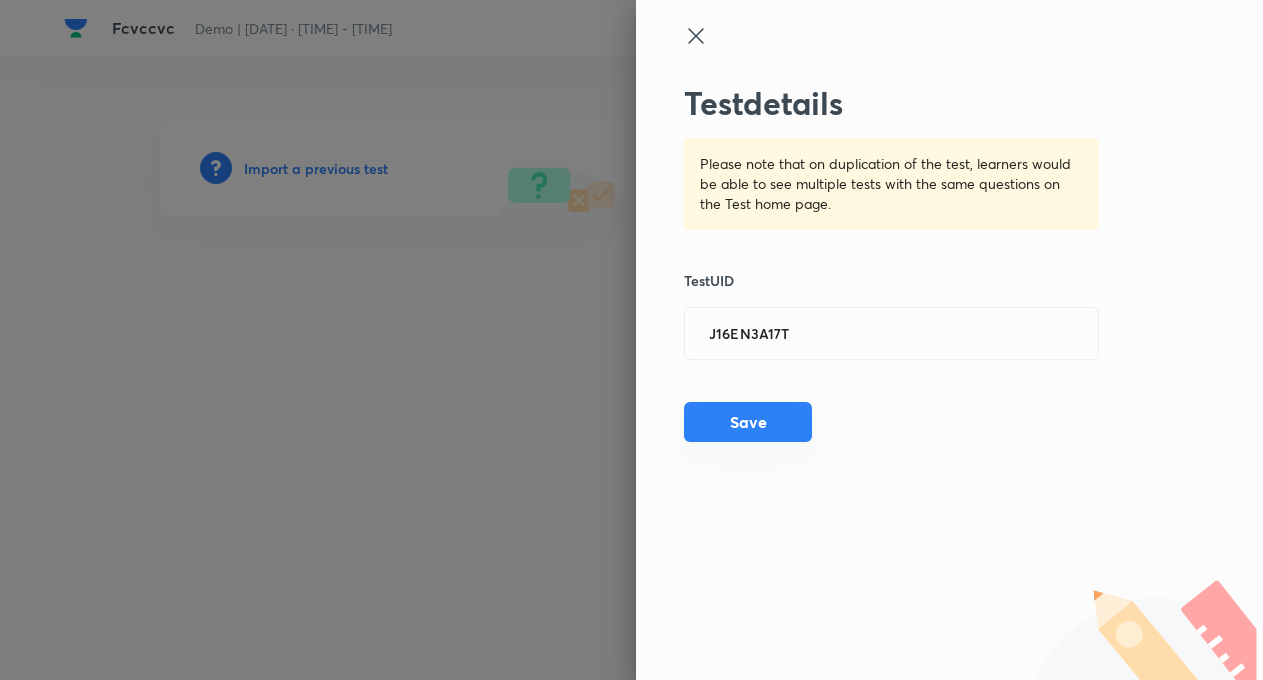 click on "Save" at bounding box center (748, 422) 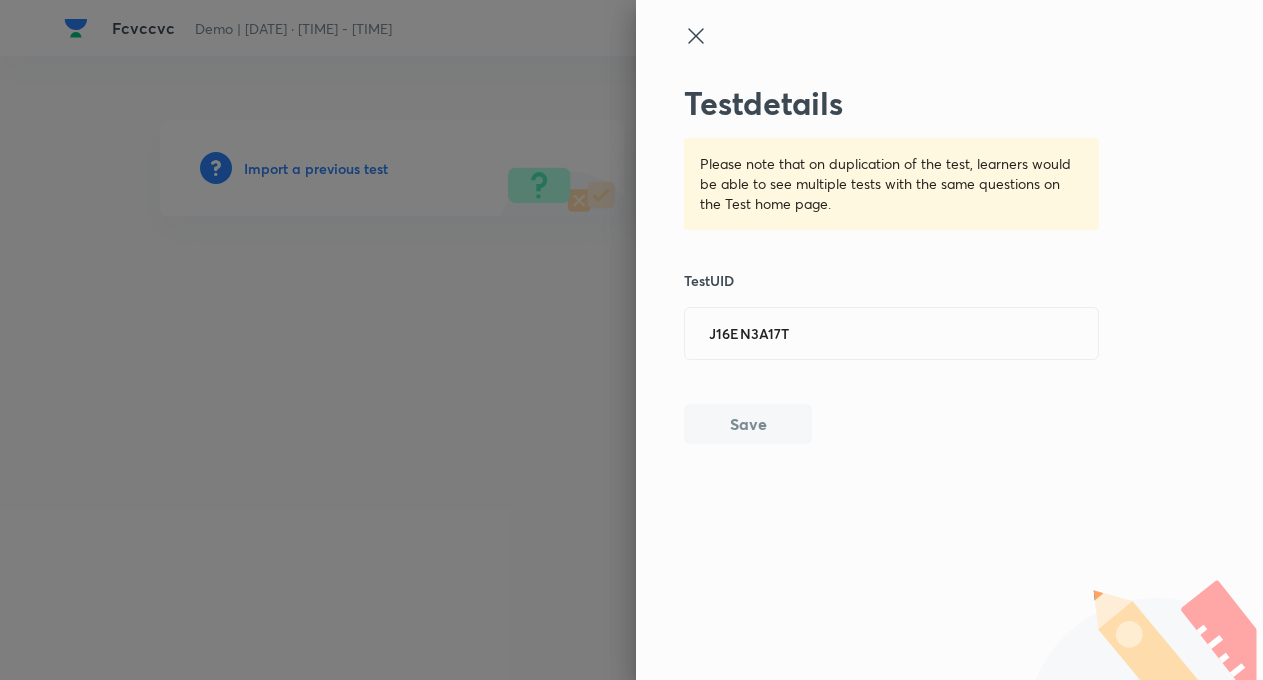 type 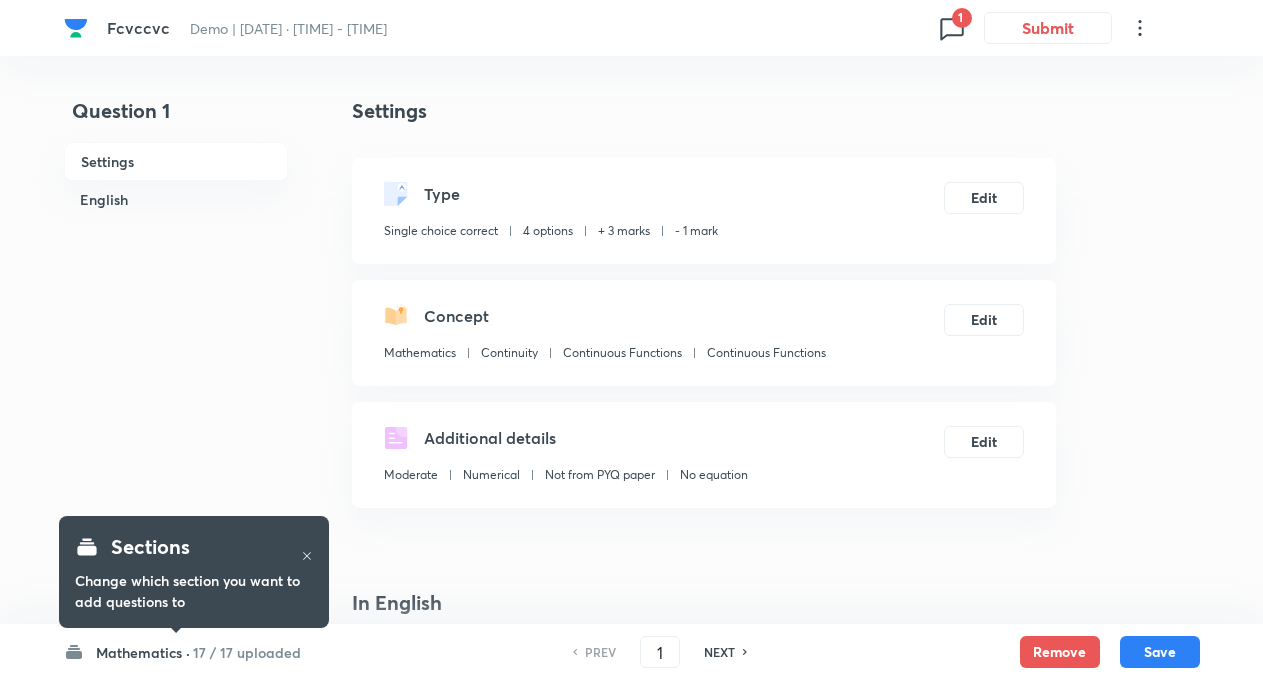 checkbox on "true" 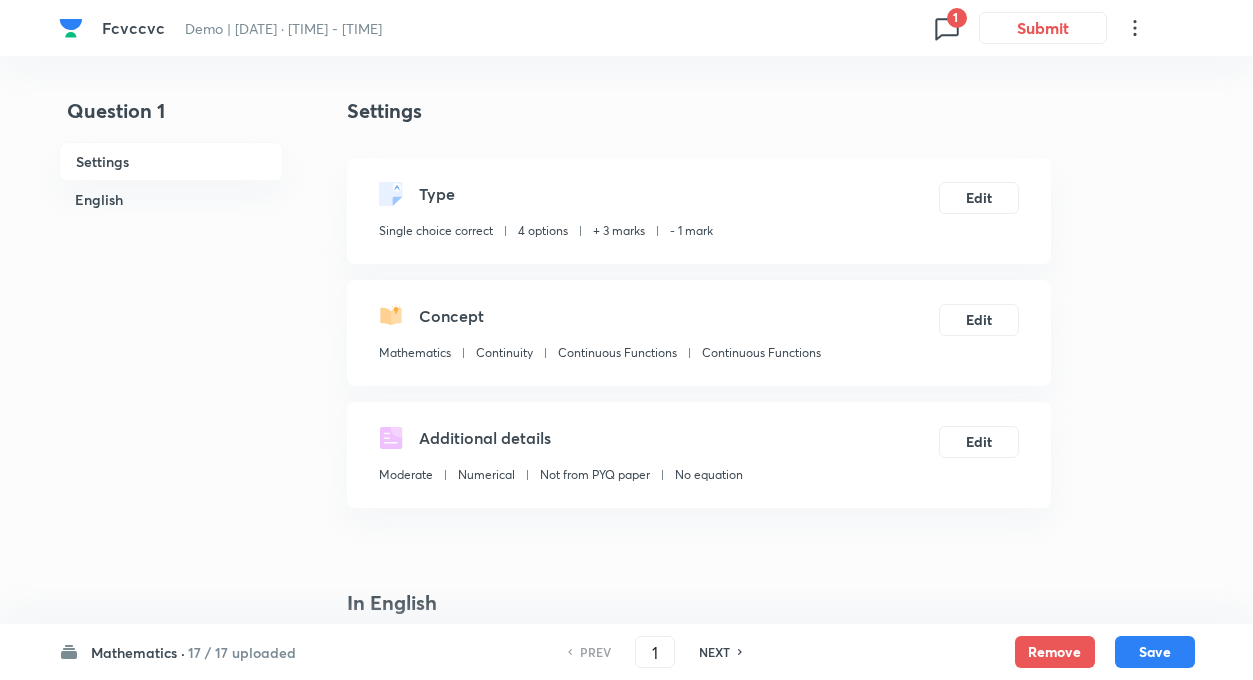 click 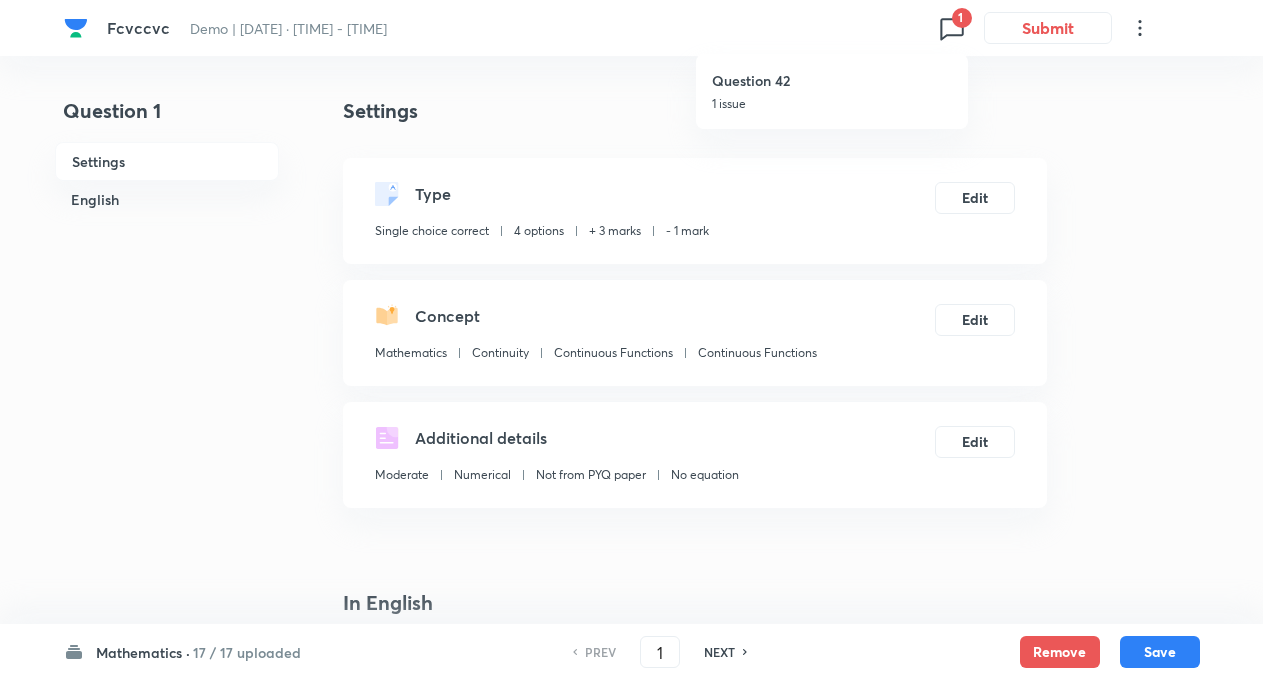 click on "Question 42" at bounding box center (832, 80) 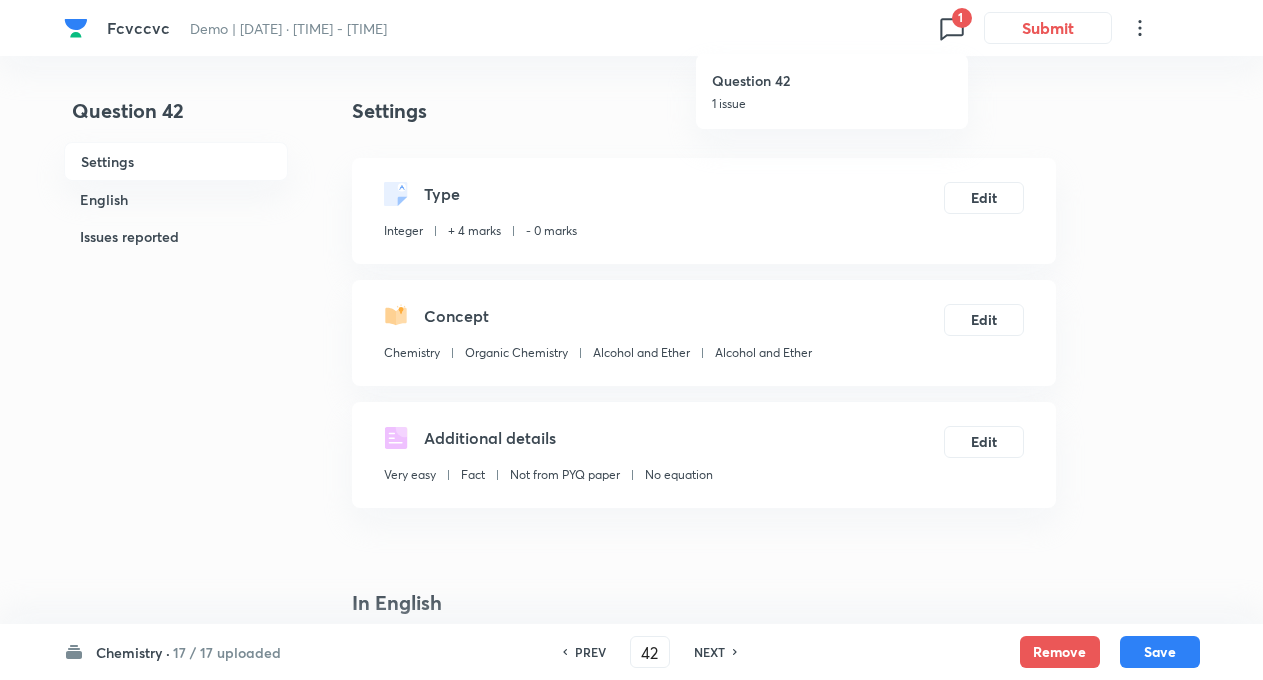 type on "42" 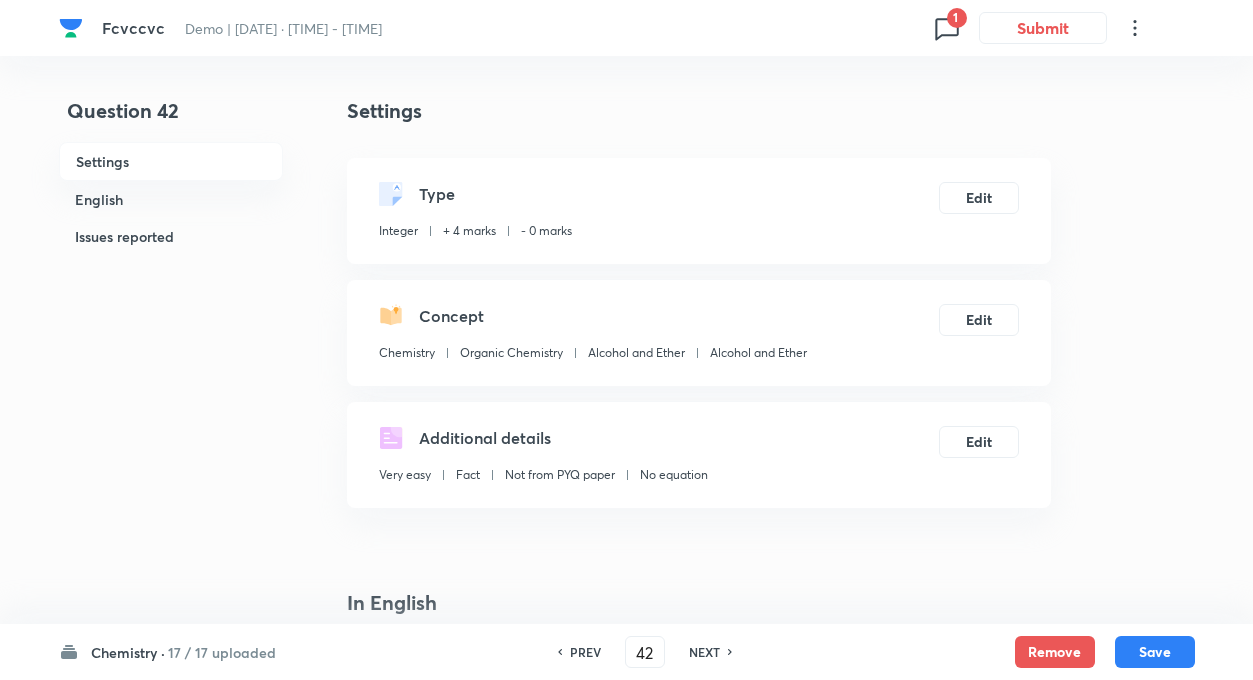 type on "2" 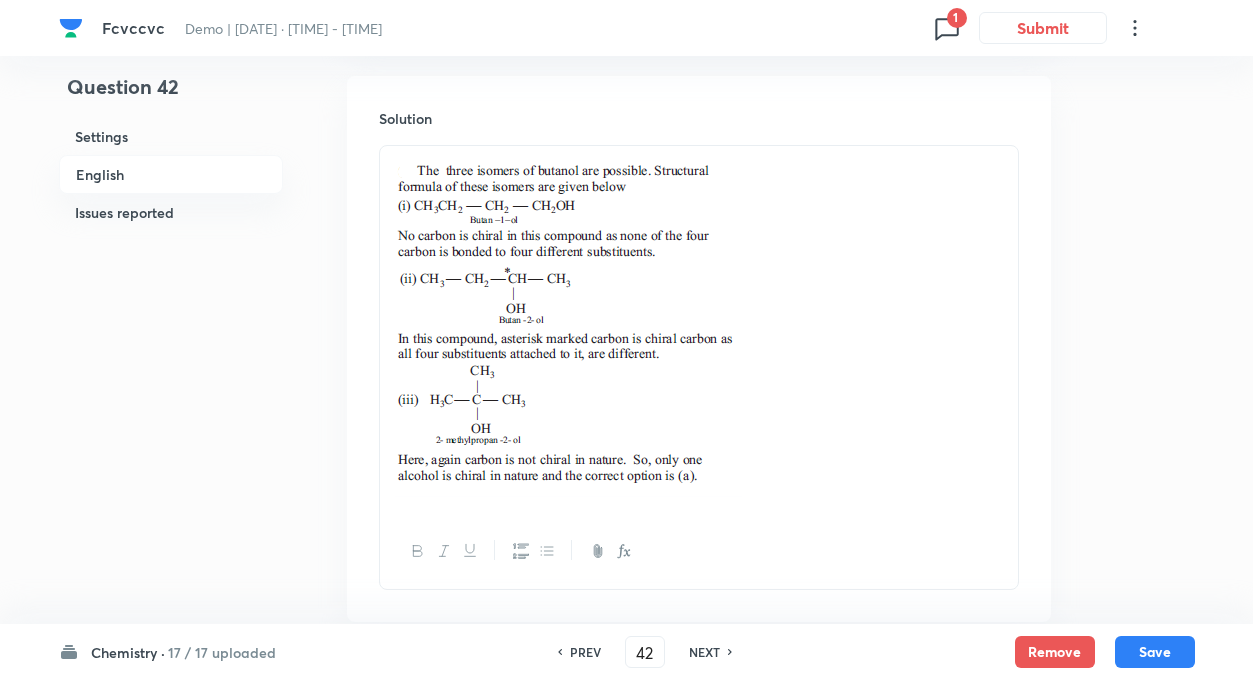 scroll, scrollTop: 1040, scrollLeft: 0, axis: vertical 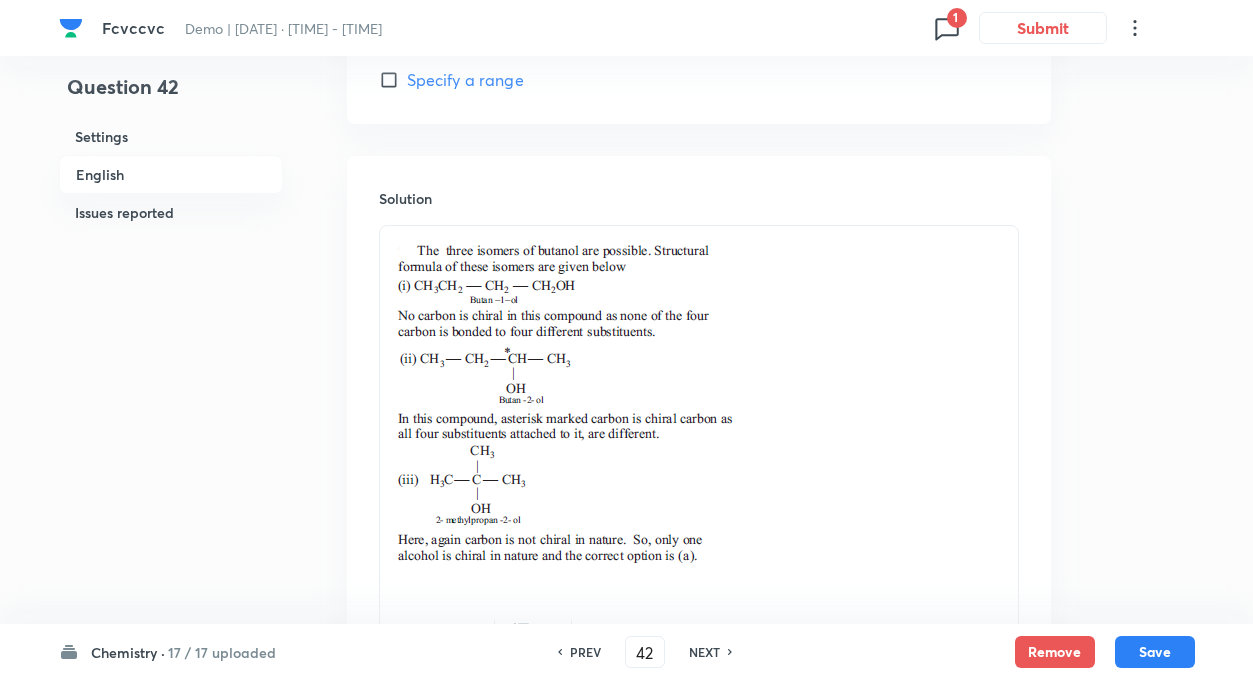 click on "Question 42 Settings English Issues reported" at bounding box center (171, 226) 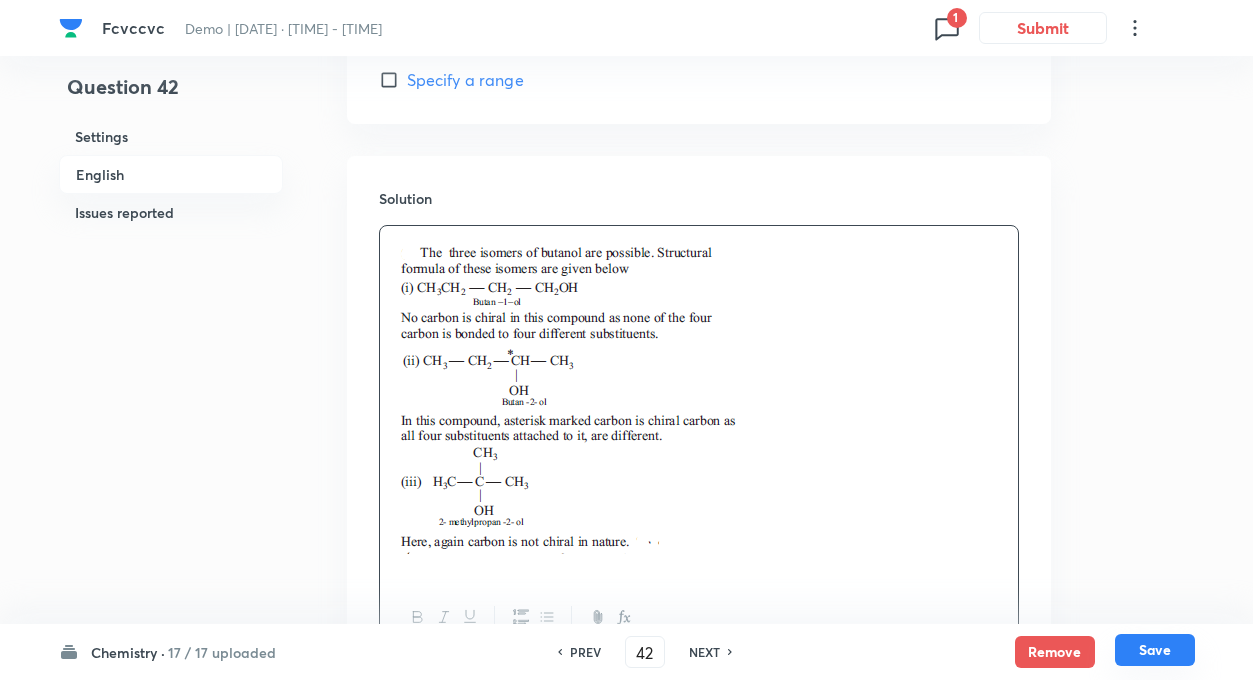 click on "Save" at bounding box center [1155, 650] 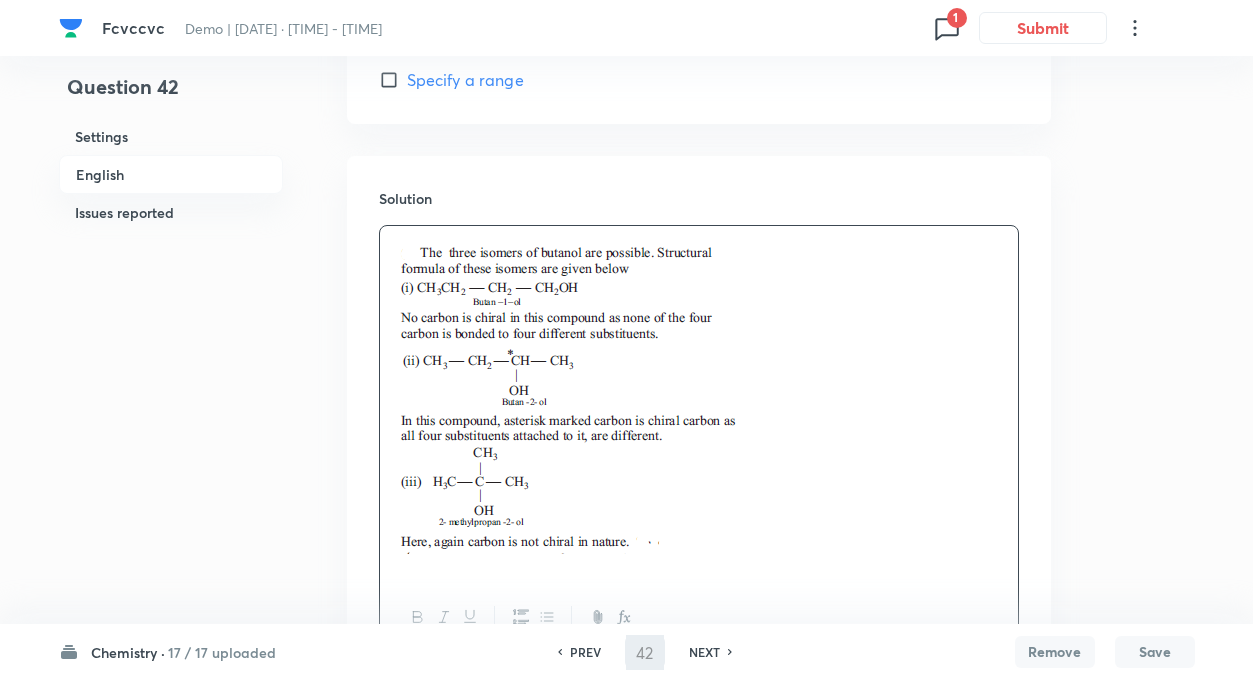 type on "43" 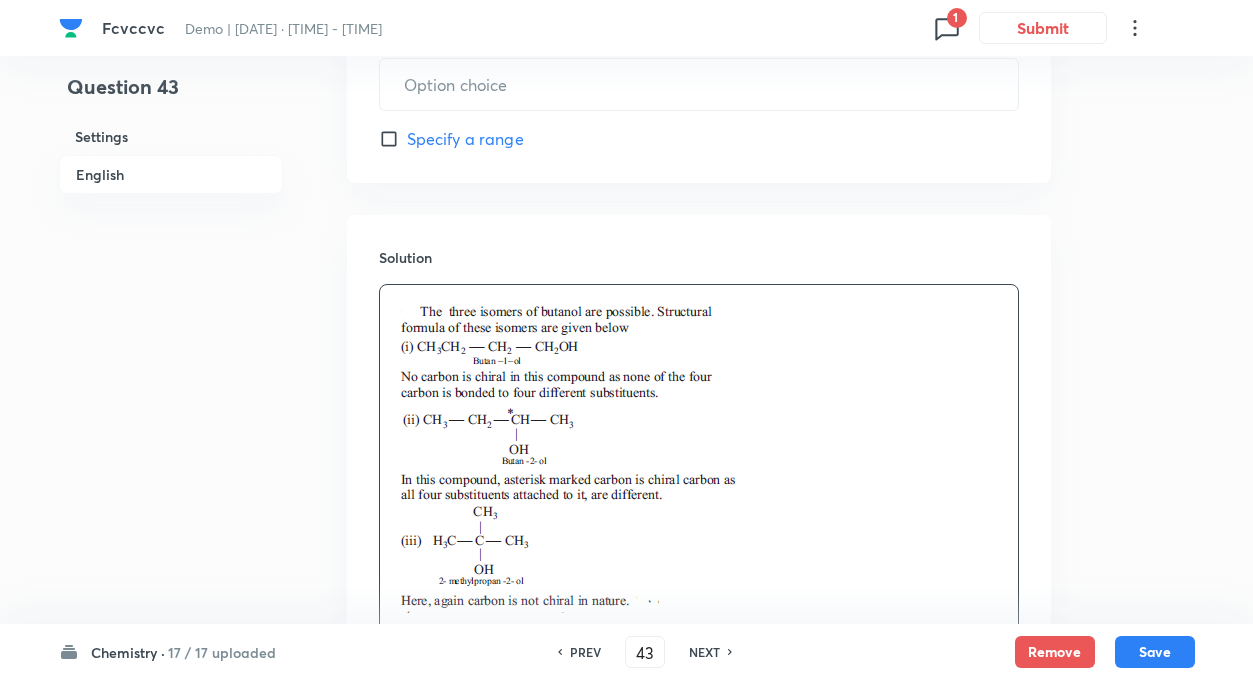 type on "3" 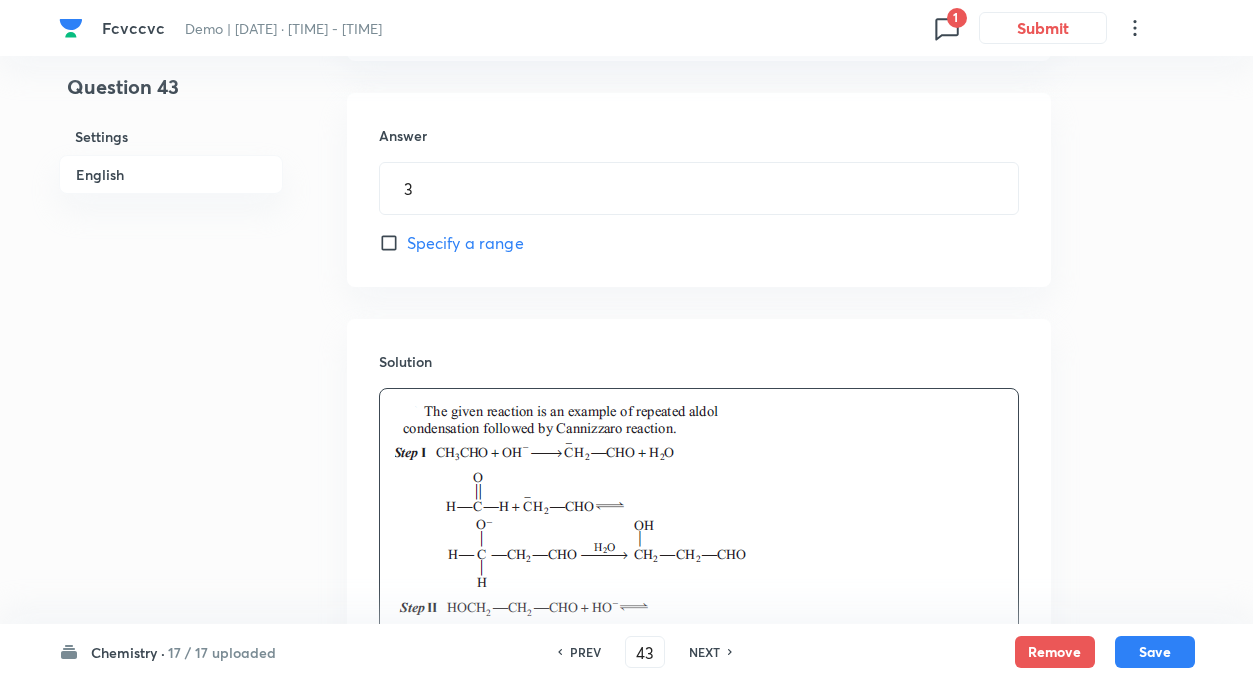 scroll, scrollTop: 1111, scrollLeft: 0, axis: vertical 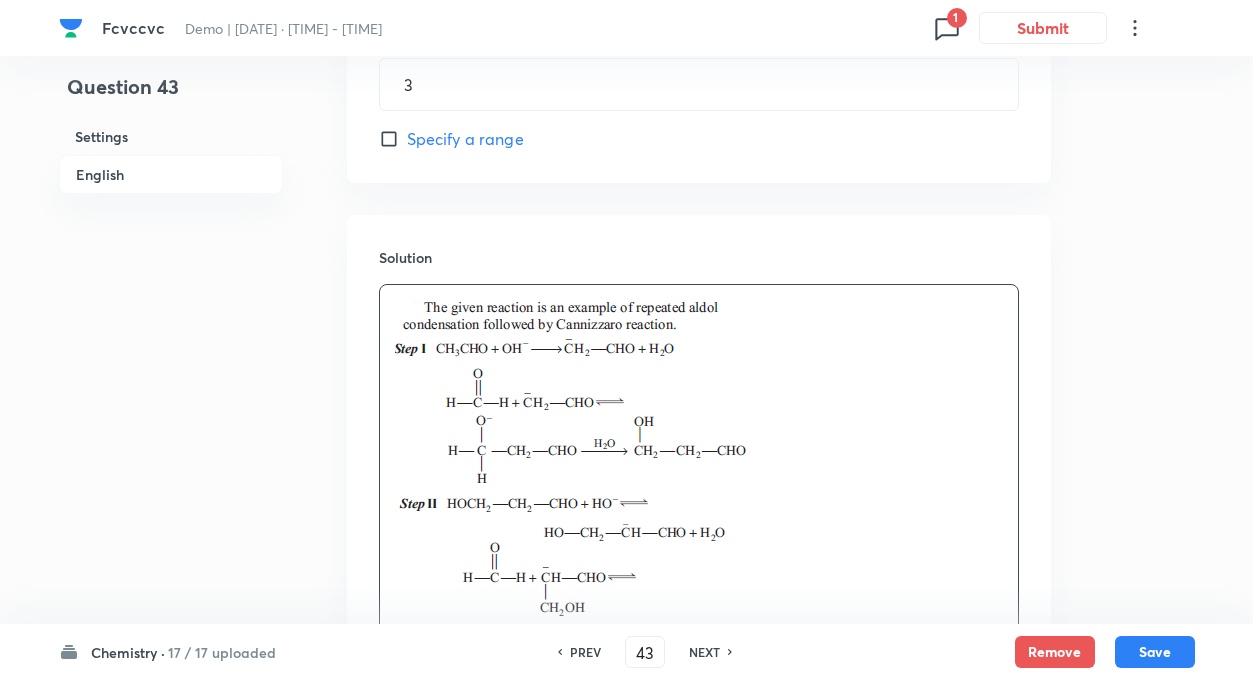 click on "PREV" at bounding box center (585, 652) 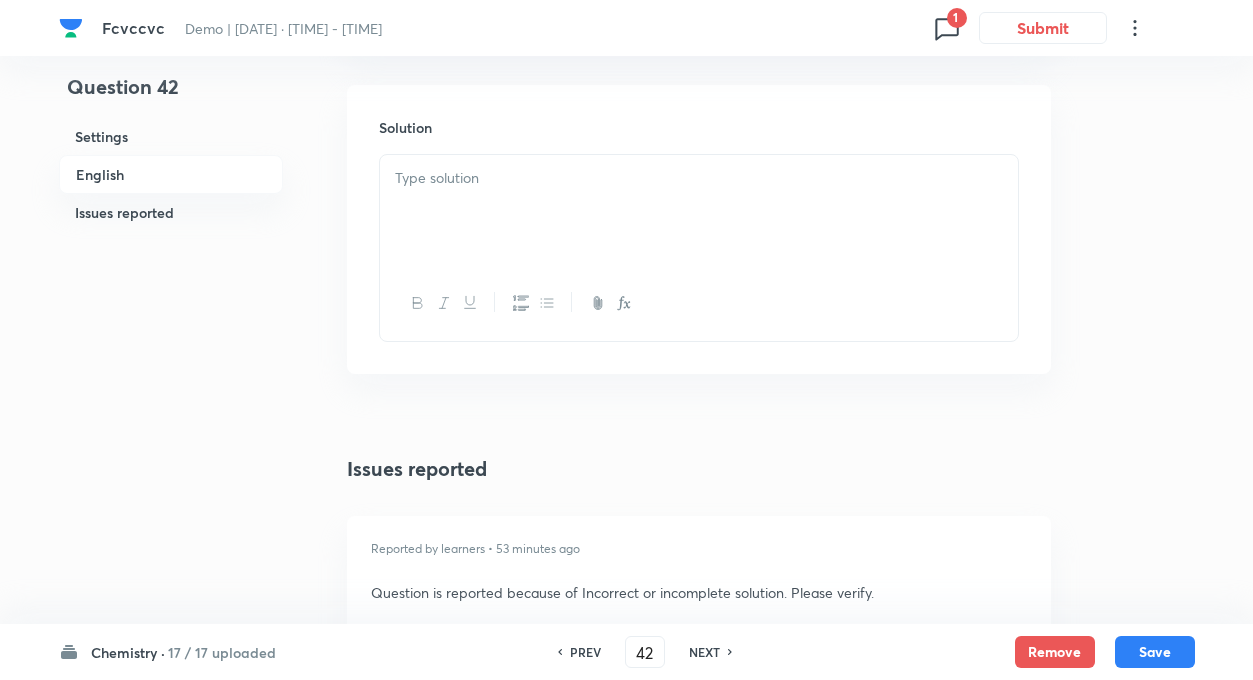type on "2" 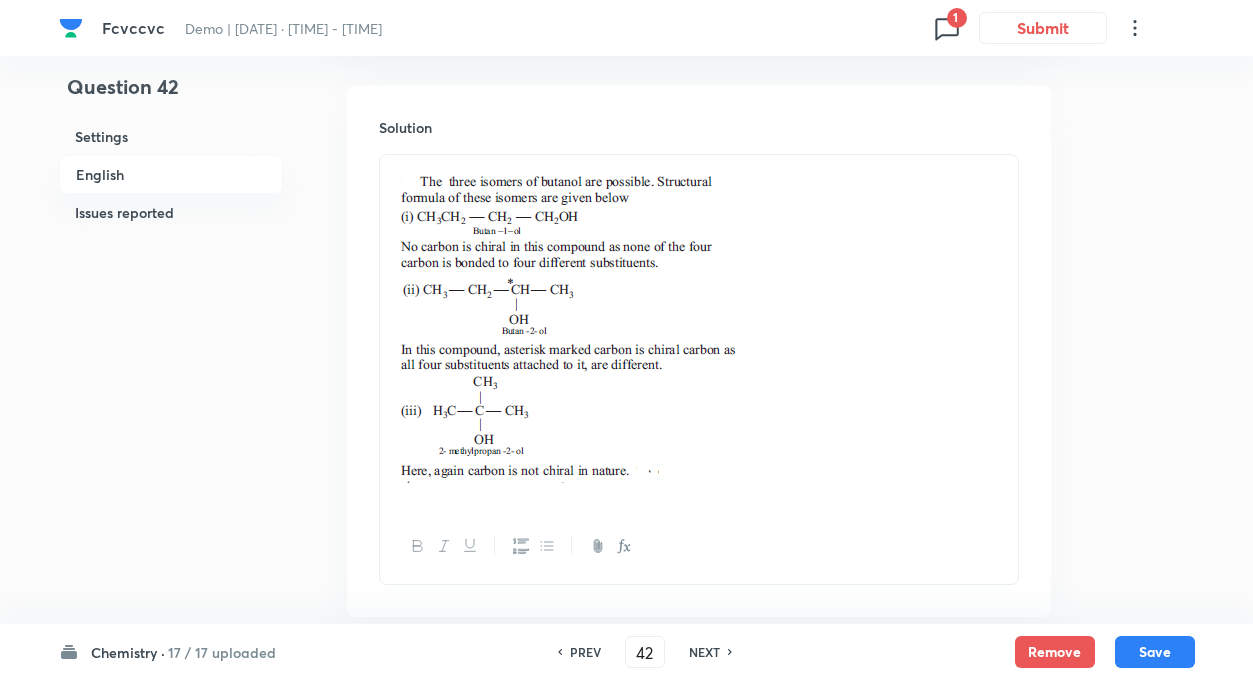 click on "Question 42 Settings English Issues reported" at bounding box center (171, 148) 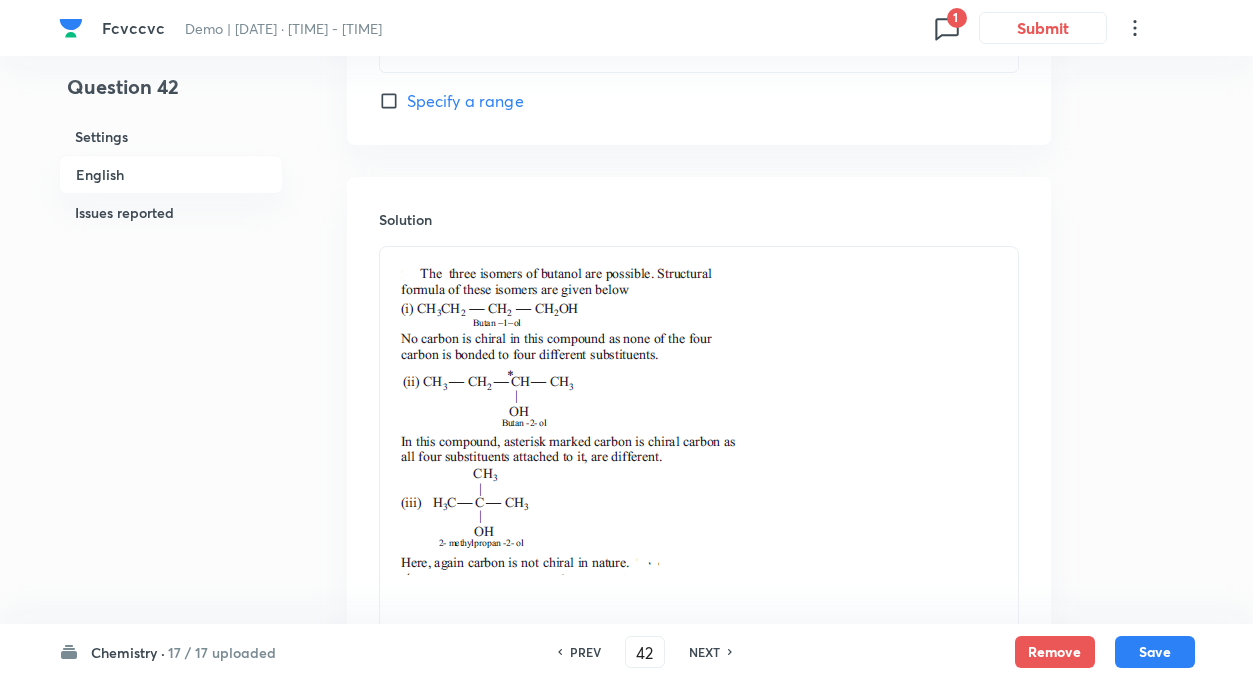 scroll, scrollTop: 1071, scrollLeft: 0, axis: vertical 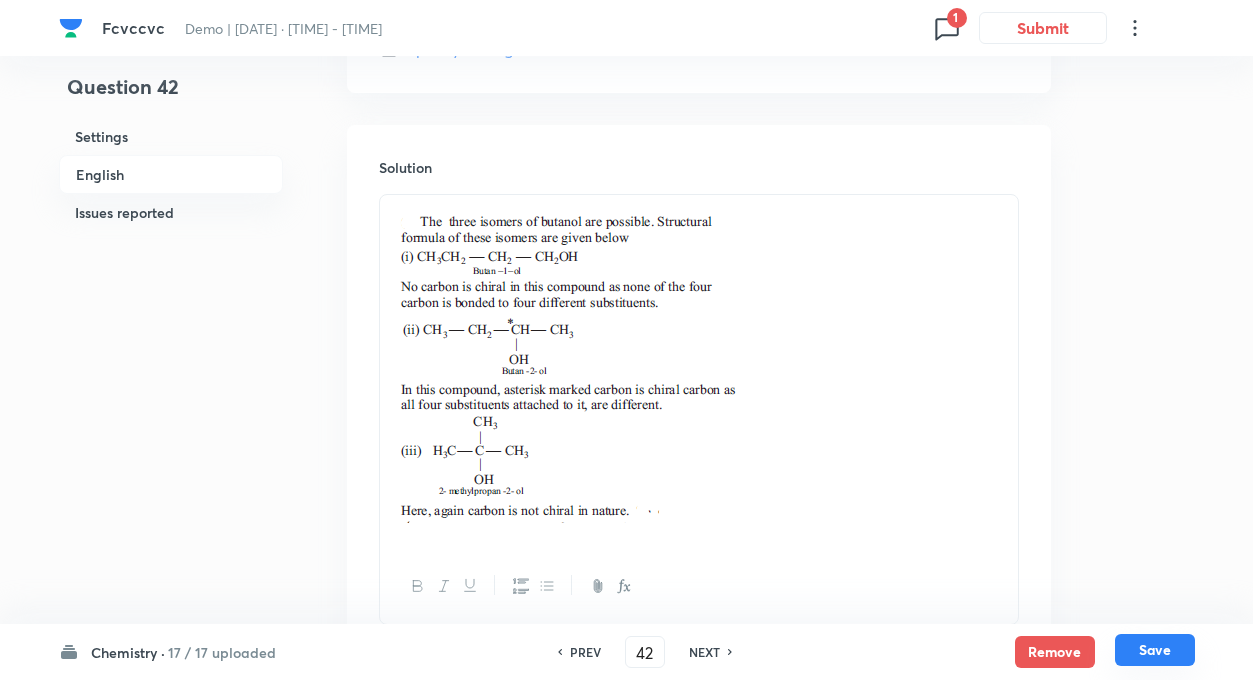 click on "Save" at bounding box center [1155, 650] 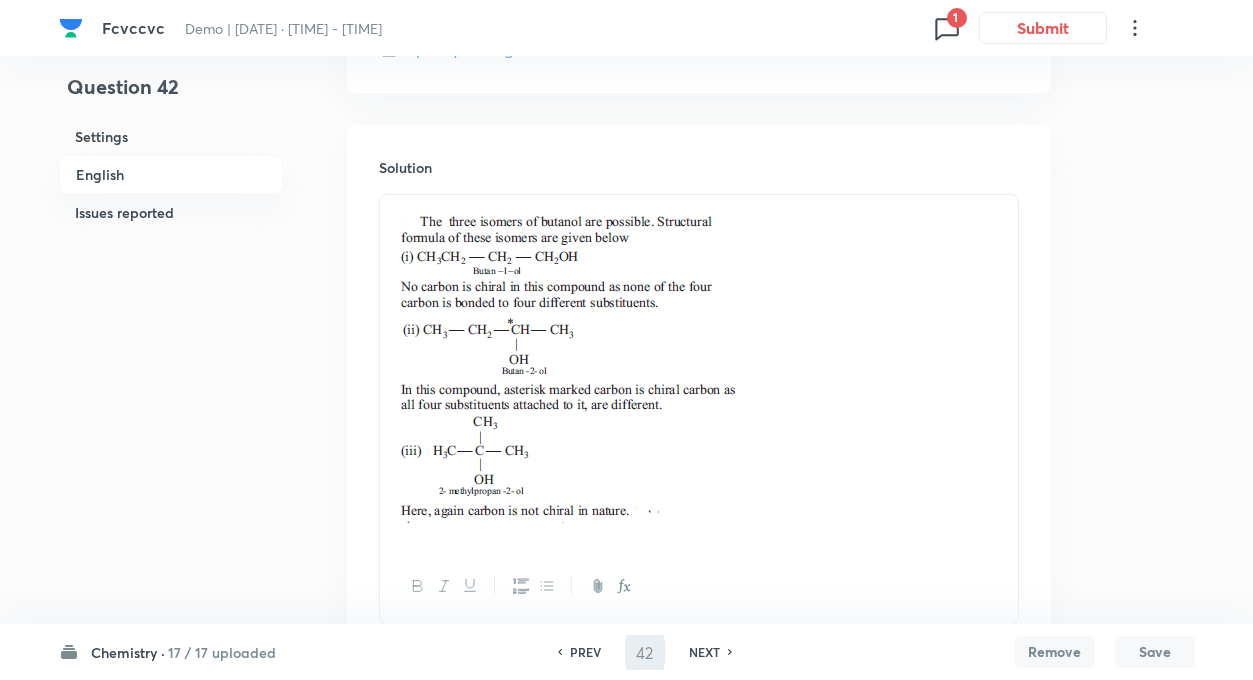 type on "43" 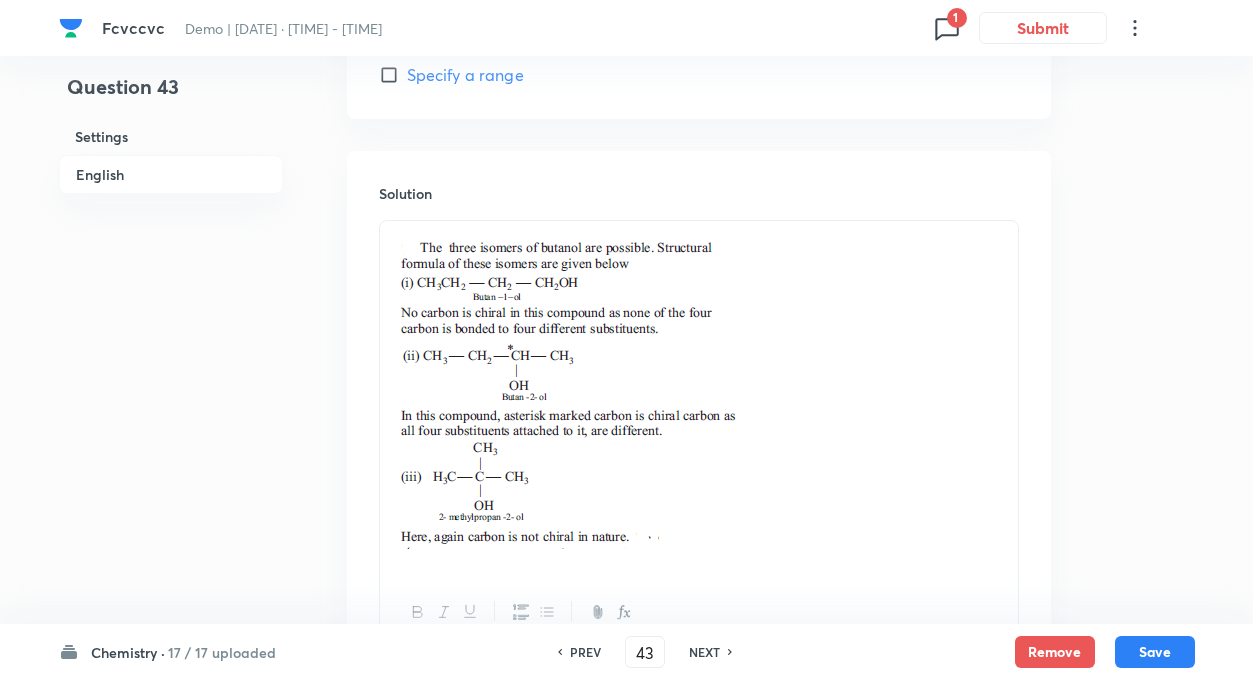 type on "3" 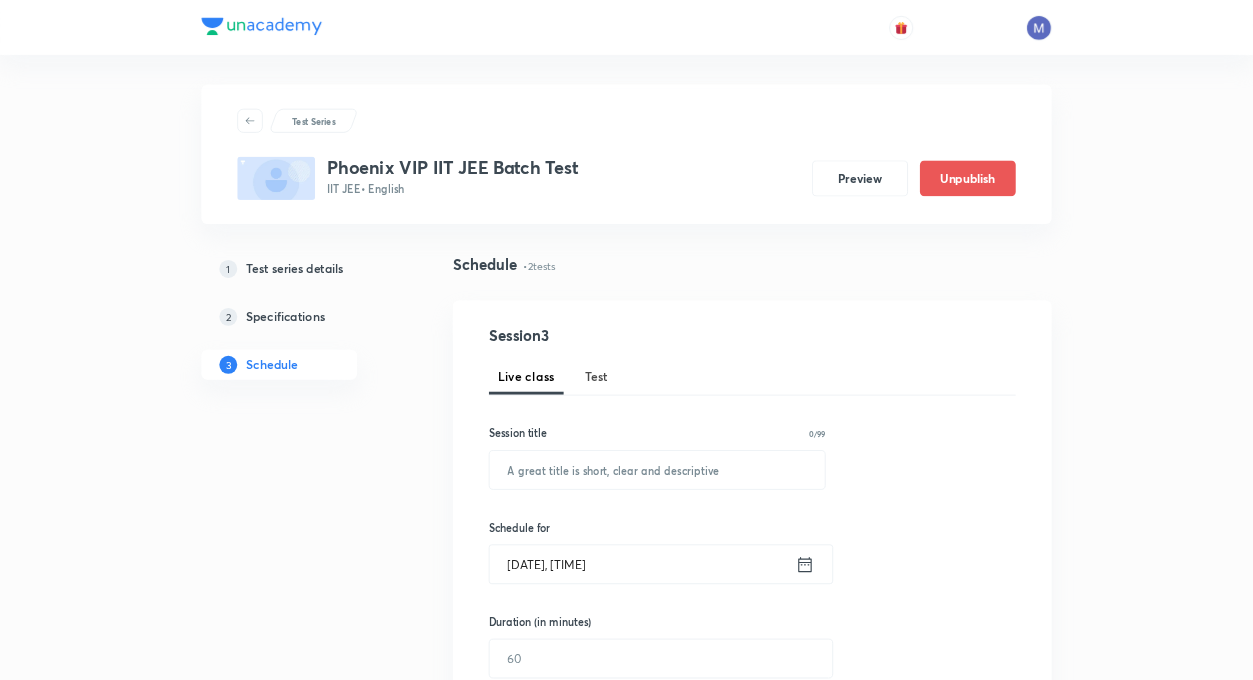 scroll, scrollTop: 0, scrollLeft: 0, axis: both 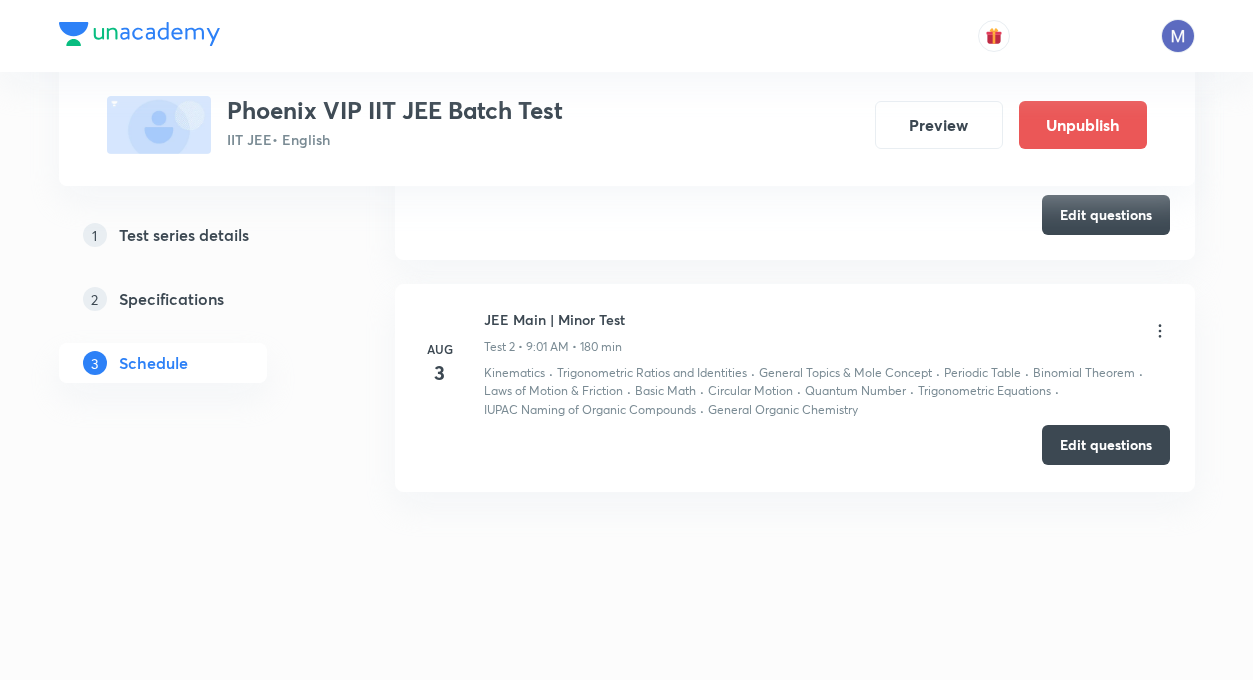 click on "Edit questions" at bounding box center (1106, 445) 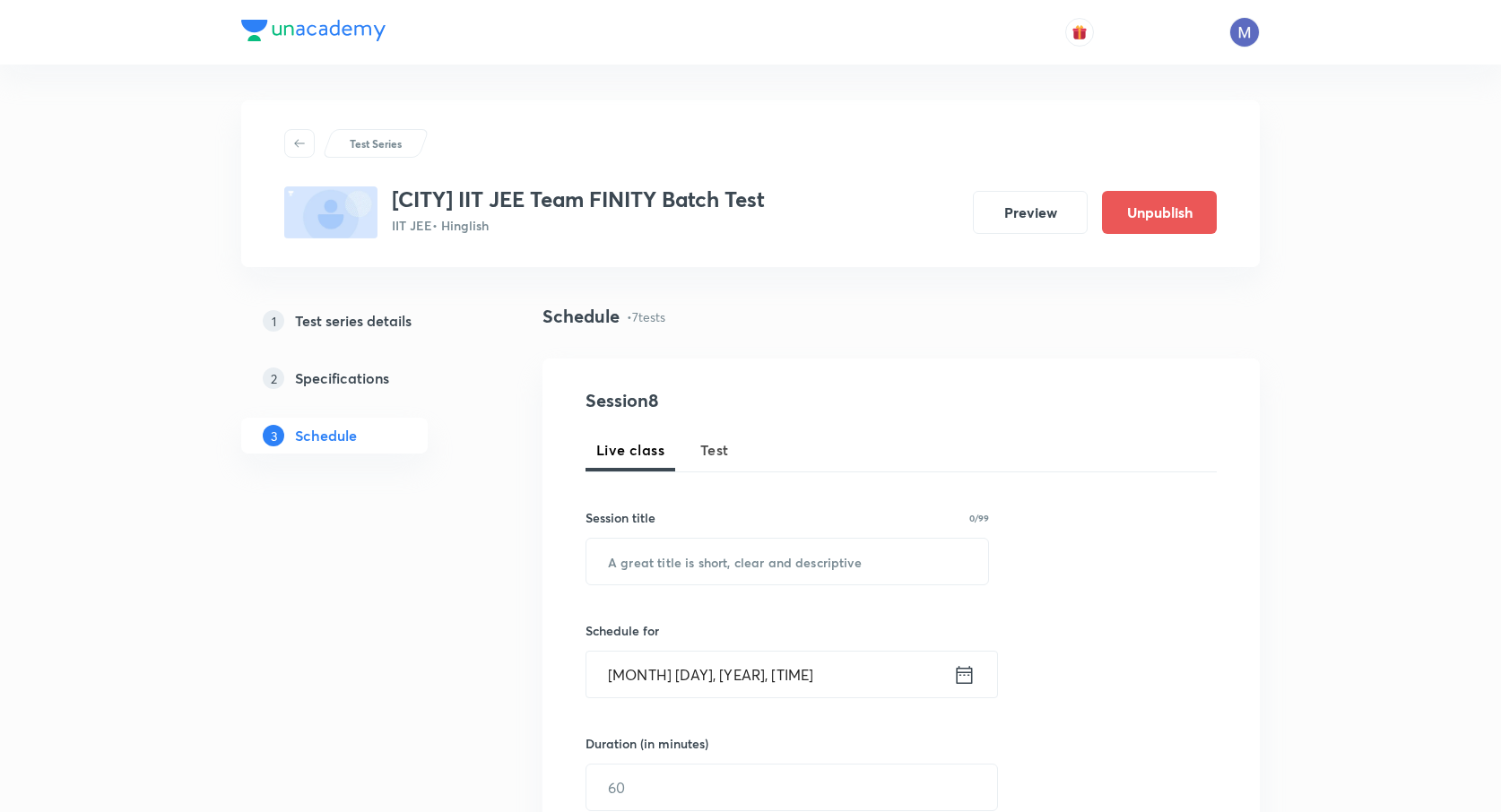 scroll, scrollTop: 0, scrollLeft: 0, axis: both 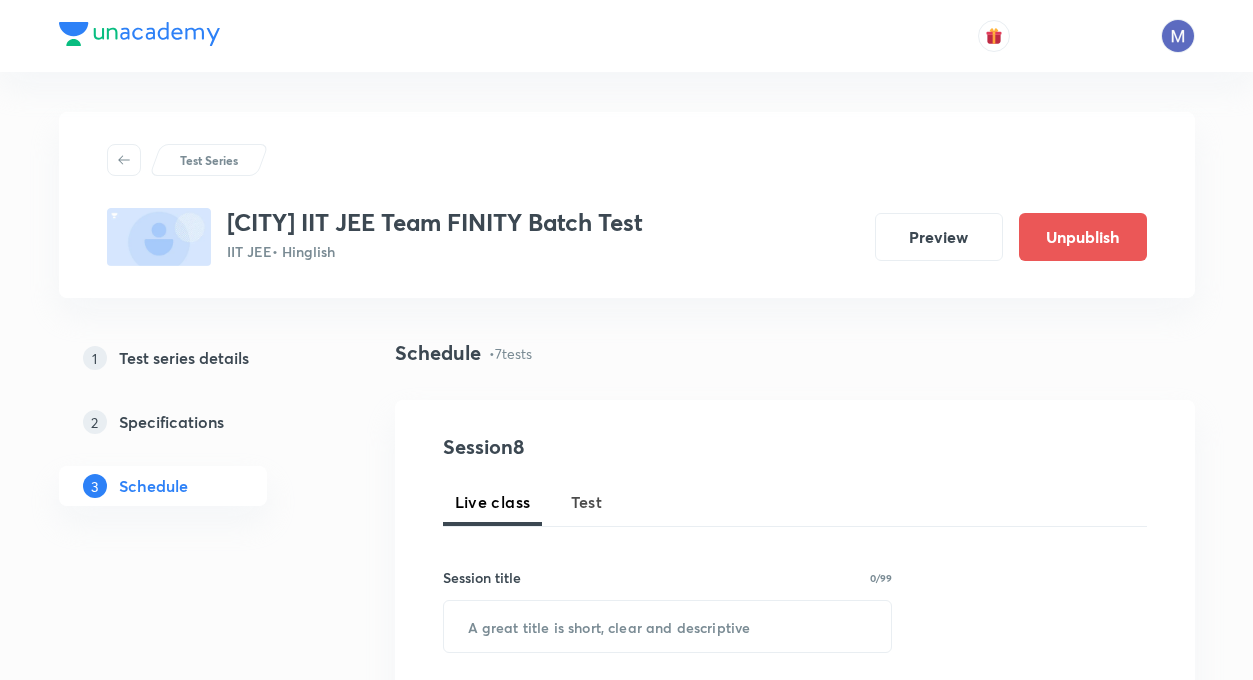 click on "Session  8 Live class Test Session title 0/99 ​ Schedule for [MONTH] [DAY], [YEAR], [TIME] ​ Duration (in minutes) ​ Sub-concepts ​ Add Cancel" at bounding box center (795, 772) 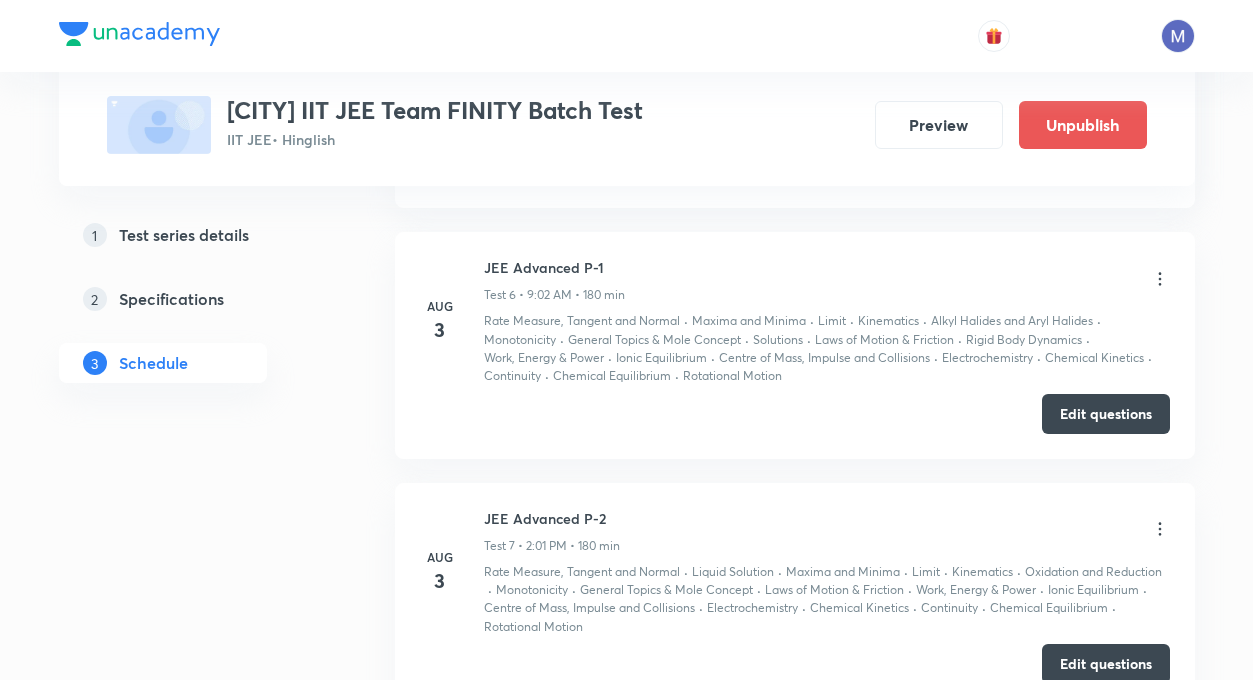scroll, scrollTop: 2040, scrollLeft: 0, axis: vertical 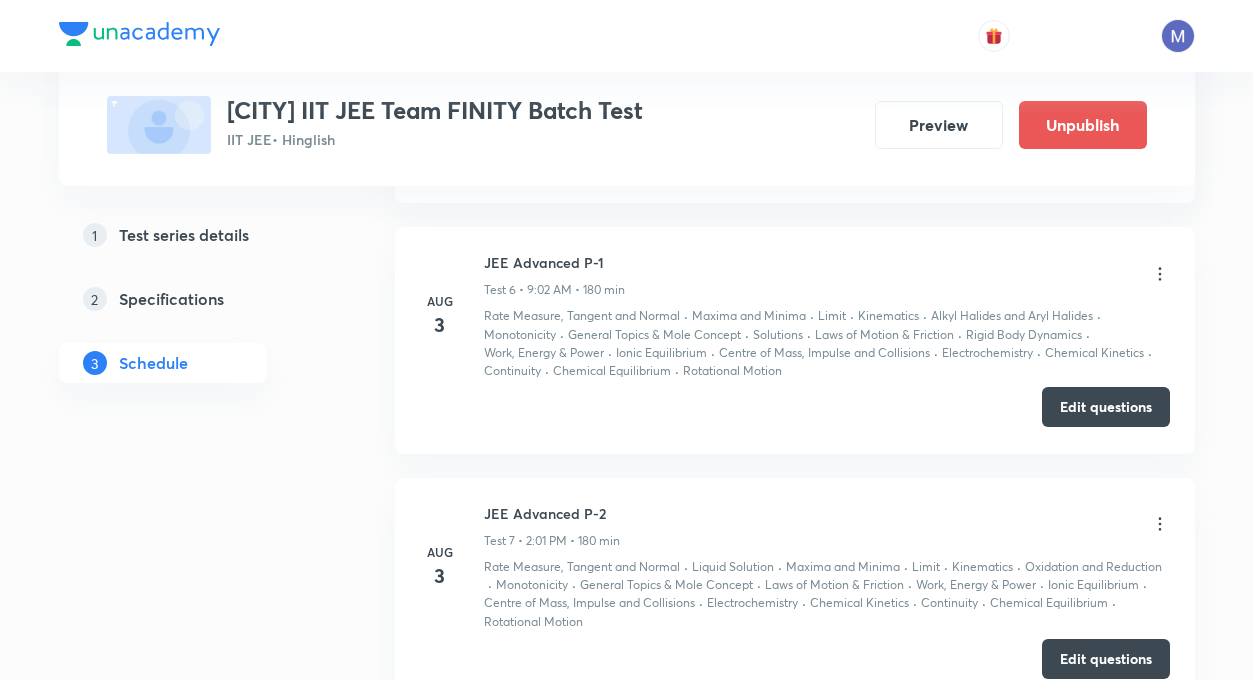 click on "Edit questions" at bounding box center [1106, 407] 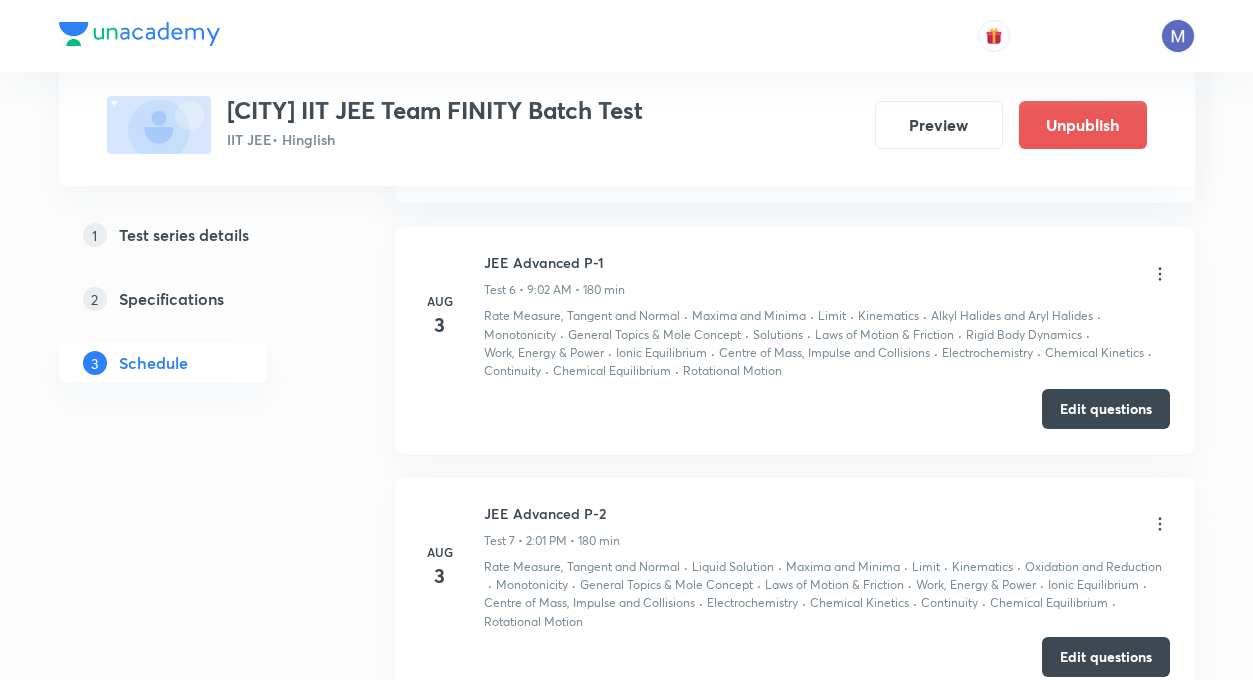click on "Edit questions" at bounding box center (1106, 657) 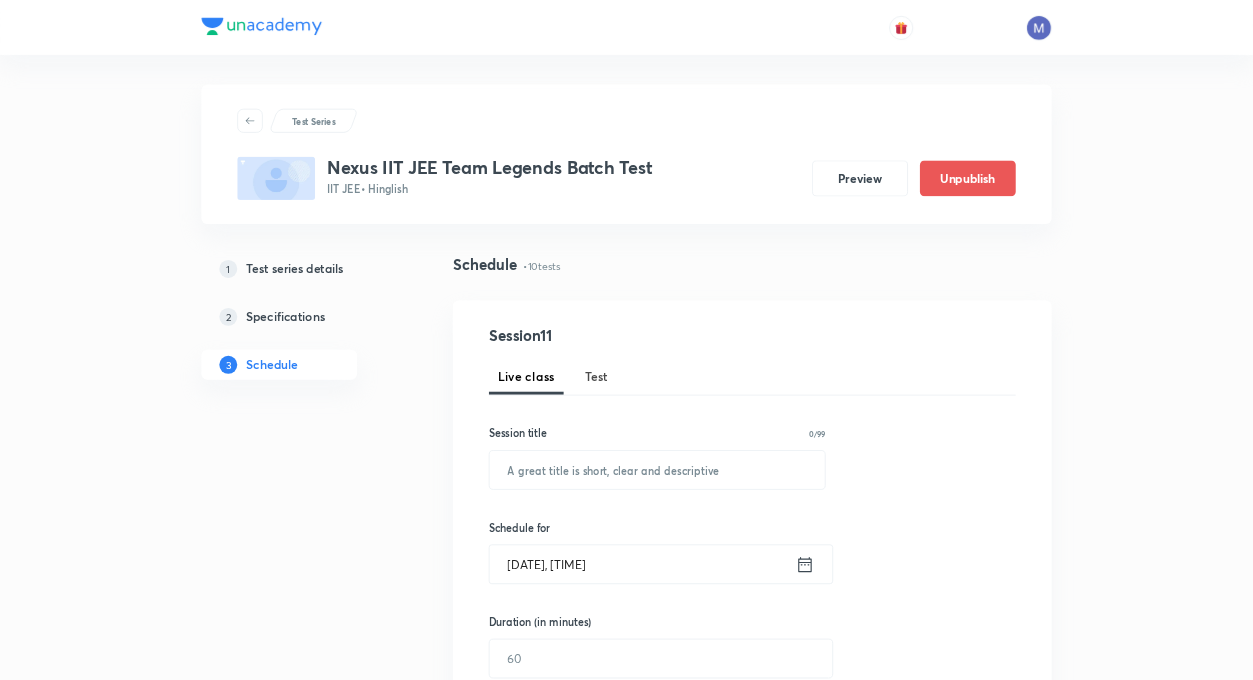 scroll, scrollTop: 0, scrollLeft: 0, axis: both 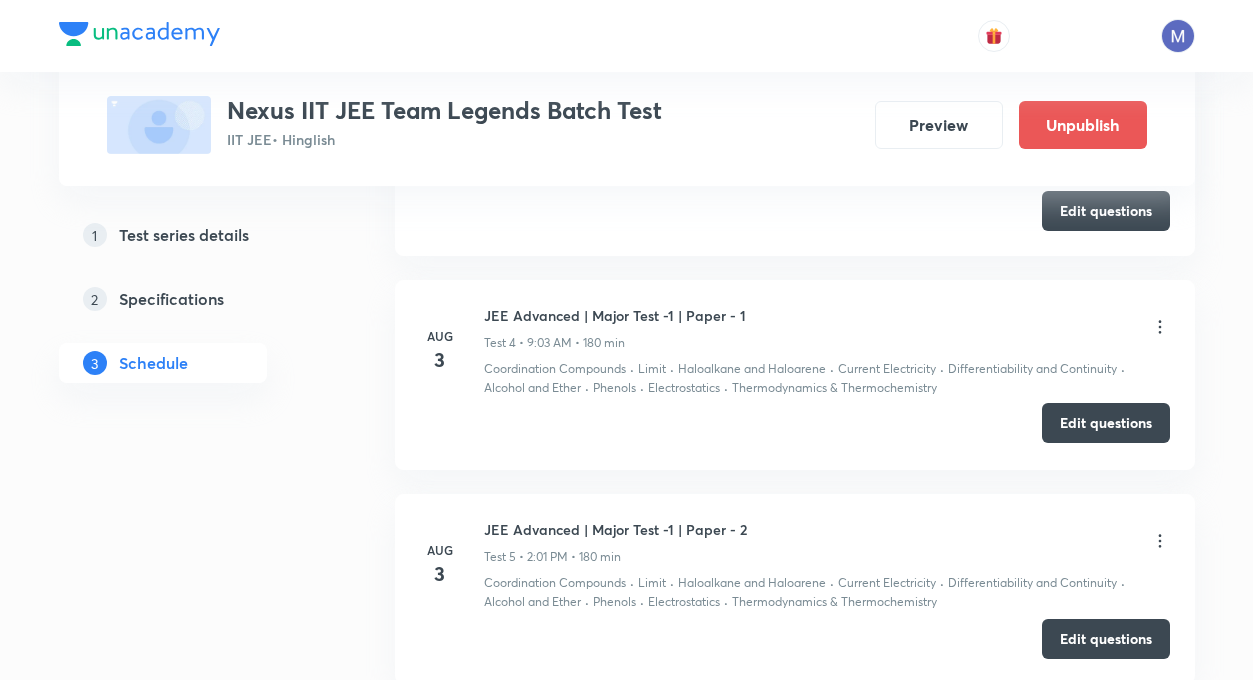click on "Edit questions" at bounding box center [1106, 423] 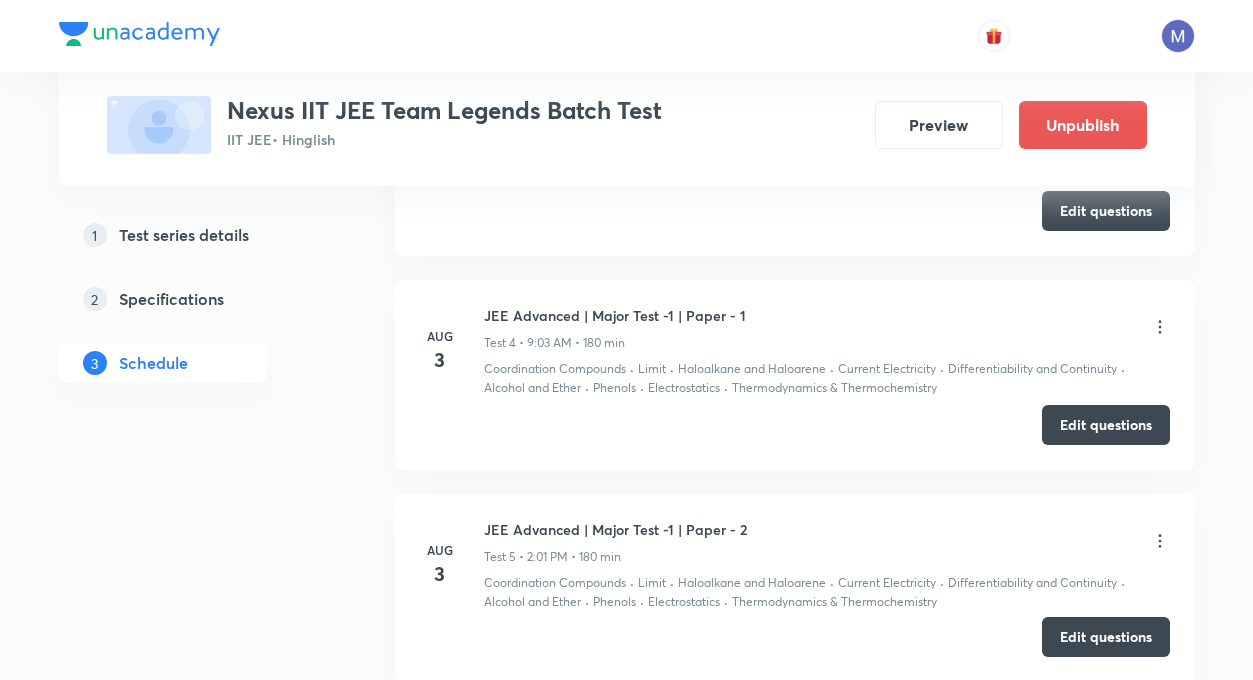 click on "Edit questions" at bounding box center (1106, 637) 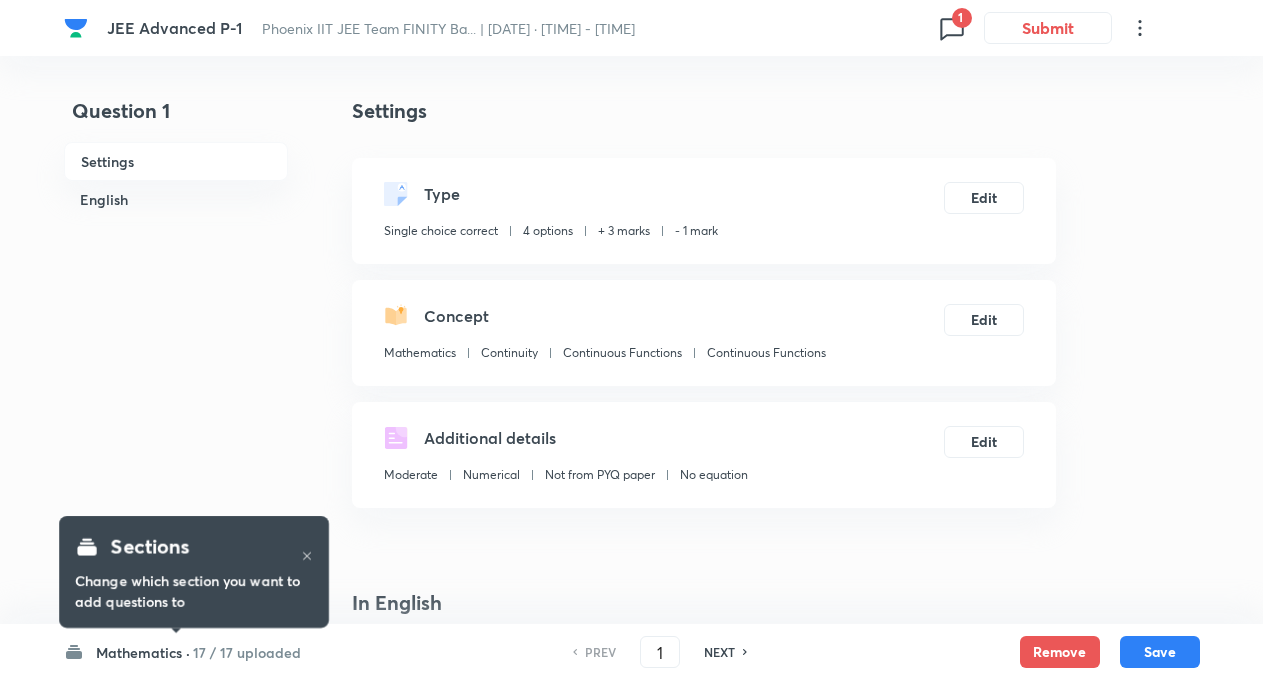 checkbox on "true" 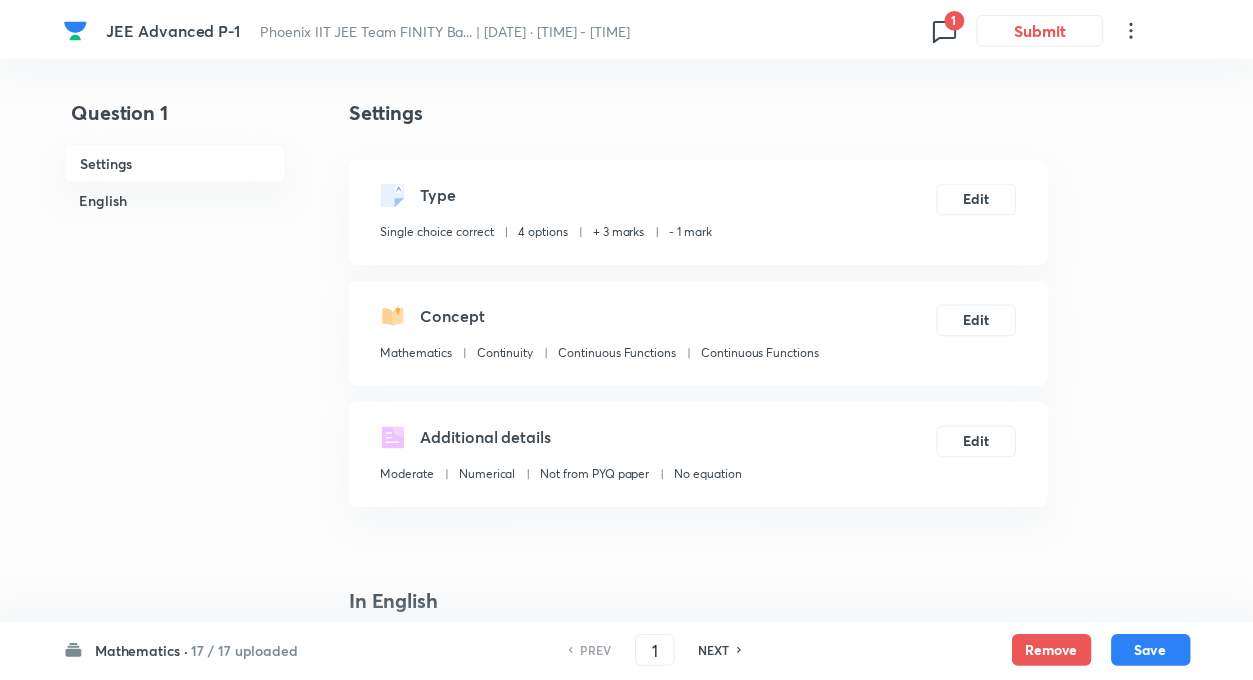 scroll, scrollTop: 0, scrollLeft: 0, axis: both 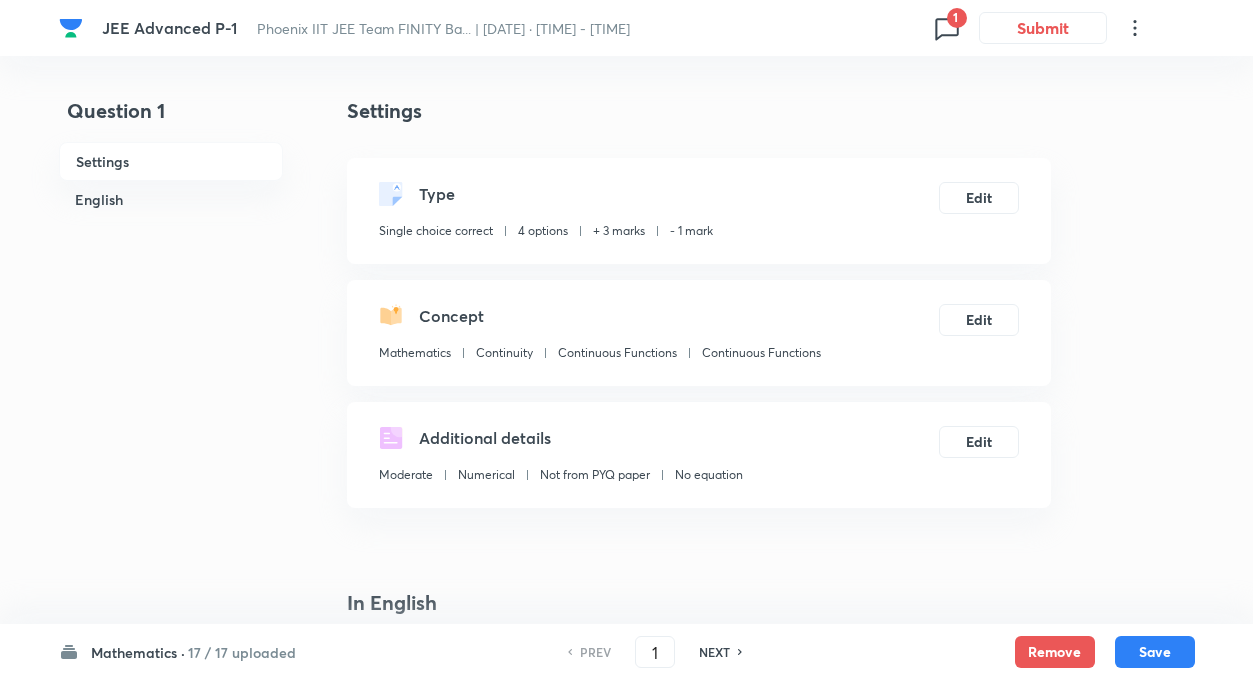 click 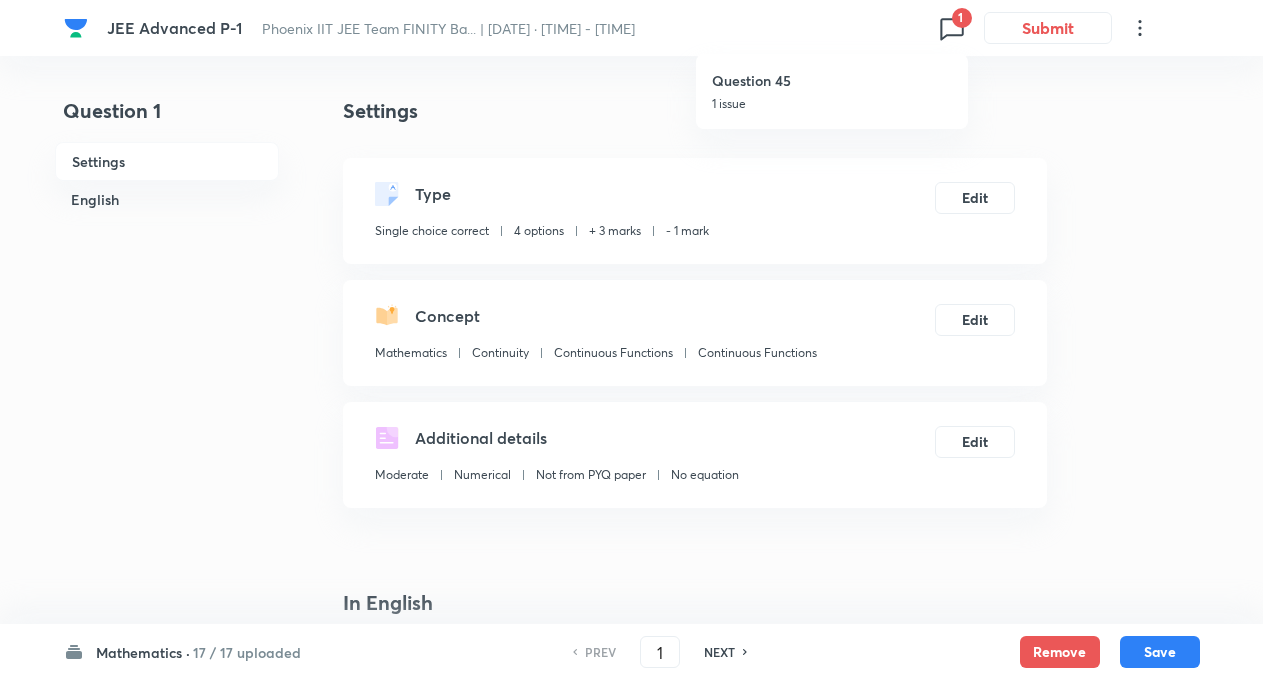 click on "Question 45" at bounding box center (832, 80) 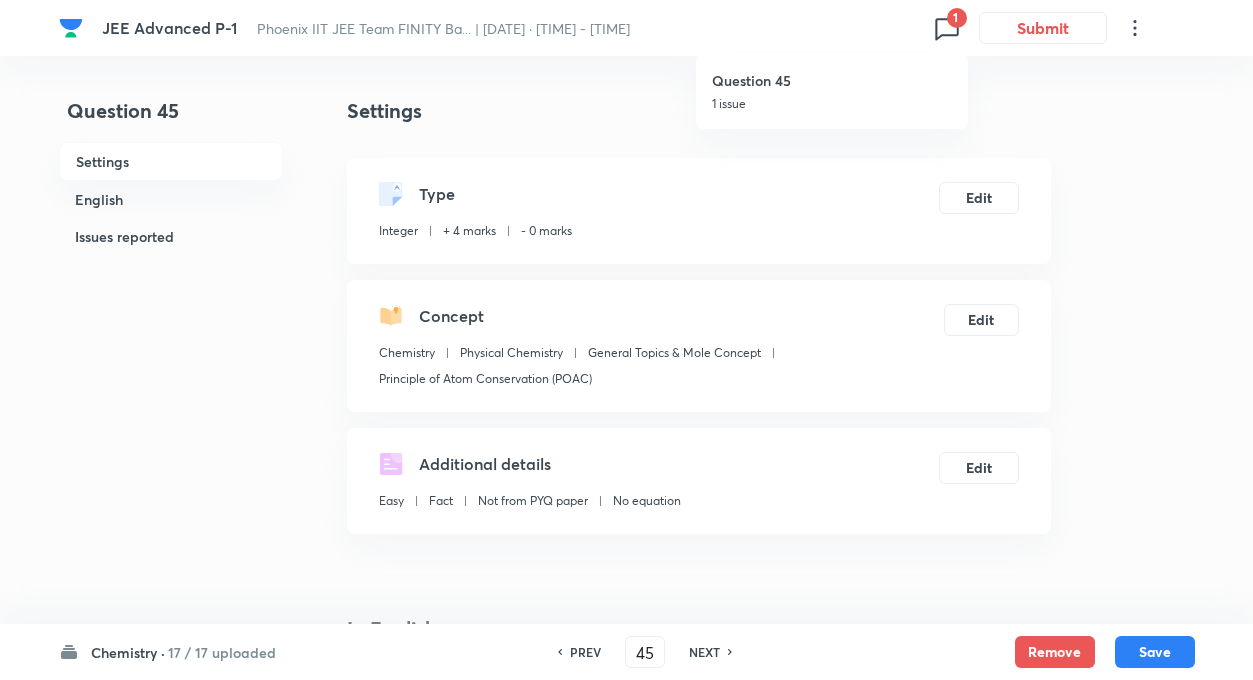 type on "332" 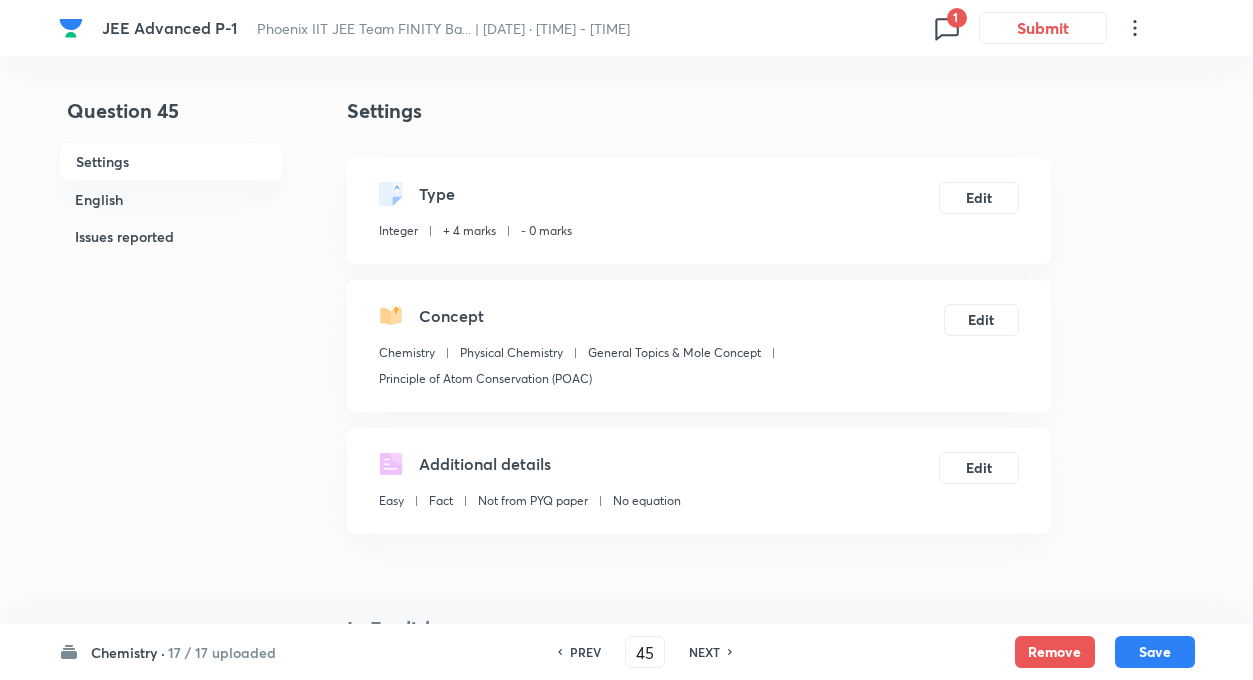 click on "Question 45 Settings English Issues reported" at bounding box center (171, 1106) 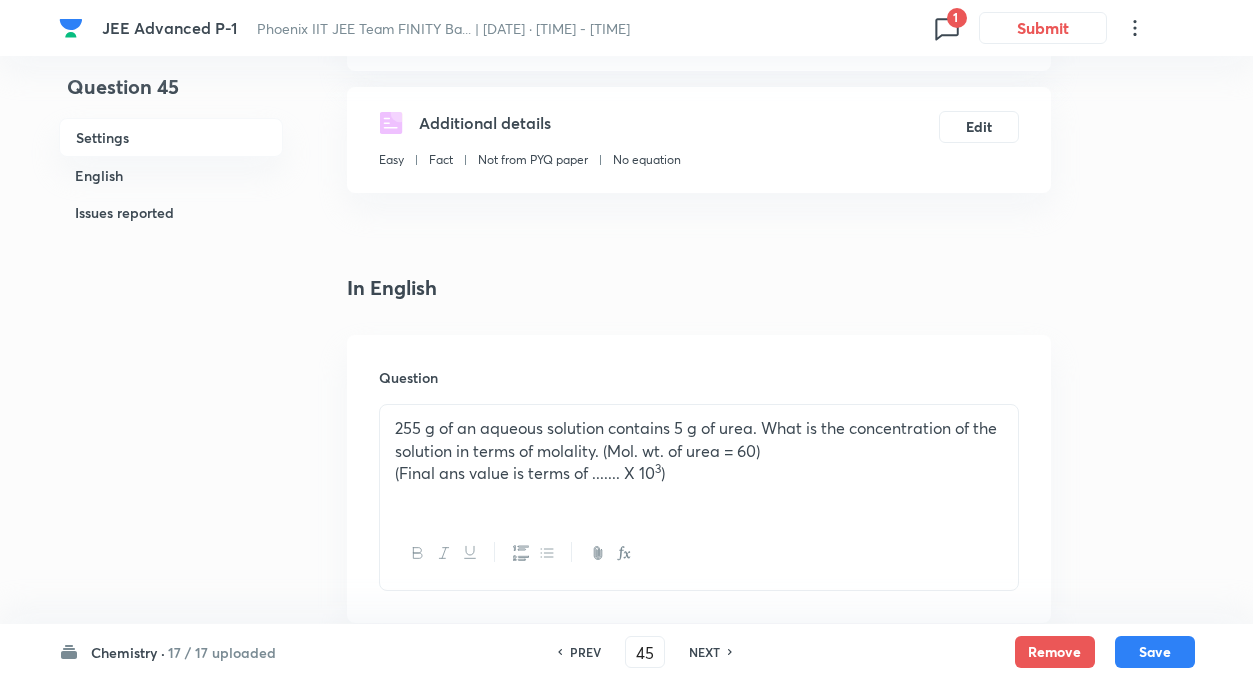 scroll, scrollTop: 293, scrollLeft: 0, axis: vertical 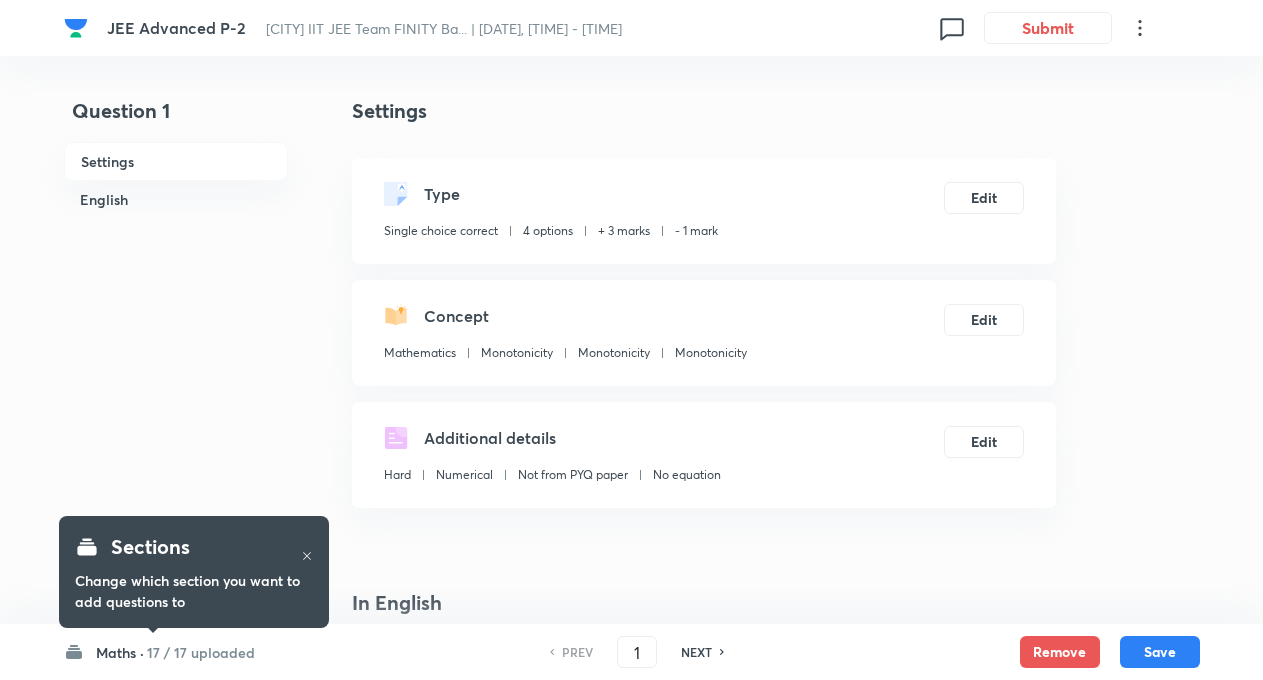 checkbox on "true" 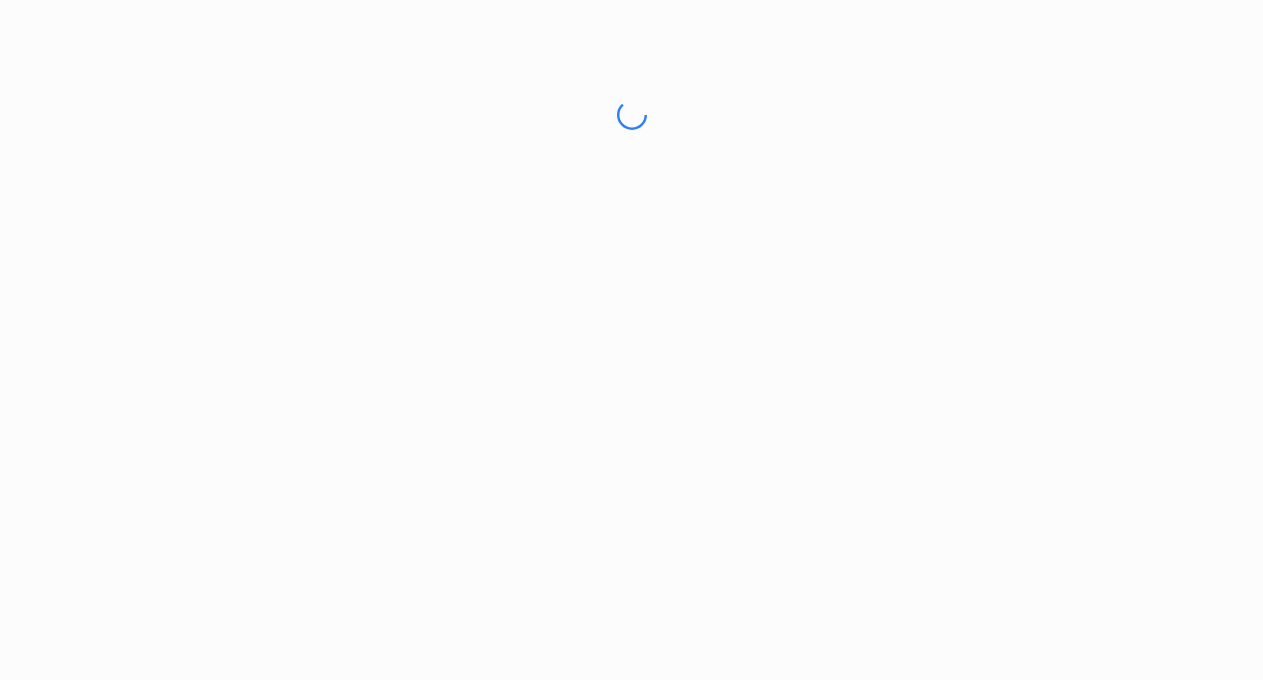 scroll, scrollTop: 0, scrollLeft: 0, axis: both 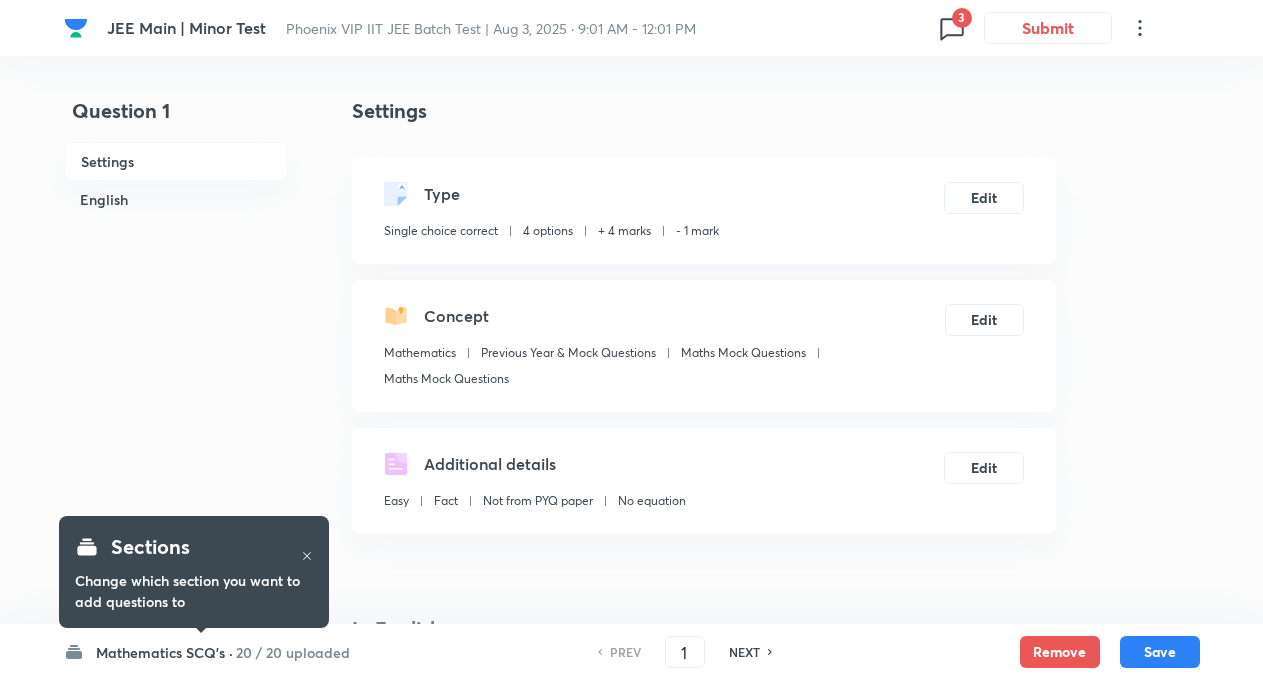 checkbox on "true" 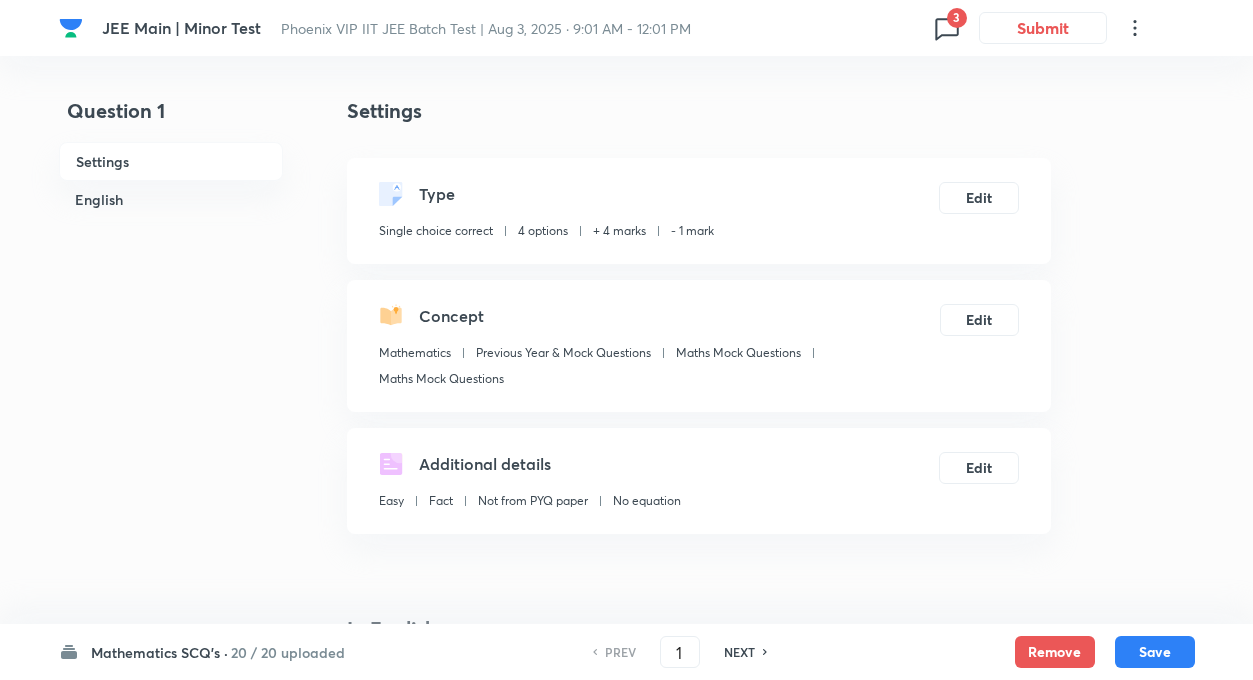 click 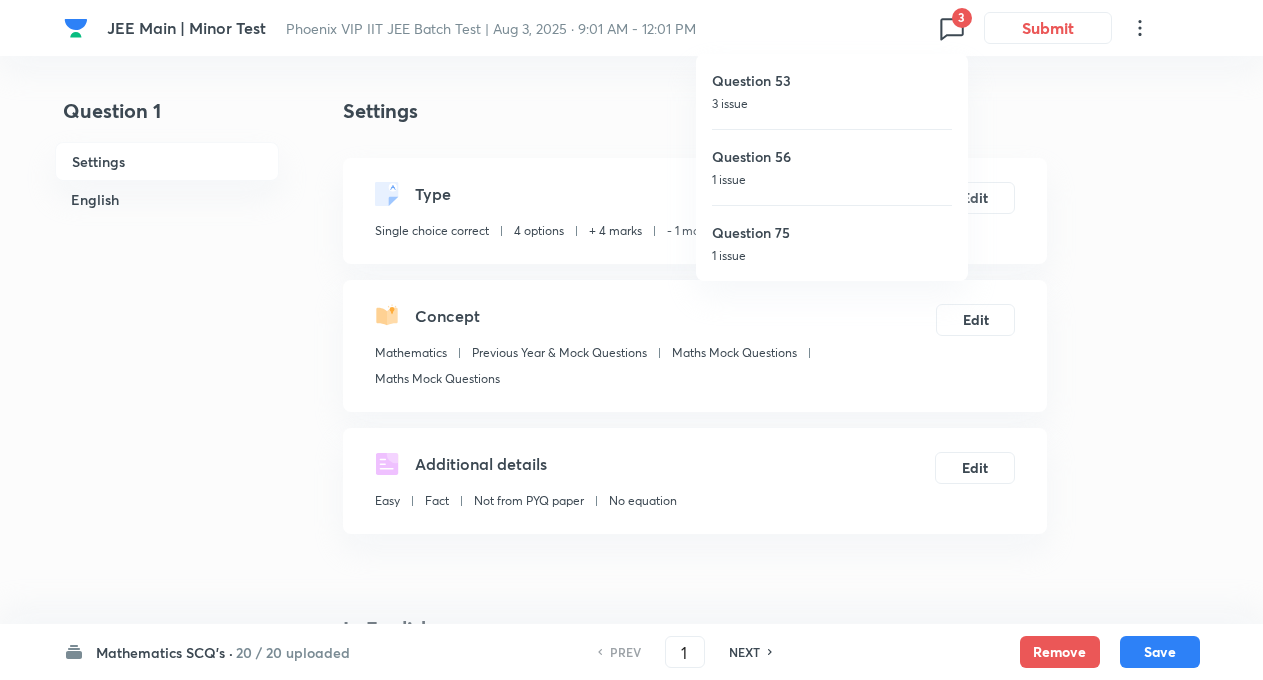 click on "3 issue" at bounding box center (832, 104) 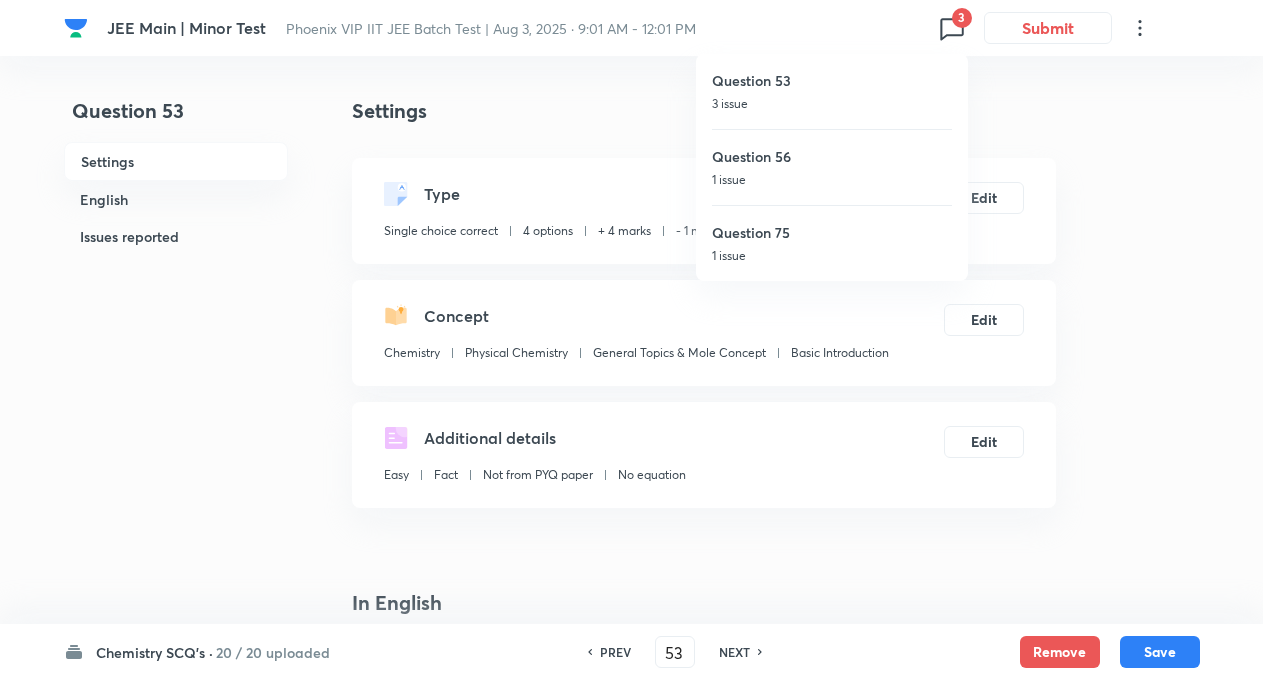 type on "53" 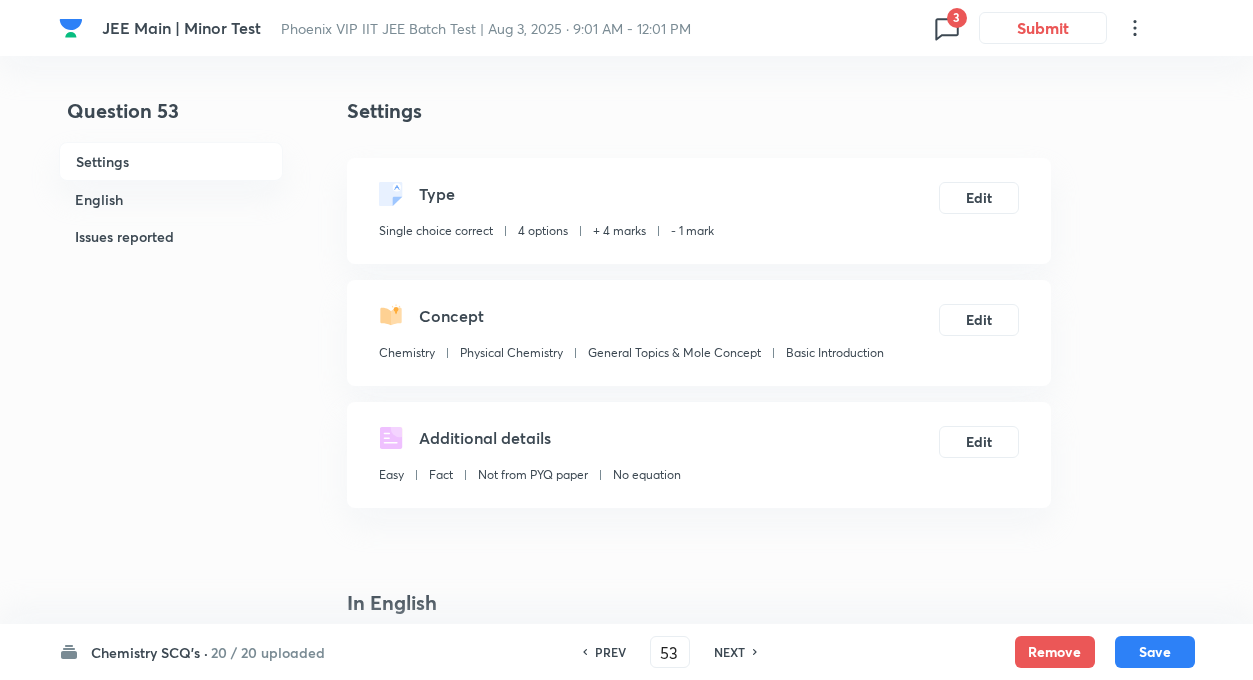 checkbox on "true" 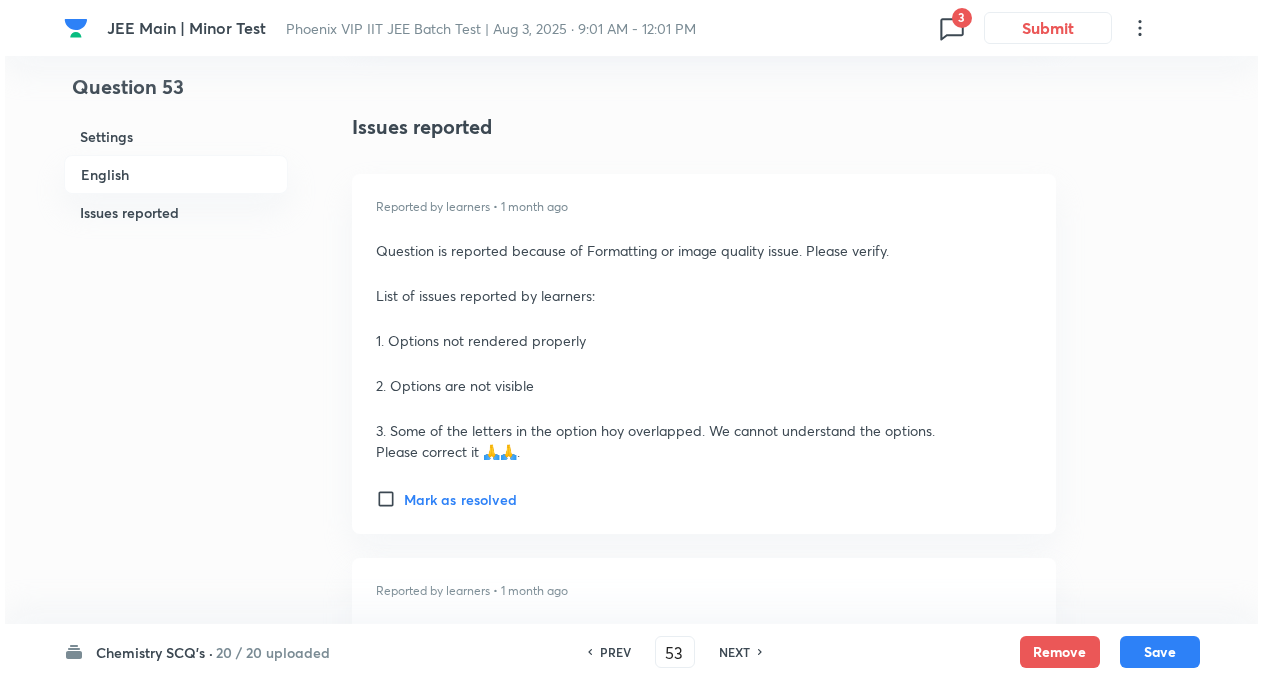 scroll, scrollTop: 2840, scrollLeft: 0, axis: vertical 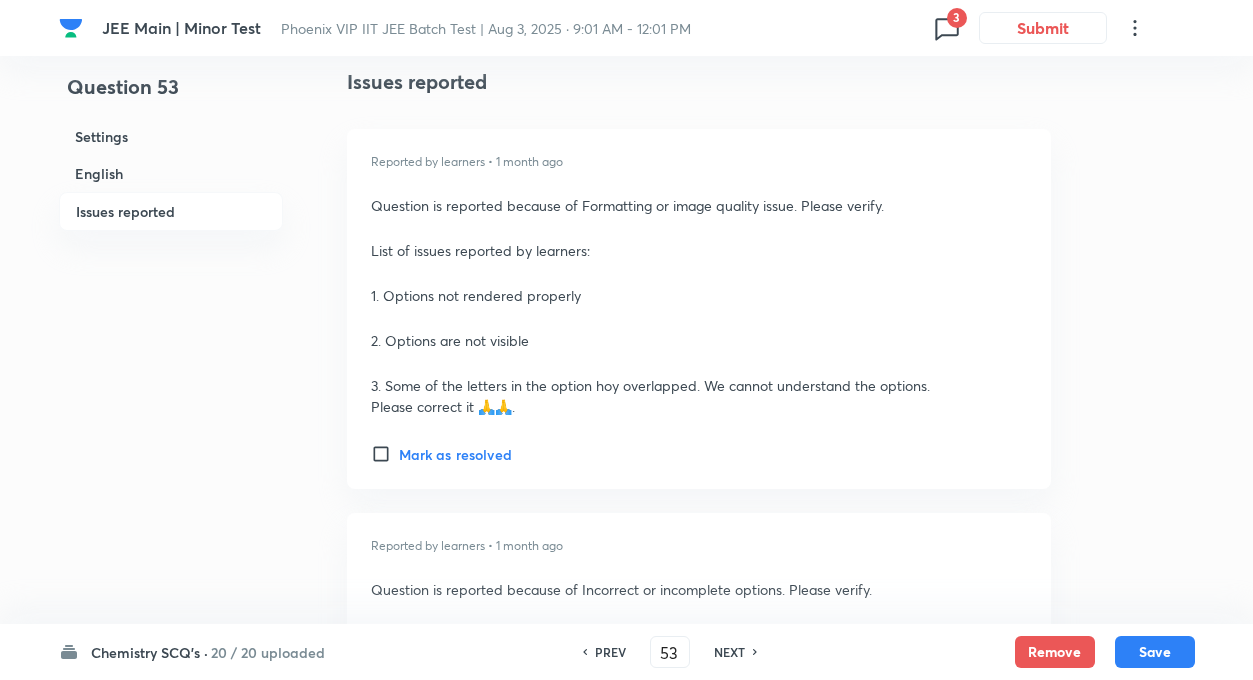 click 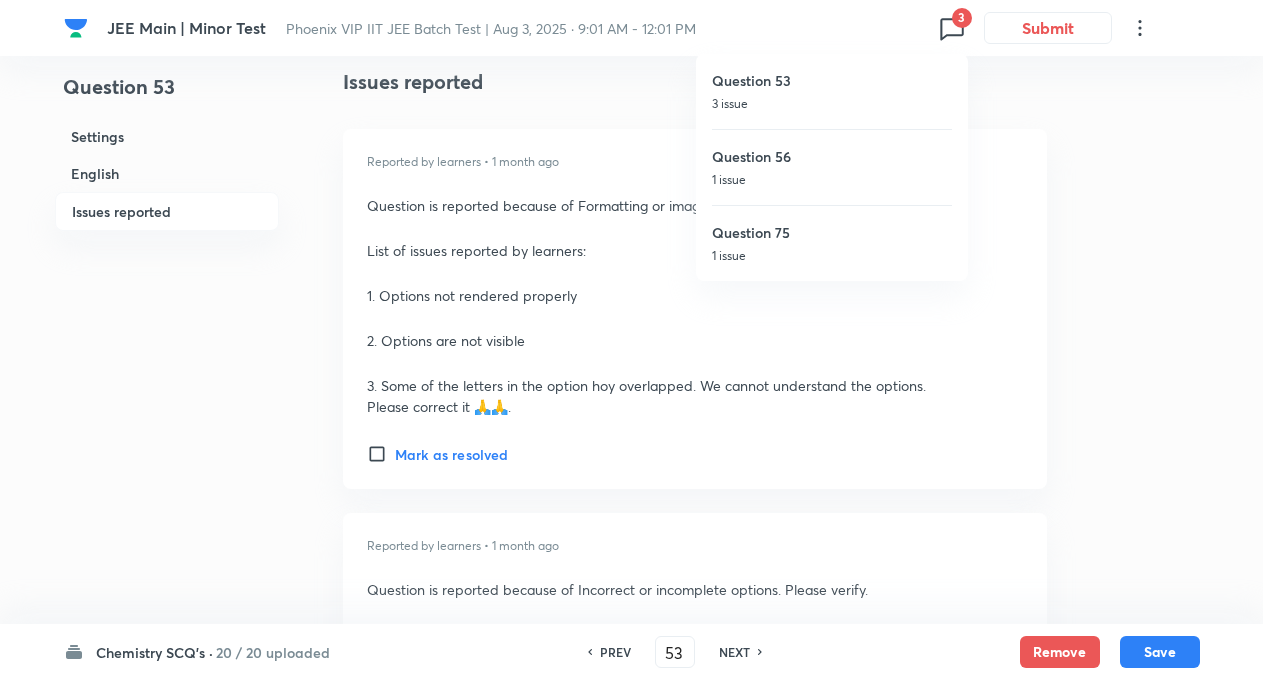 click on "Question 56" at bounding box center [832, 156] 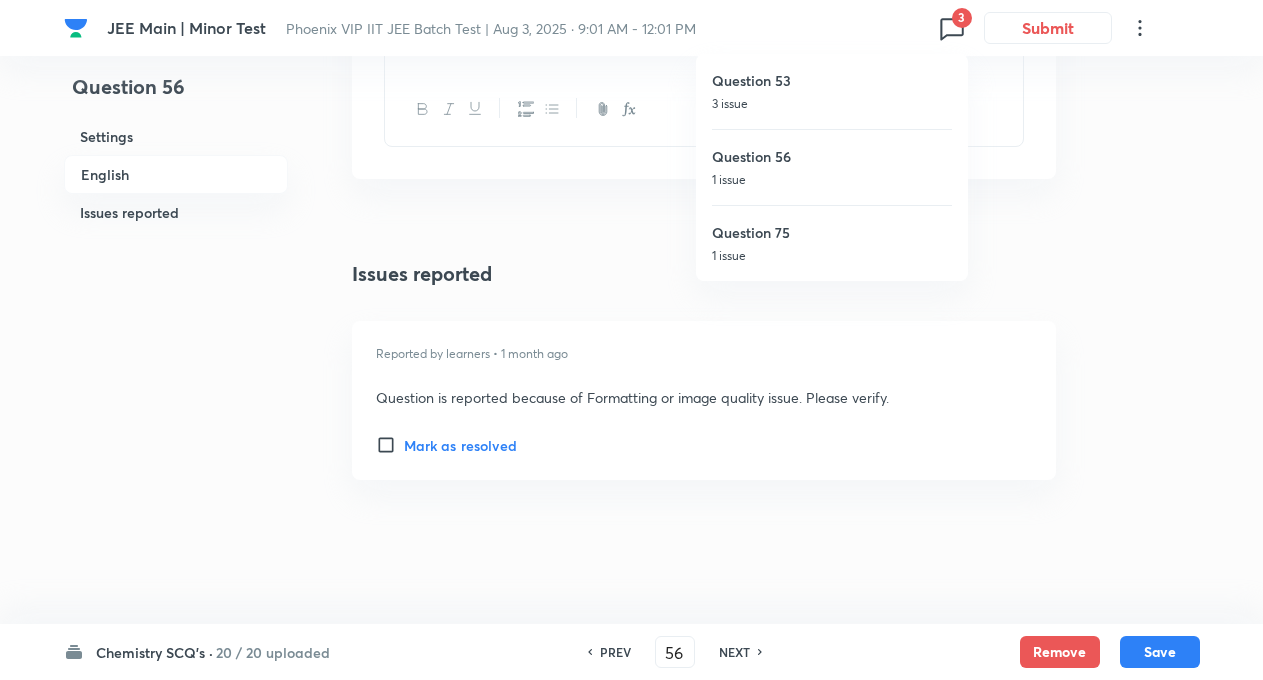 checkbox on "false" 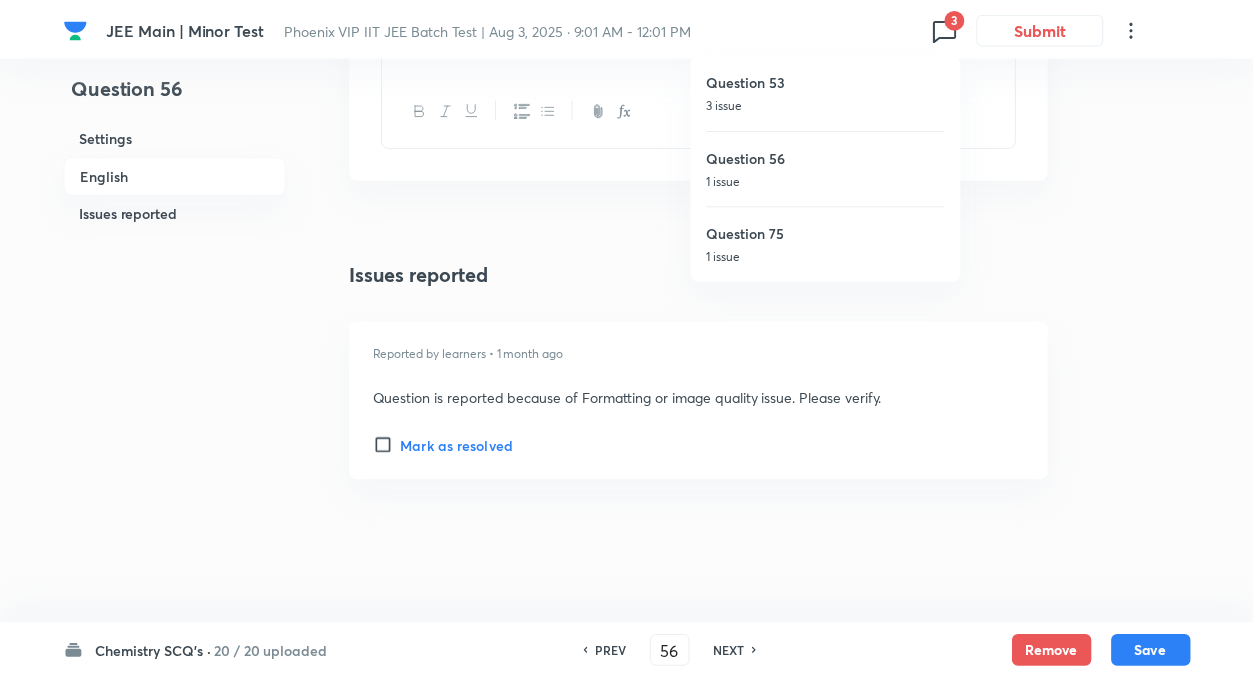 scroll, scrollTop: 2379, scrollLeft: 0, axis: vertical 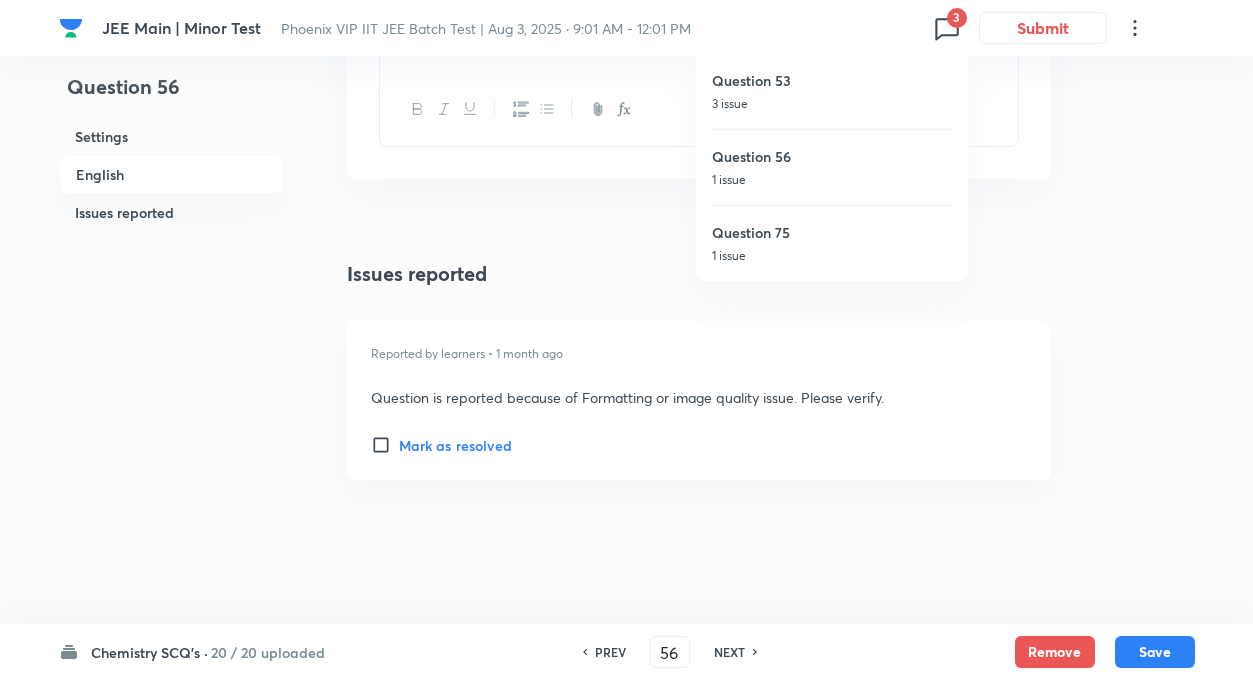 checkbox on "true" 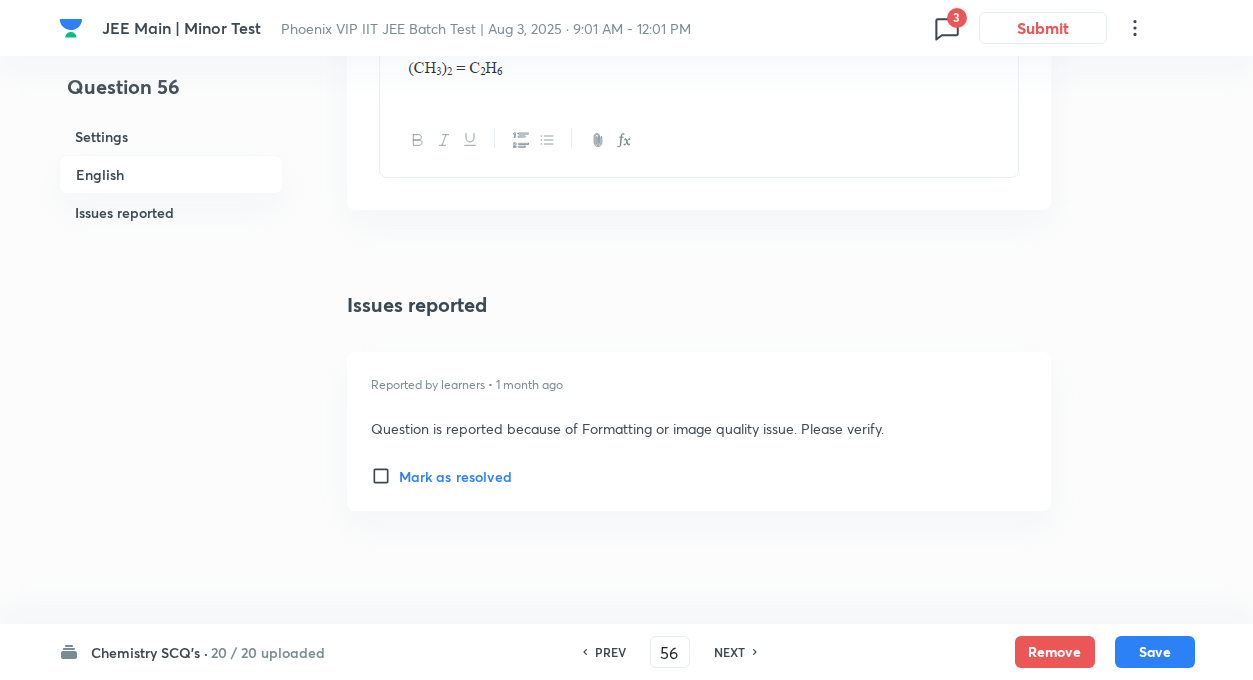 click on "Issues reported" at bounding box center [699, 305] 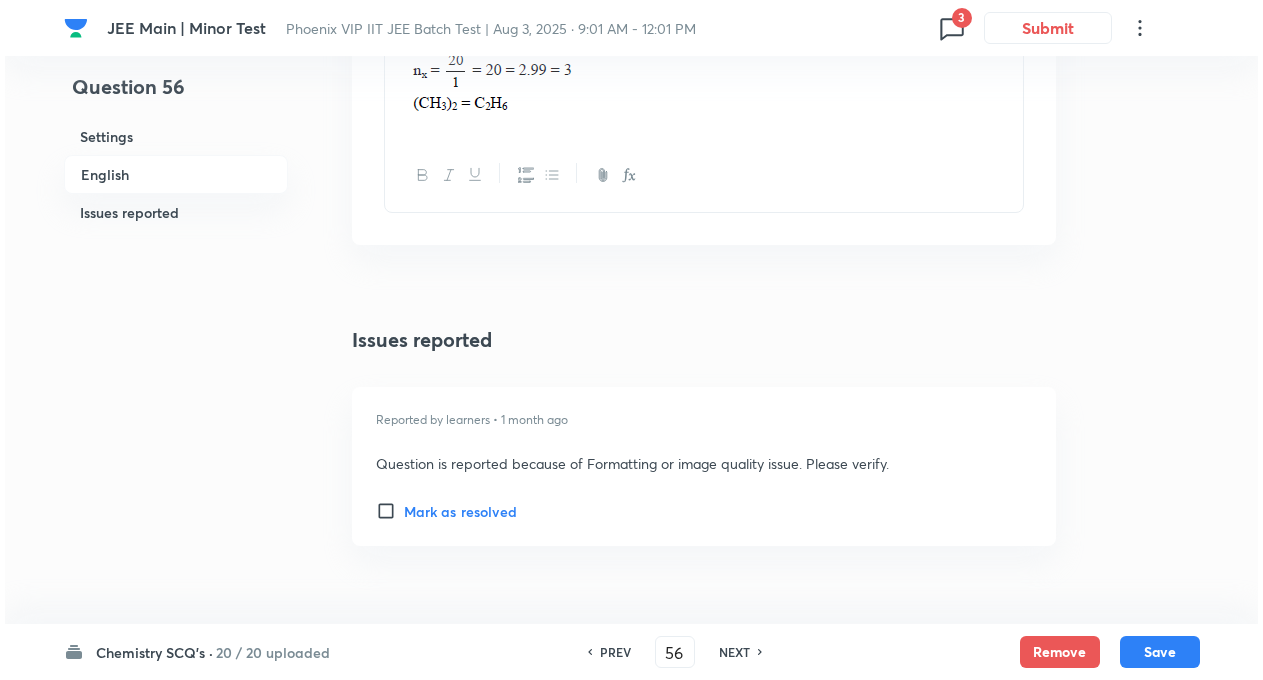 scroll, scrollTop: 2339, scrollLeft: 0, axis: vertical 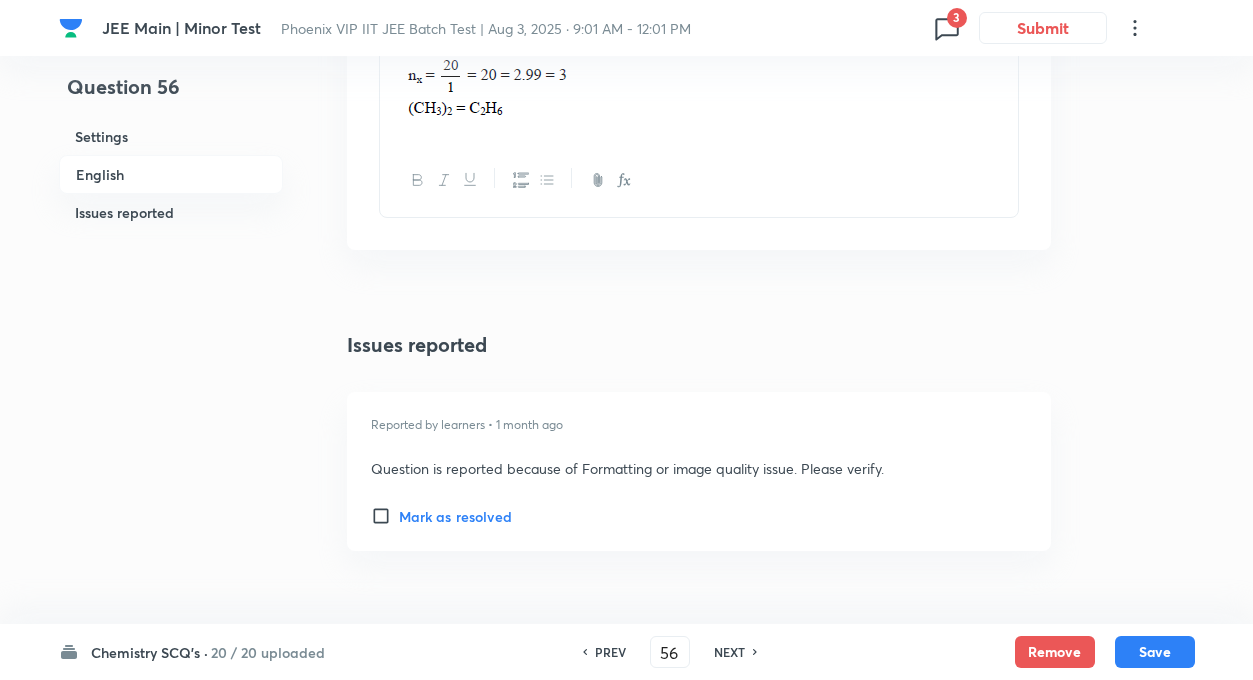 click on "Question 56 Settings English Issues reported Settings Type Single choice correct 4 options + 4 marks - 1 mark Edit Concept Chemistry Physical Chemistry General Topics & Mole Concept Application of Mole Concept: Gravimetric Analysis Edit Additional details Easy Concept Not from PYQ paper No equation Edit In English Question A hydrocarbon contains 80% of carbon, then the hydrocarbon is - Option A CH 4   Mark as correct answer Option B C 2 H 4 Mark as correct answer Option C C 2 H 6 Marked as correct Option D C 2 H 2 Mark as correct answer Solution Issues reported Reported by learners • 1 month ago Question is reported because of Formatting or image quality issue. Please verify. Mark as resolved" at bounding box center (627, -794) 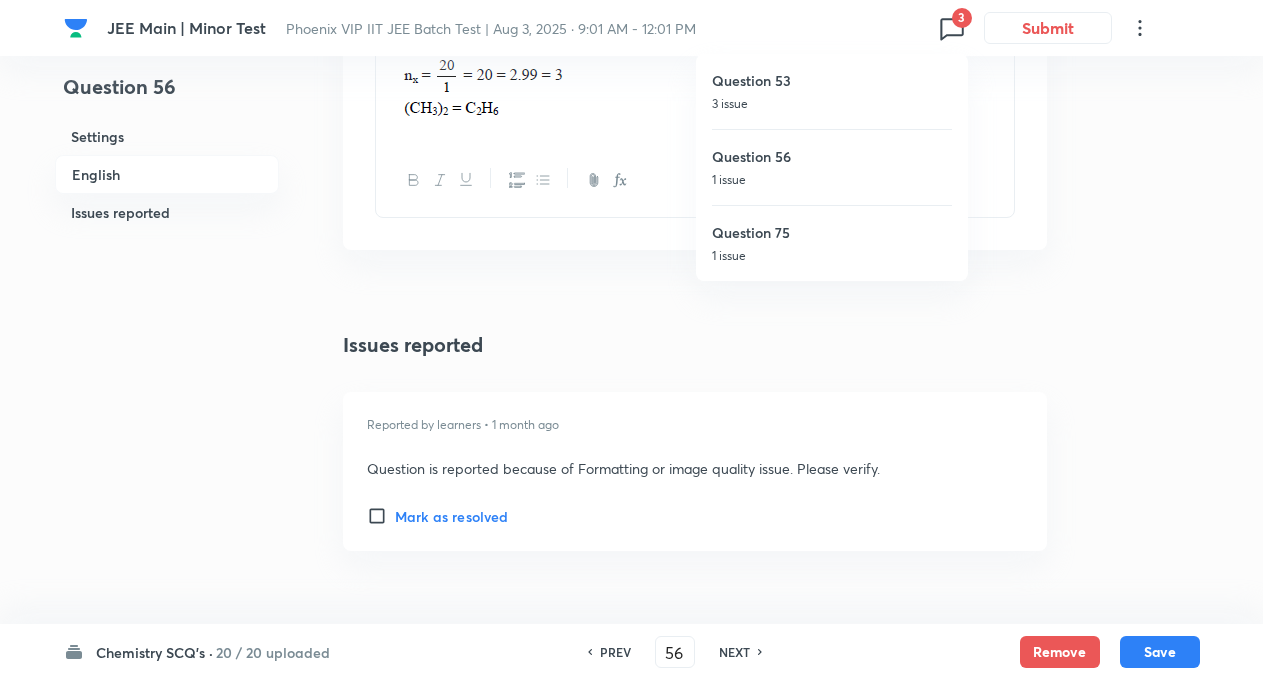 click on "1 issue" at bounding box center (832, 256) 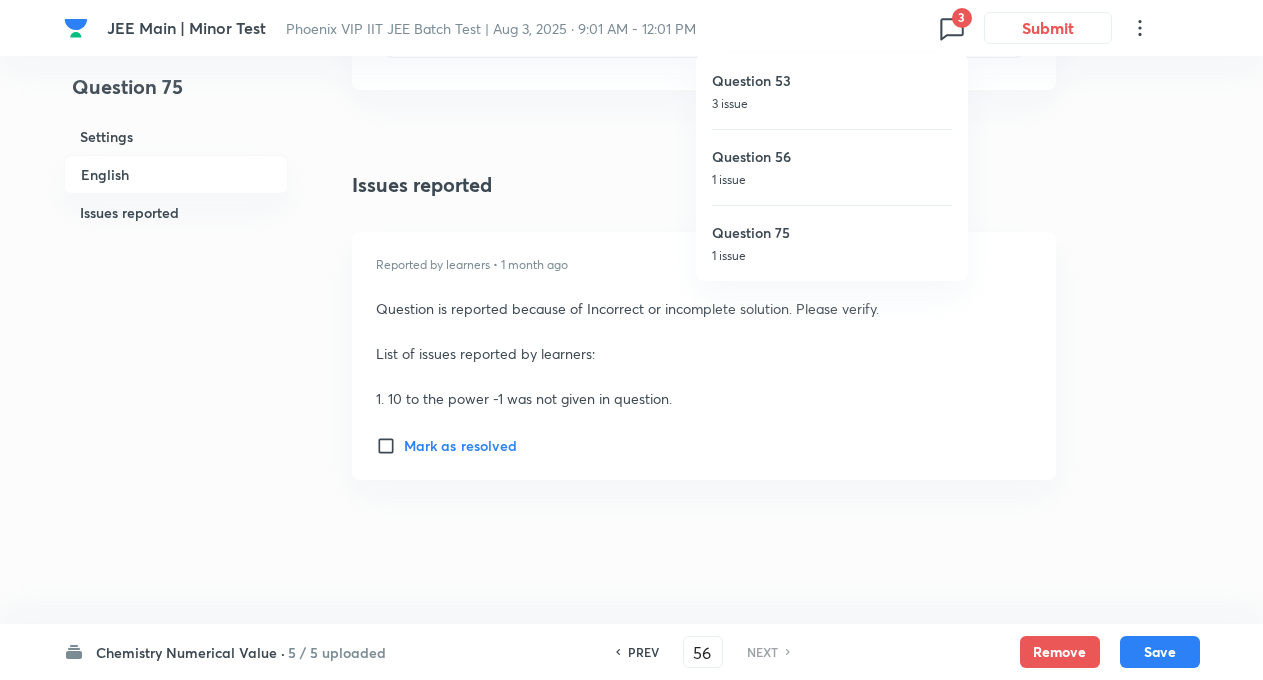 type on "75" 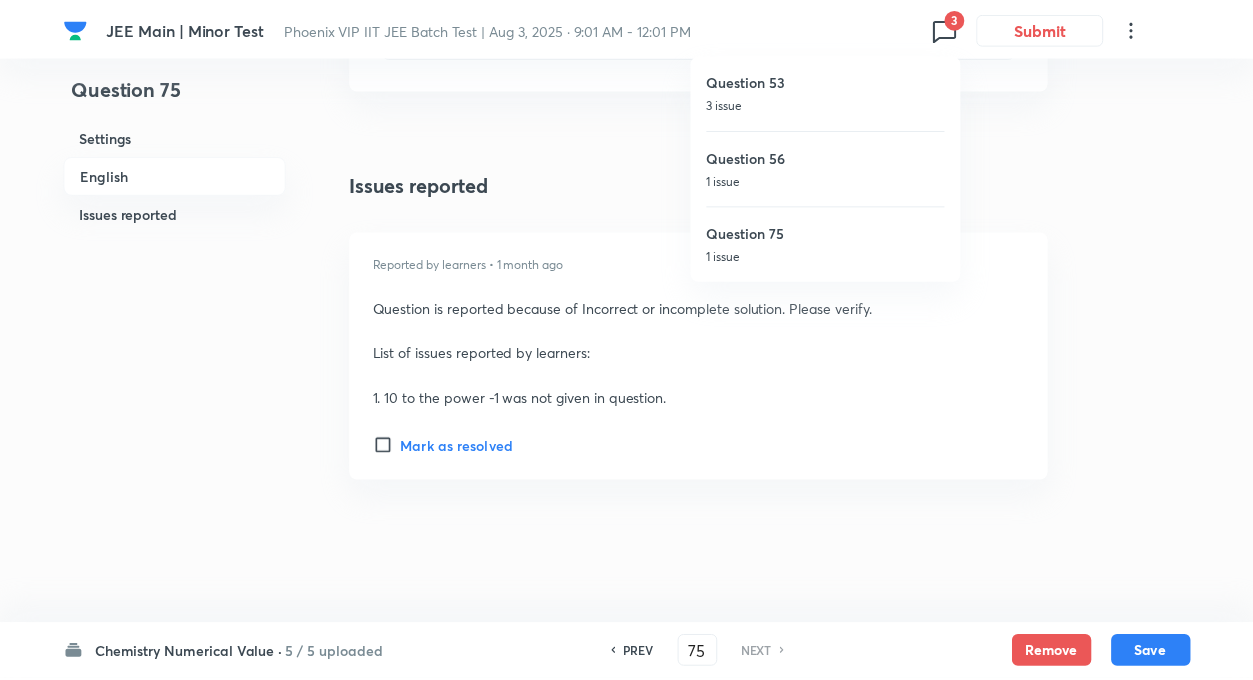 scroll, scrollTop: 1395, scrollLeft: 0, axis: vertical 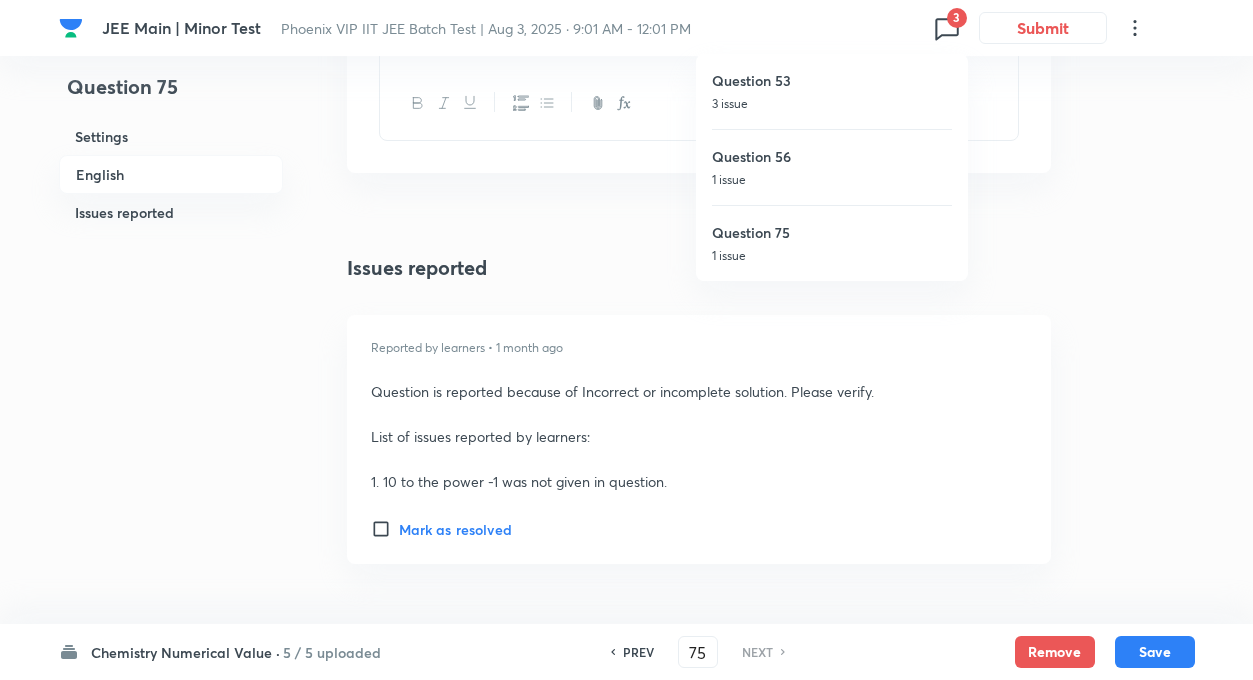 type on "125" 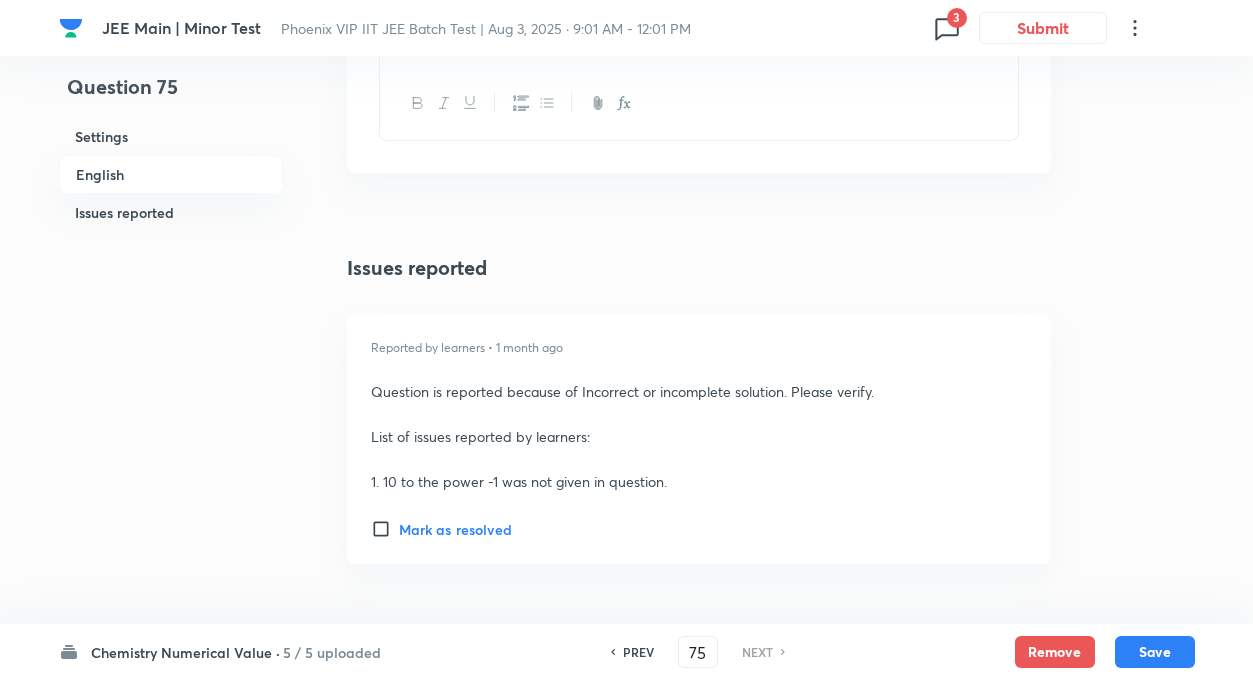 click on "Question 75 Settings English Issues reported" at bounding box center [171, -316] 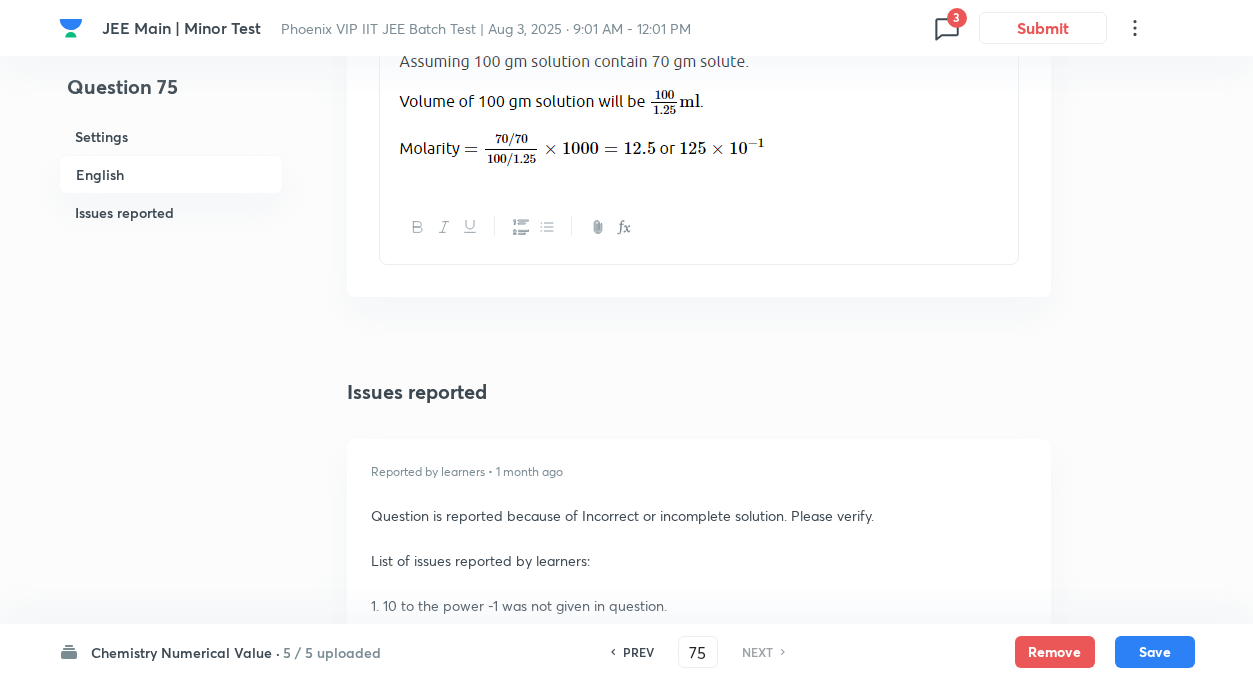 scroll, scrollTop: 1275, scrollLeft: 0, axis: vertical 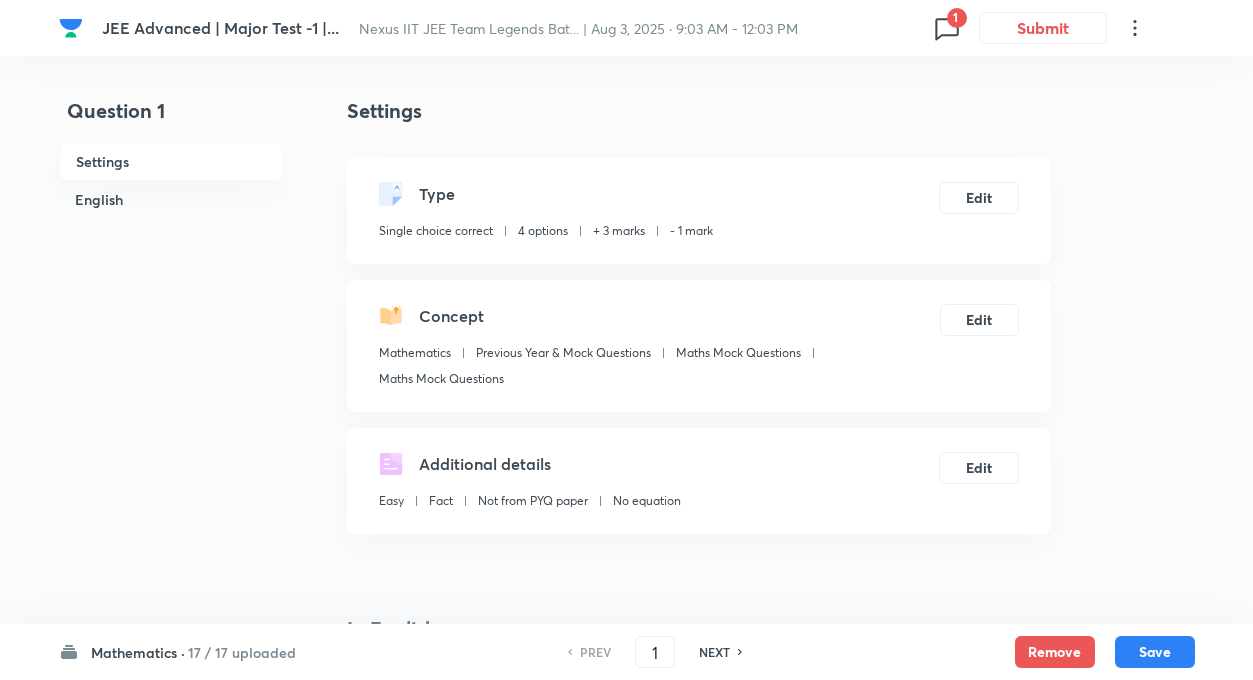 click 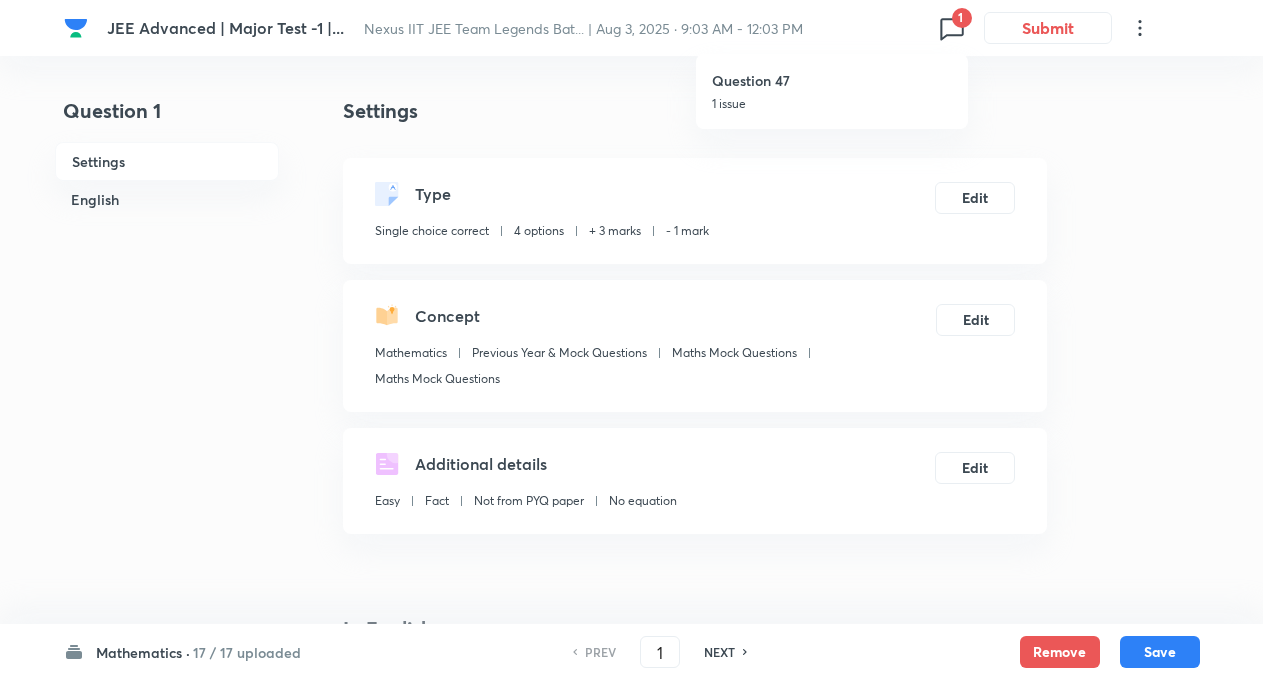 click on "1 issue" at bounding box center (832, 104) 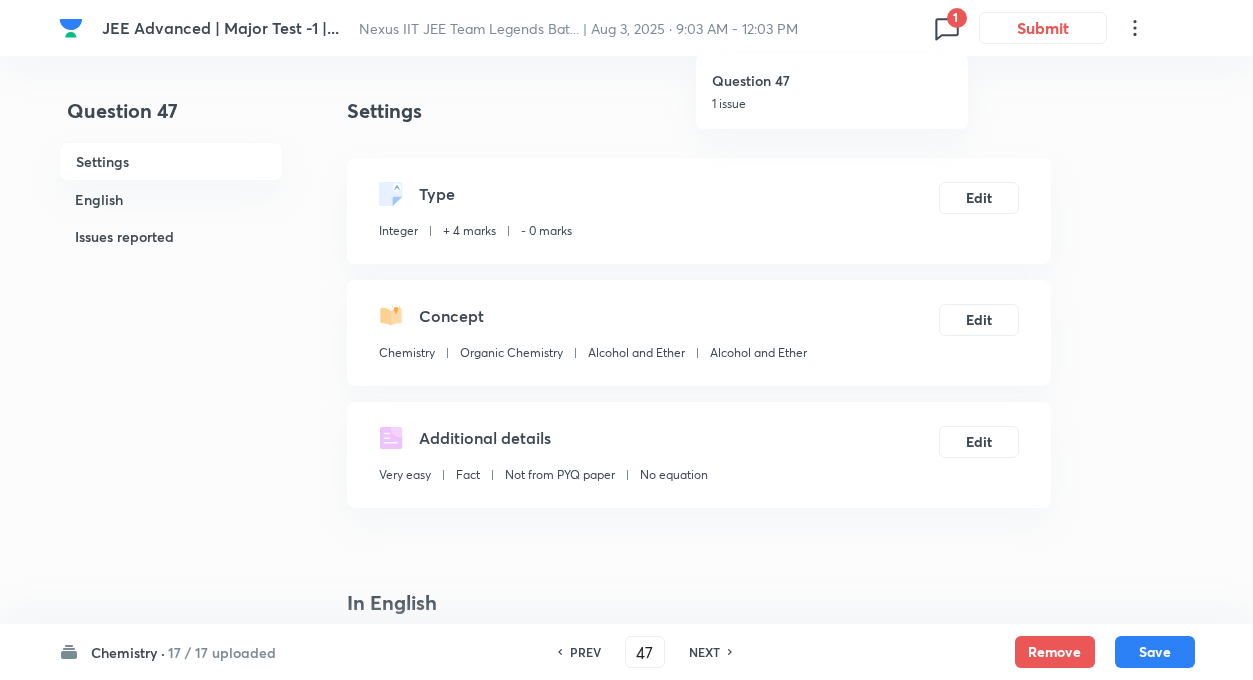 type on "2" 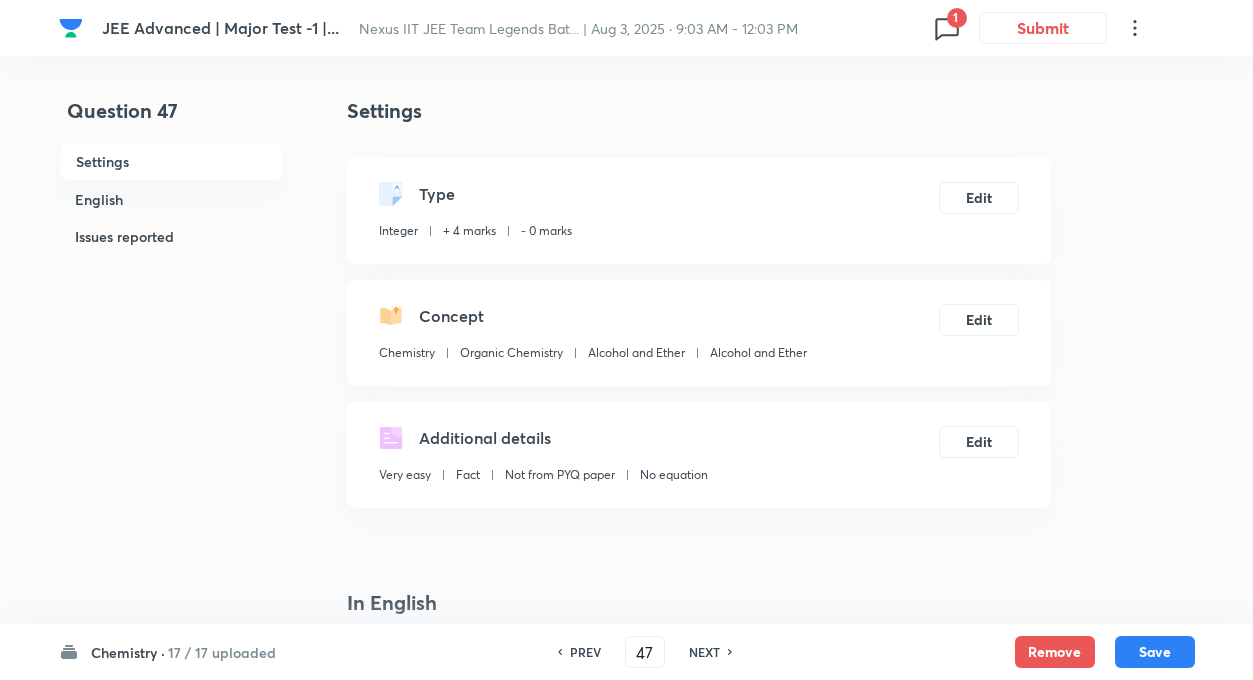 click on "Question 47 Settings English Issues reported" at bounding box center (171, 1259) 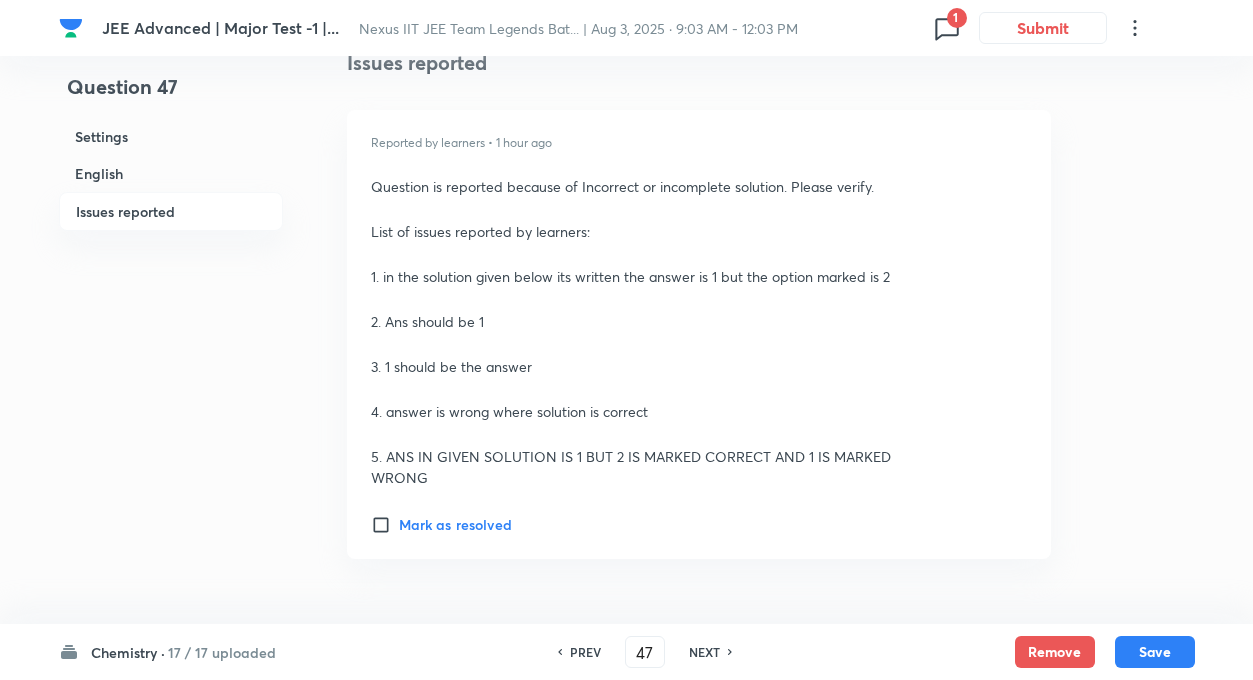 scroll, scrollTop: 1839, scrollLeft: 0, axis: vertical 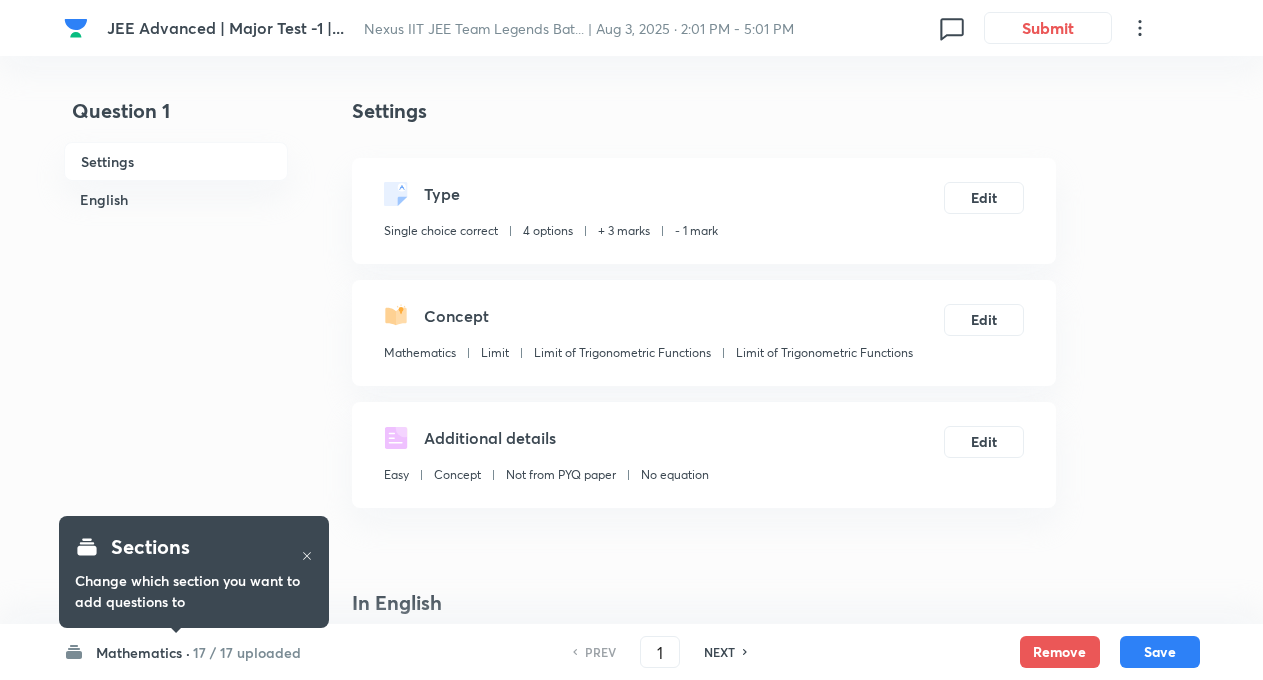 checkbox on "true" 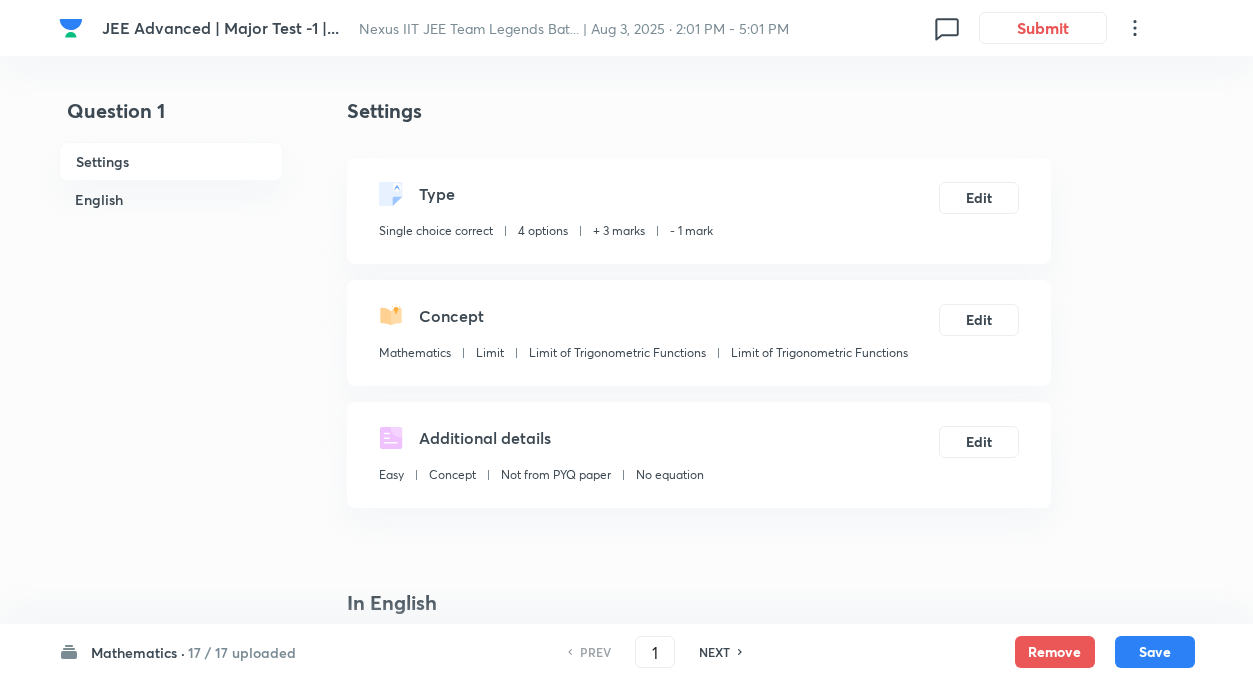 scroll, scrollTop: 0, scrollLeft: 0, axis: both 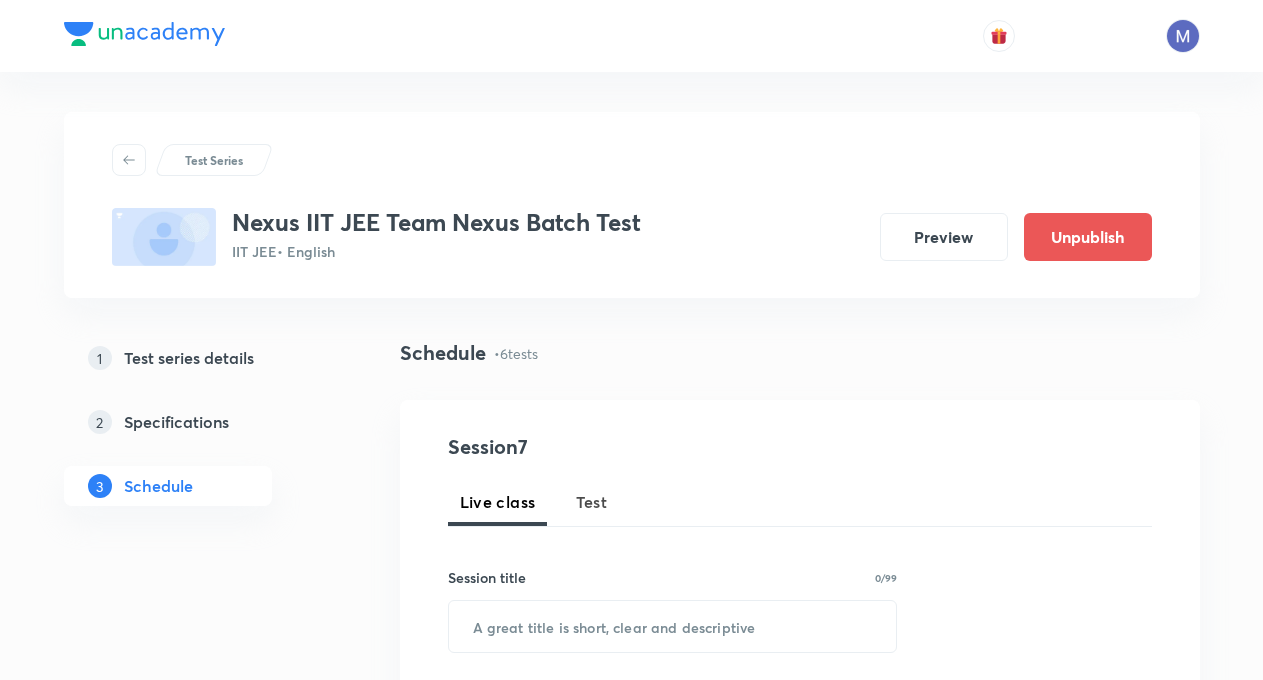 click on "Test Series" at bounding box center (632, 160) 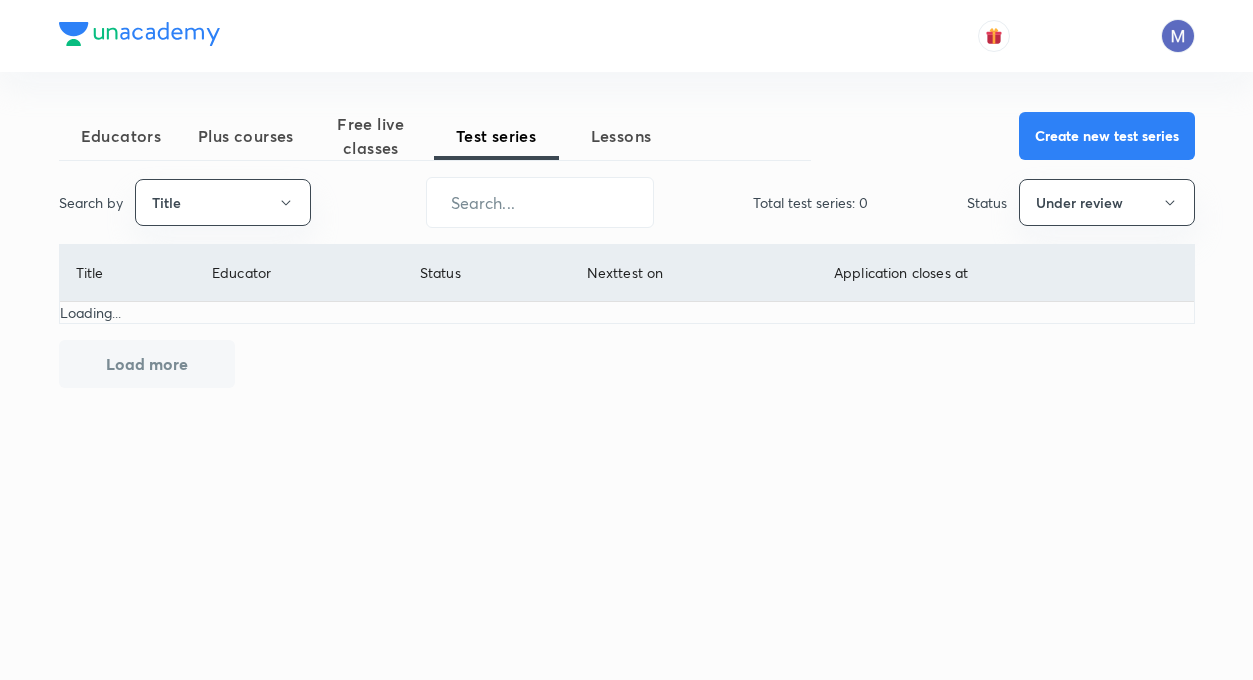 scroll, scrollTop: 0, scrollLeft: 0, axis: both 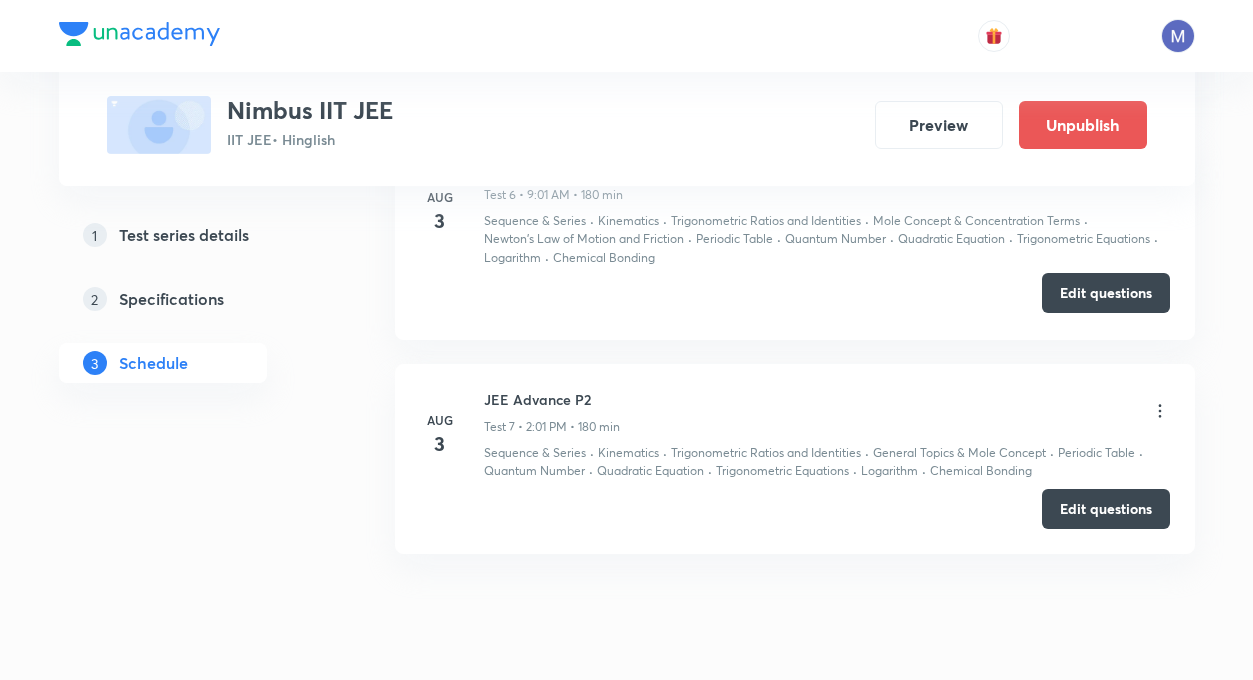 click on "Edit questions" at bounding box center (1106, 293) 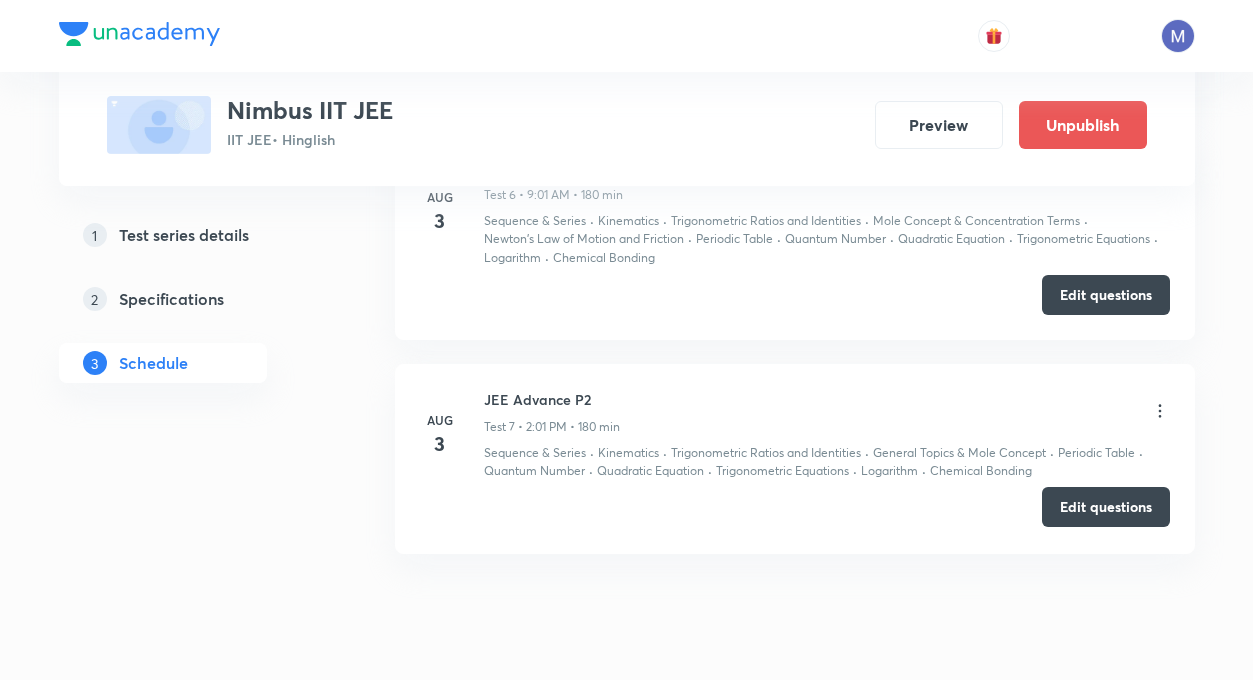 click on "Edit questions" at bounding box center [1106, 507] 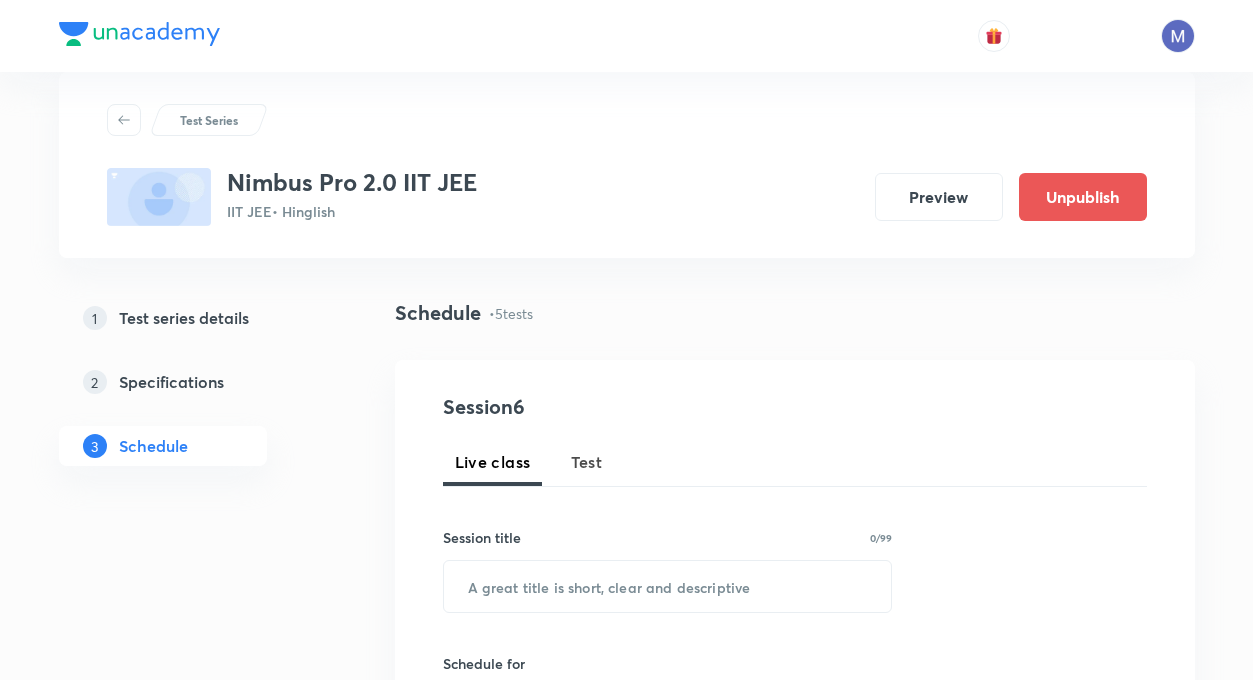 scroll, scrollTop: 51, scrollLeft: 0, axis: vertical 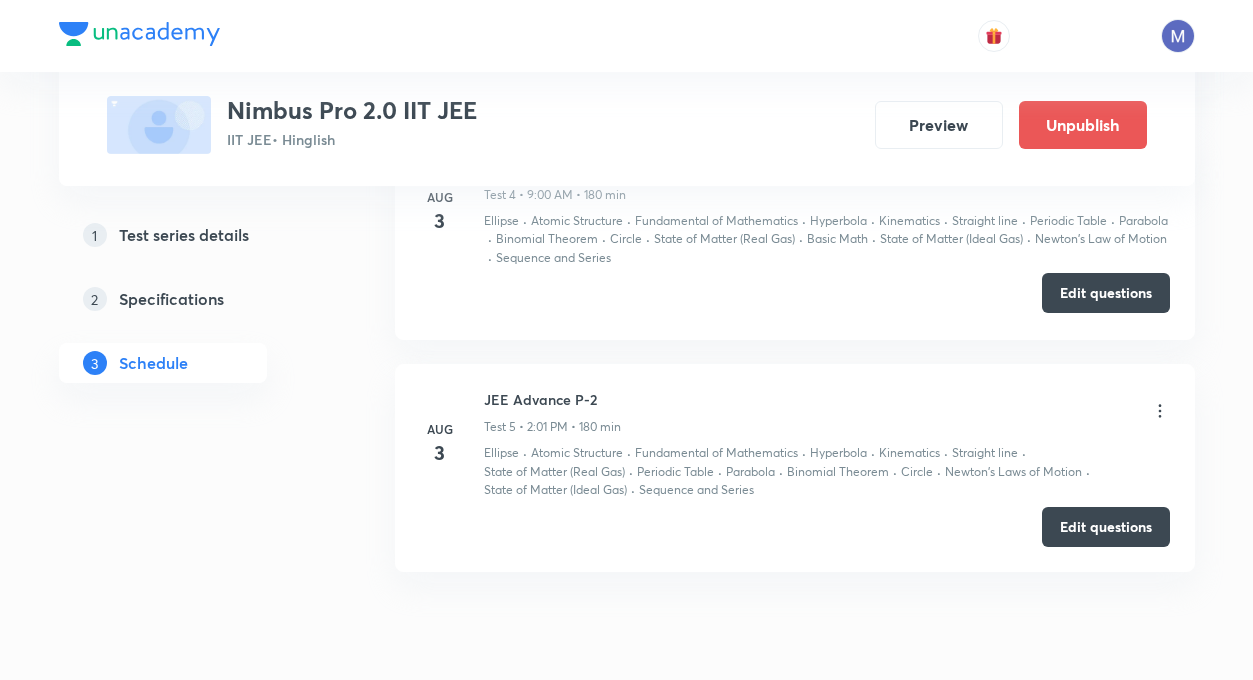 click on "Edit questions" at bounding box center [1106, 293] 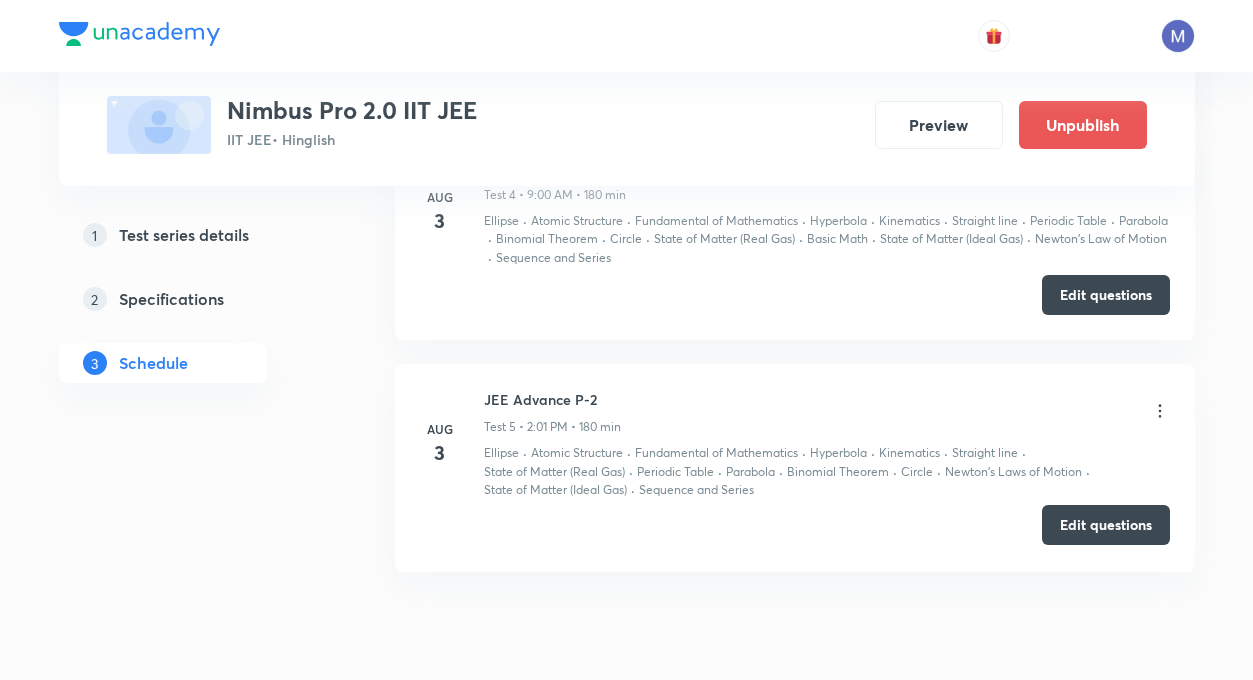 click on "Edit questions" at bounding box center (1106, 525) 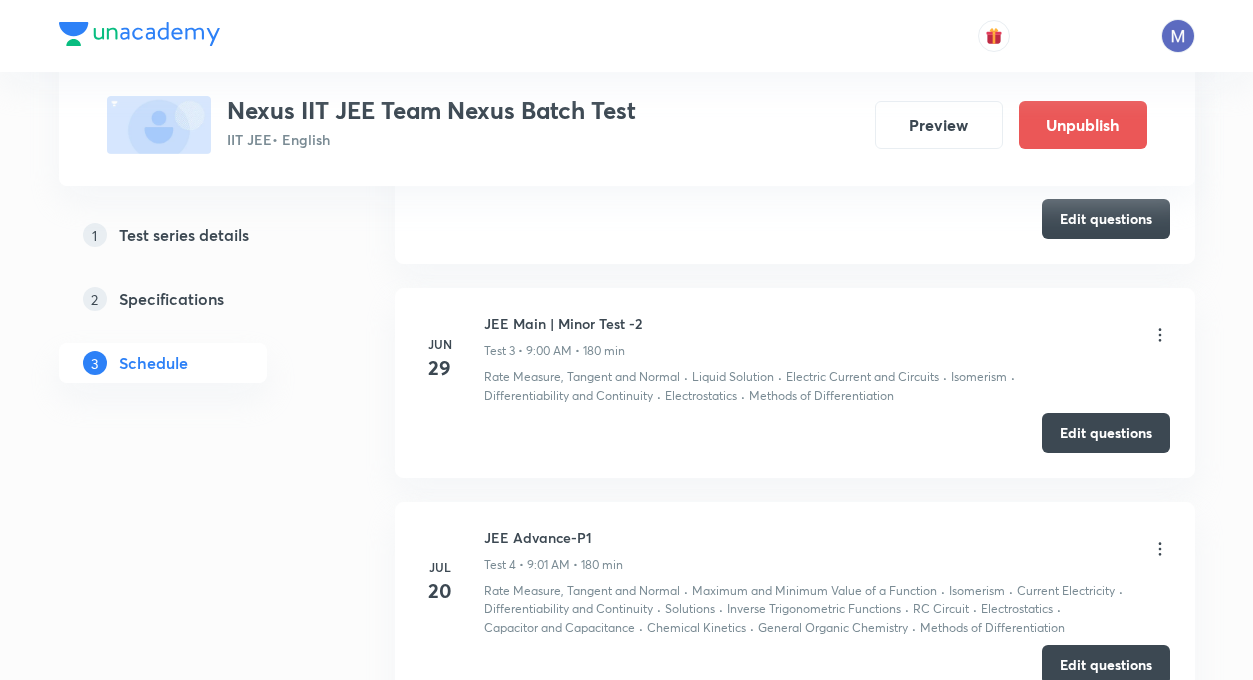 scroll, scrollTop: 0, scrollLeft: 0, axis: both 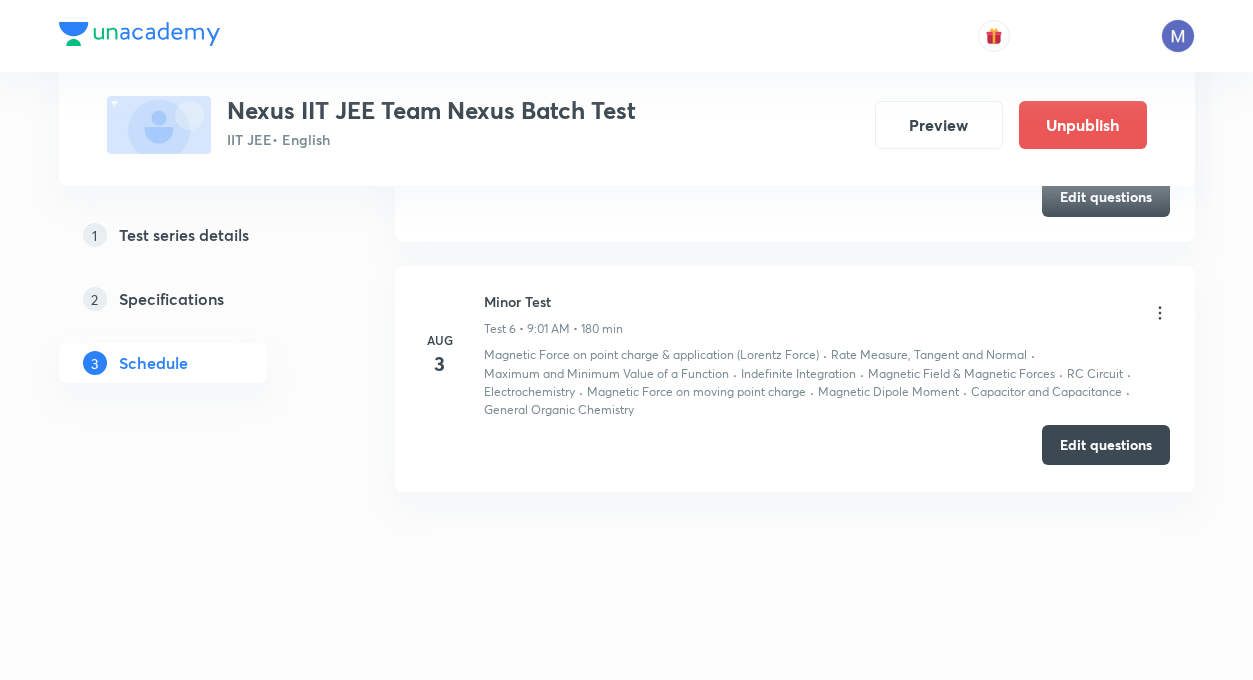 click on "Edit questions" at bounding box center [1106, 445] 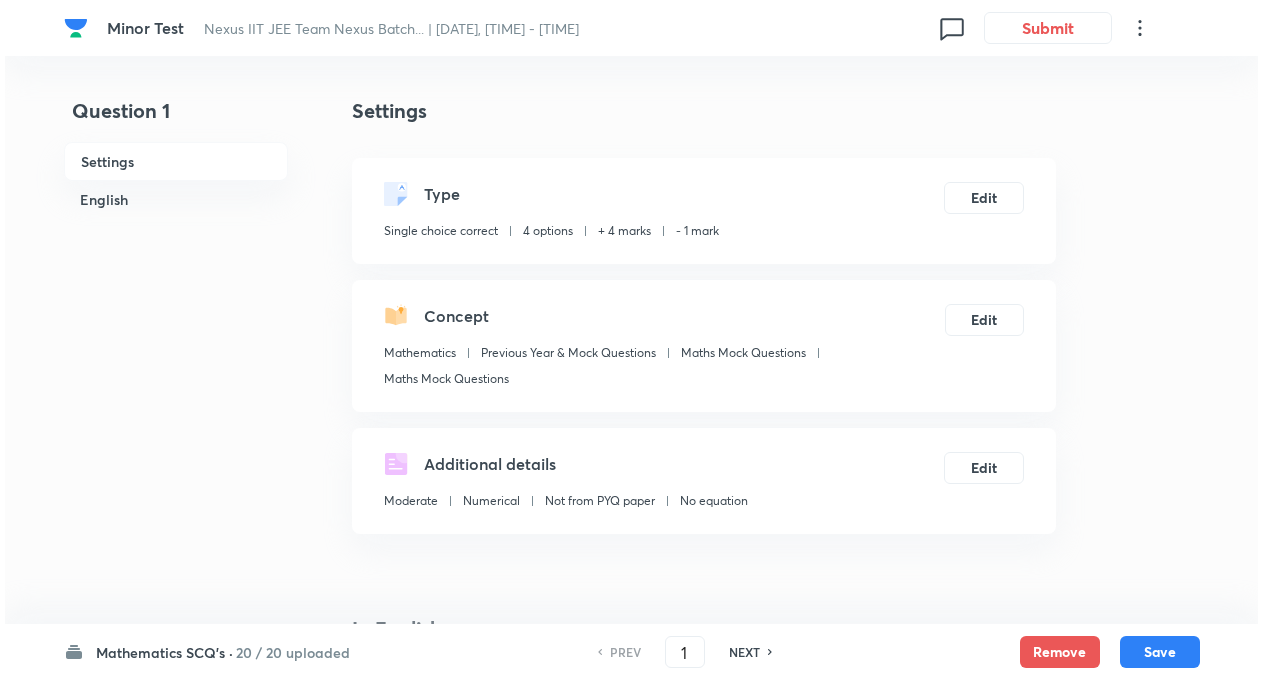 scroll, scrollTop: 0, scrollLeft: 0, axis: both 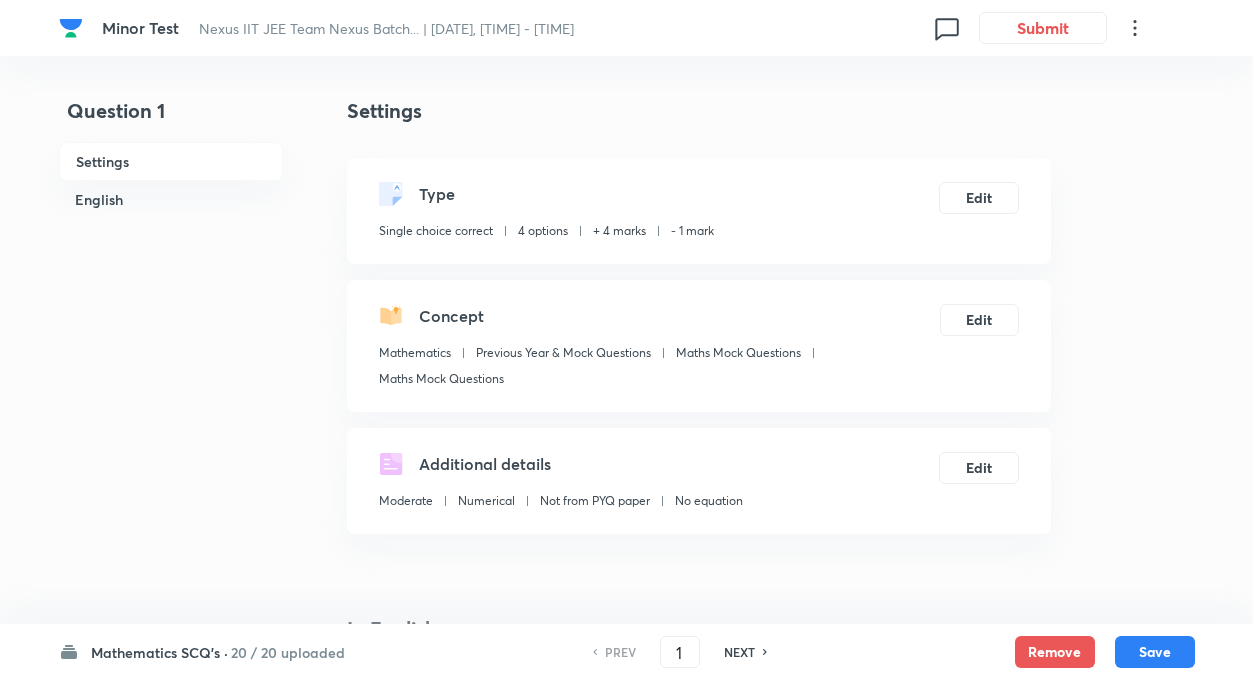 click 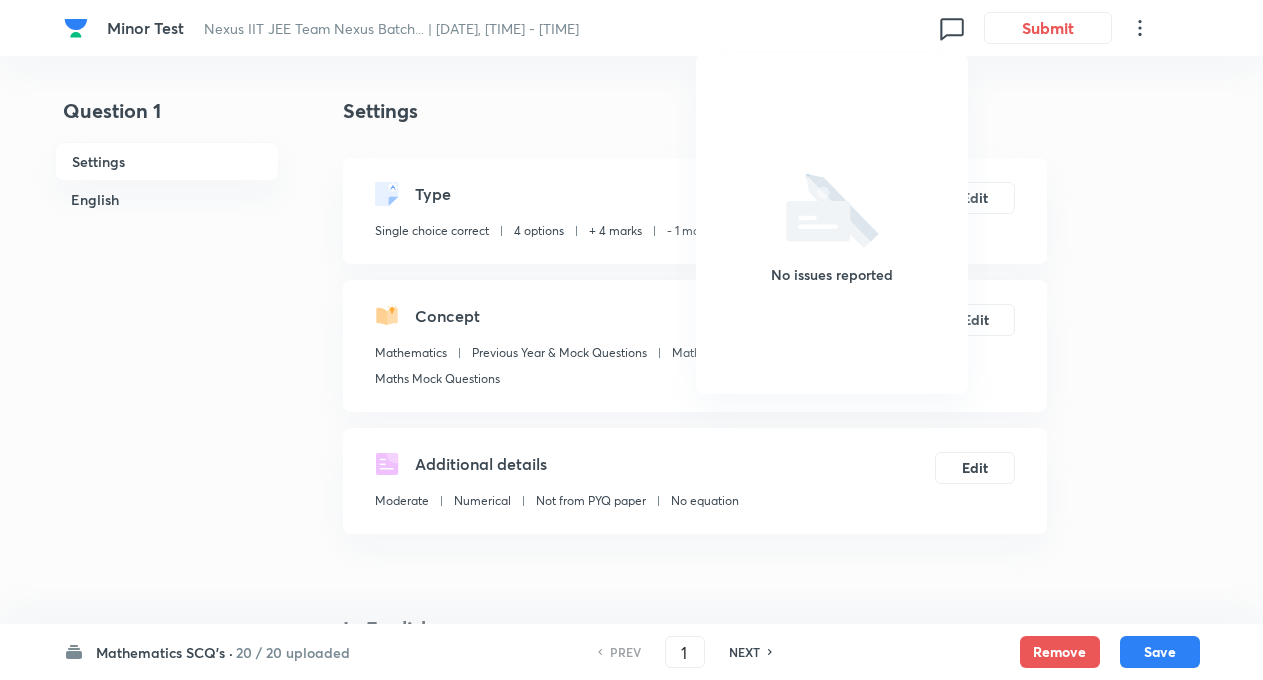 scroll, scrollTop: 0, scrollLeft: 0, axis: both 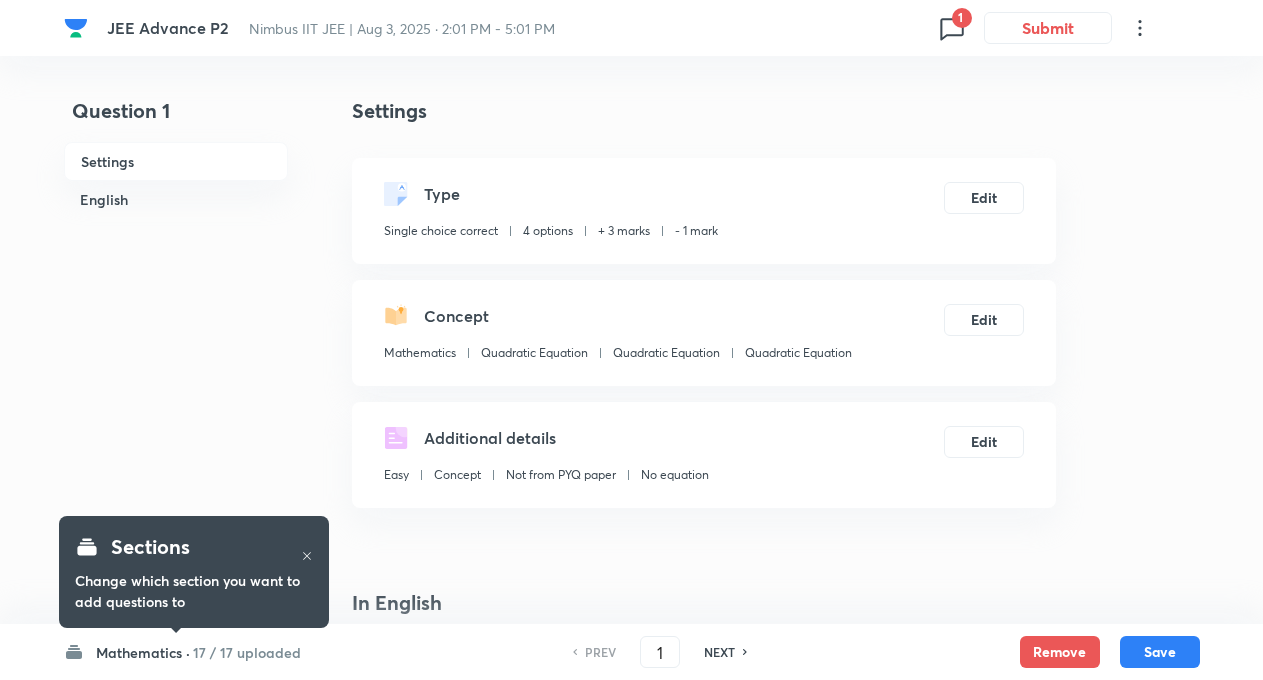 checkbox on "true" 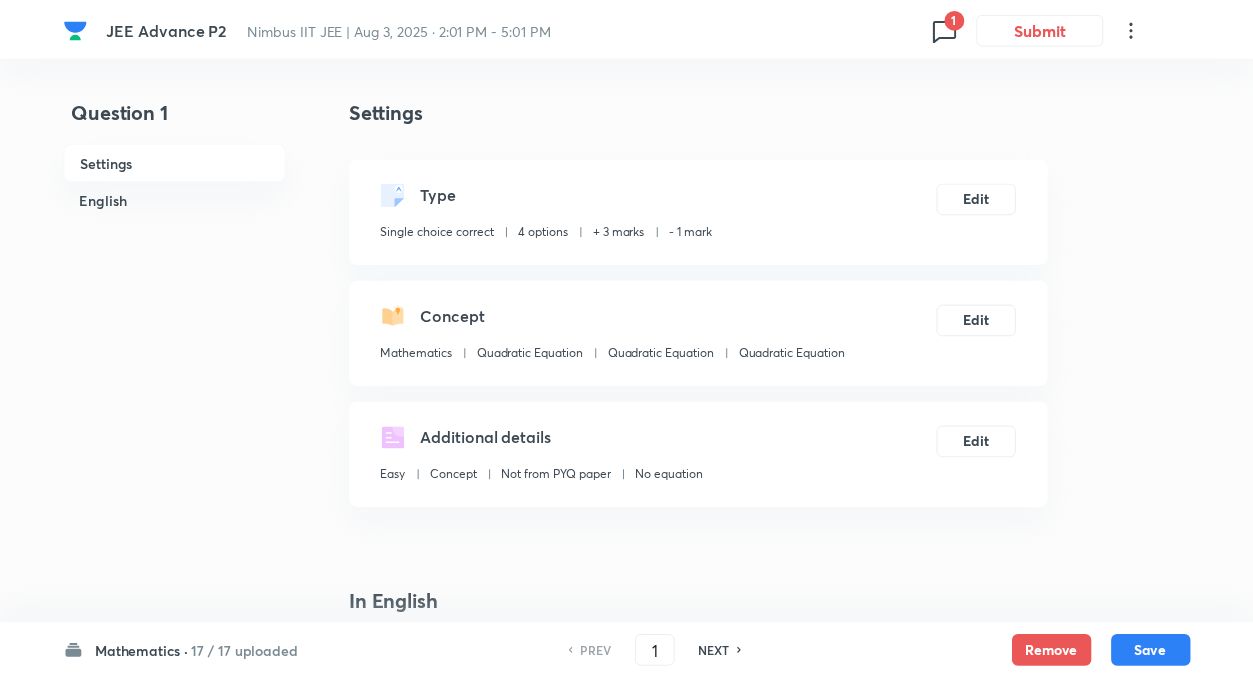 scroll, scrollTop: 0, scrollLeft: 0, axis: both 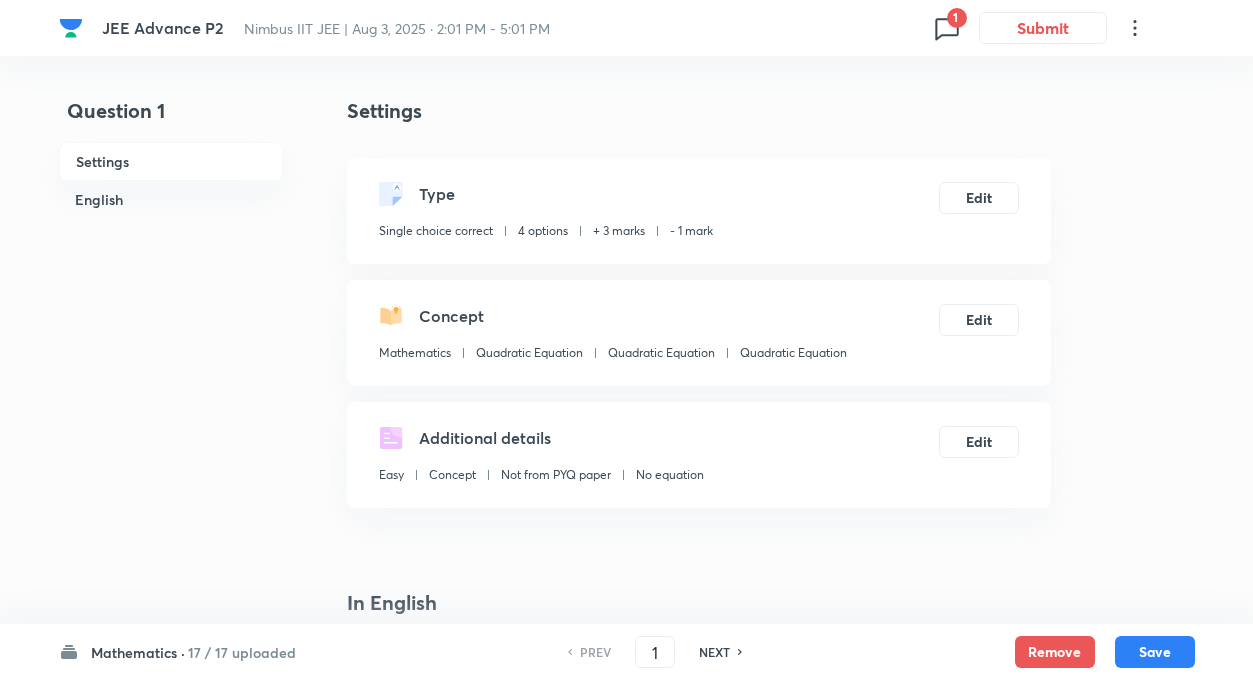 click on "1" at bounding box center (957, 18) 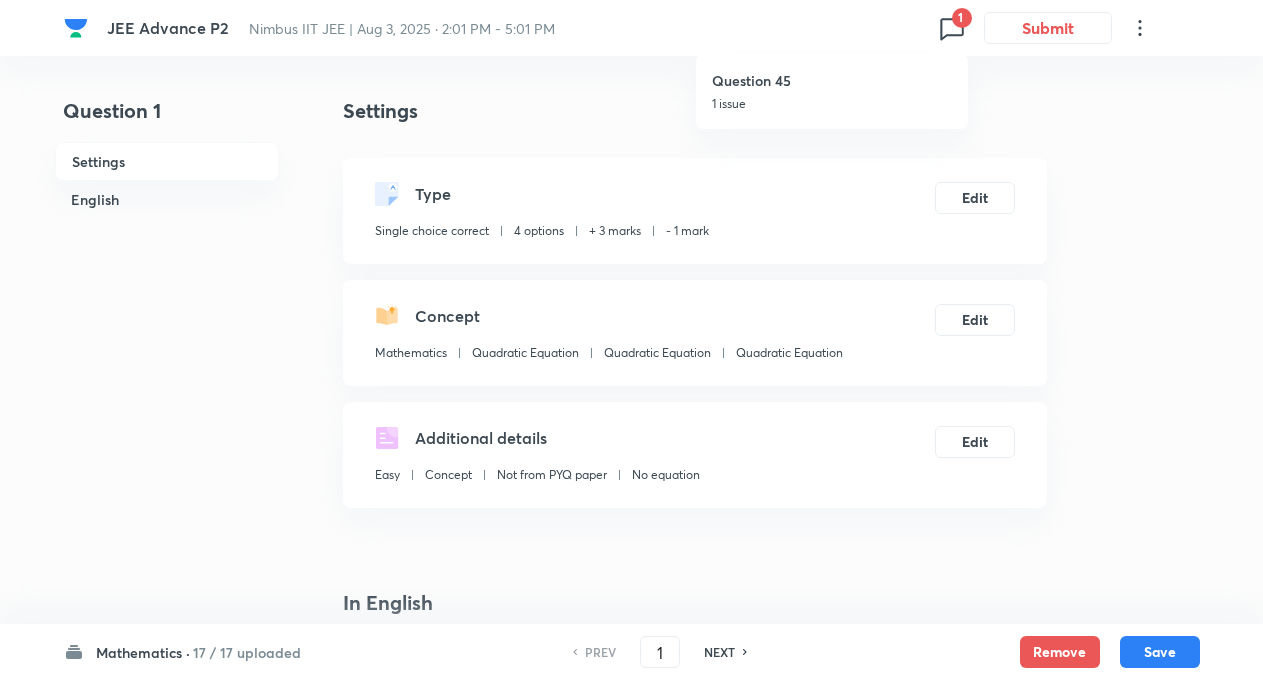 click at bounding box center [631, 340] 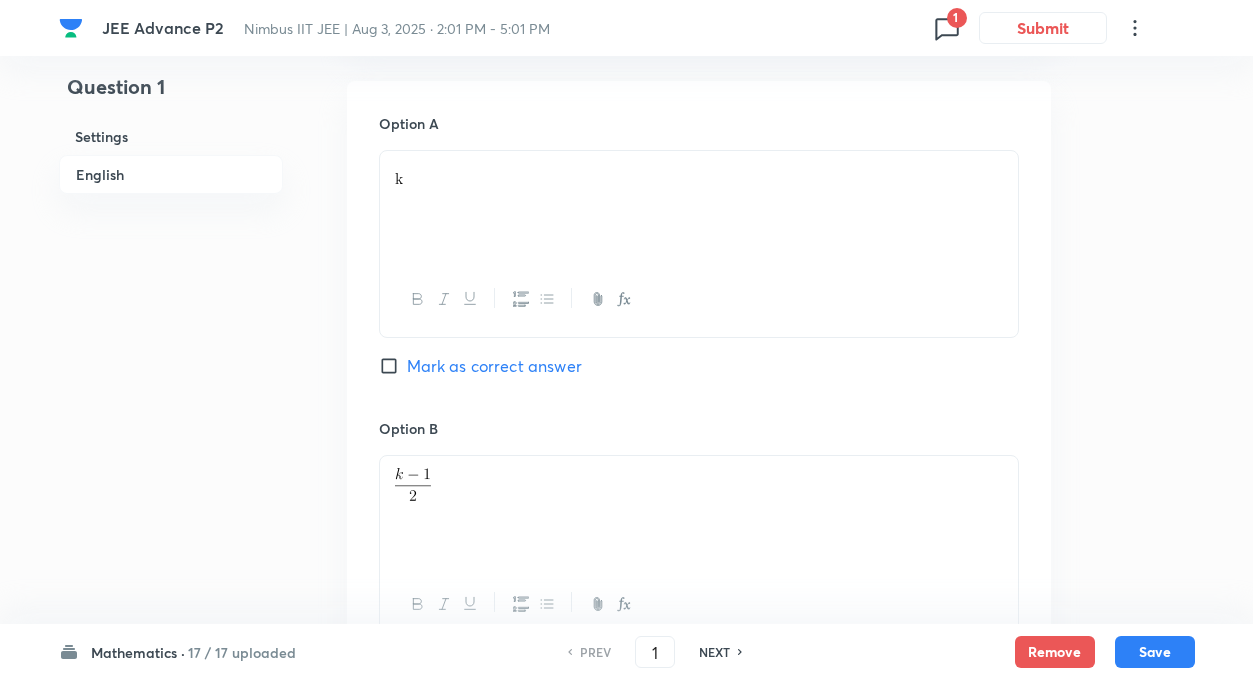 scroll, scrollTop: 880, scrollLeft: 0, axis: vertical 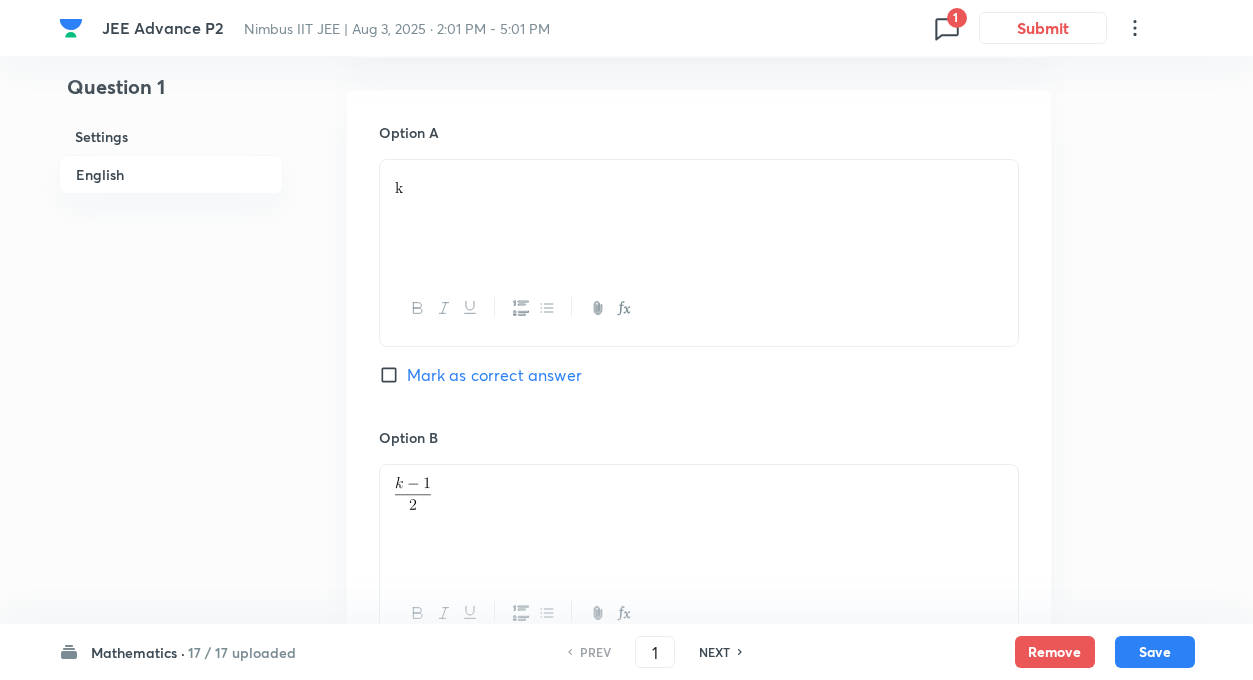 click 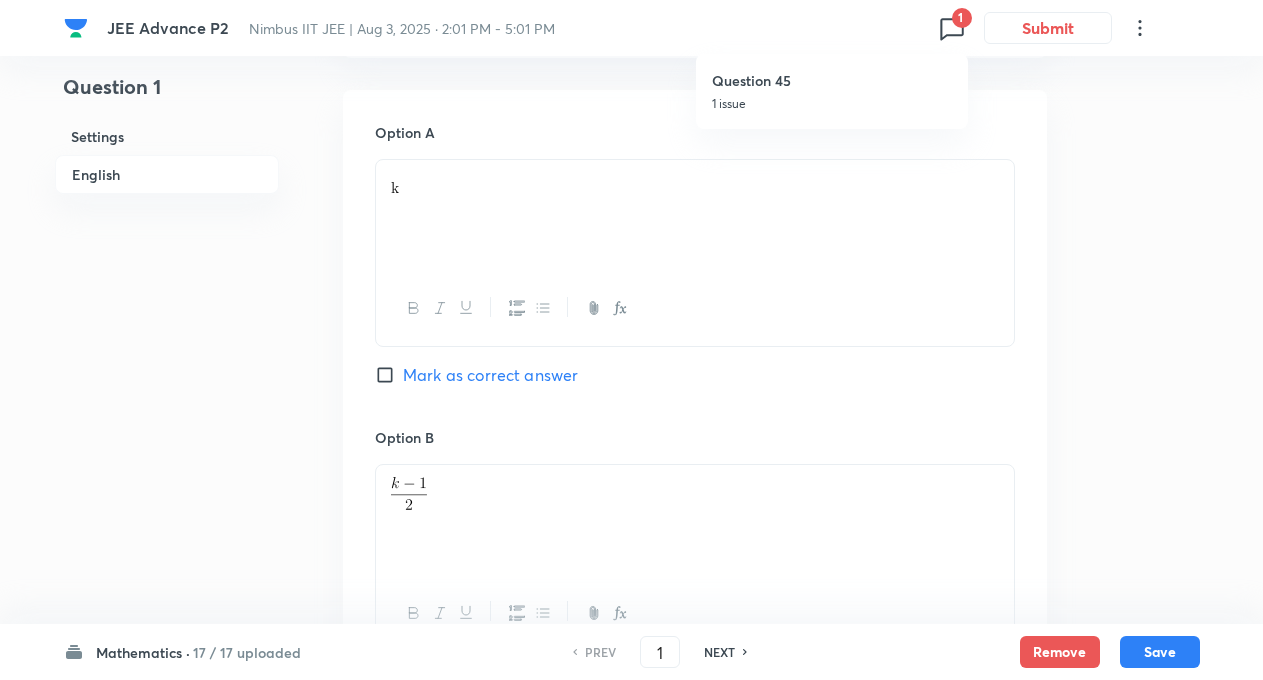 click on "Question 45" at bounding box center [832, 80] 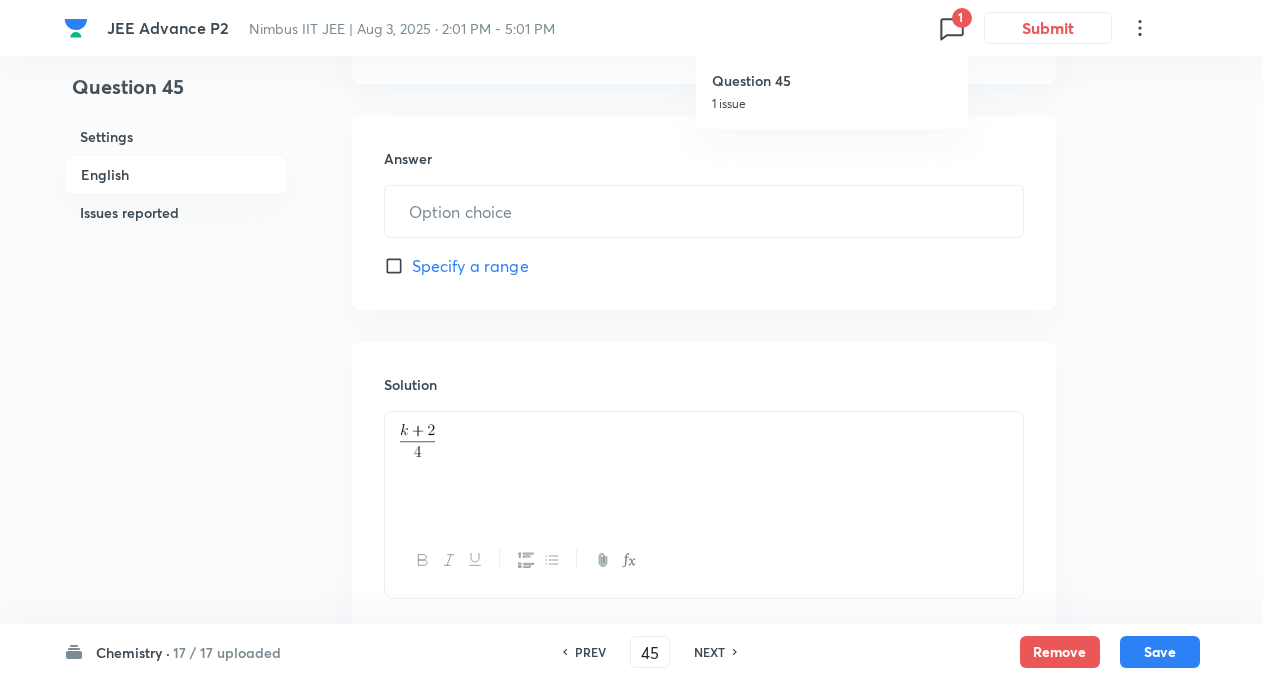 type on "45" 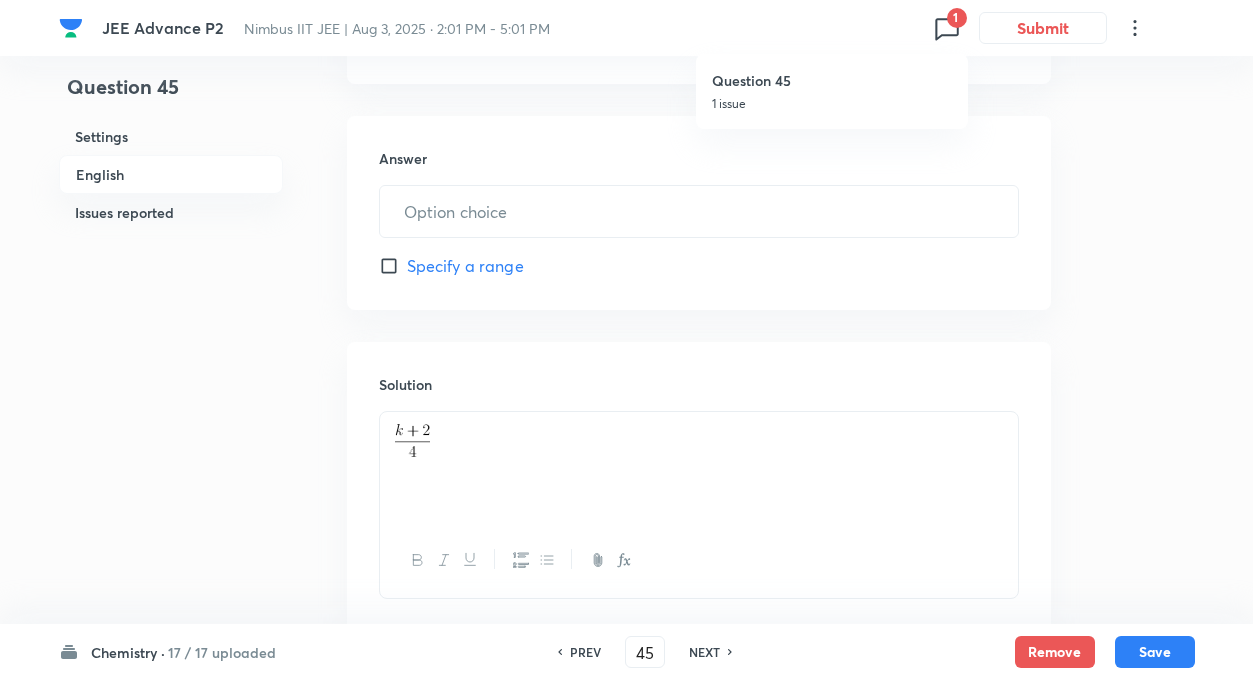 type on "332" 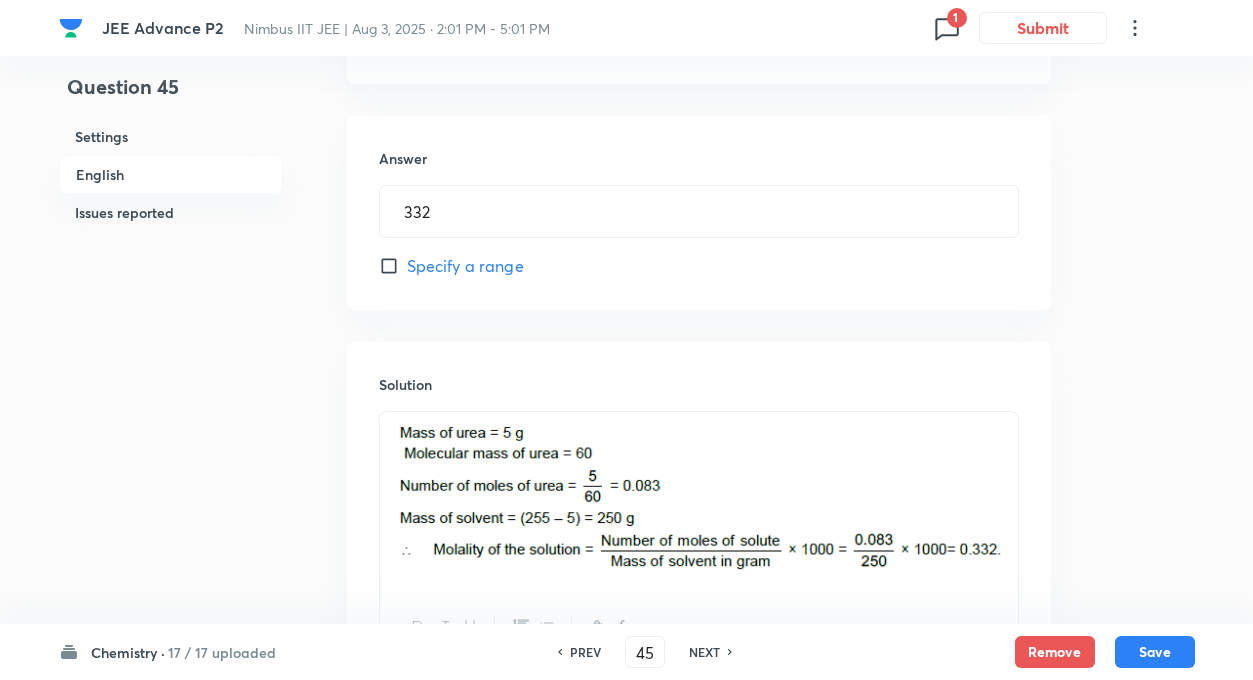 click on "Question 45 Settings English Issues reported Settings Type Integer + 4 marks - 0 marks Edit Concept Chemistry Physical Chemistry General Topics & Mole Concept Principle of Atom Conservation (POAC) Edit Additional details Easy Fact Not from PYQ paper No equation Edit In English Question 255 g of an aqueous solution contains 5 g of urea. What is the concentration of the solution in terms of molality. (Mol. wt. of urea = 60)    (Final ans value is terms of ....... X 10 3  ) Answer 332 ​ Specify a range Solution Issues reported Reported by learners • 44 minutes ago Question is reported because of Incorrect or incomplete question. Please verify. List of issues reported by learners: 1. Value 255 is given wrong so please correct it and do our score according to question 2. In question it is written 225 ml but in solution it is 250 ml Mark as resolved" at bounding box center (627, 226) 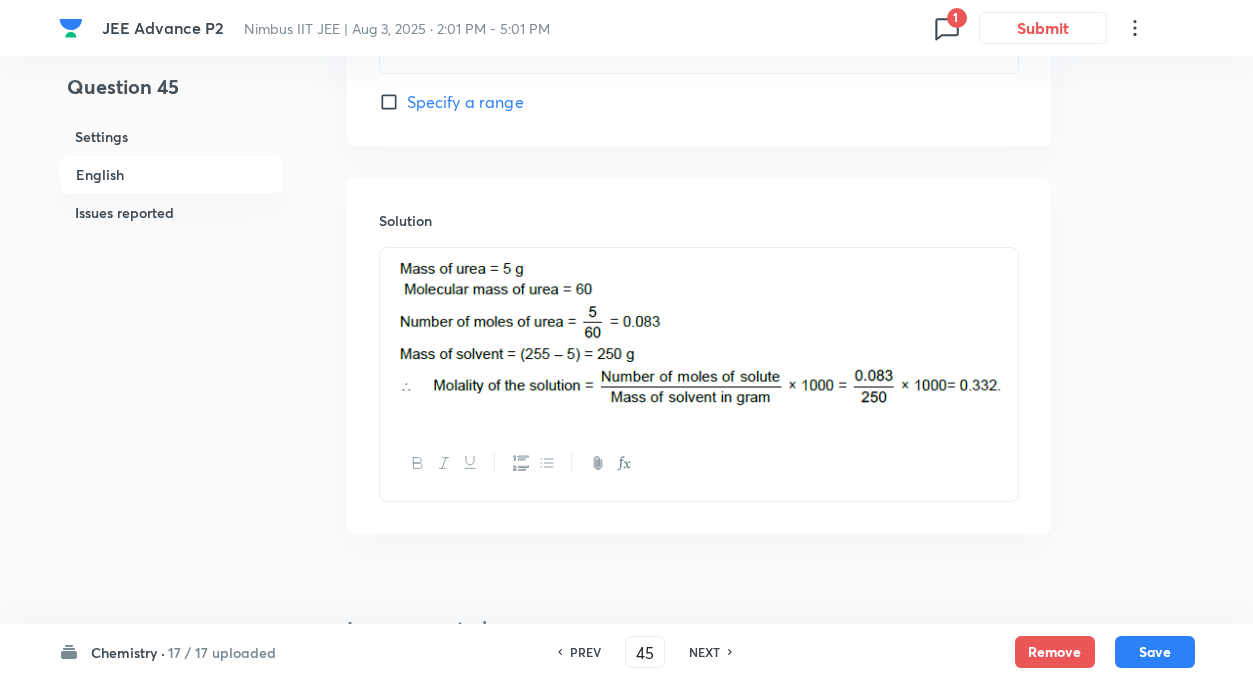 scroll, scrollTop: 1080, scrollLeft: 0, axis: vertical 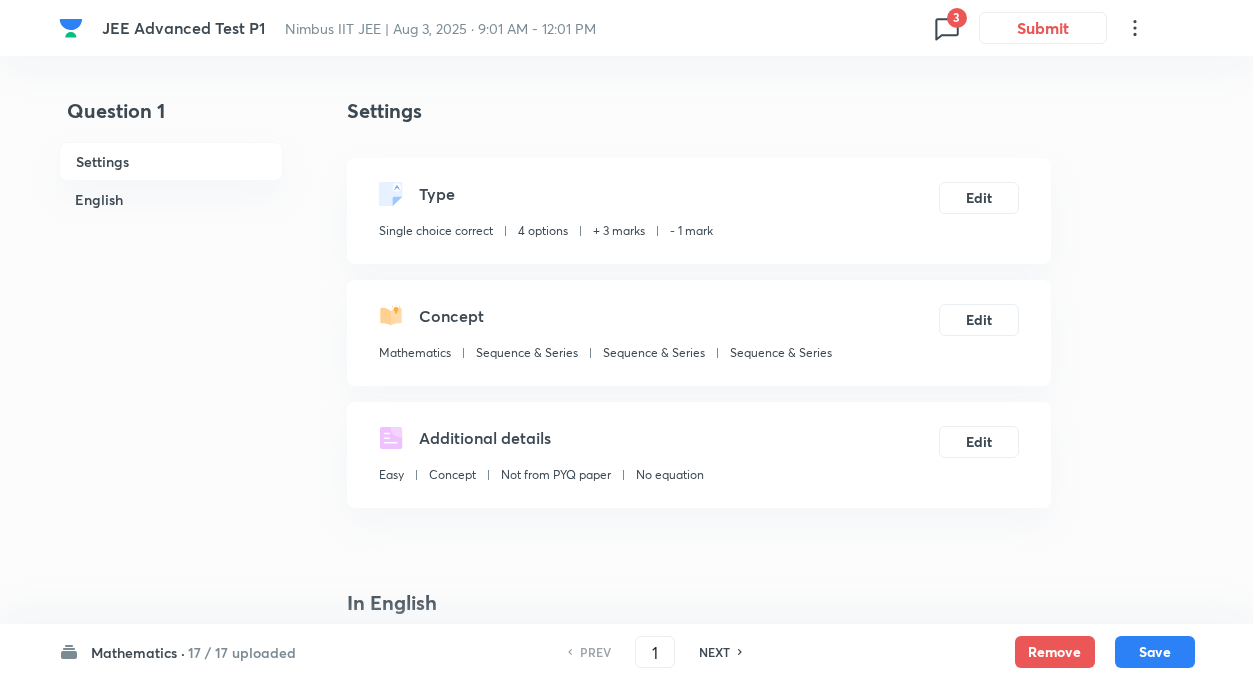click 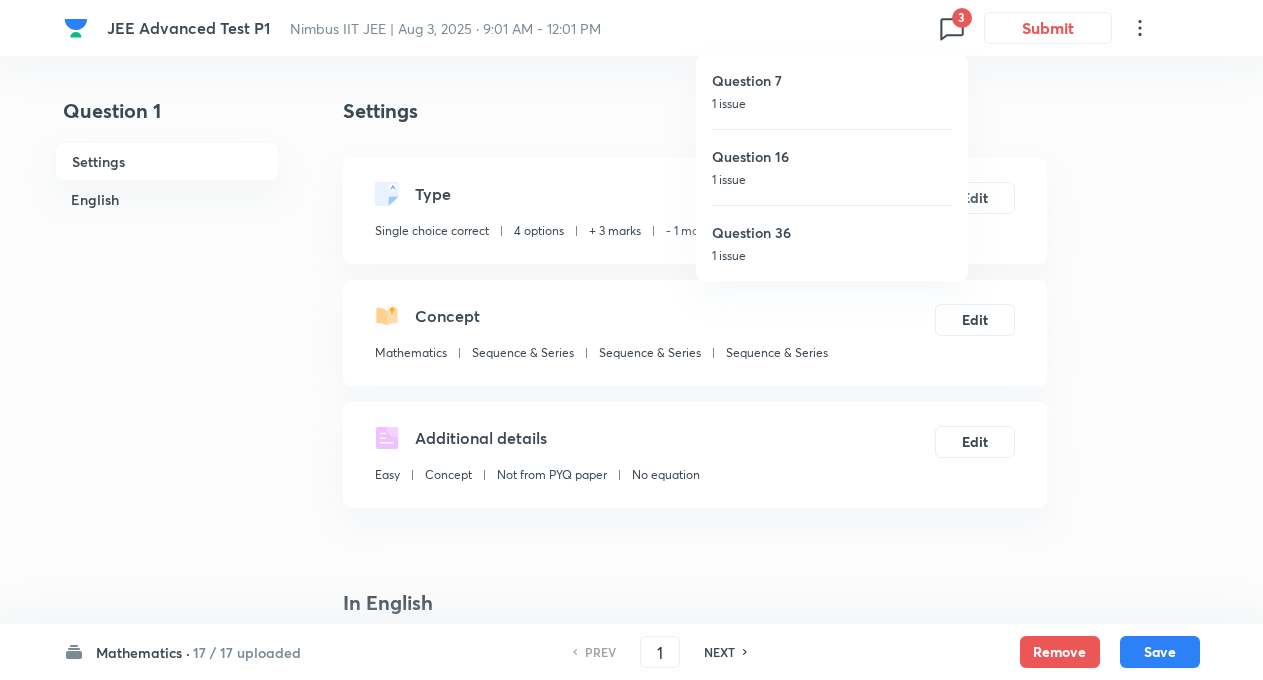 click on "Question 36 1 issue" at bounding box center (832, 243) 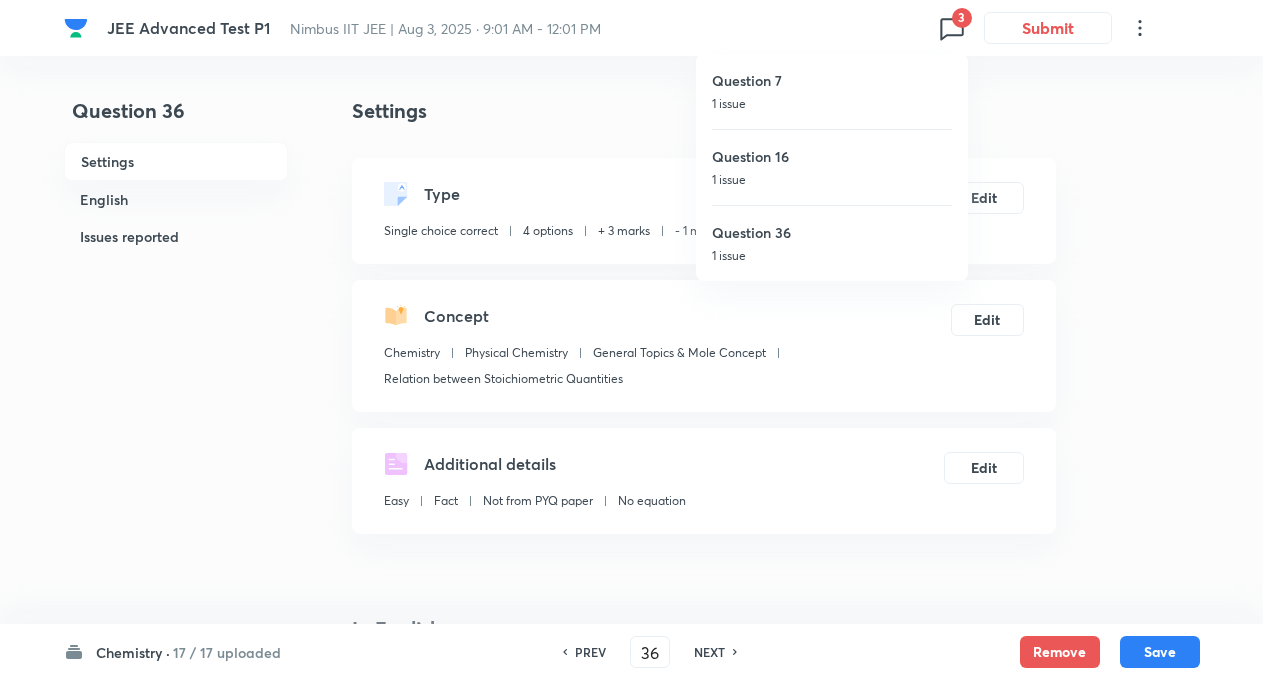 type on "36" 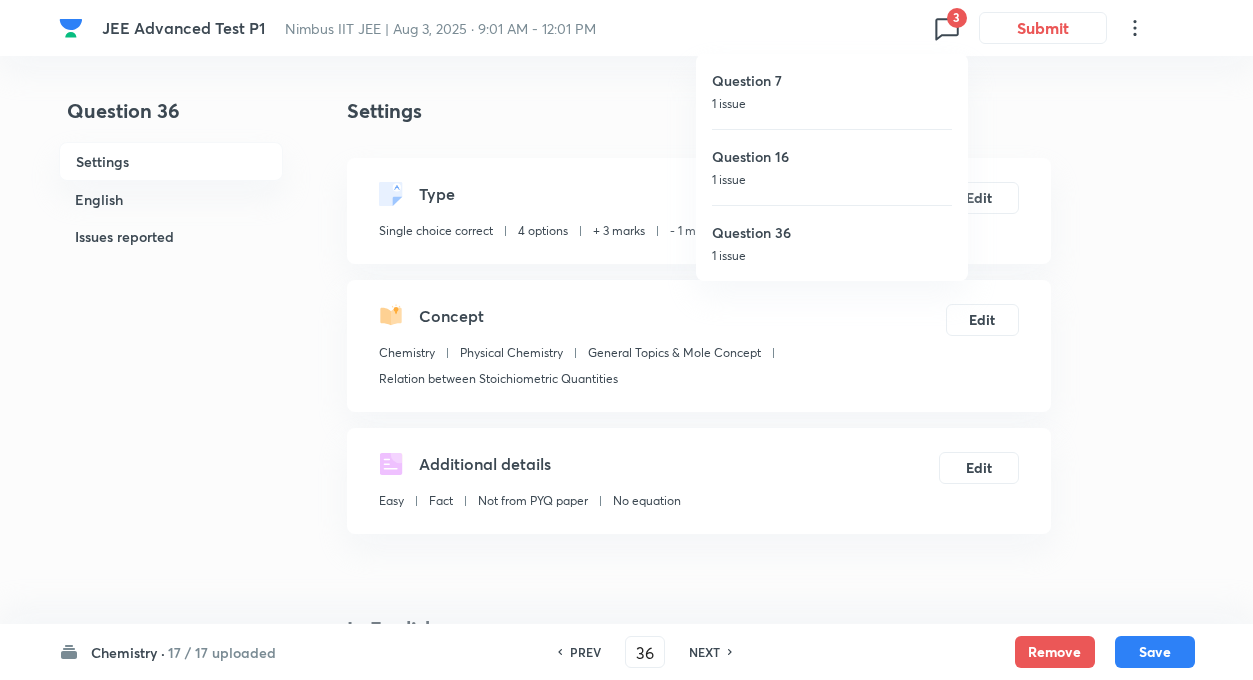 checkbox on "false" 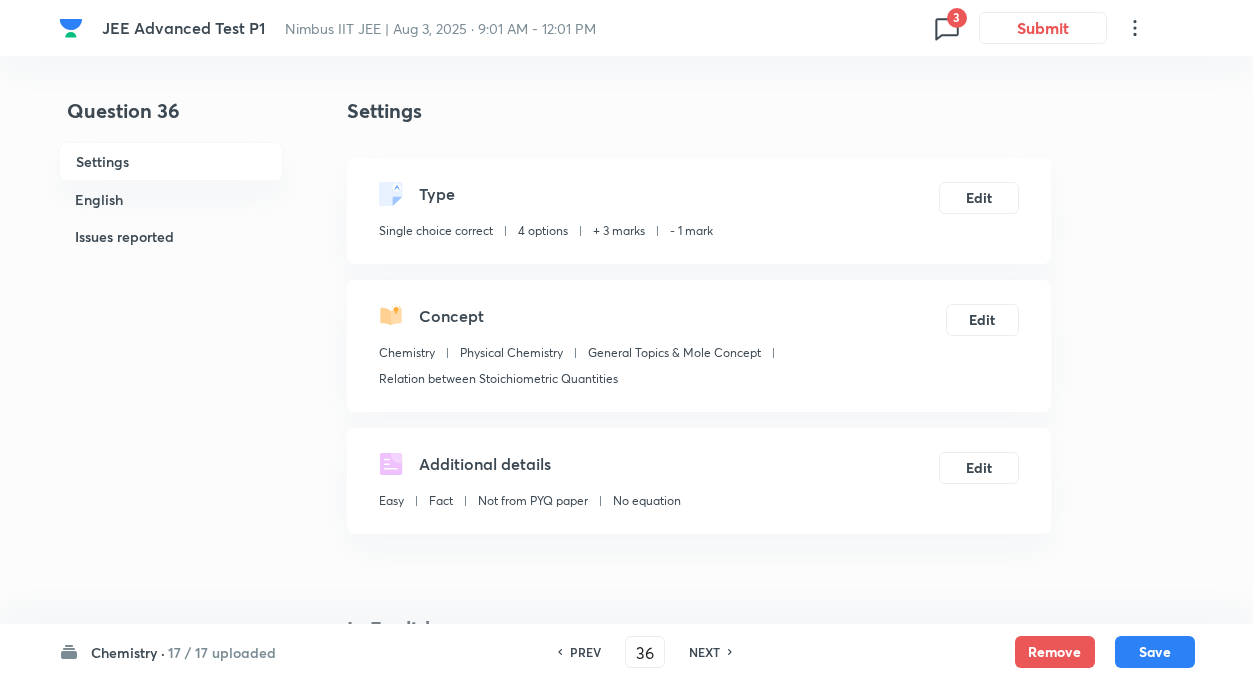 checkbox on "true" 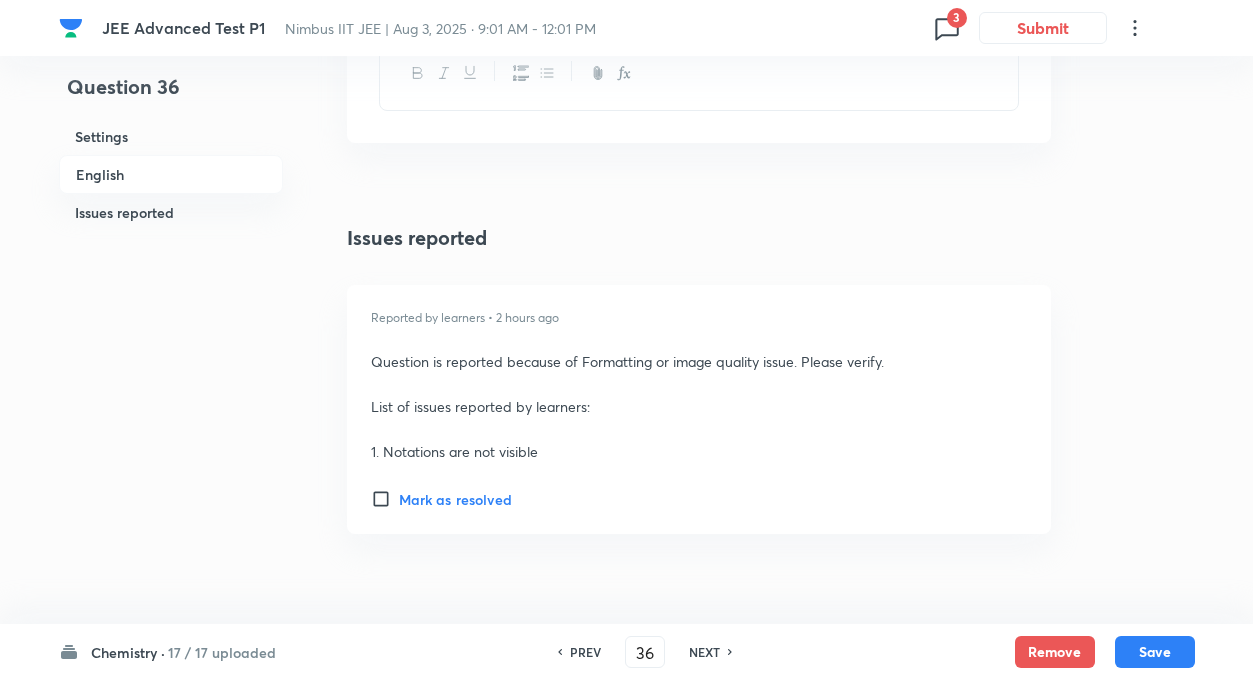 scroll, scrollTop: 2560, scrollLeft: 0, axis: vertical 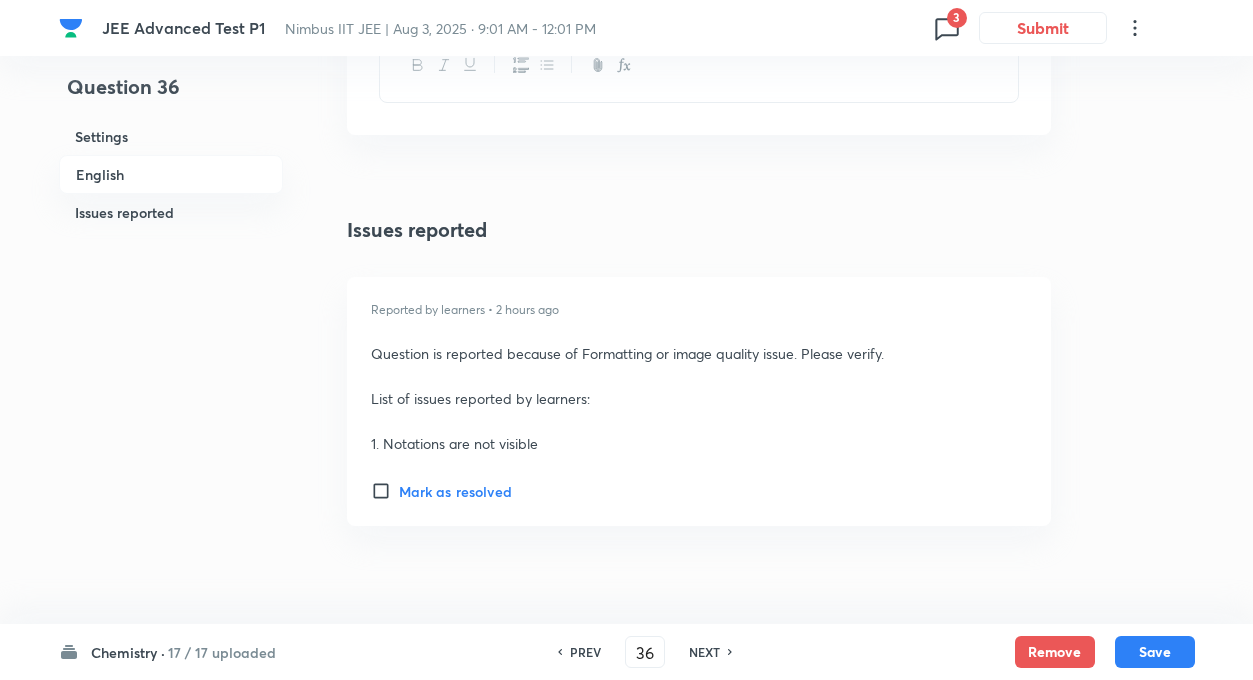 click on "Question 36 Settings English Issues reported Settings Type Single choice correct 4 options + 3 marks - 1 mark Edit Concept Chemistry Physical Chemistry General Topics & Mole Concept Relation between Stoichiometric Quantities Edit Additional details Easy Fact Not from PYQ paper No equation Edit In English Question In an organic compound of molar mass 108 gm mol –1 C, H and N atoms are present in 9 : 1 : 3.5 by weight. Molecular formula can be – Option A C 6 H 8 N 2 Marked as correct Option B C 7 H 10 N Mark as correct answer Option C C 5 H 6 N 3 Mark as correct answer Option D C 4 H 18 N 3 Mark as correct answer Solution Issues reported Reported by learners • 2 hours ago Question is reported because of Formatting or image quality issue. Please verify. List of issues reported by learners: 1. Notations are not visible Mark as resolved" at bounding box center (627, -917) 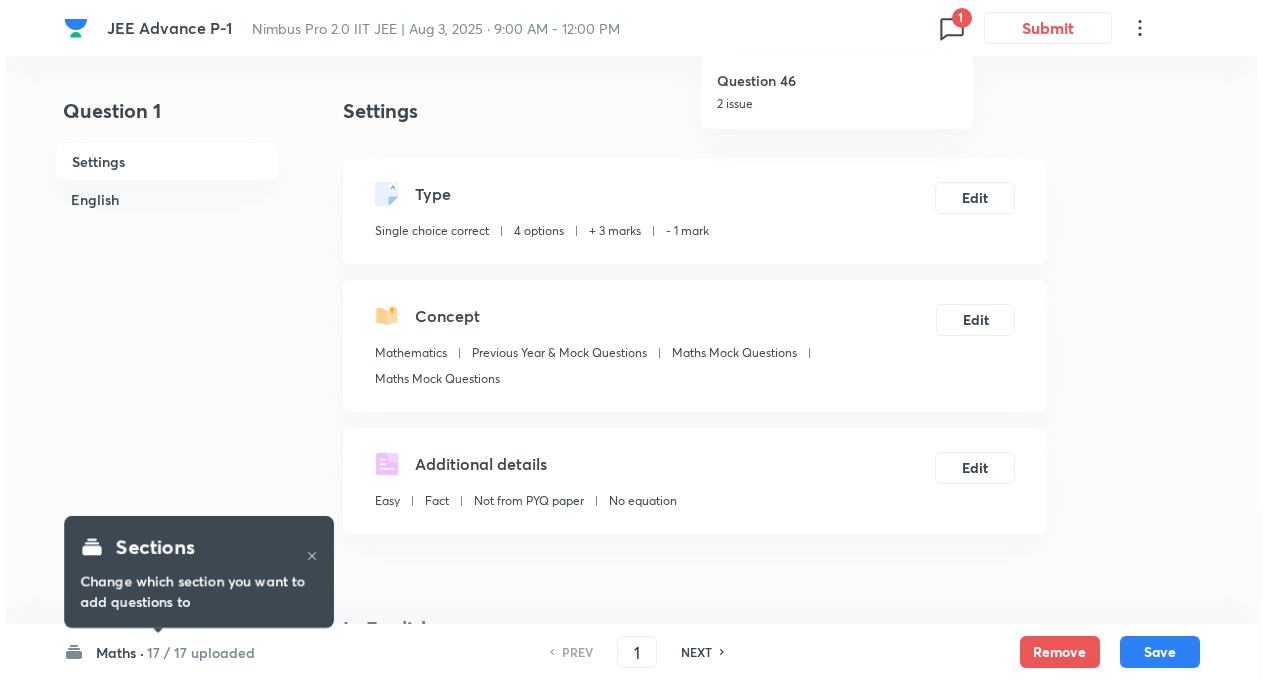 scroll, scrollTop: 0, scrollLeft: 0, axis: both 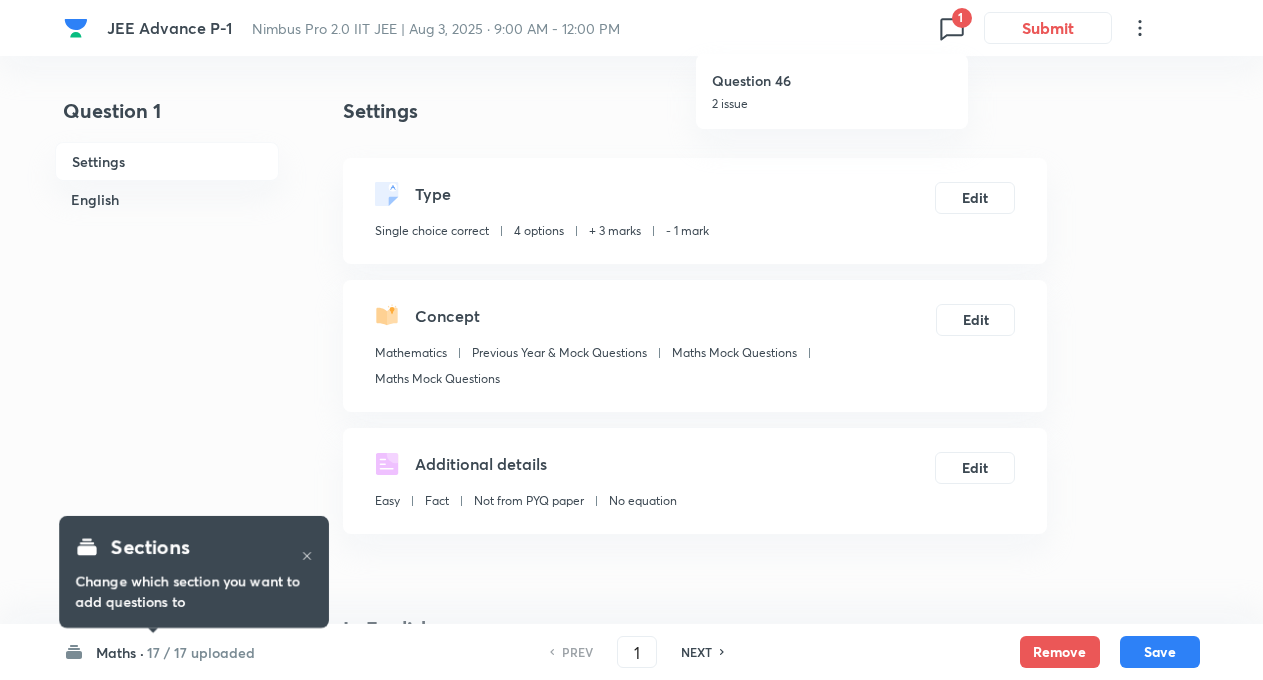 click on "Question 46" at bounding box center [832, 80] 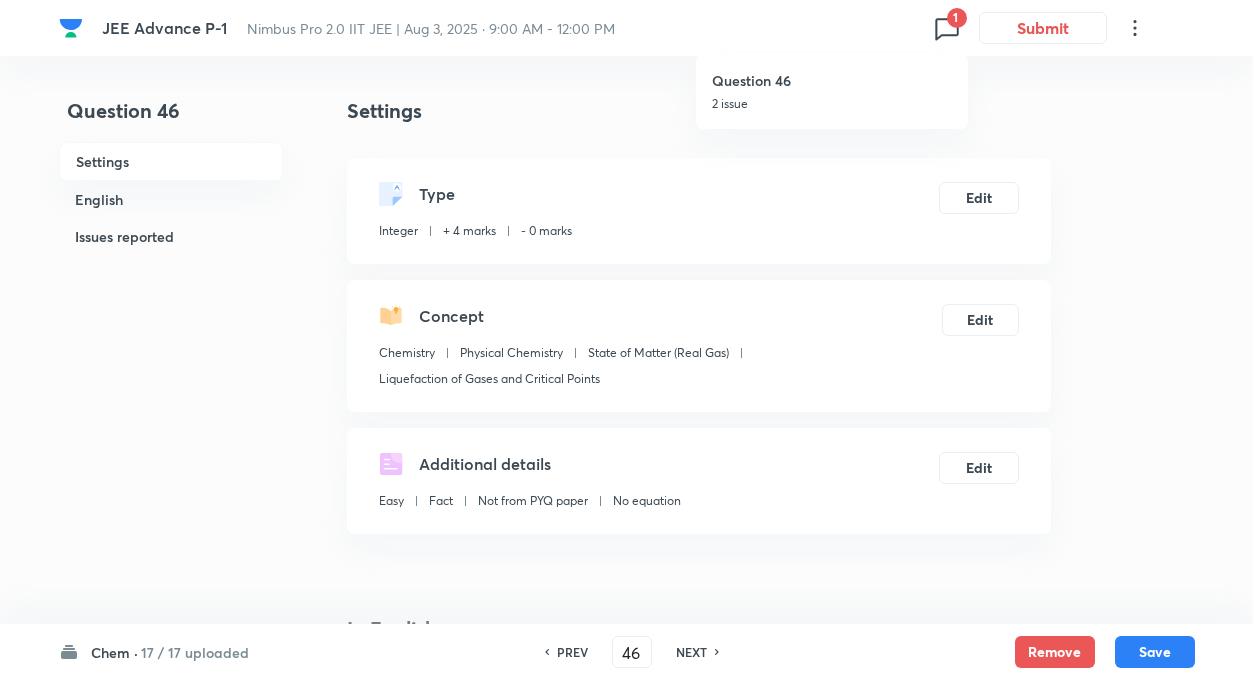 type on "75" 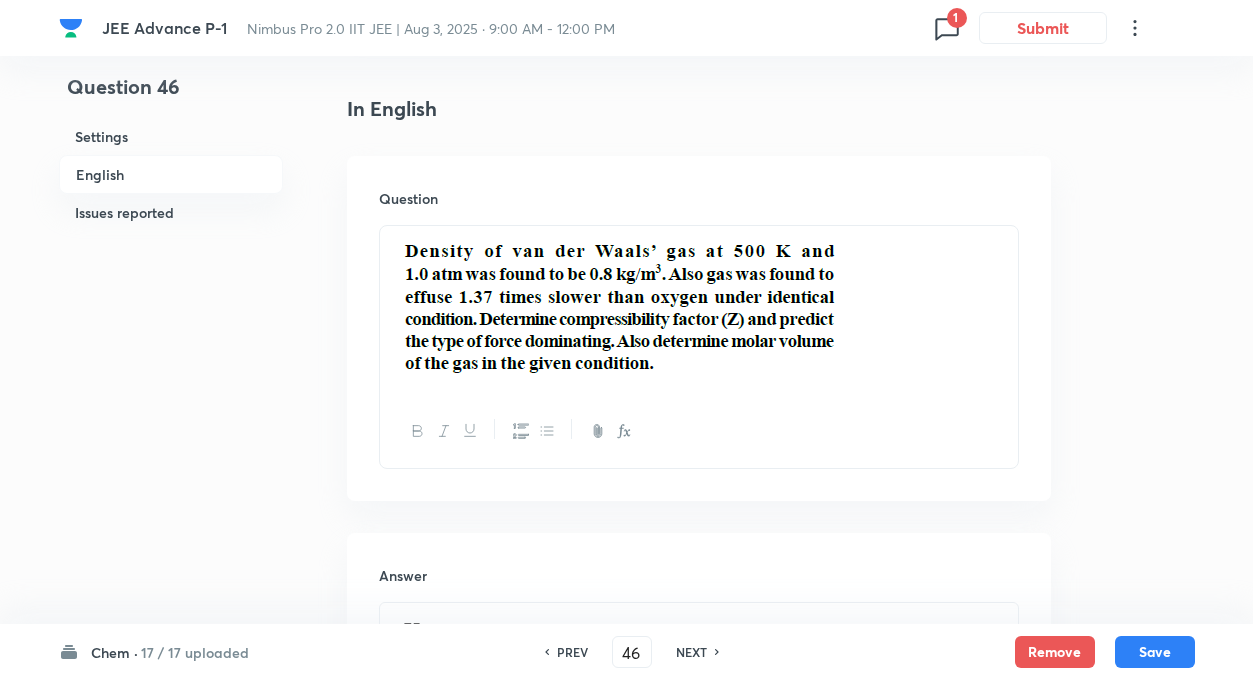 scroll, scrollTop: 560, scrollLeft: 0, axis: vertical 